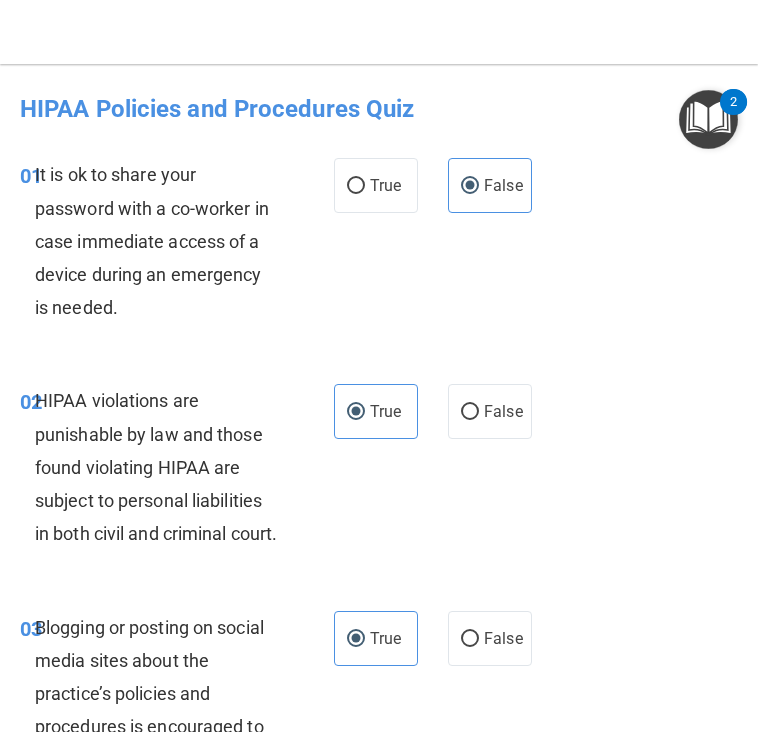 scroll, scrollTop: 0, scrollLeft: 0, axis: both 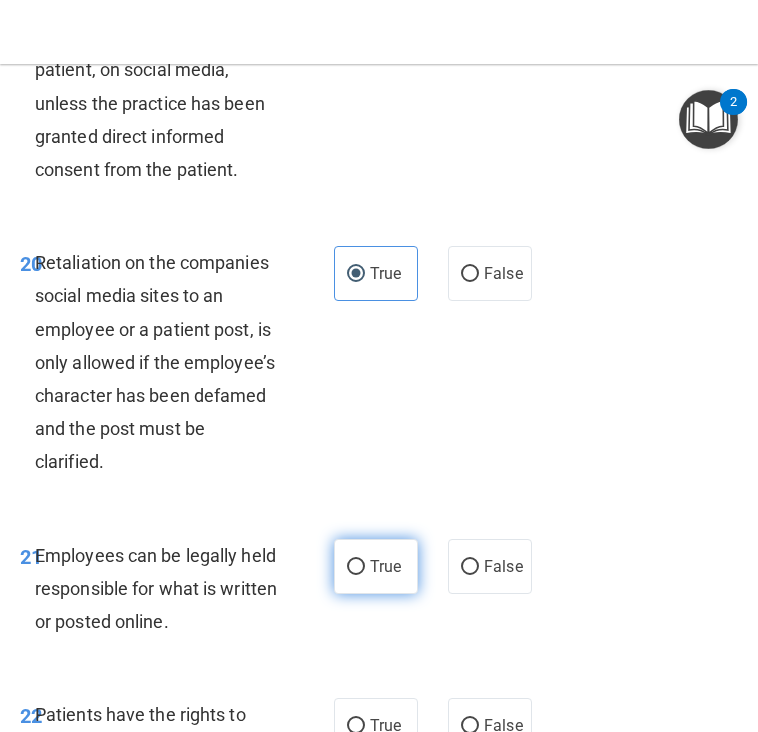 click on "True" at bounding box center [376, 566] 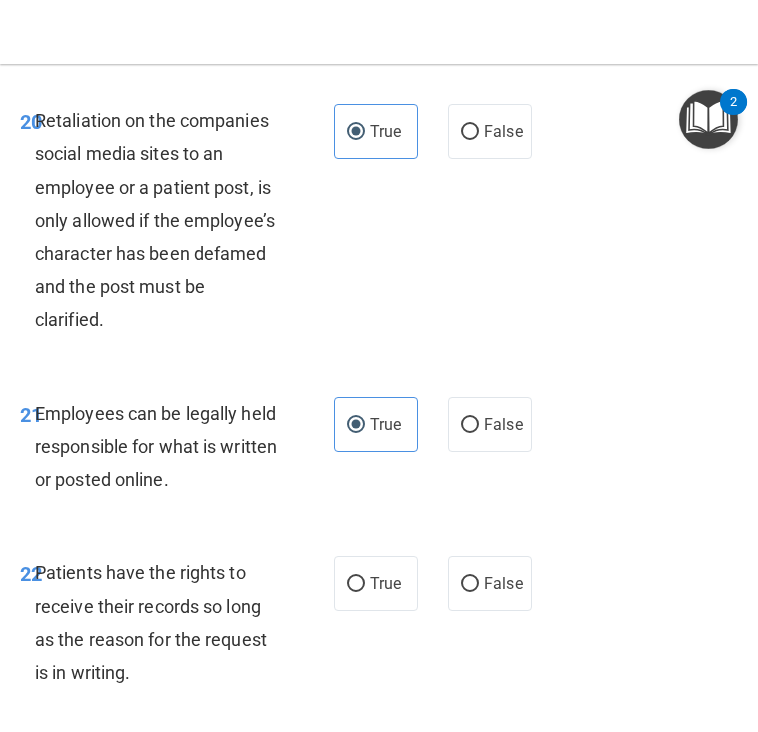 scroll, scrollTop: 5430, scrollLeft: 0, axis: vertical 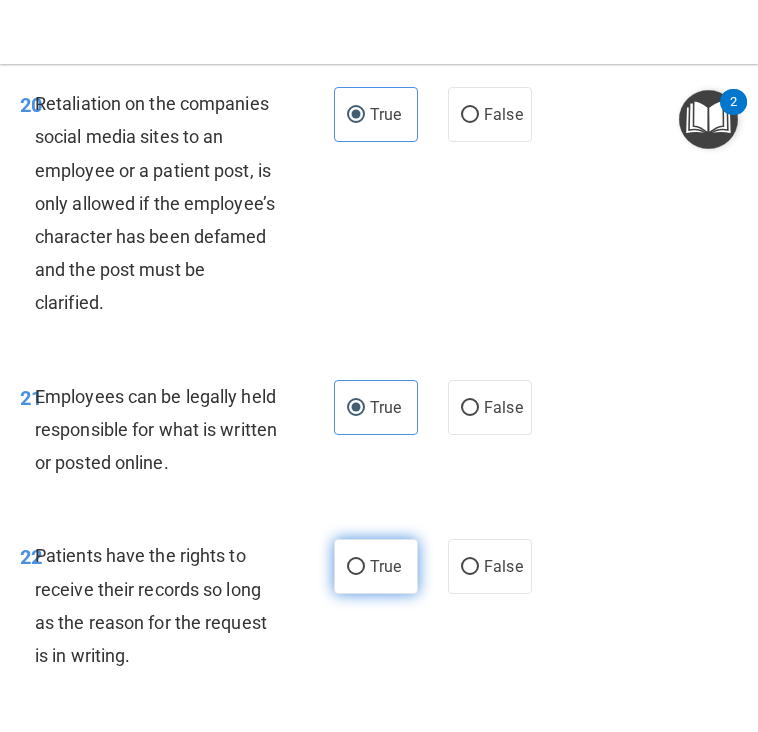 click on "True" at bounding box center (385, 566) 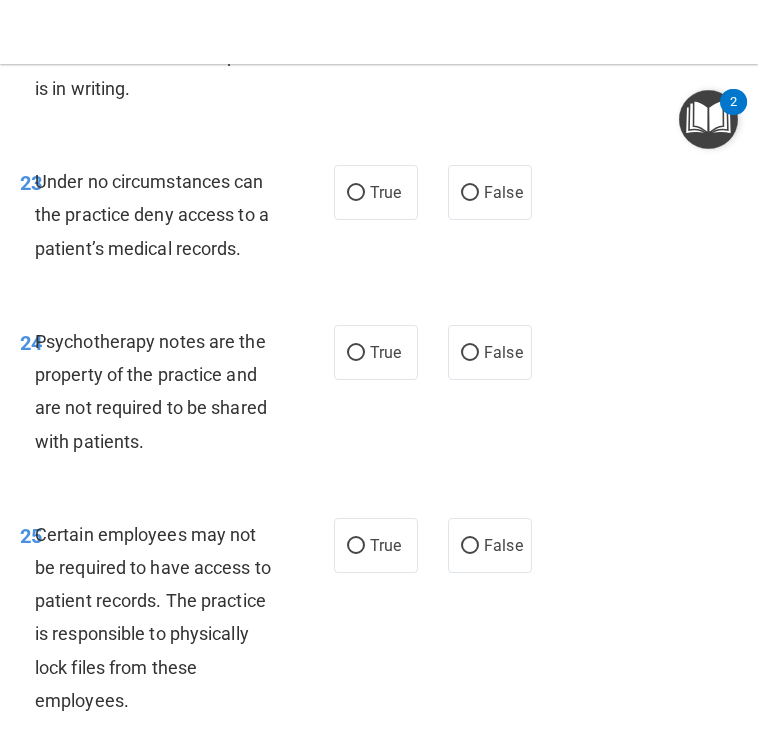 scroll, scrollTop: 6012, scrollLeft: 0, axis: vertical 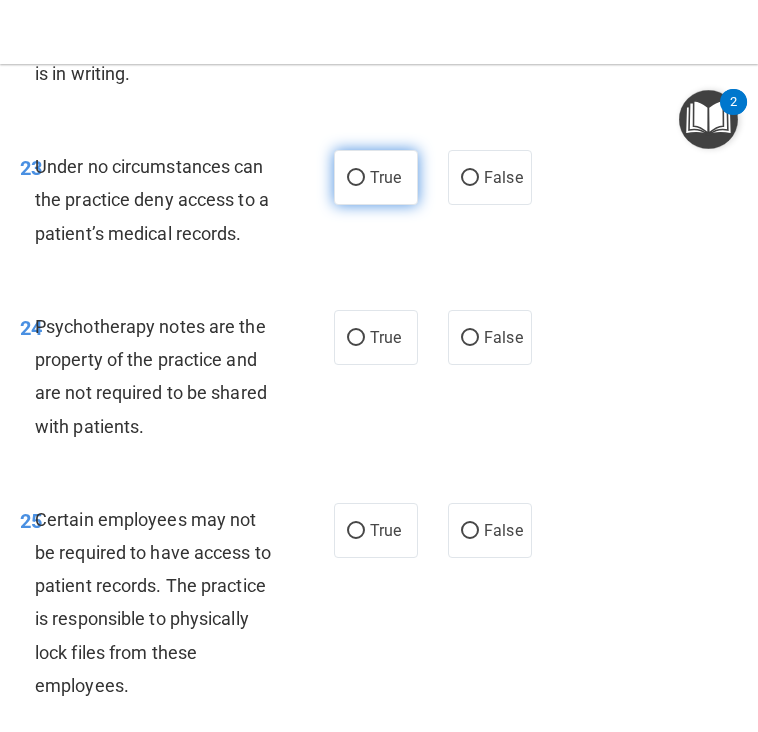 click on "True" at bounding box center [376, 177] 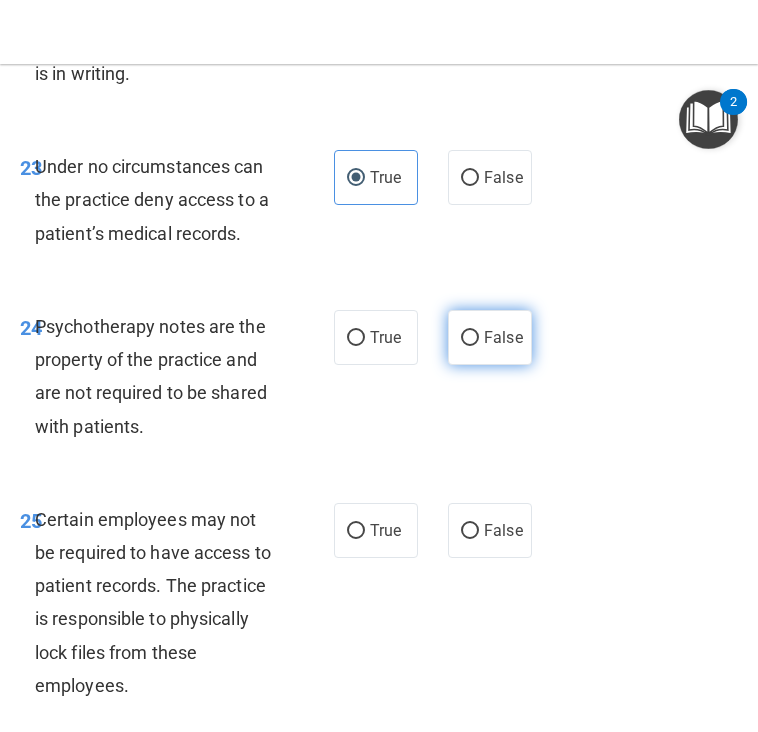 click on "False" at bounding box center [503, 337] 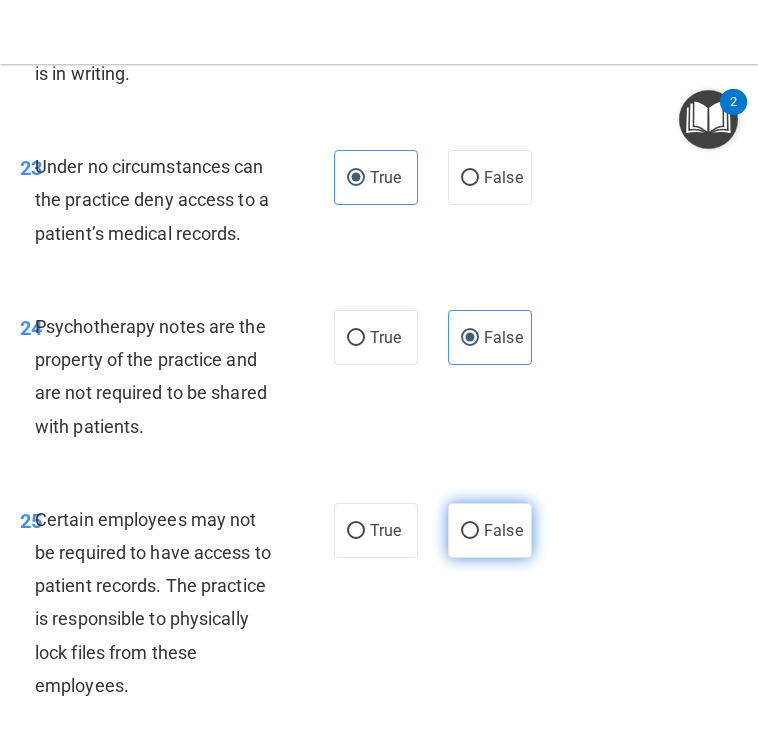 click on "False" at bounding box center [503, 530] 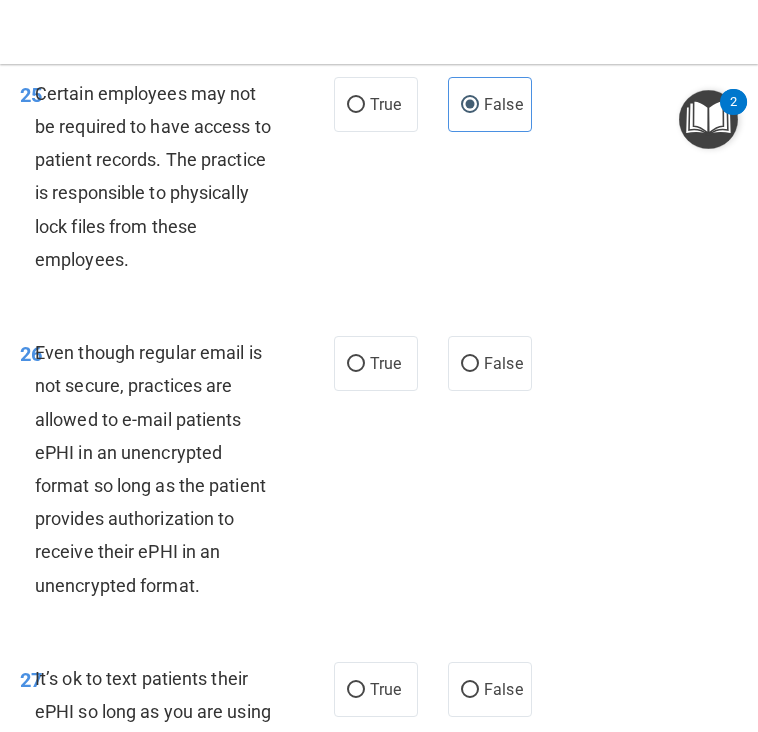 scroll, scrollTop: 6444, scrollLeft: 0, axis: vertical 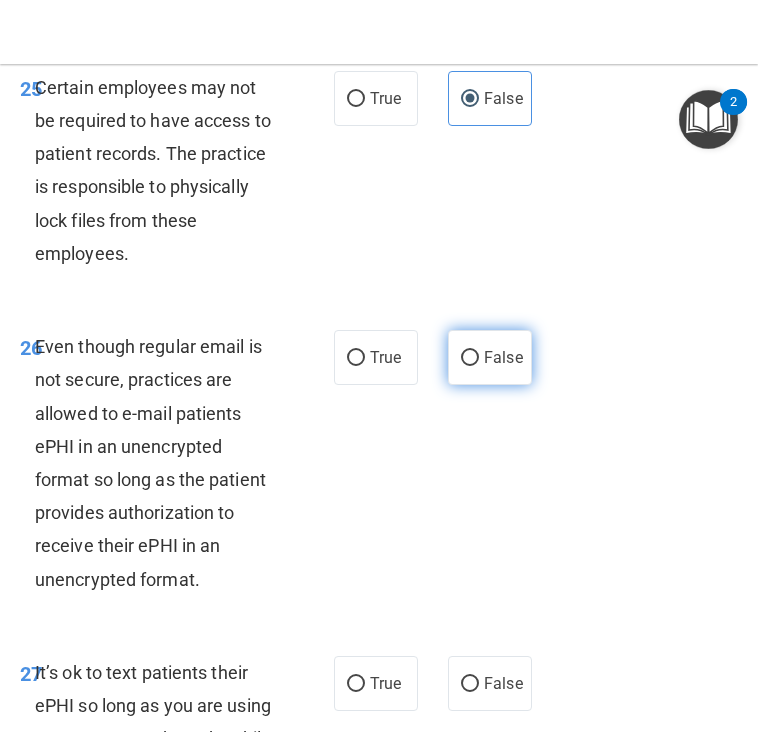 click on "False" at bounding box center [490, 357] 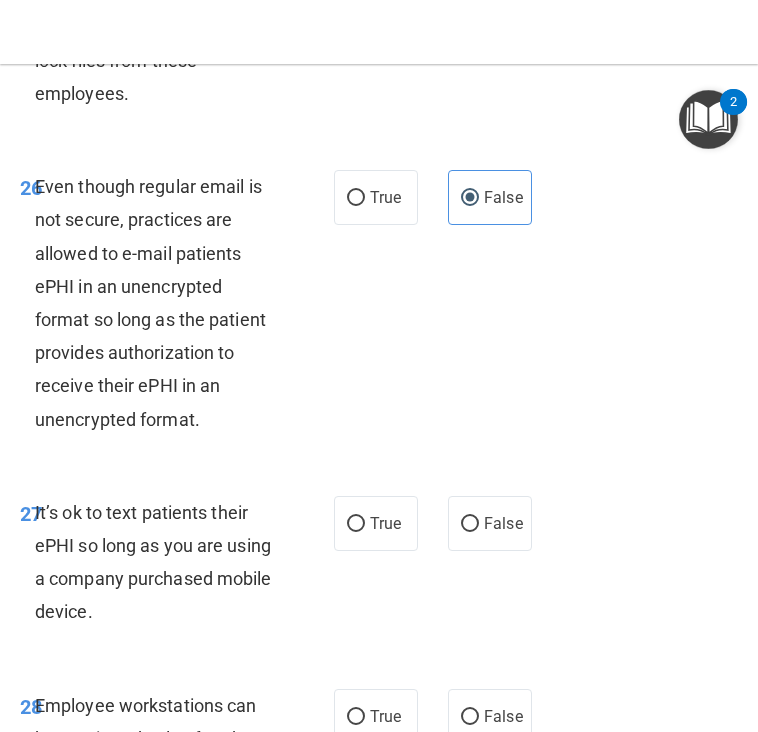 scroll, scrollTop: 6627, scrollLeft: 0, axis: vertical 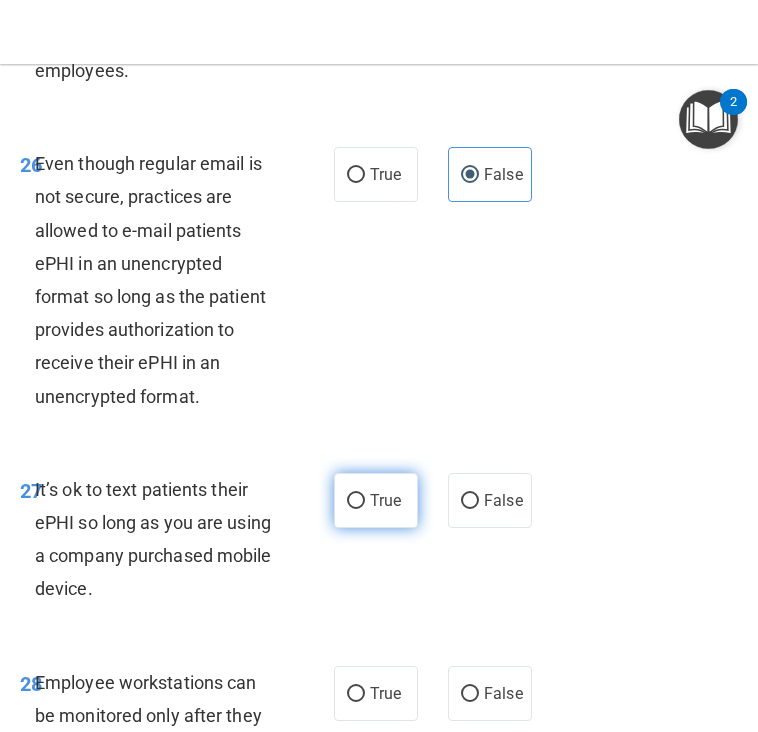 click on "True" at bounding box center (376, 500) 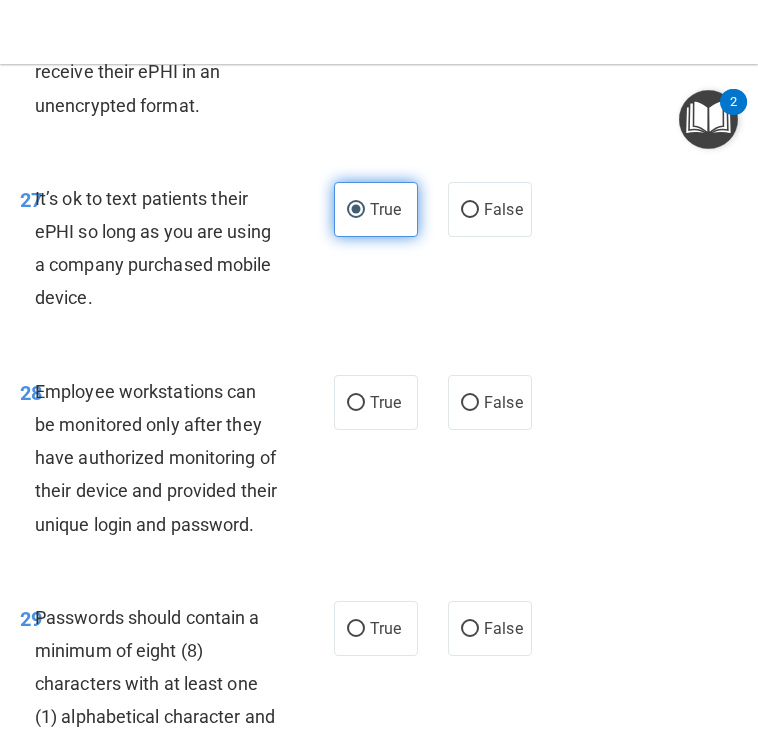 scroll, scrollTop: 7010, scrollLeft: 0, axis: vertical 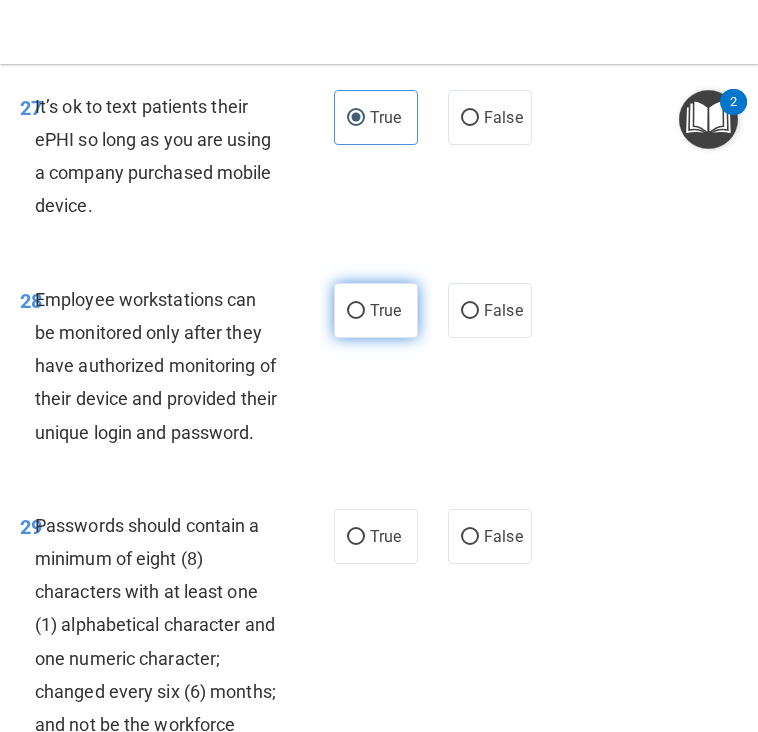 click on "True" at bounding box center (376, 310) 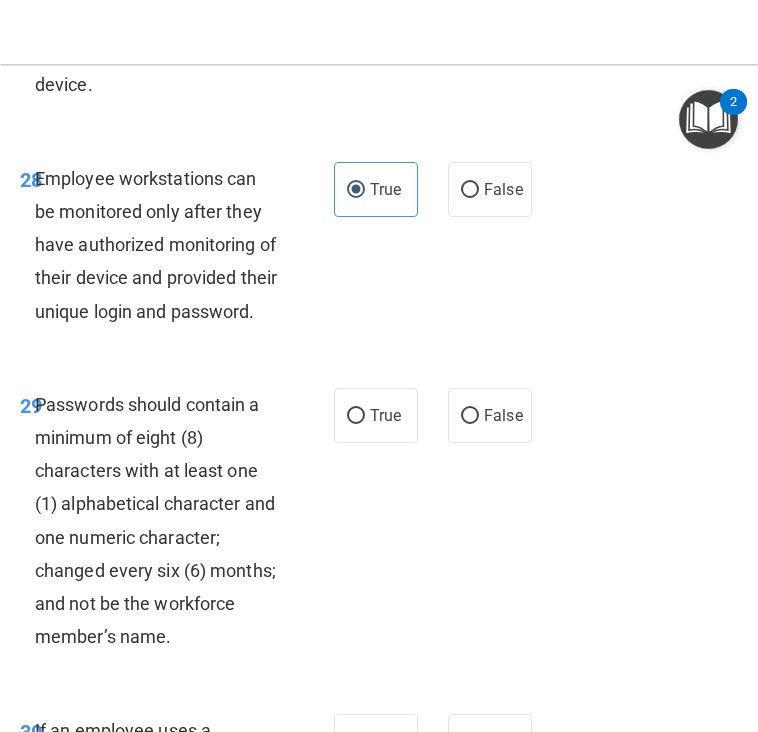 scroll, scrollTop: 7139, scrollLeft: 0, axis: vertical 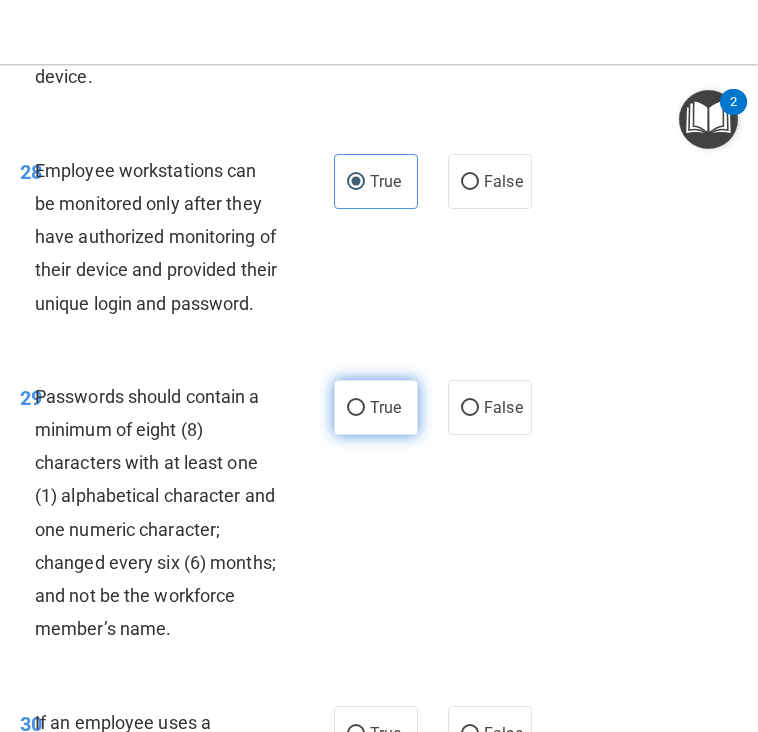 click on "True" at bounding box center [385, 407] 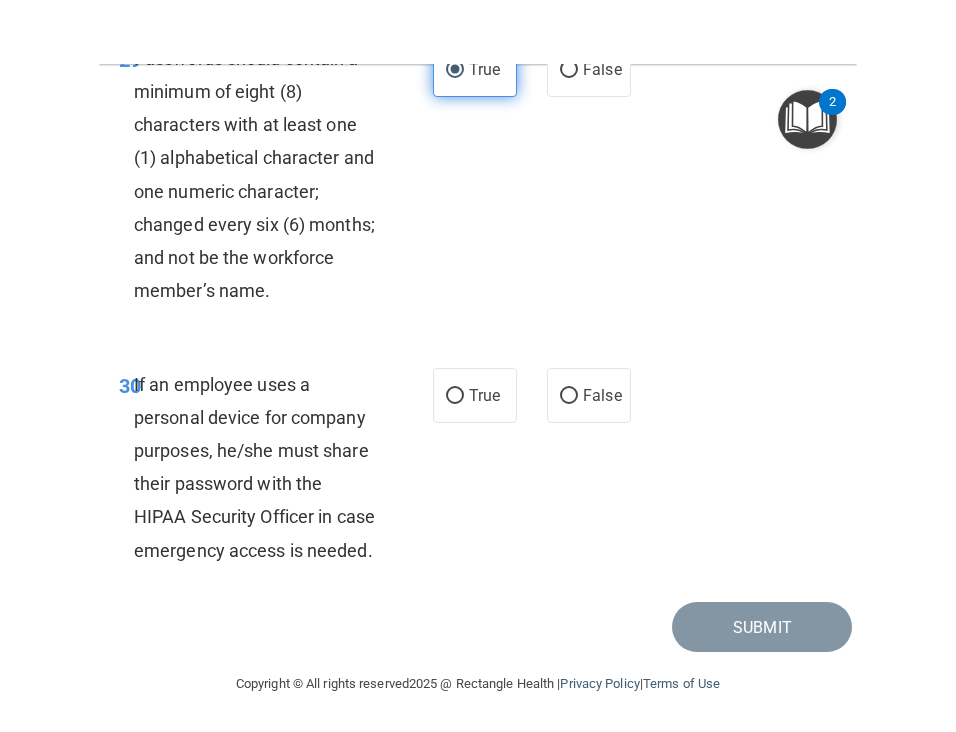scroll, scrollTop: 7535, scrollLeft: 0, axis: vertical 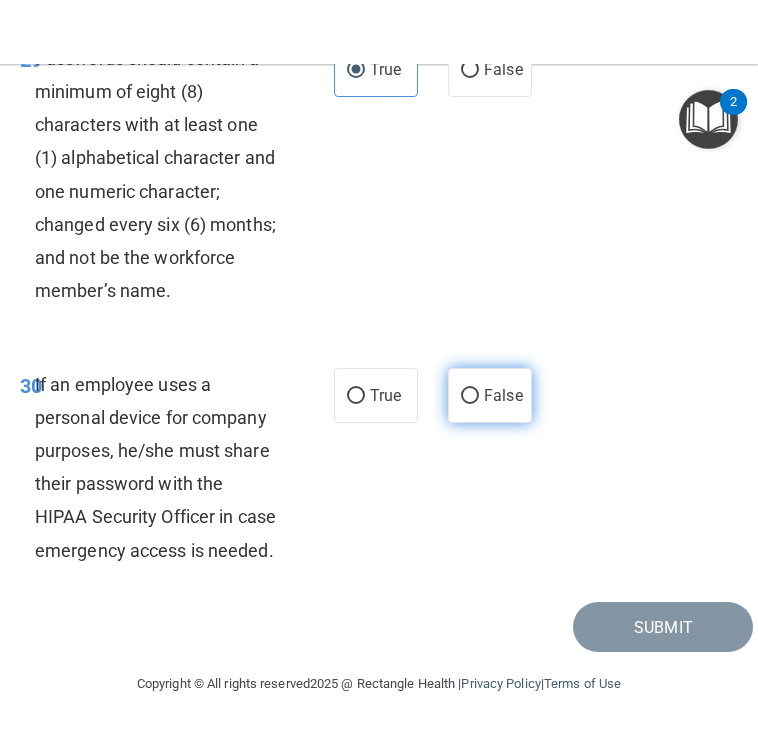 click on "False" at bounding box center [490, 395] 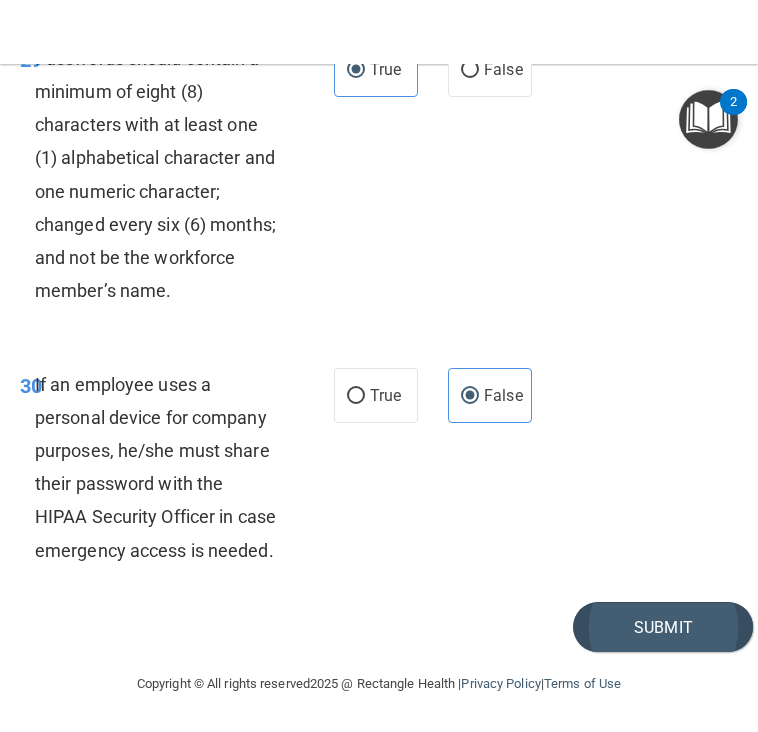 click on "Submit" at bounding box center (663, 627) 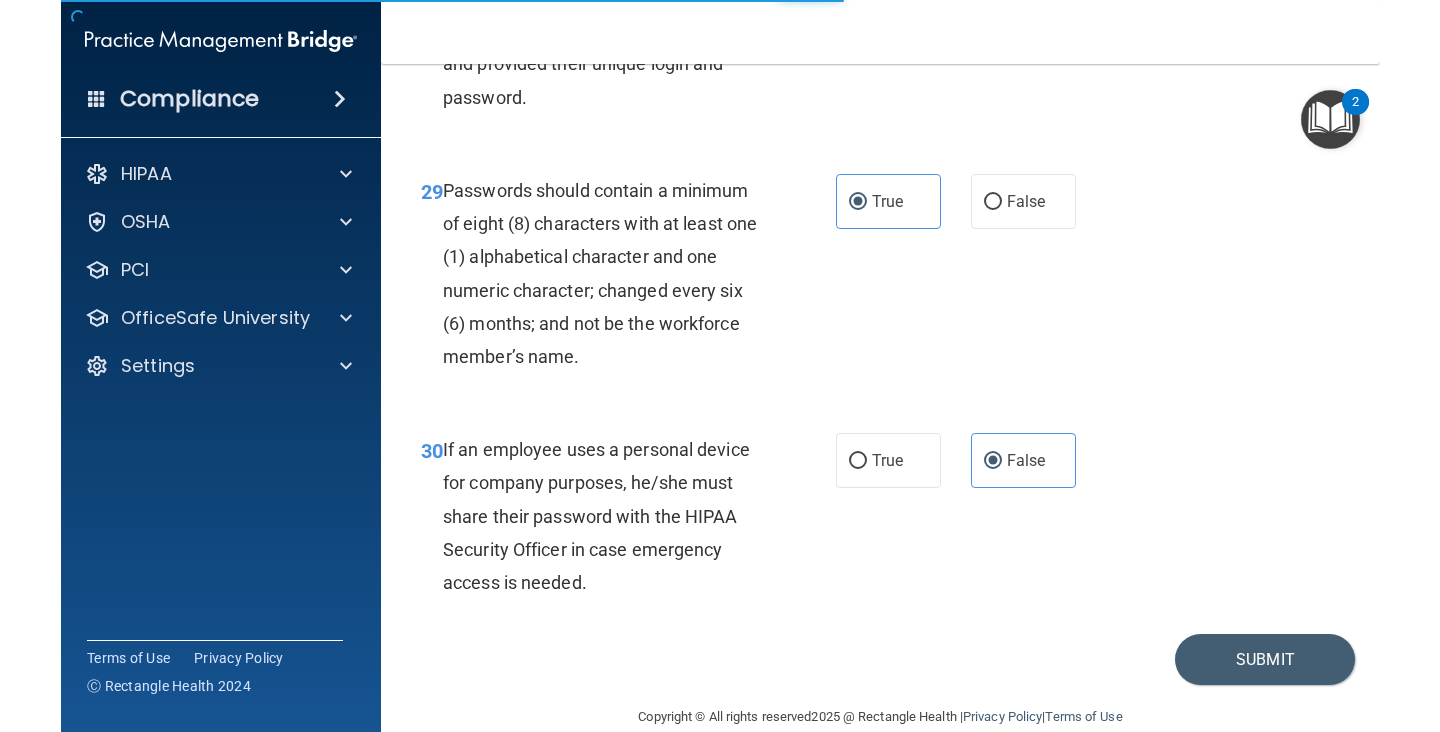 scroll, scrollTop: 5621, scrollLeft: 0, axis: vertical 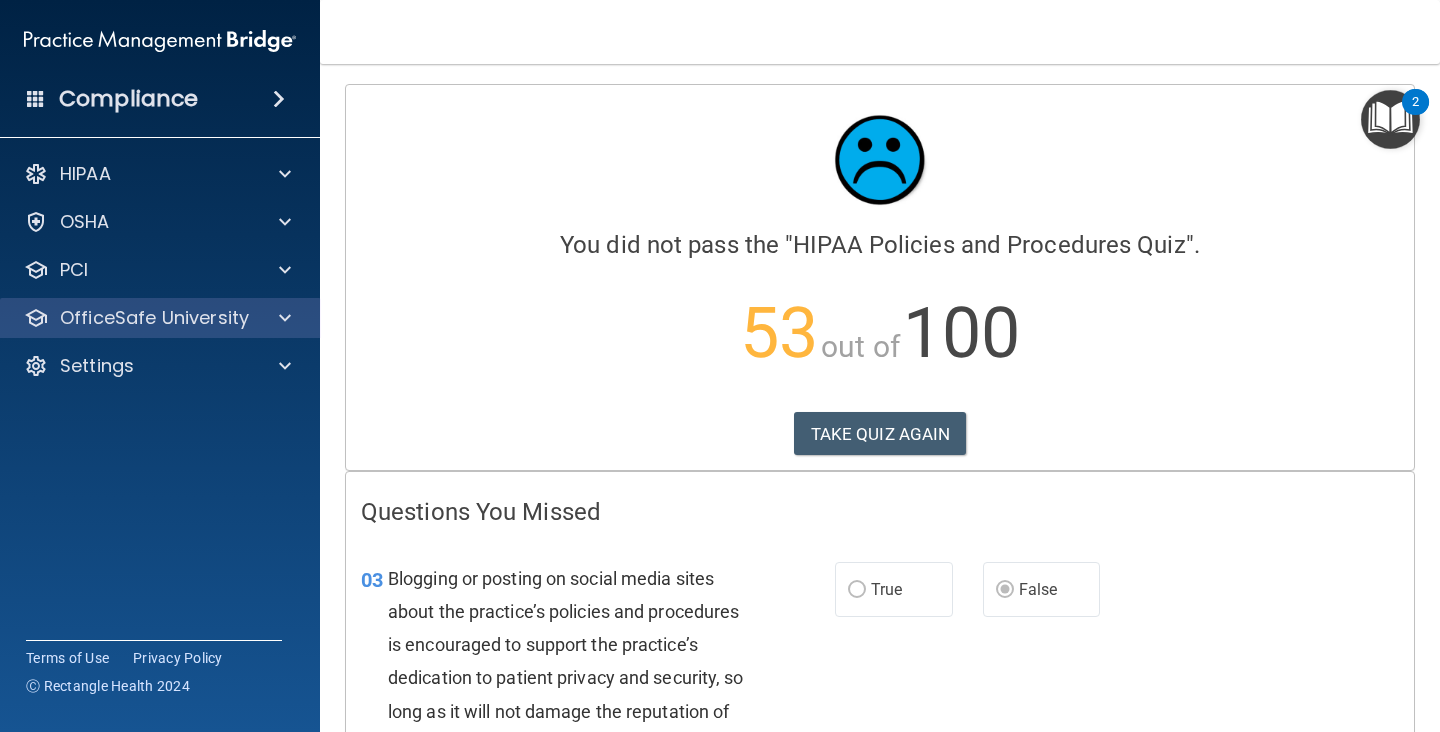 click on "OfficeSafe University" at bounding box center [160, 318] 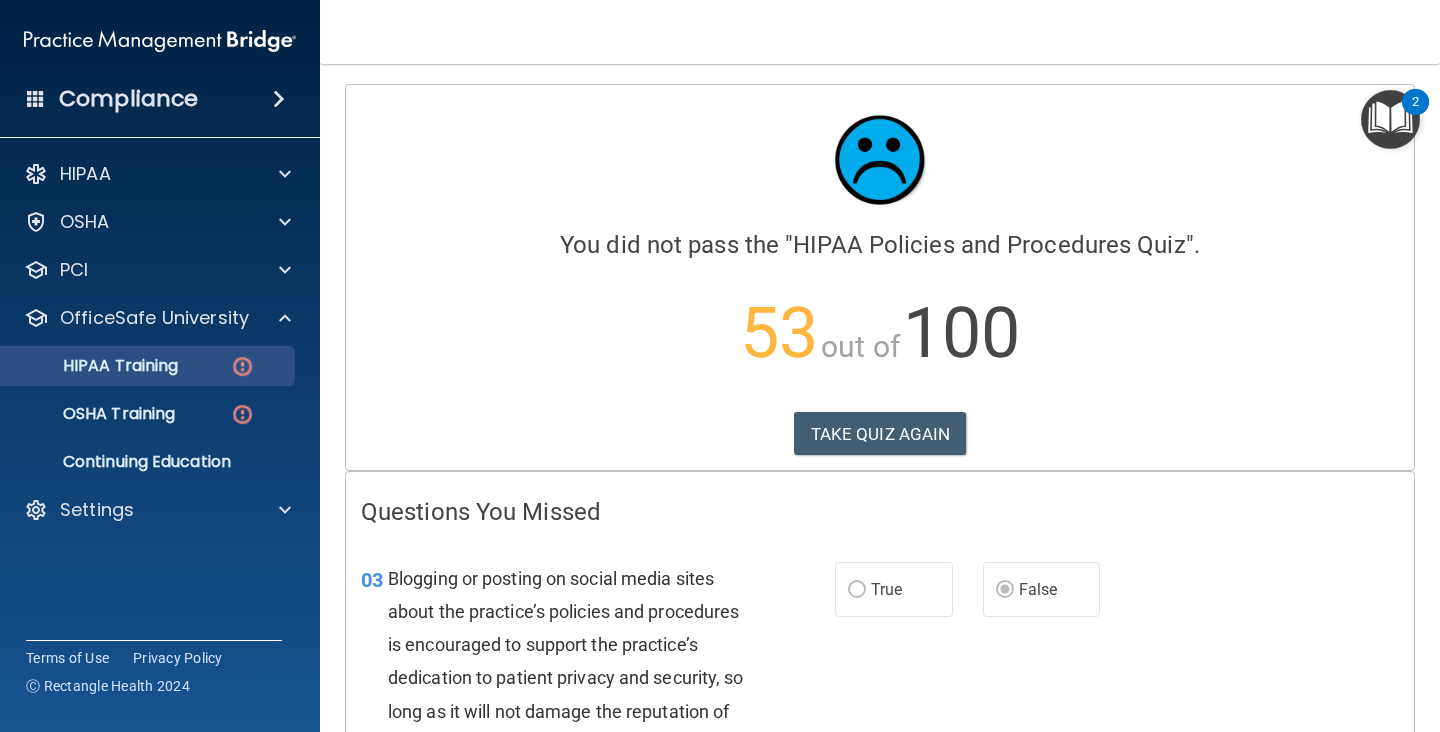 click at bounding box center [242, 366] 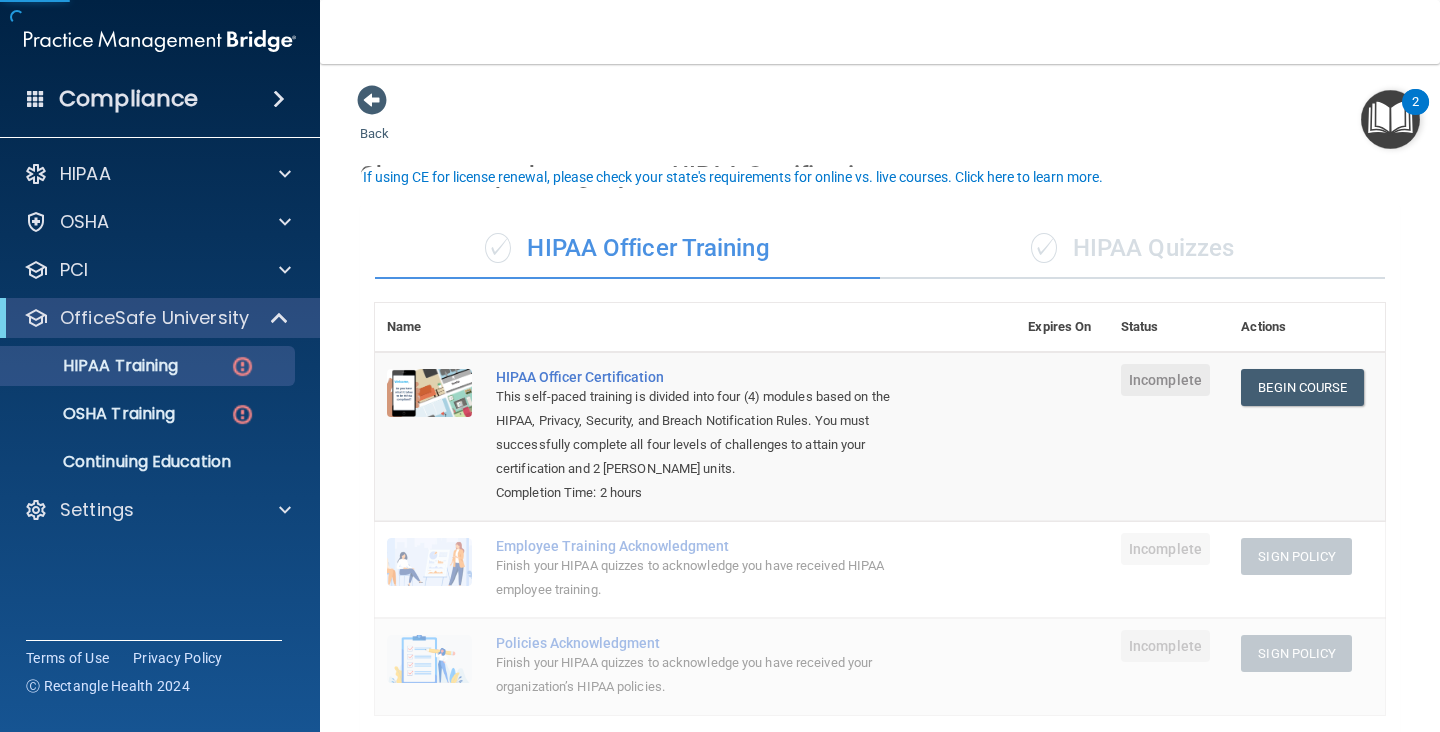 scroll, scrollTop: 28, scrollLeft: 0, axis: vertical 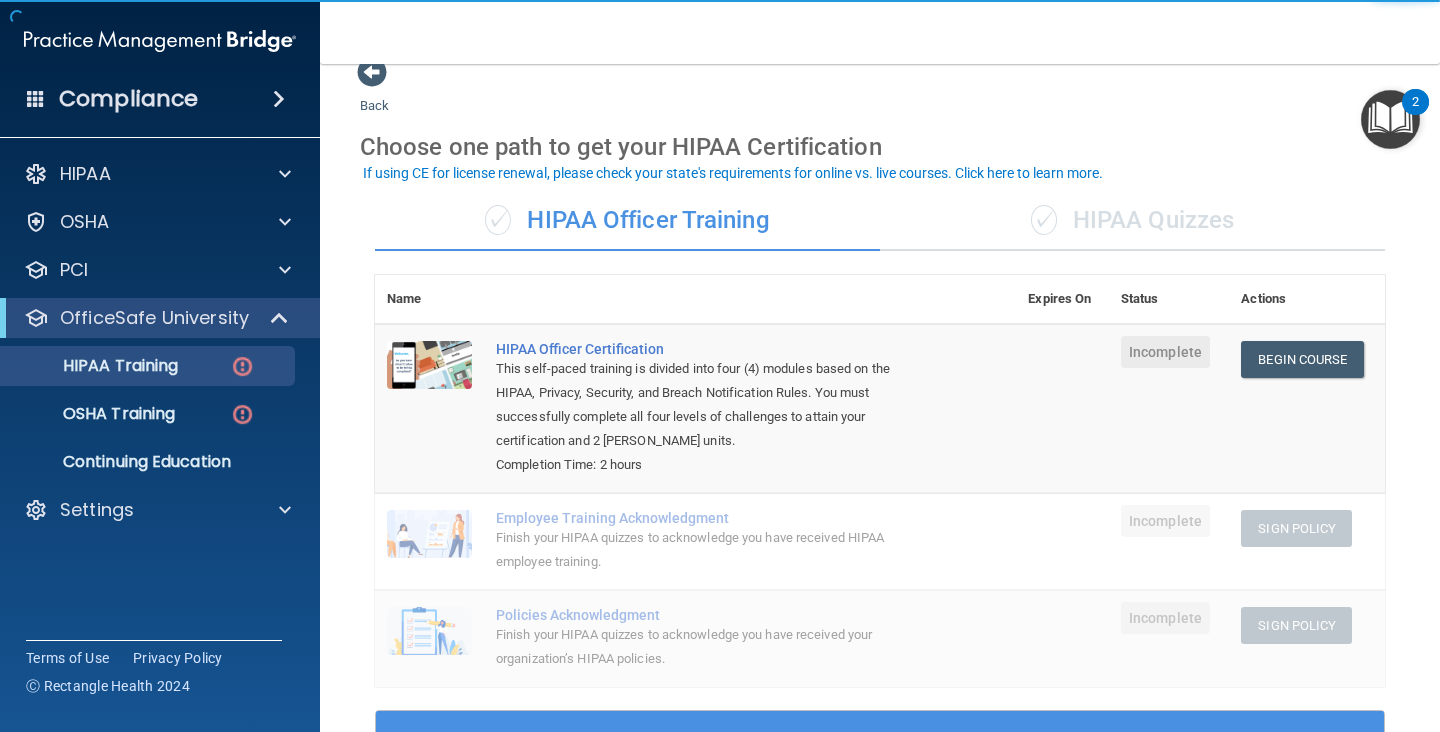 click on "✓   HIPAA Quizzes" at bounding box center [1132, 221] 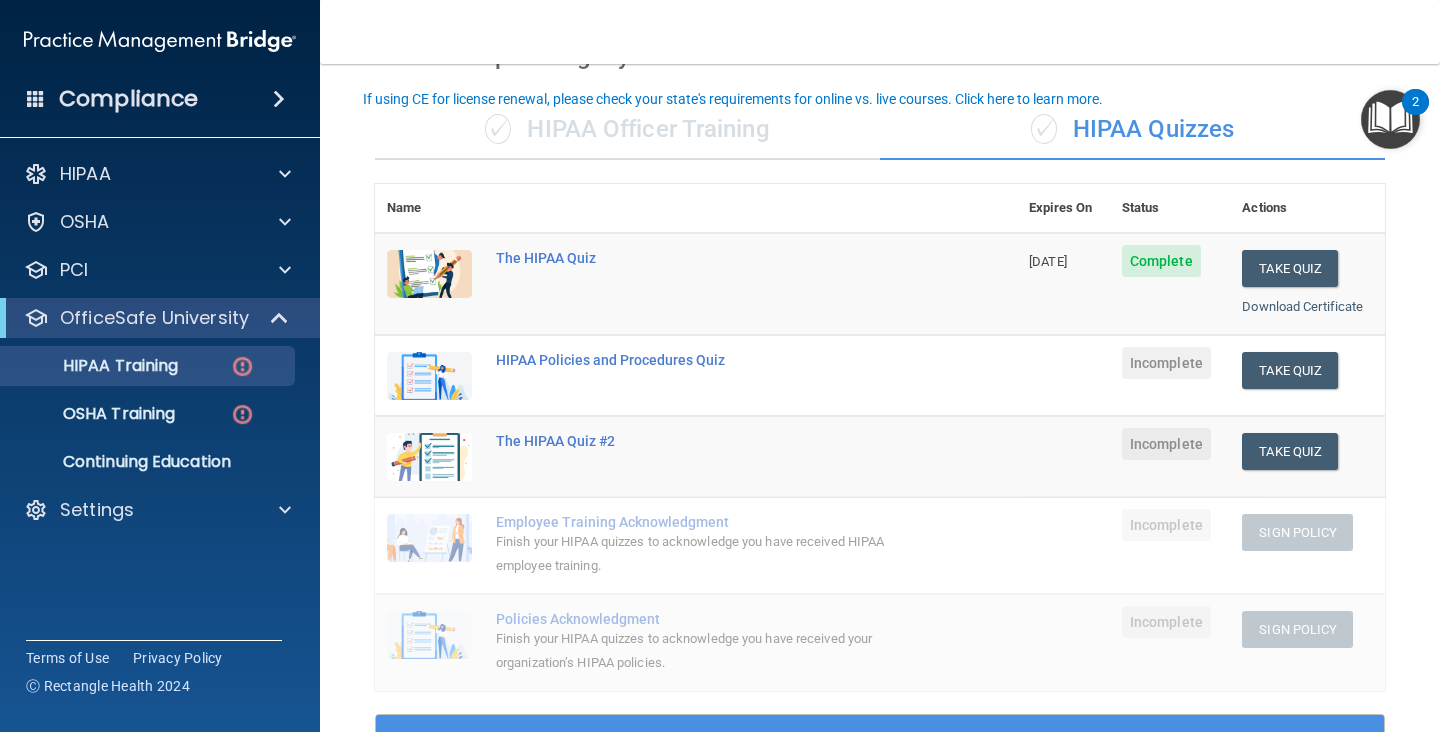 scroll, scrollTop: 195, scrollLeft: 0, axis: vertical 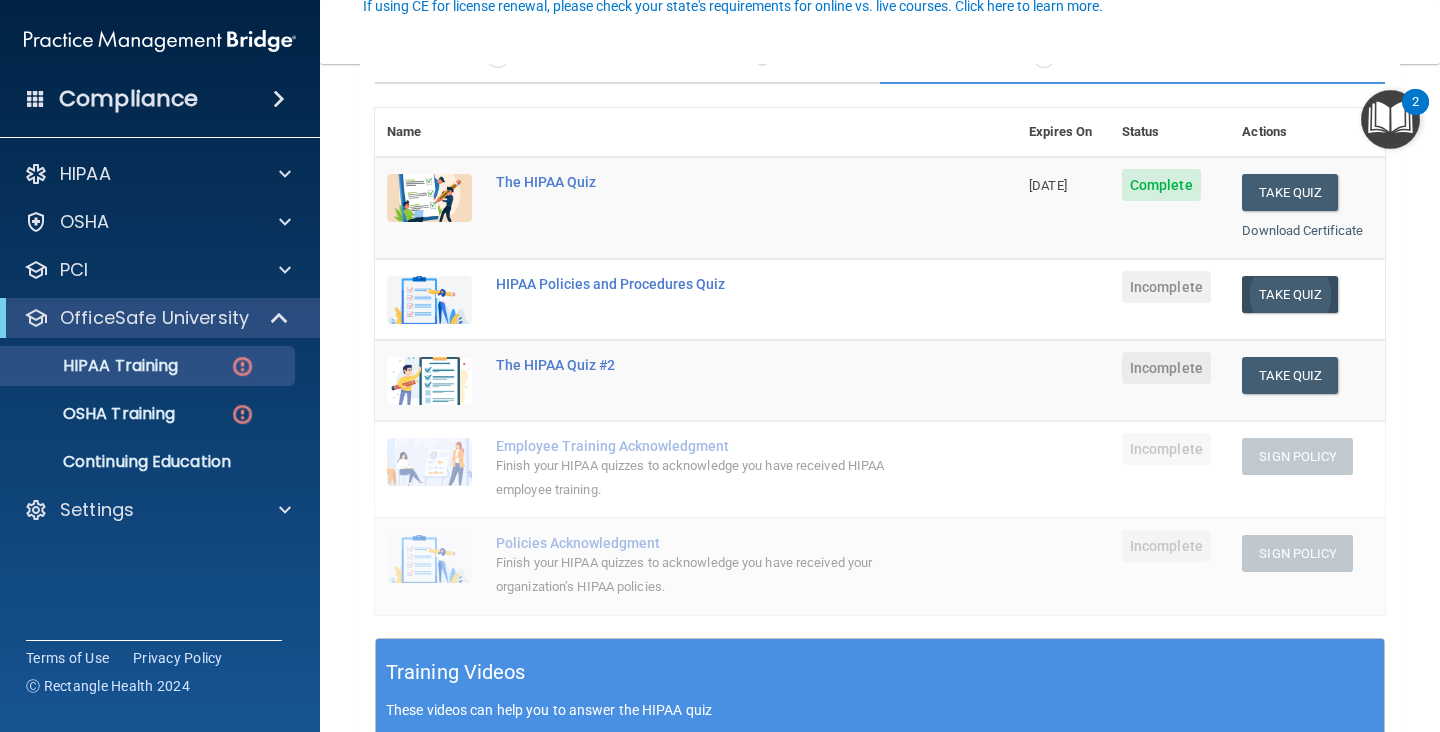 click on "Take Quiz" at bounding box center (1290, 294) 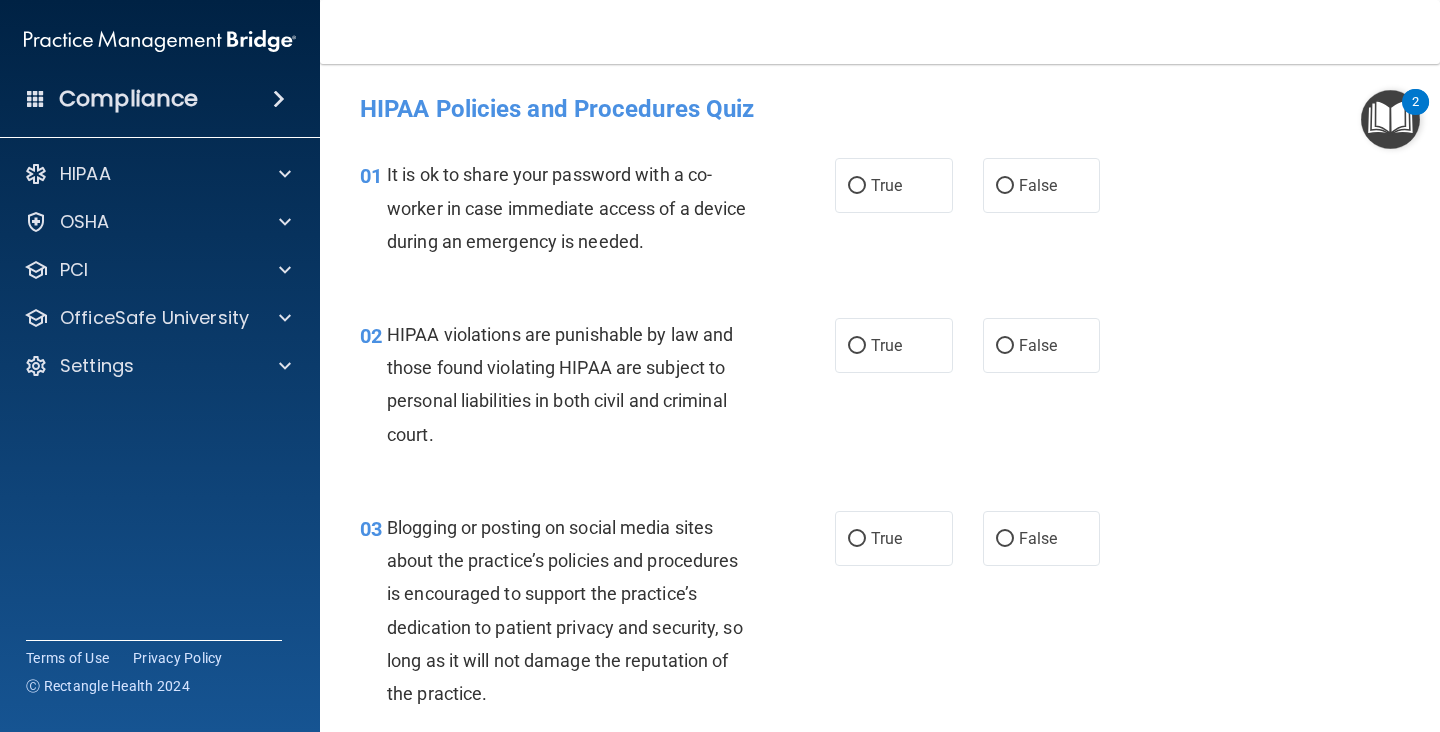 scroll, scrollTop: 0, scrollLeft: 0, axis: both 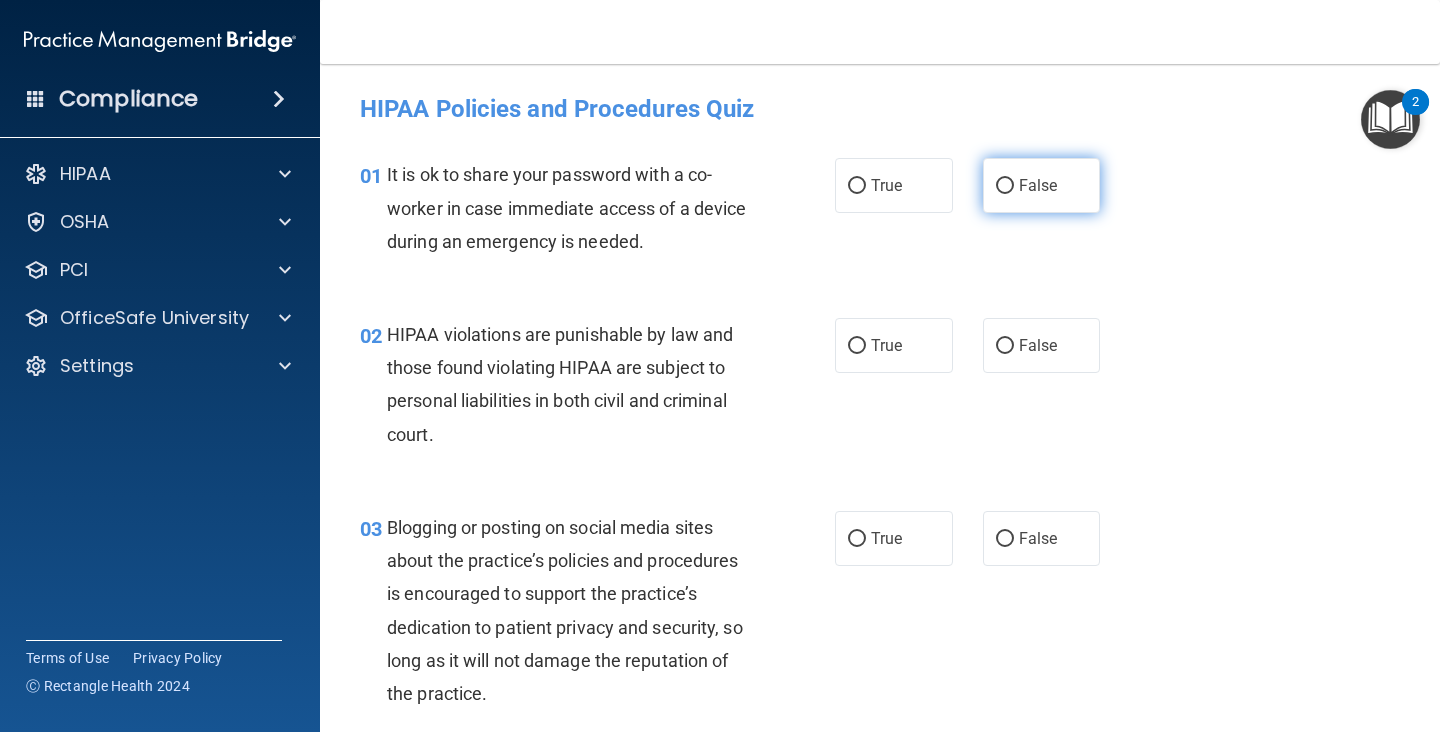 click on "False" at bounding box center (1042, 185) 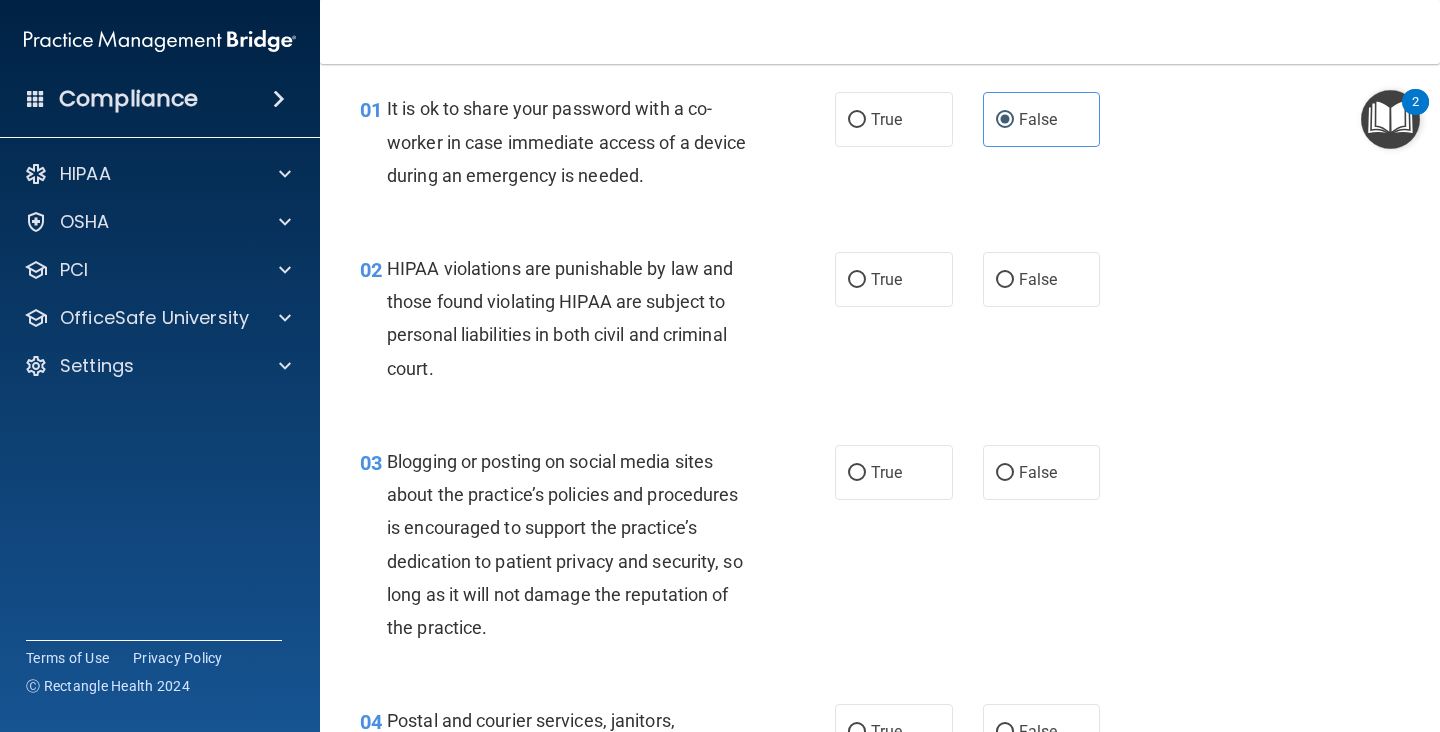 scroll, scrollTop: 94, scrollLeft: 0, axis: vertical 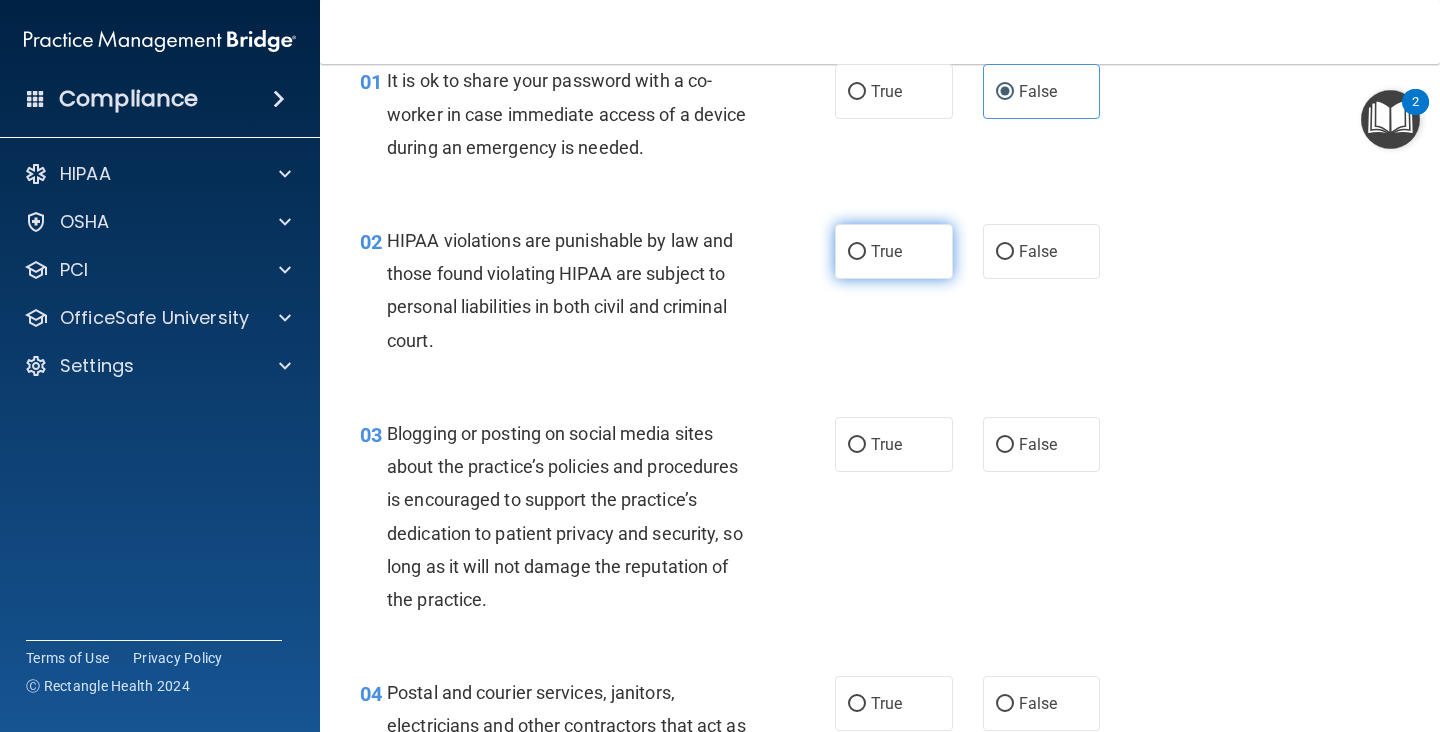 click on "True" at bounding box center (886, 251) 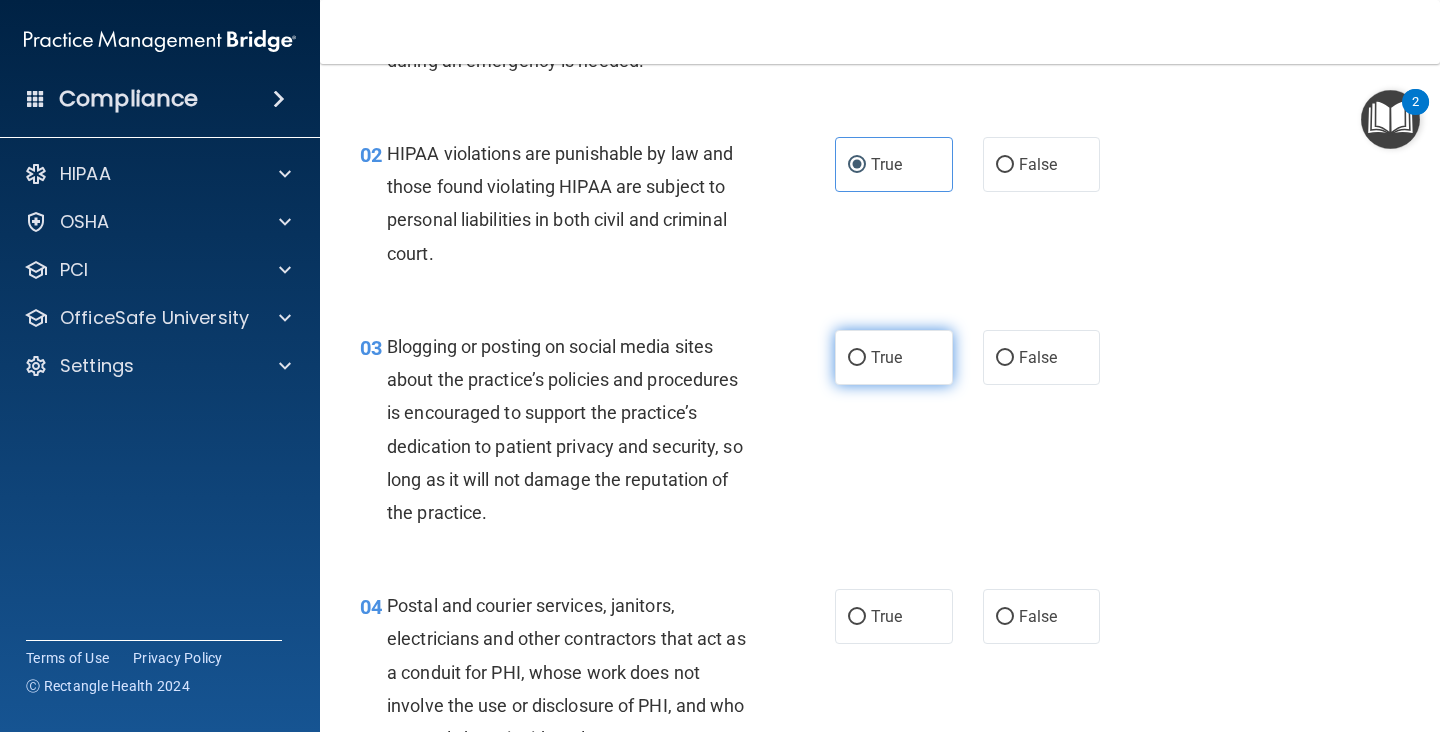 scroll, scrollTop: 206, scrollLeft: 0, axis: vertical 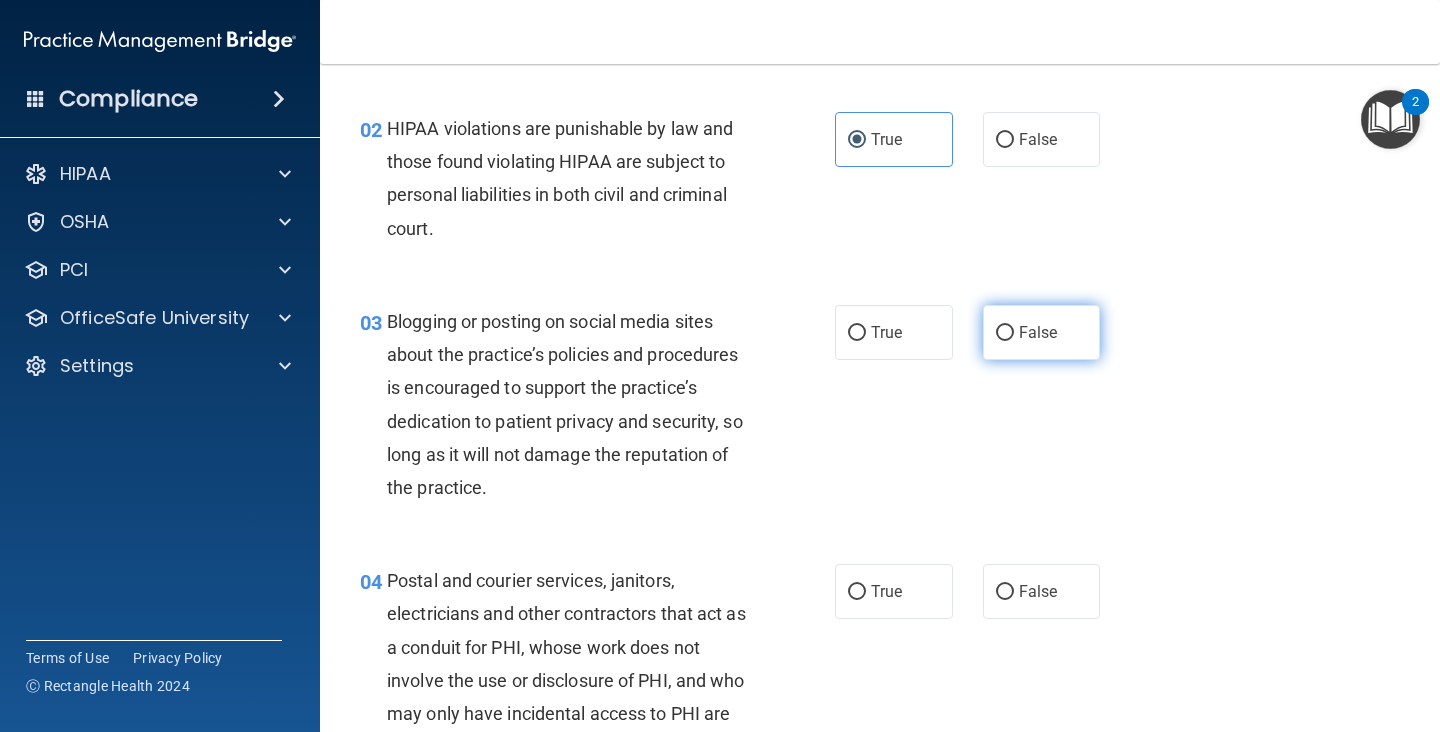 click on "False" at bounding box center [1038, 332] 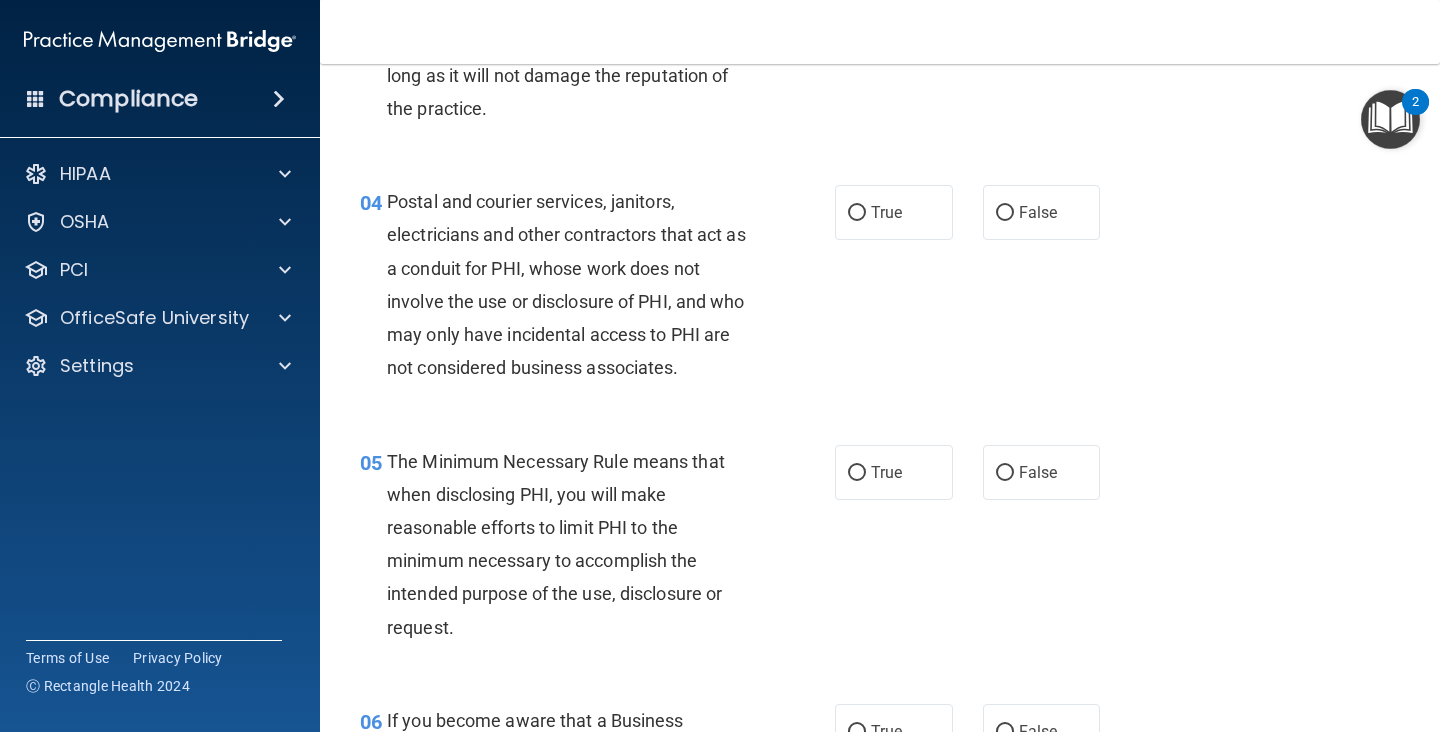 scroll, scrollTop: 587, scrollLeft: 0, axis: vertical 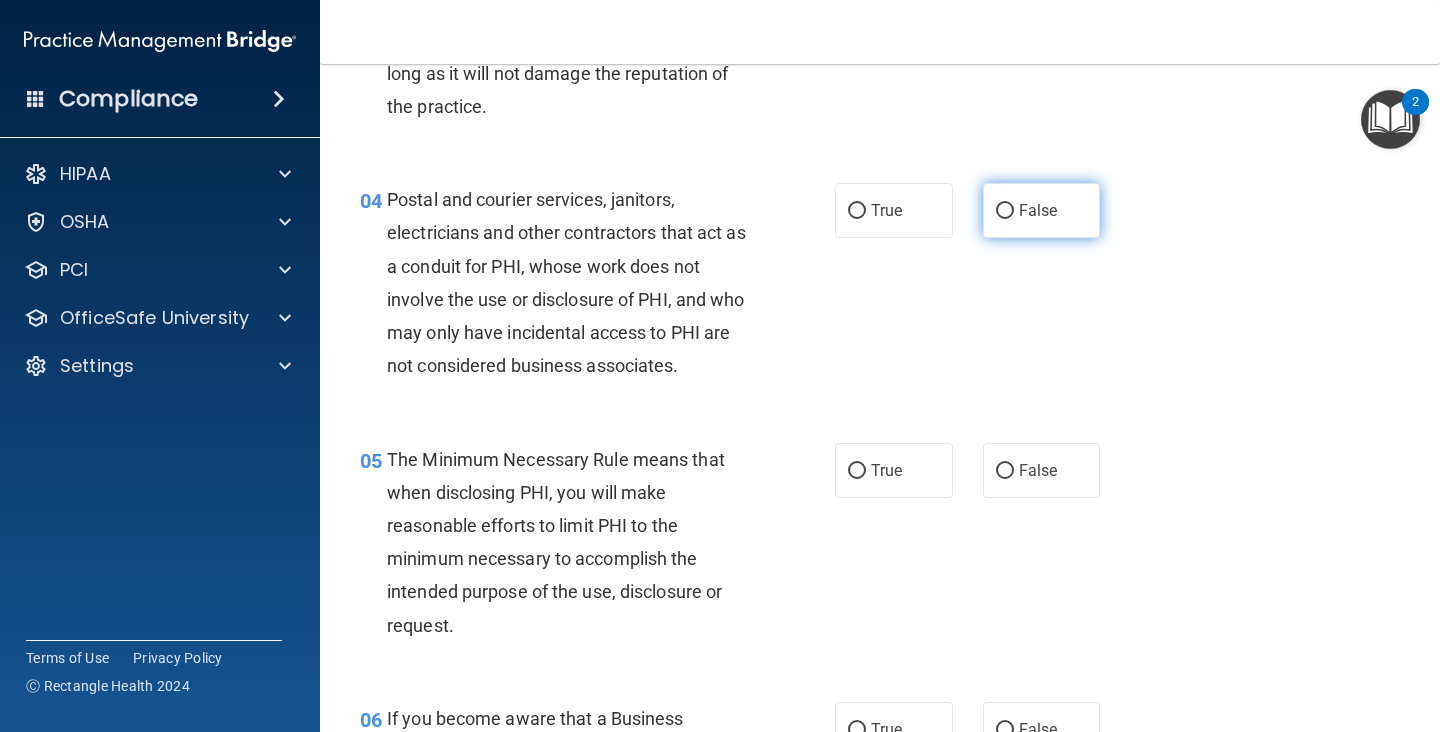 click on "False" at bounding box center (1038, 210) 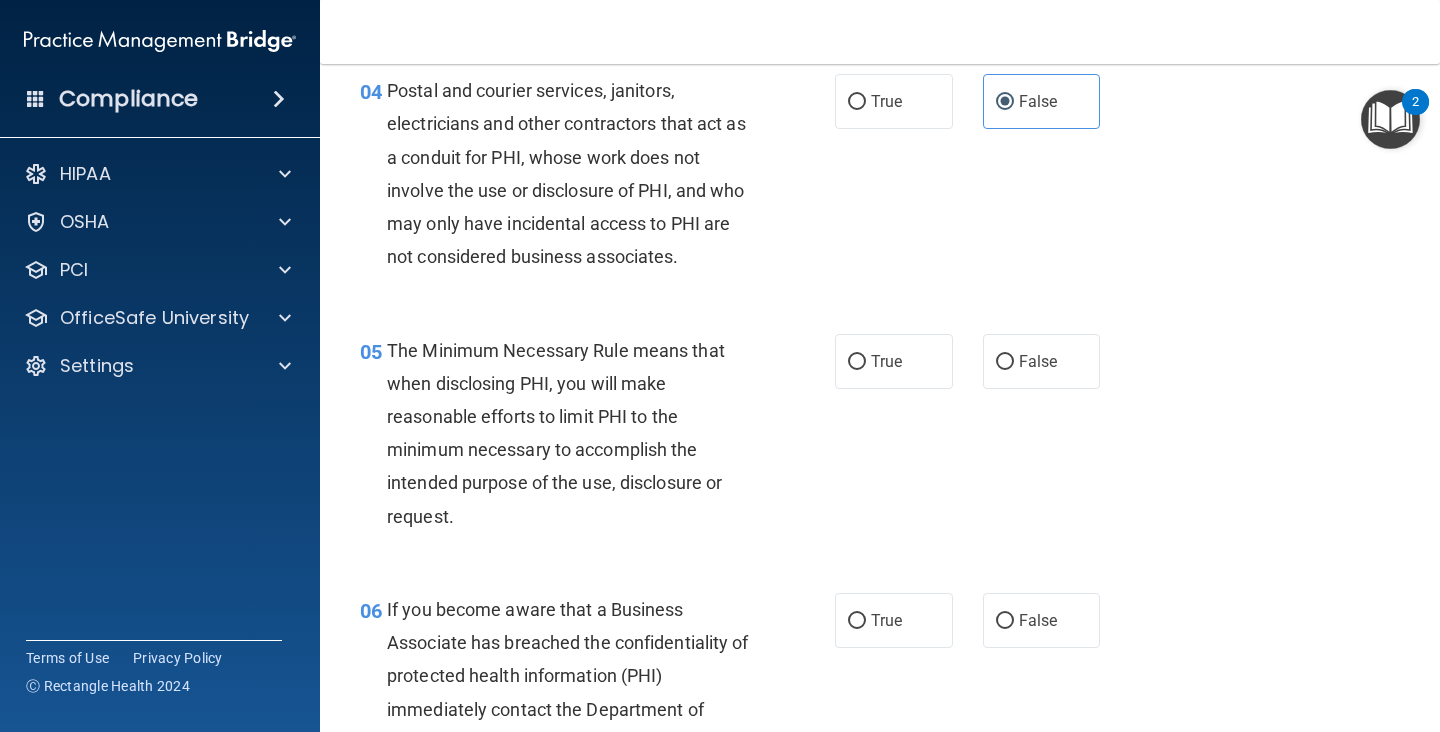 scroll, scrollTop: 727, scrollLeft: 0, axis: vertical 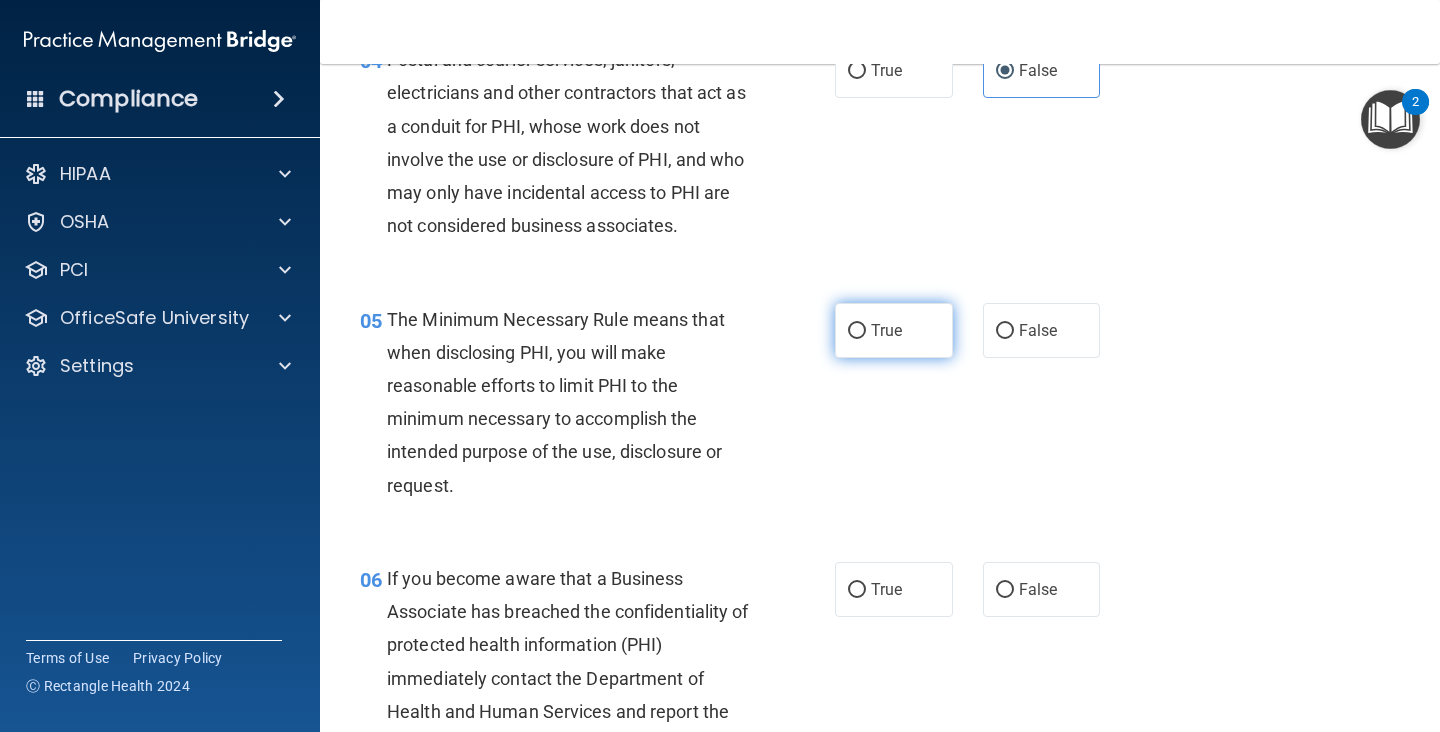 click on "True" at bounding box center [857, 331] 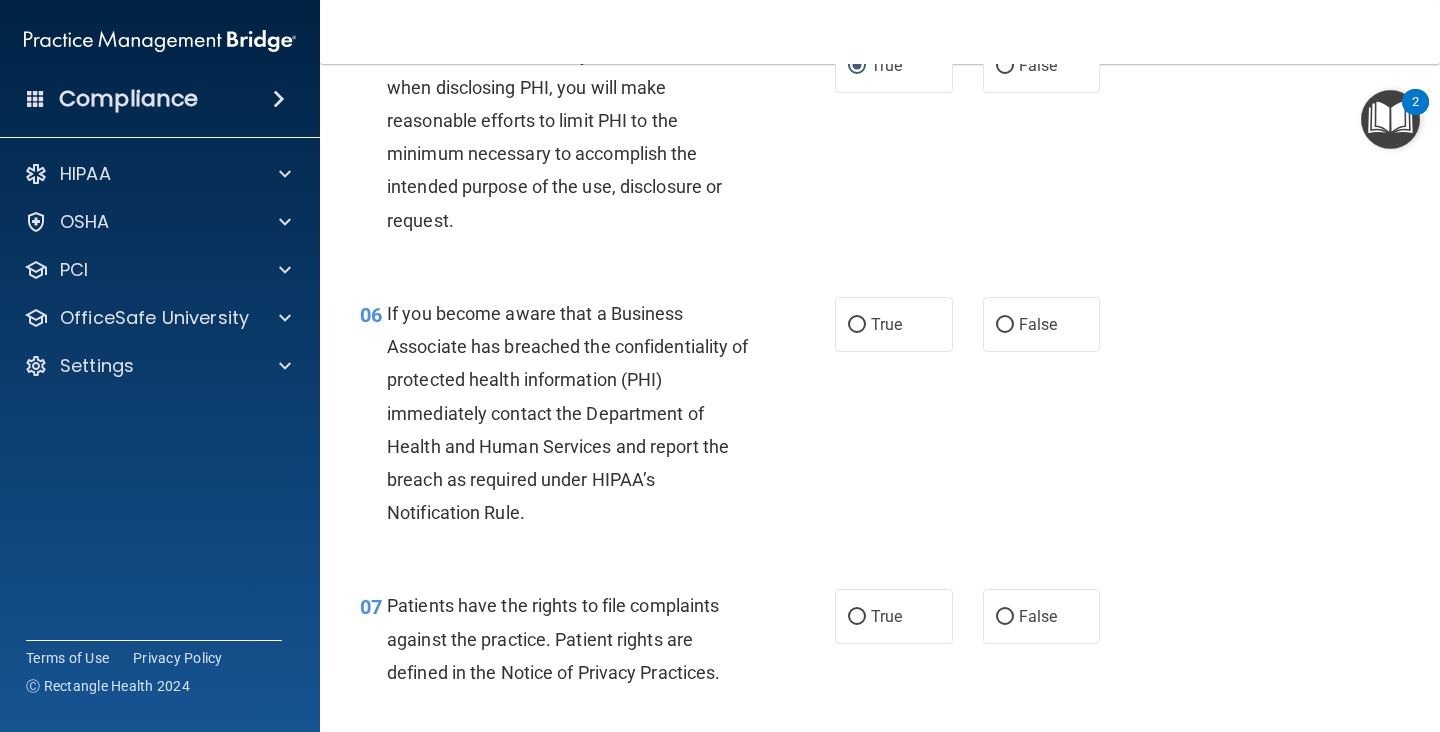 scroll, scrollTop: 1003, scrollLeft: 0, axis: vertical 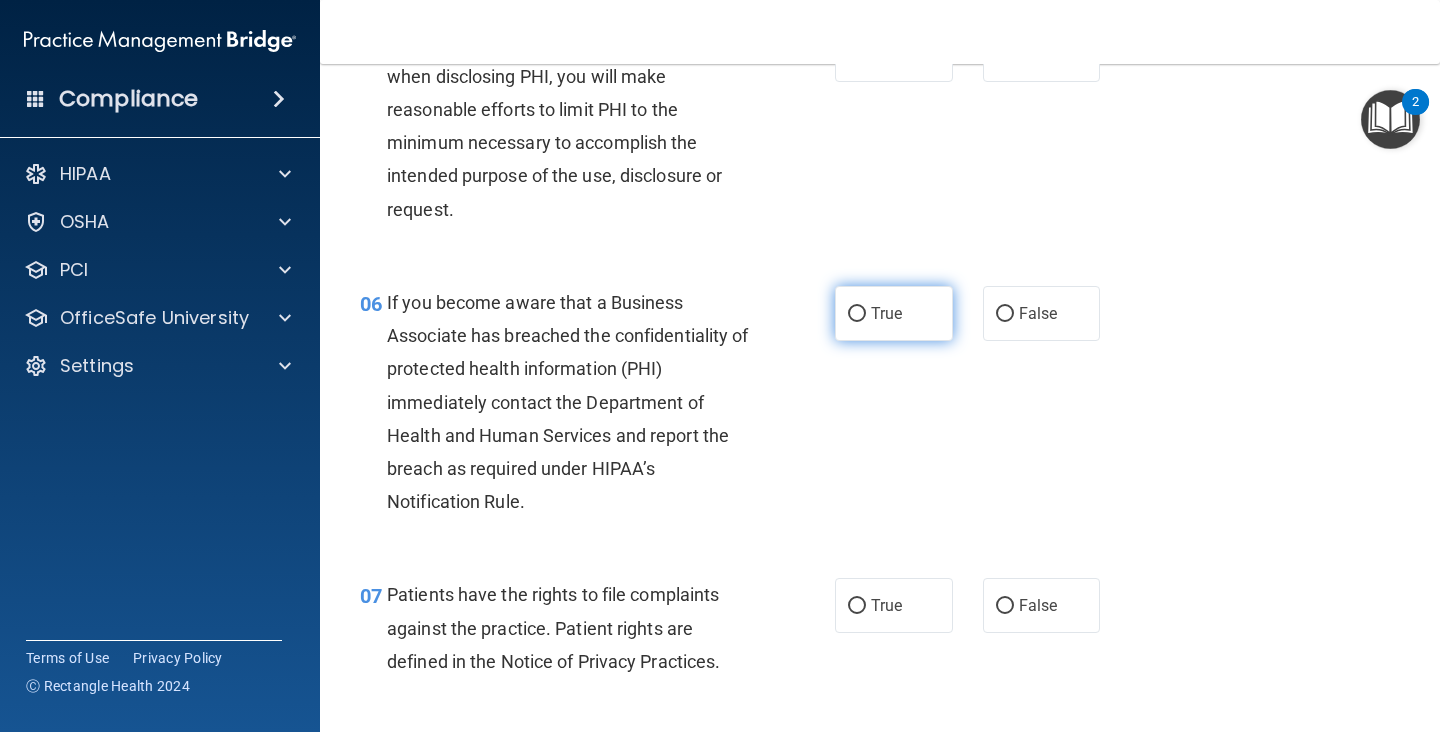 click on "True" at bounding box center (857, 314) 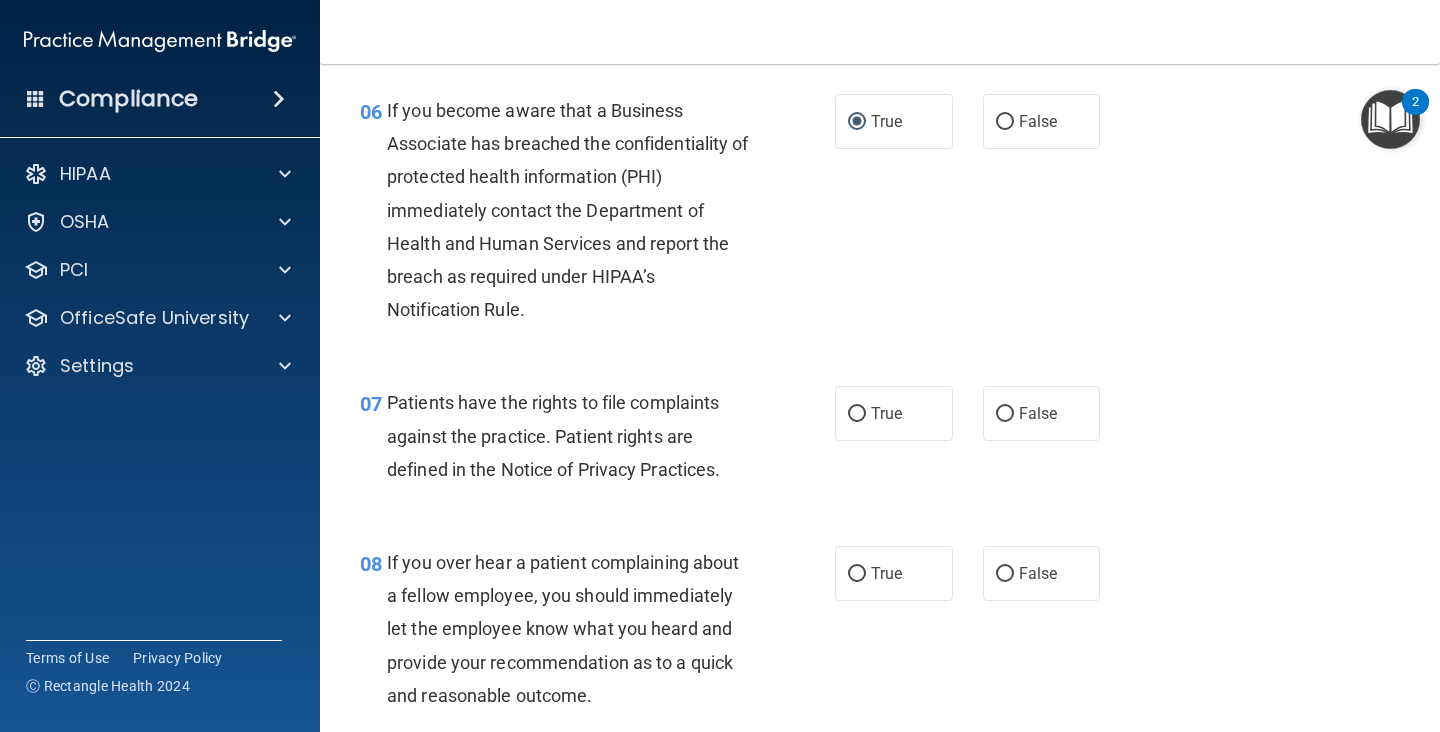 scroll, scrollTop: 1236, scrollLeft: 0, axis: vertical 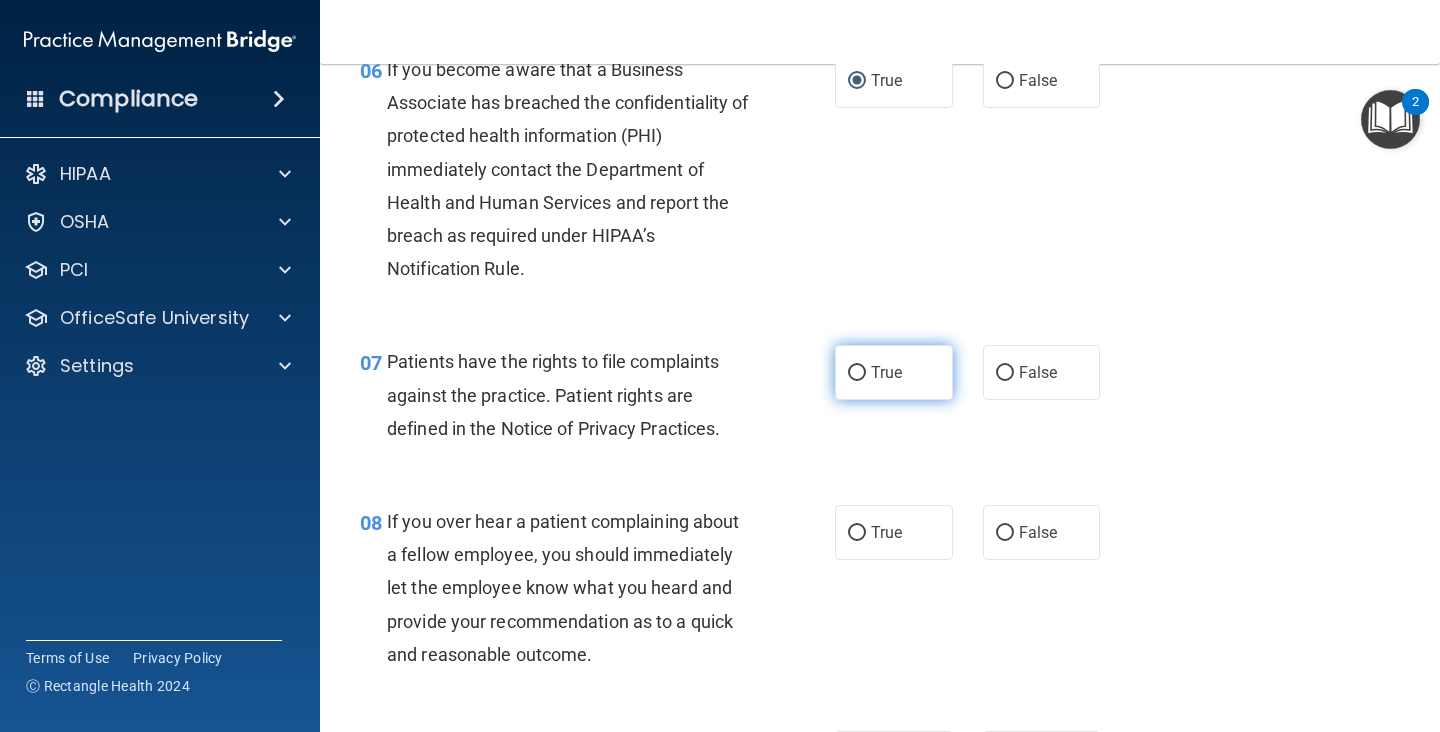 click on "True" at bounding box center (857, 373) 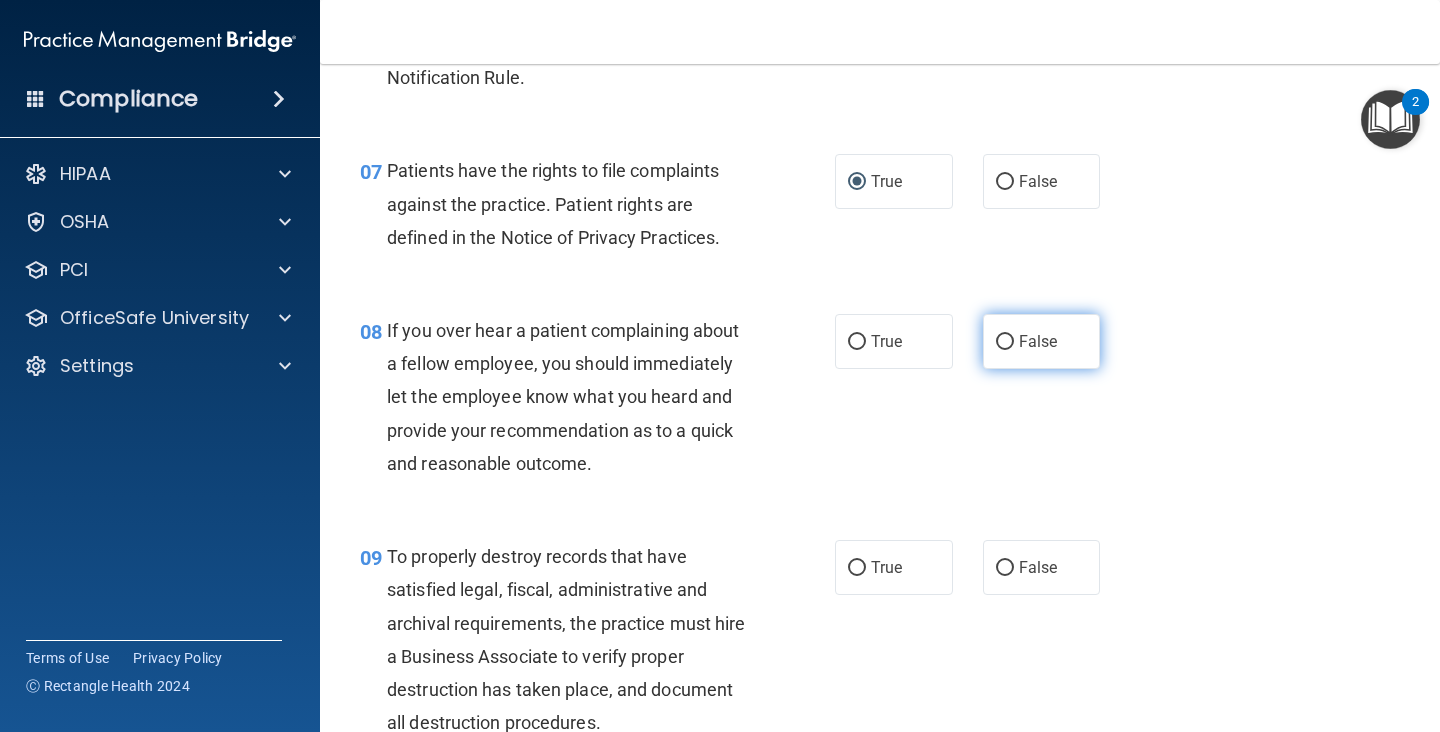 scroll, scrollTop: 1437, scrollLeft: 0, axis: vertical 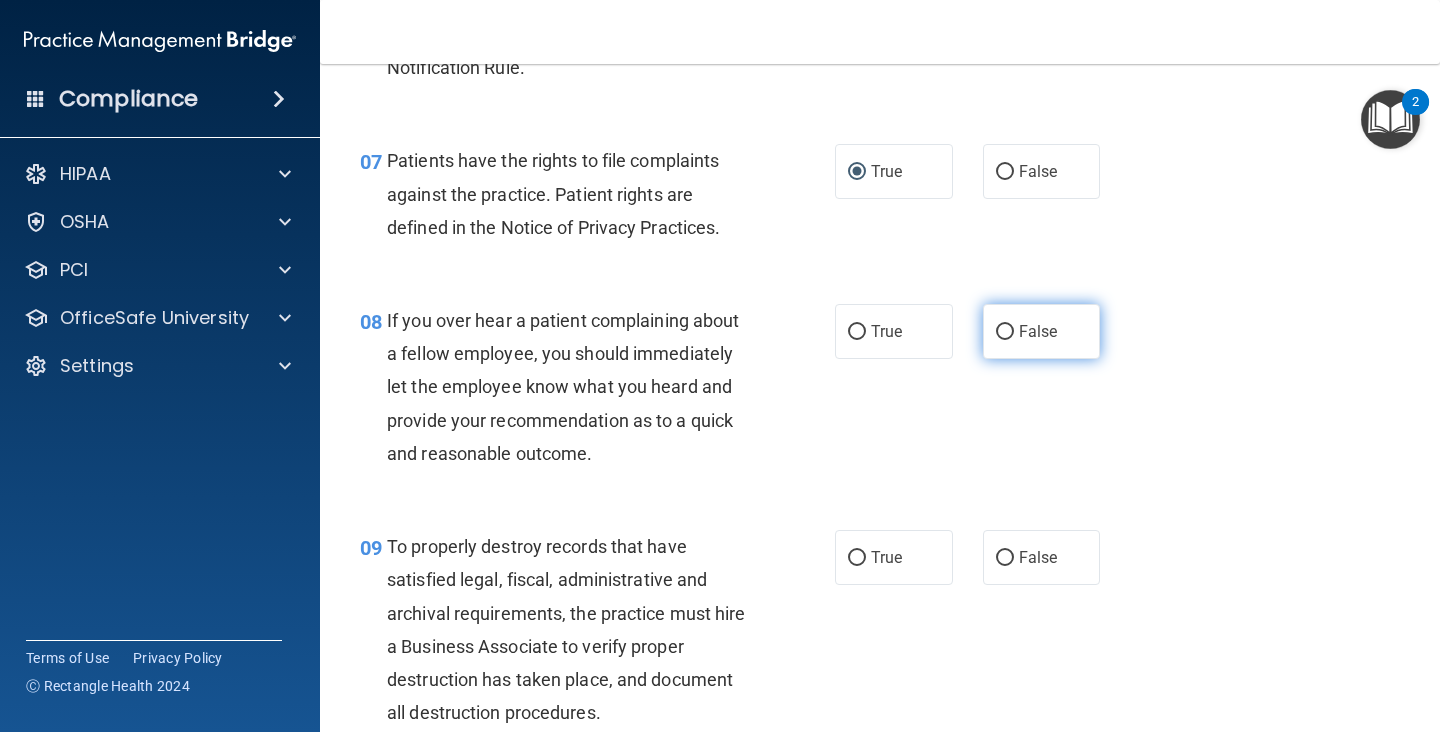 click on "False" at bounding box center (1038, 331) 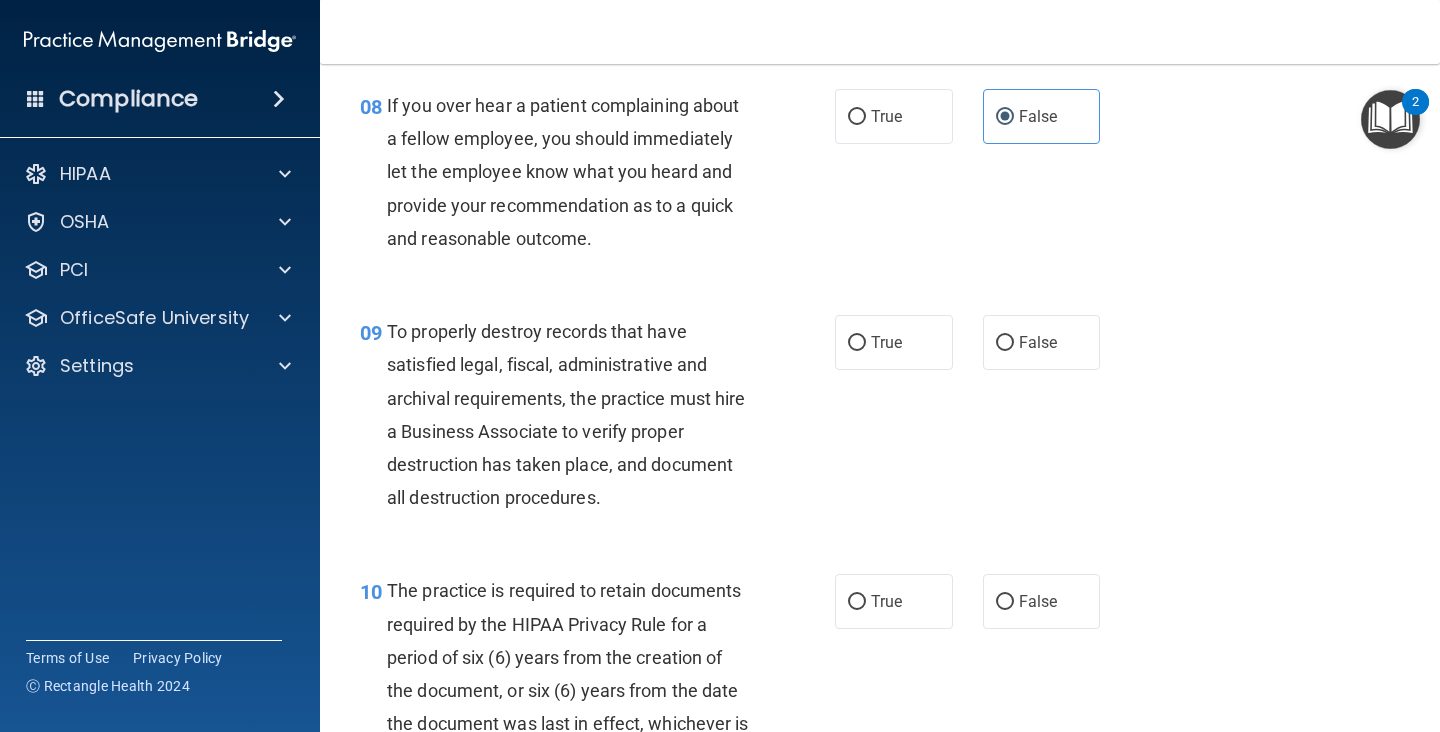 scroll, scrollTop: 1664, scrollLeft: 0, axis: vertical 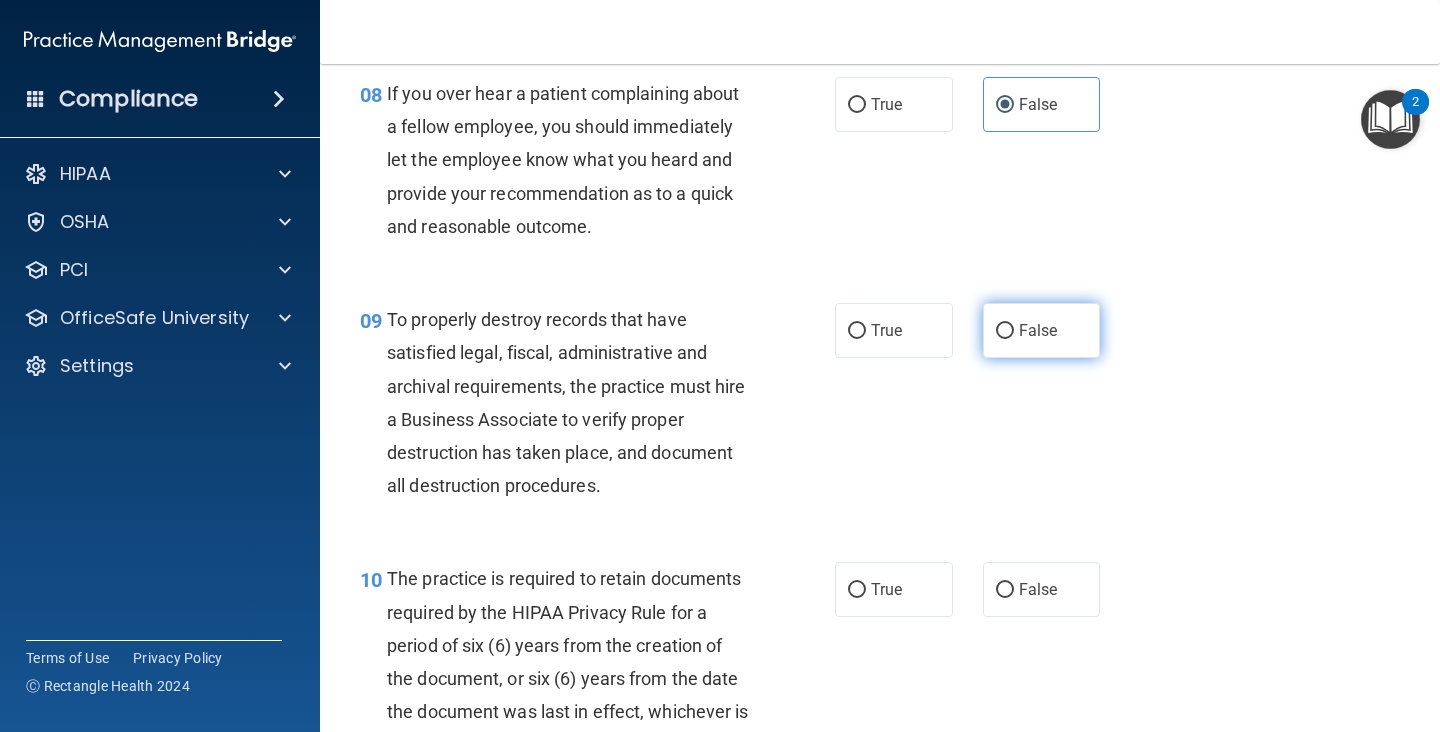 click on "False" at bounding box center [1038, 330] 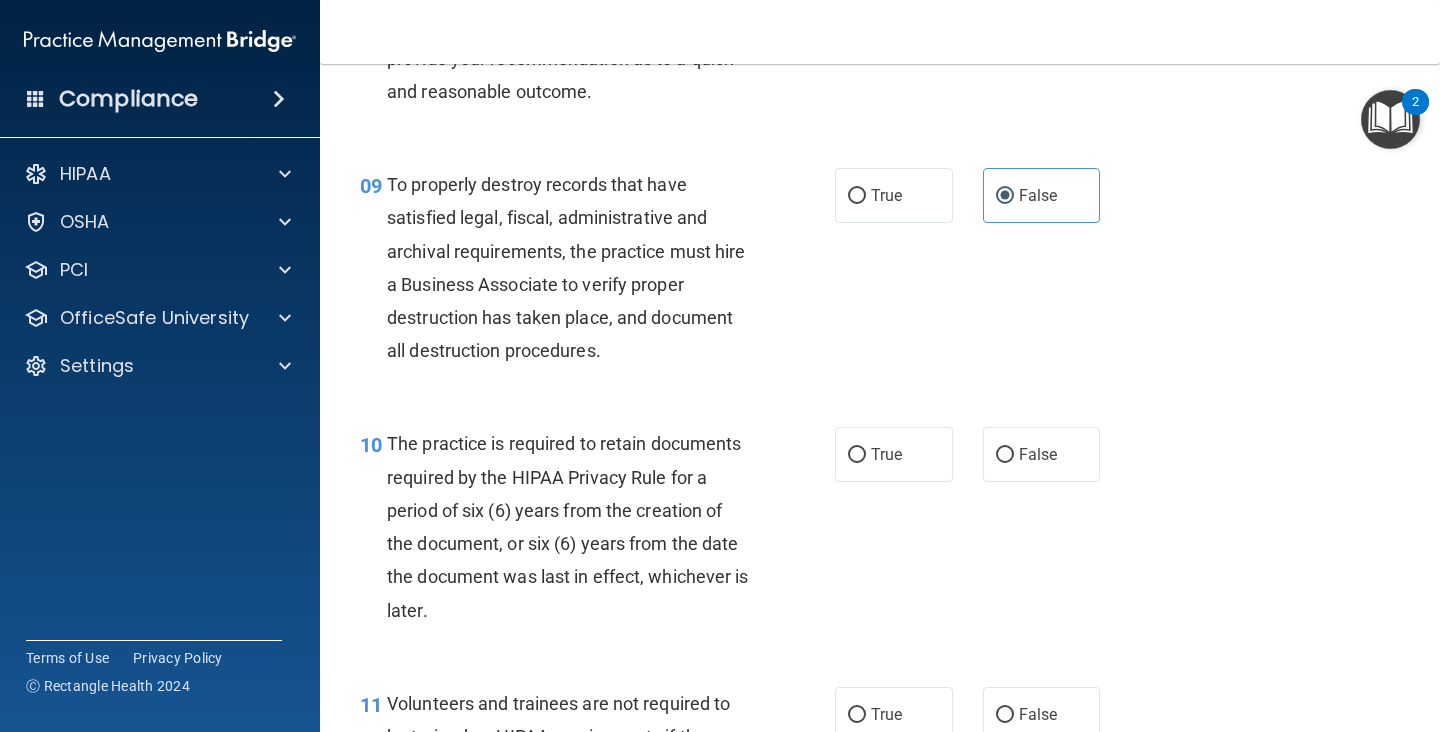scroll, scrollTop: 1802, scrollLeft: 0, axis: vertical 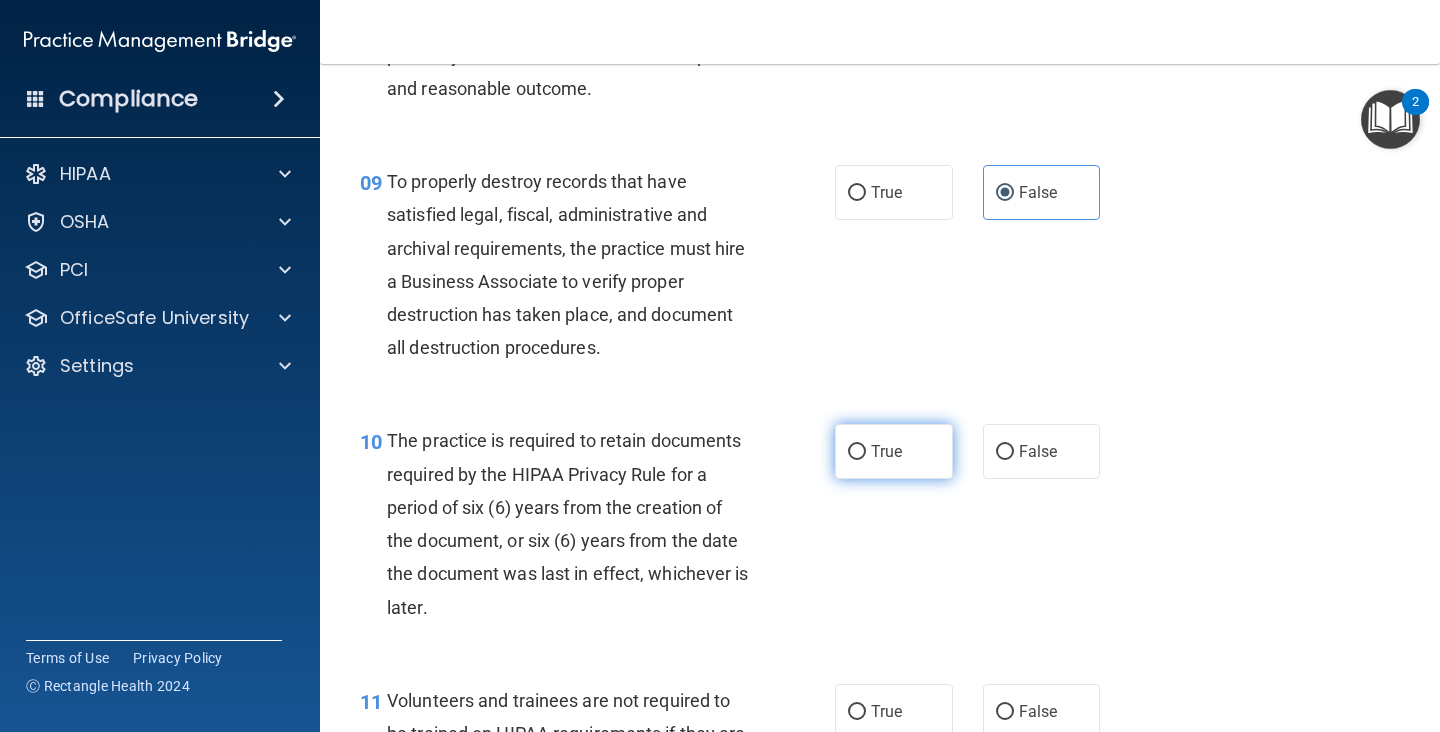 click on "True" at bounding box center (886, 451) 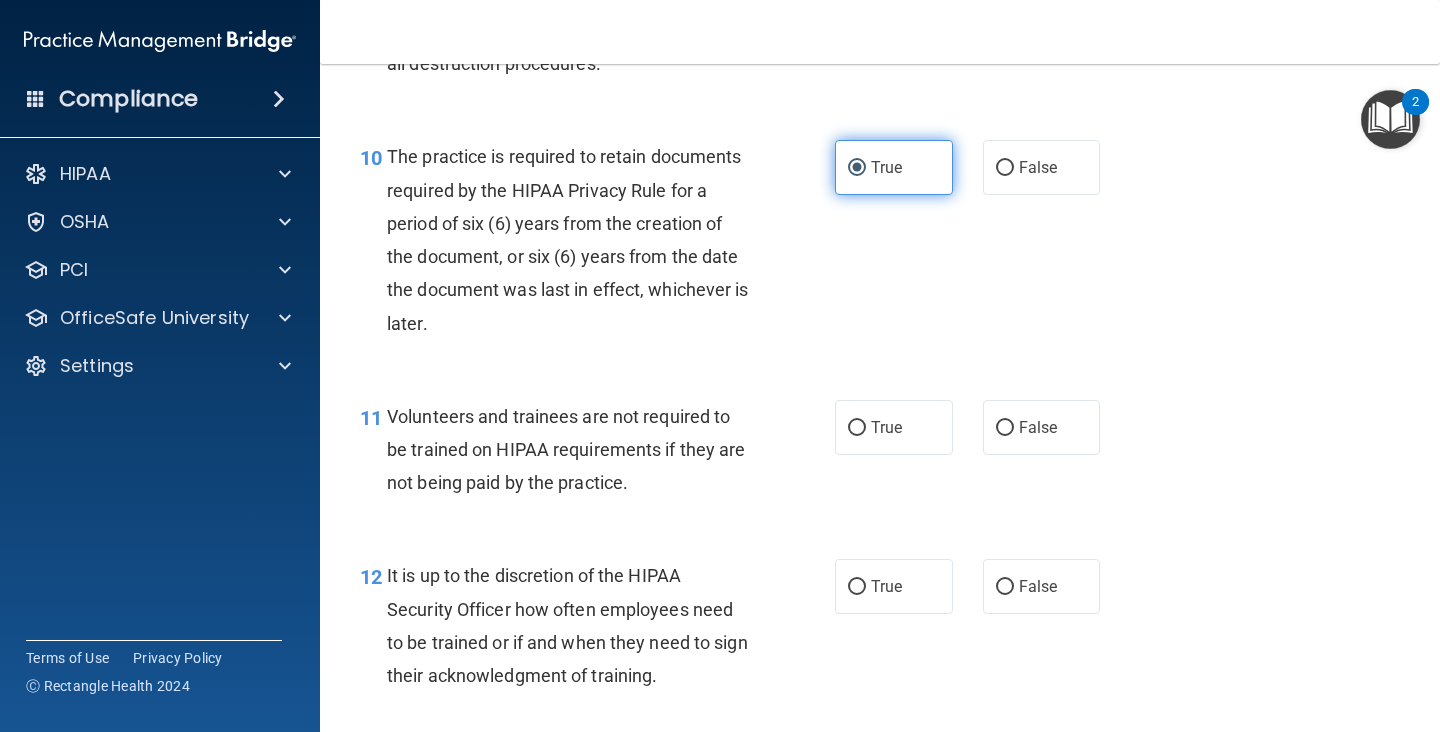 scroll, scrollTop: 2185, scrollLeft: 0, axis: vertical 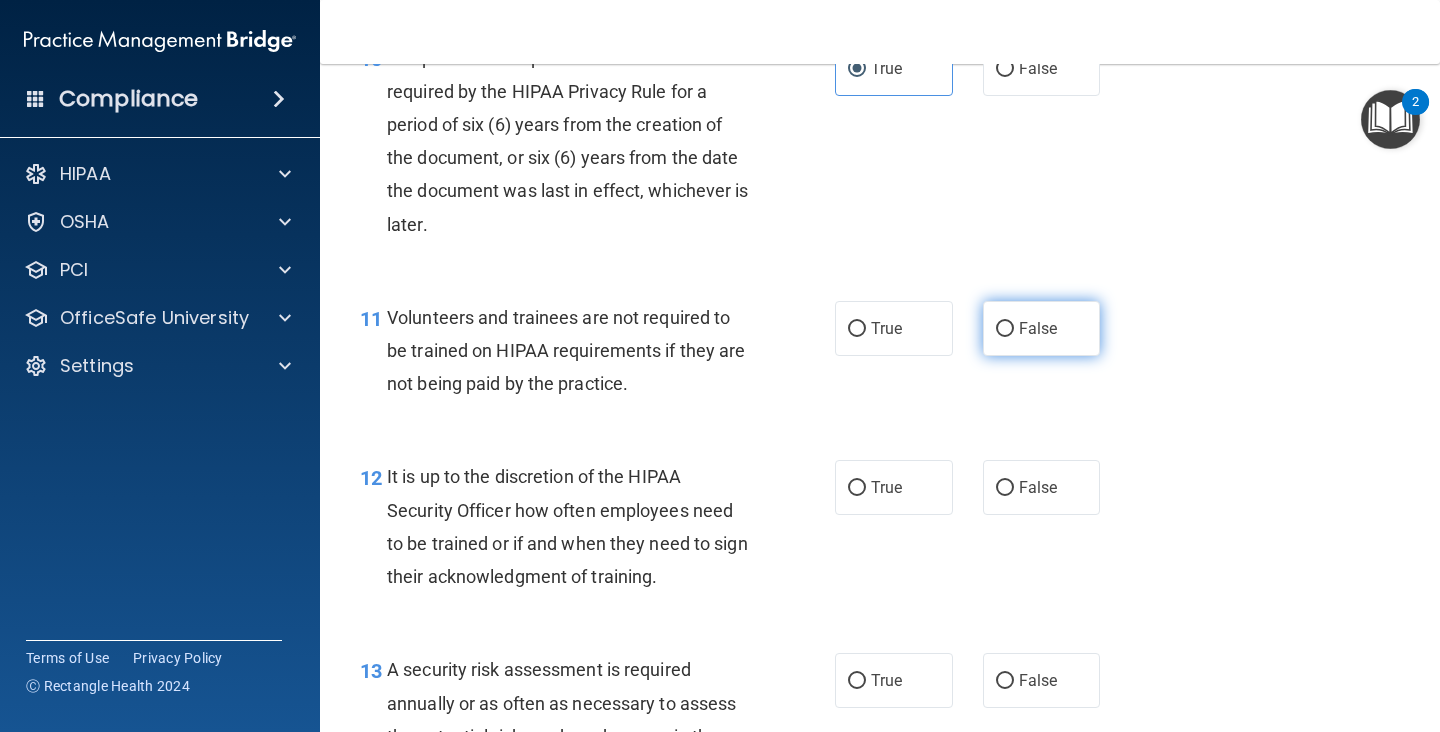 click on "False" at bounding box center [1042, 328] 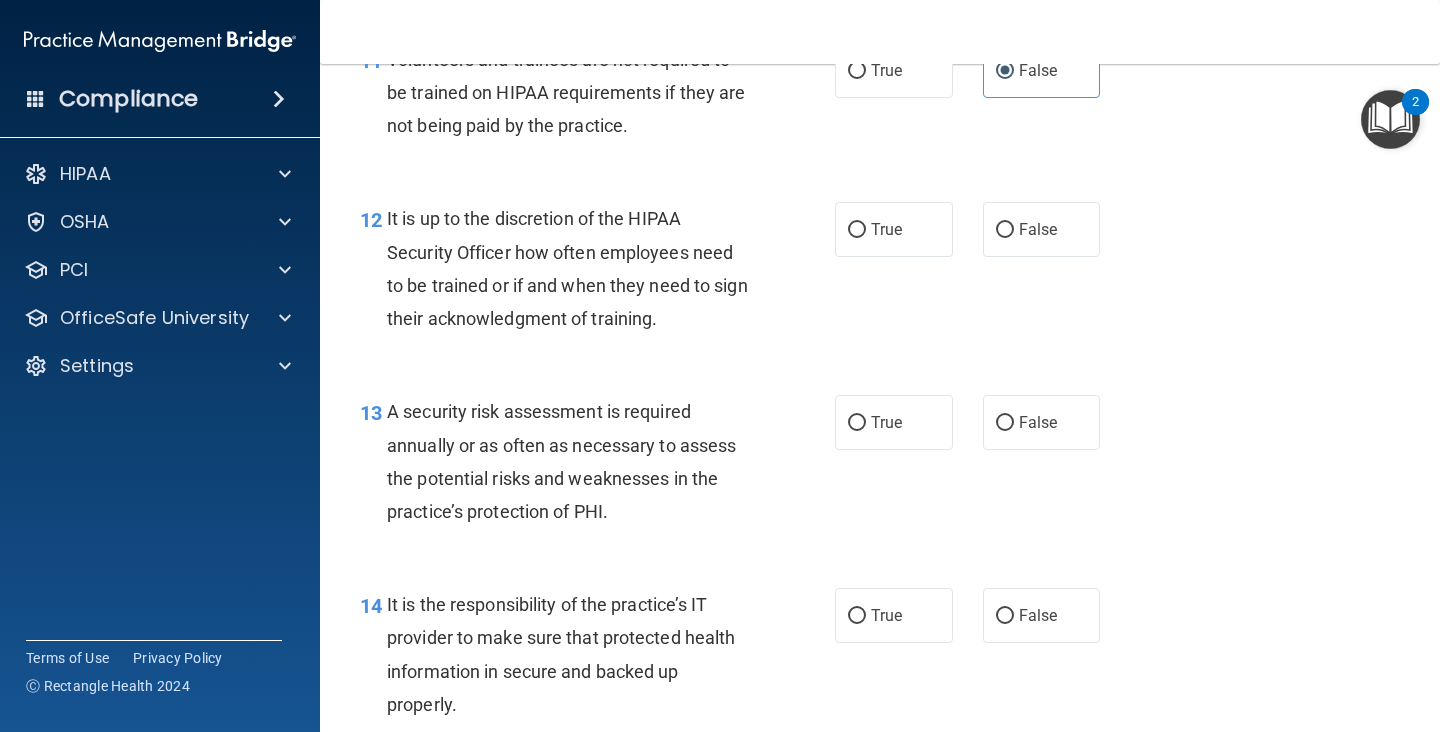 scroll, scrollTop: 2454, scrollLeft: 0, axis: vertical 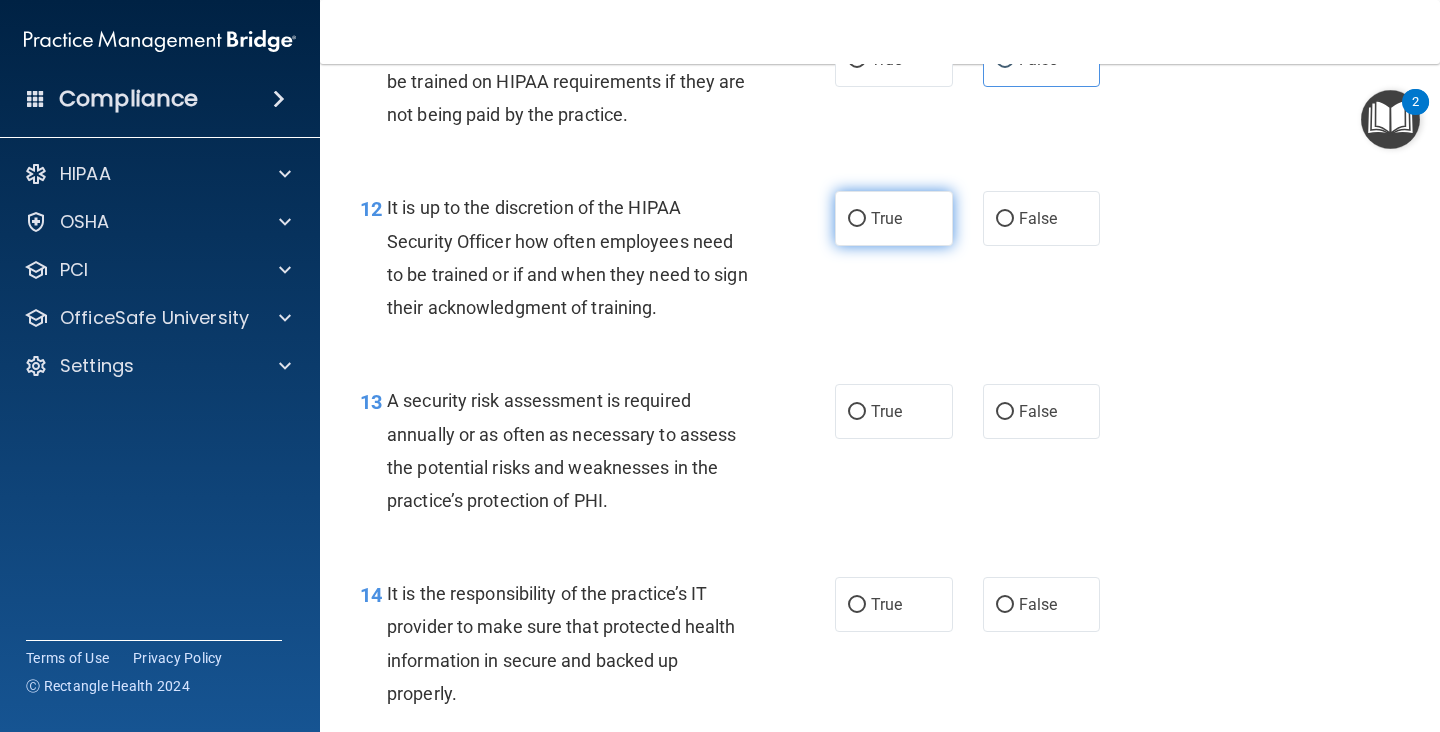 click on "True" at bounding box center [886, 218] 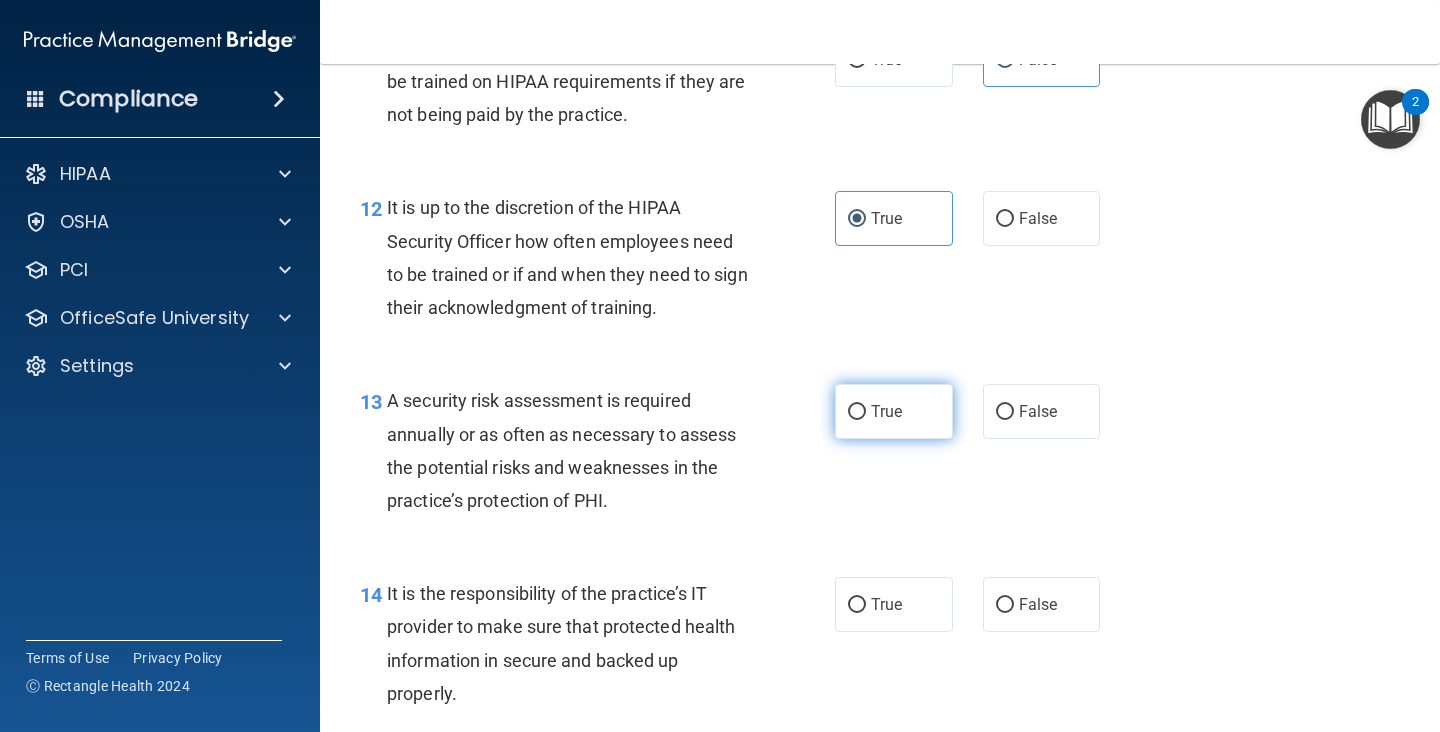 click on "True" at bounding box center (886, 411) 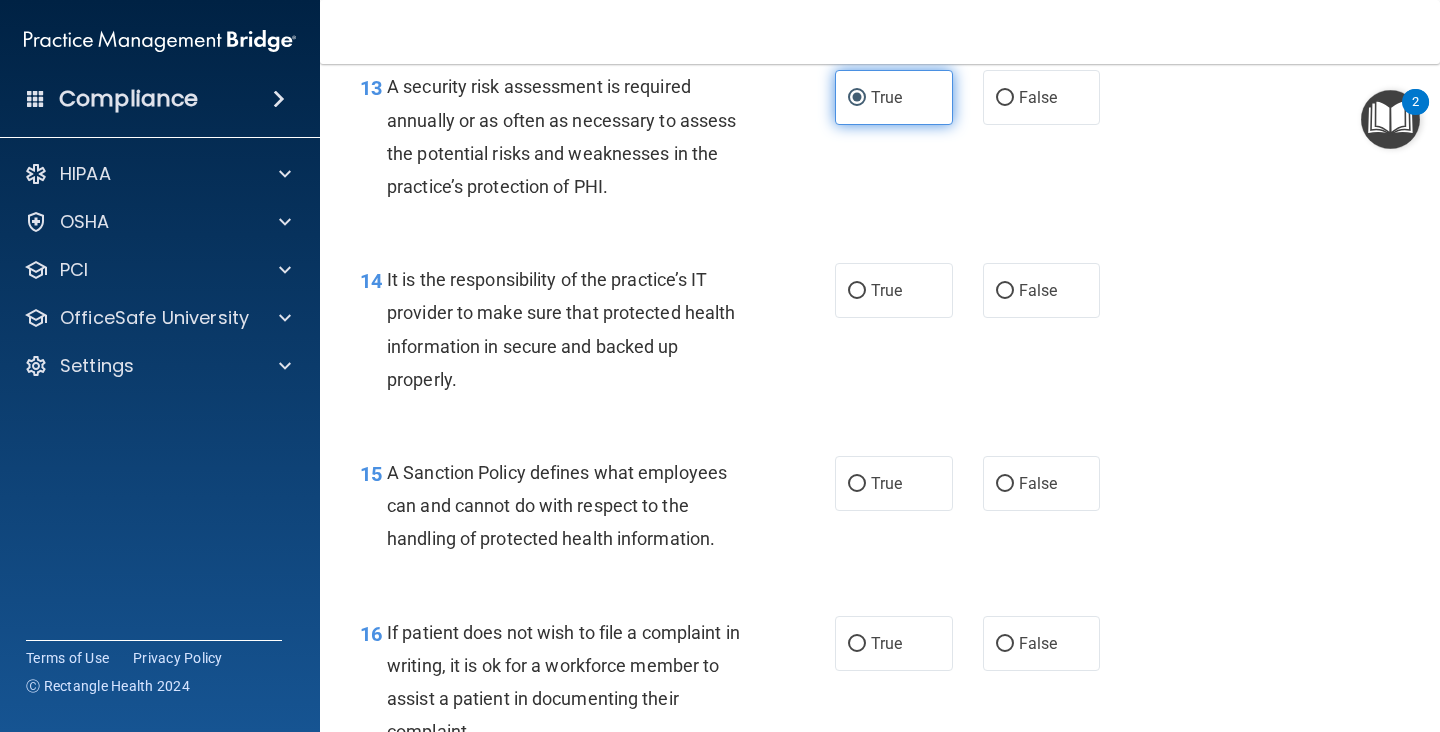 scroll, scrollTop: 2785, scrollLeft: 0, axis: vertical 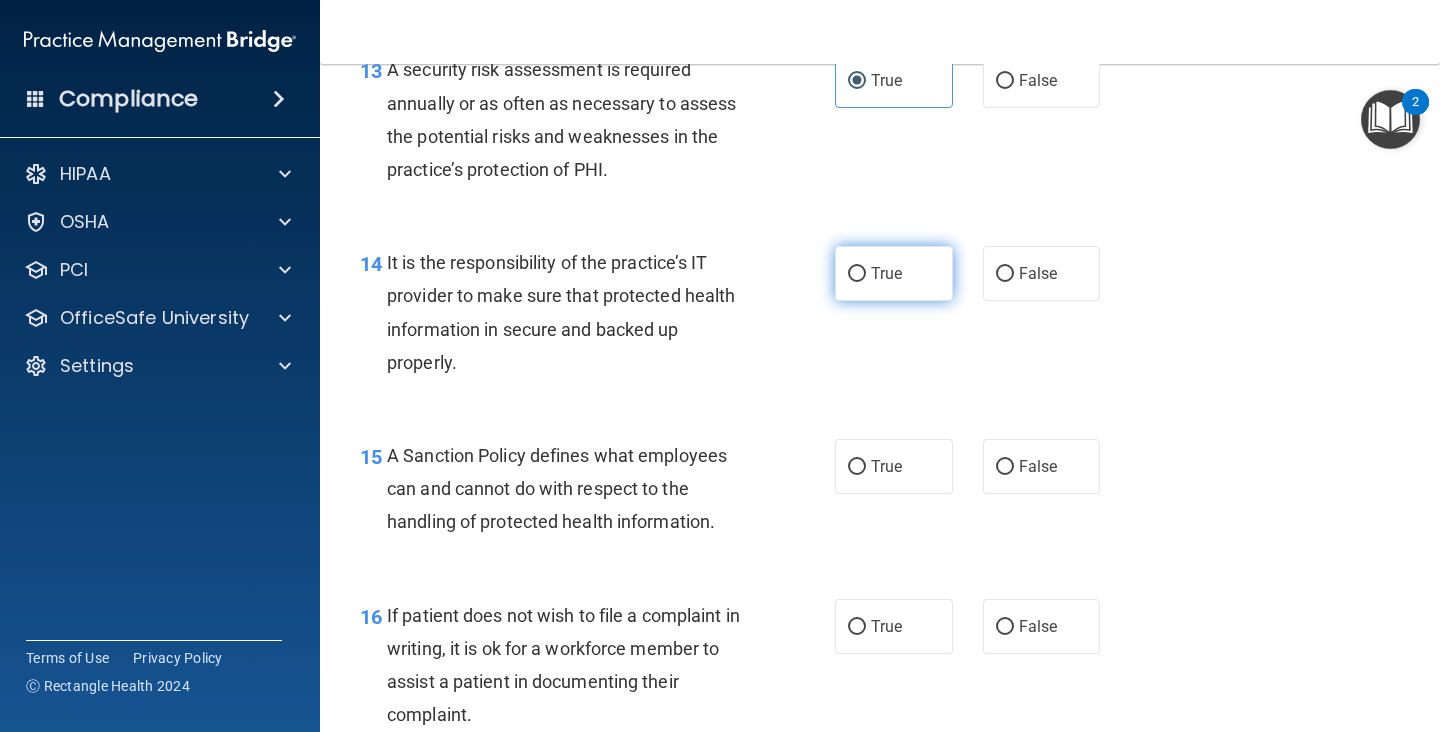 click on "True" at bounding box center (894, 273) 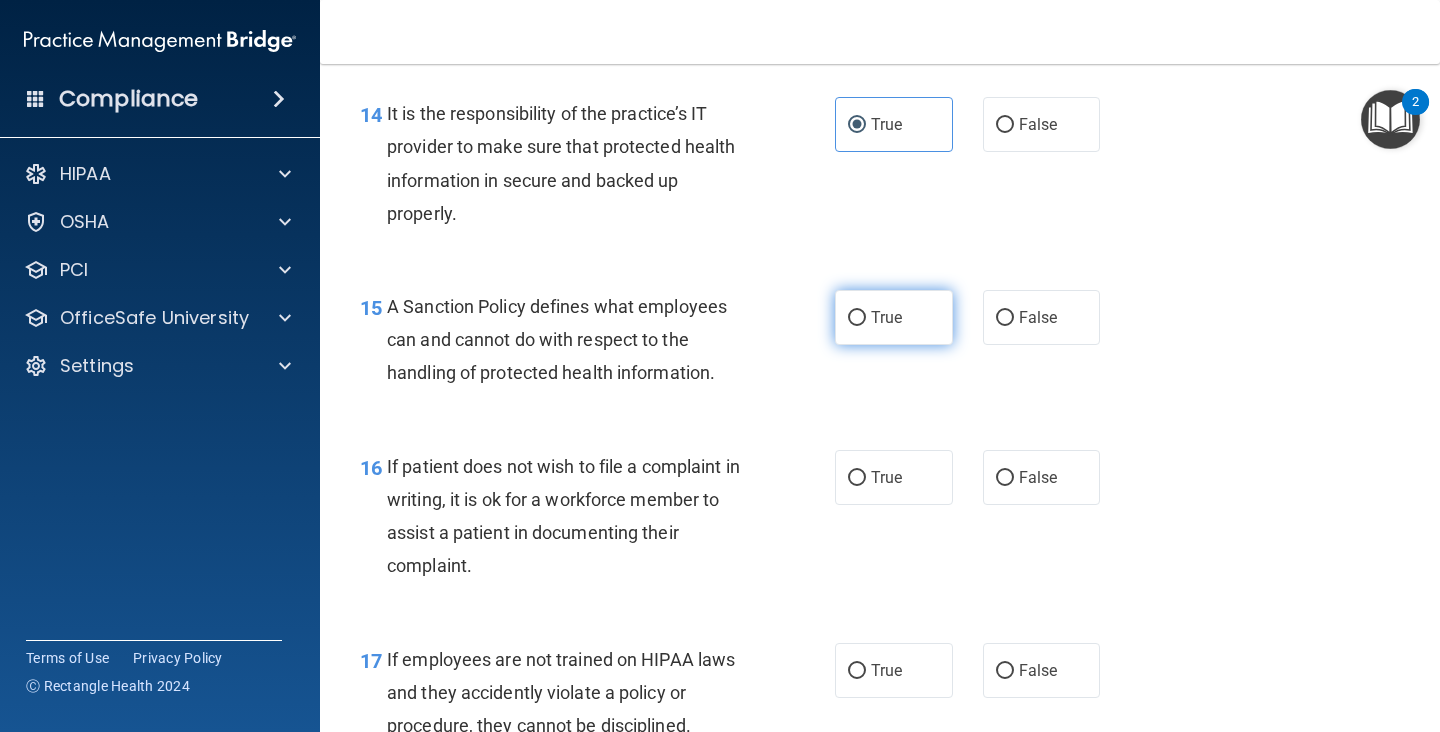 scroll, scrollTop: 2996, scrollLeft: 0, axis: vertical 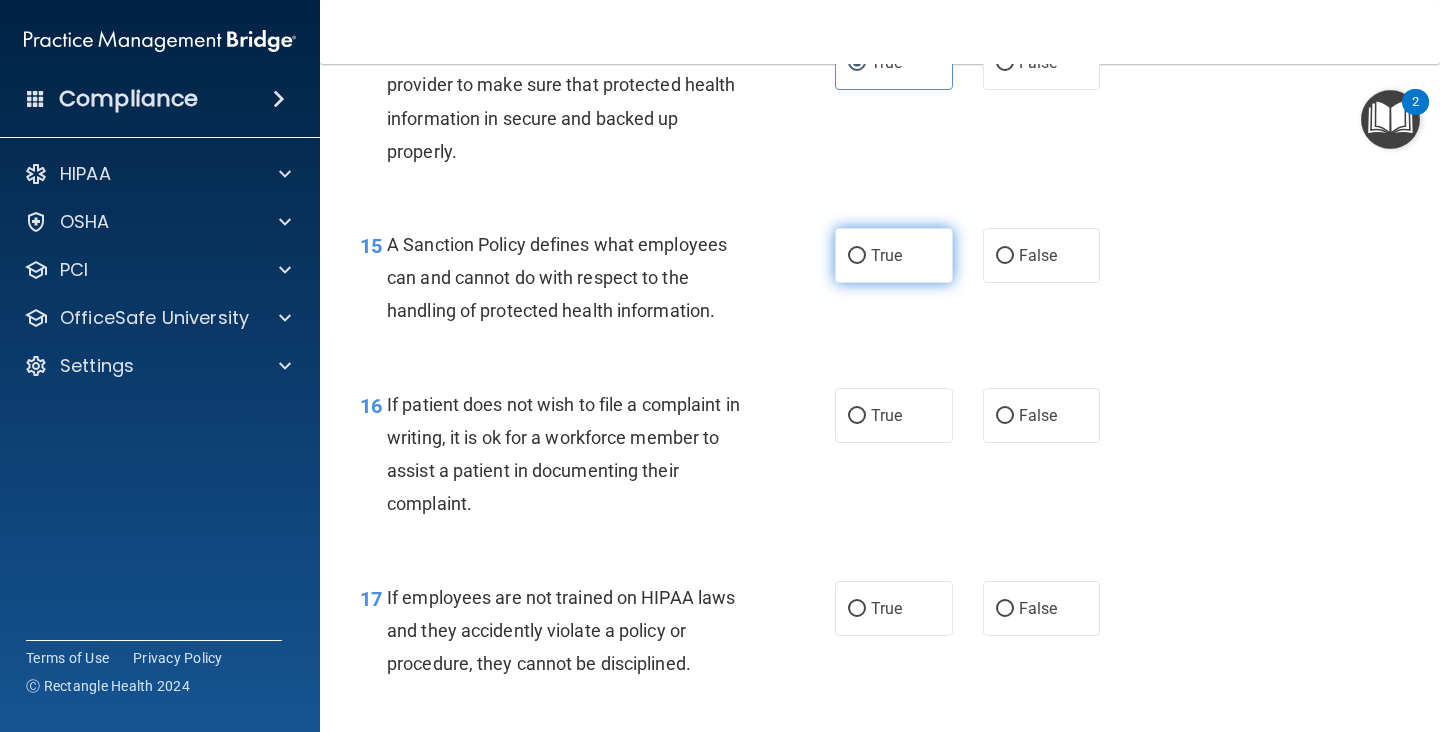 click on "True" at bounding box center (886, 255) 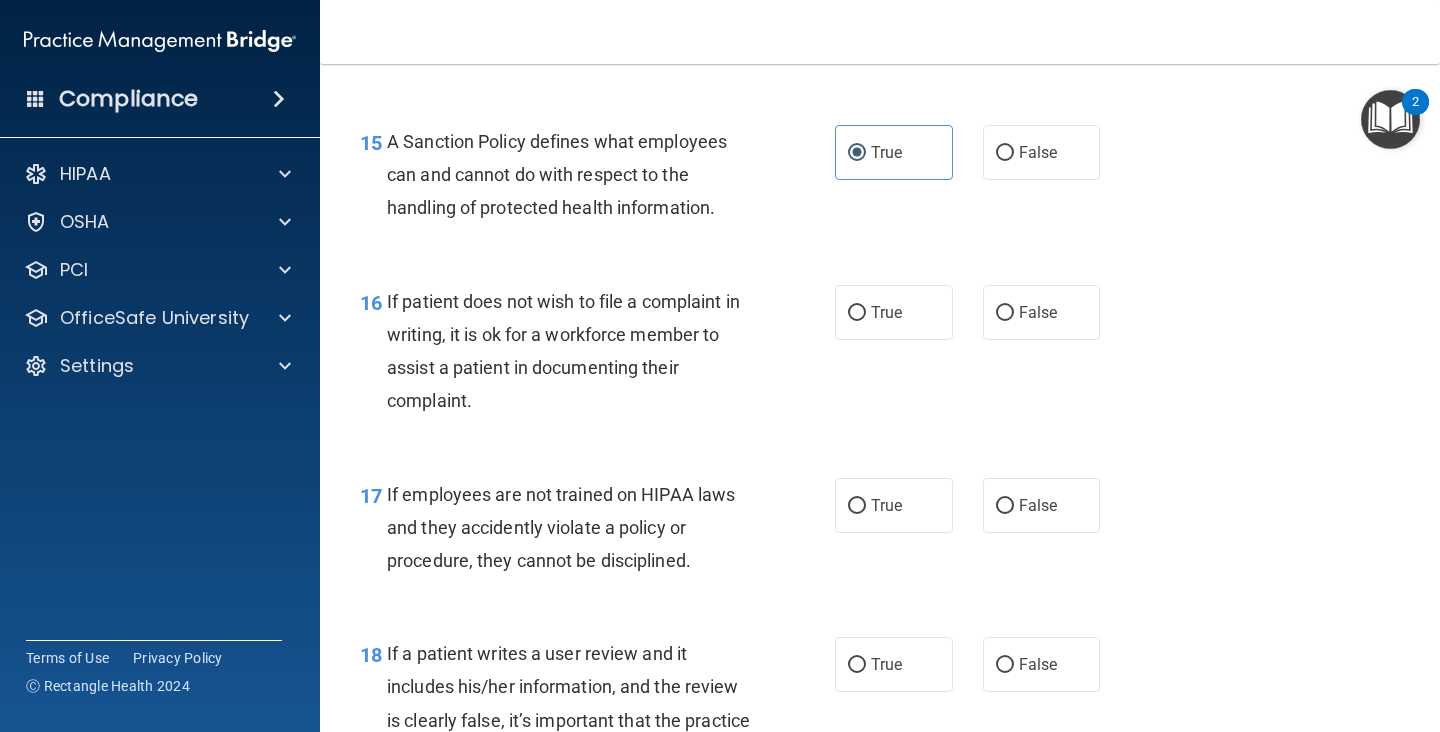 scroll, scrollTop: 3128, scrollLeft: 0, axis: vertical 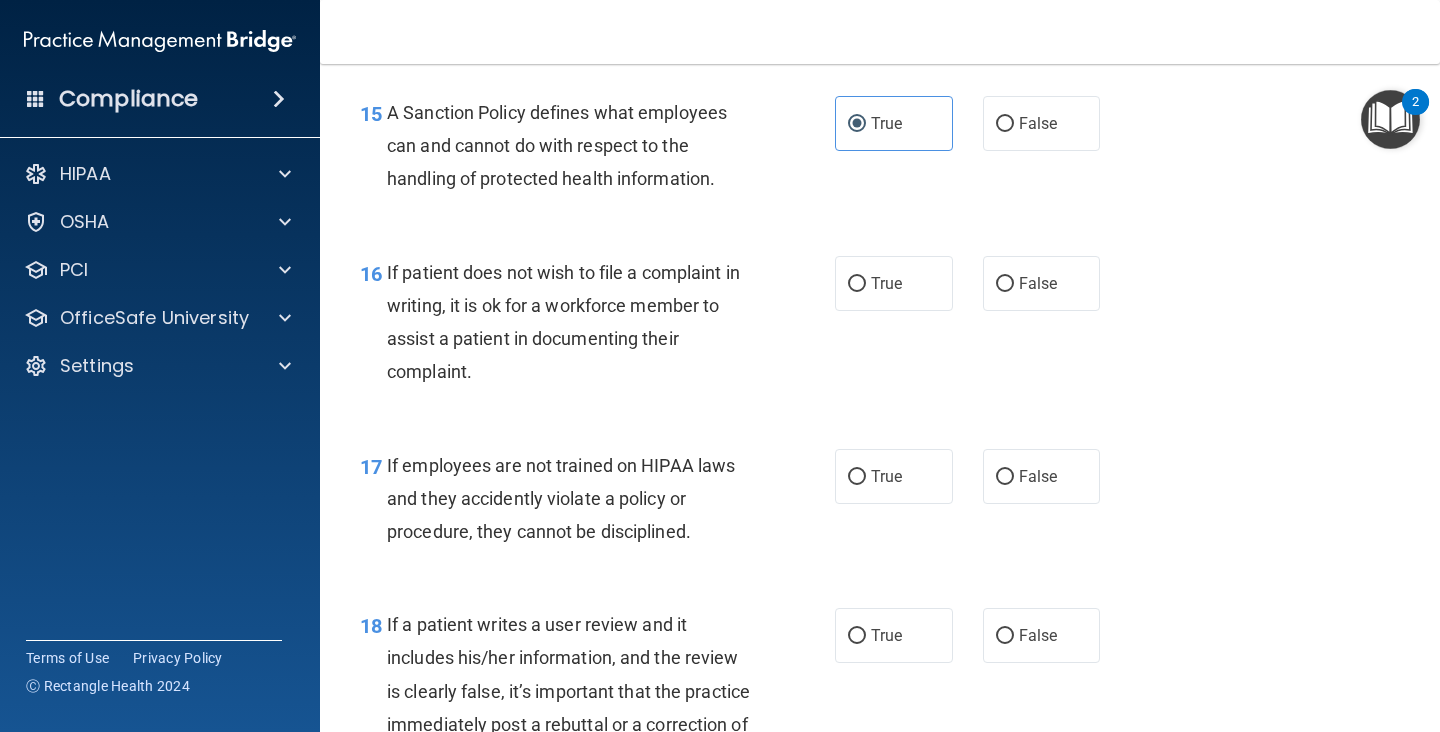 click on "16       If patient does not wish to file a complaint in writing, it is ok for a workforce member to assist a patient in documenting their complaint." at bounding box center [597, 327] 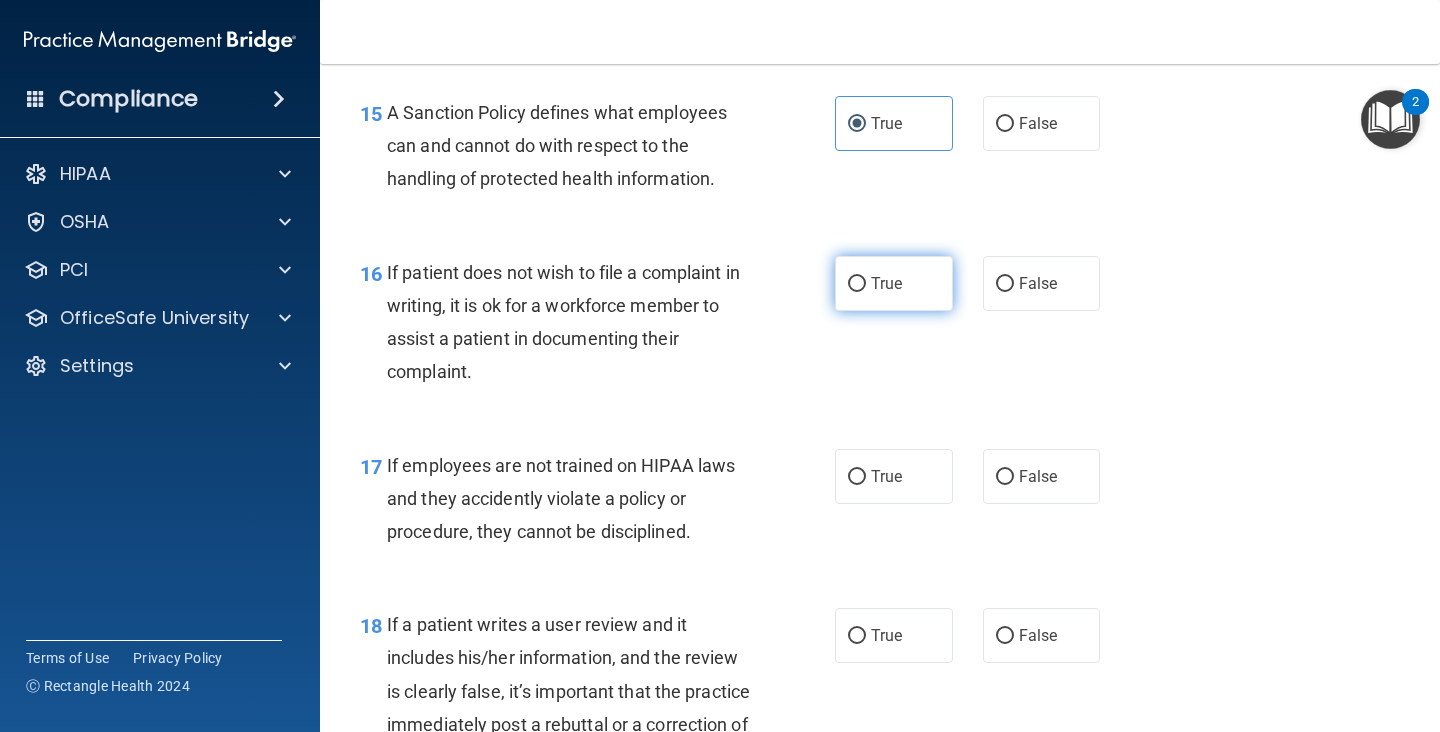 click on "True" at bounding box center (857, 284) 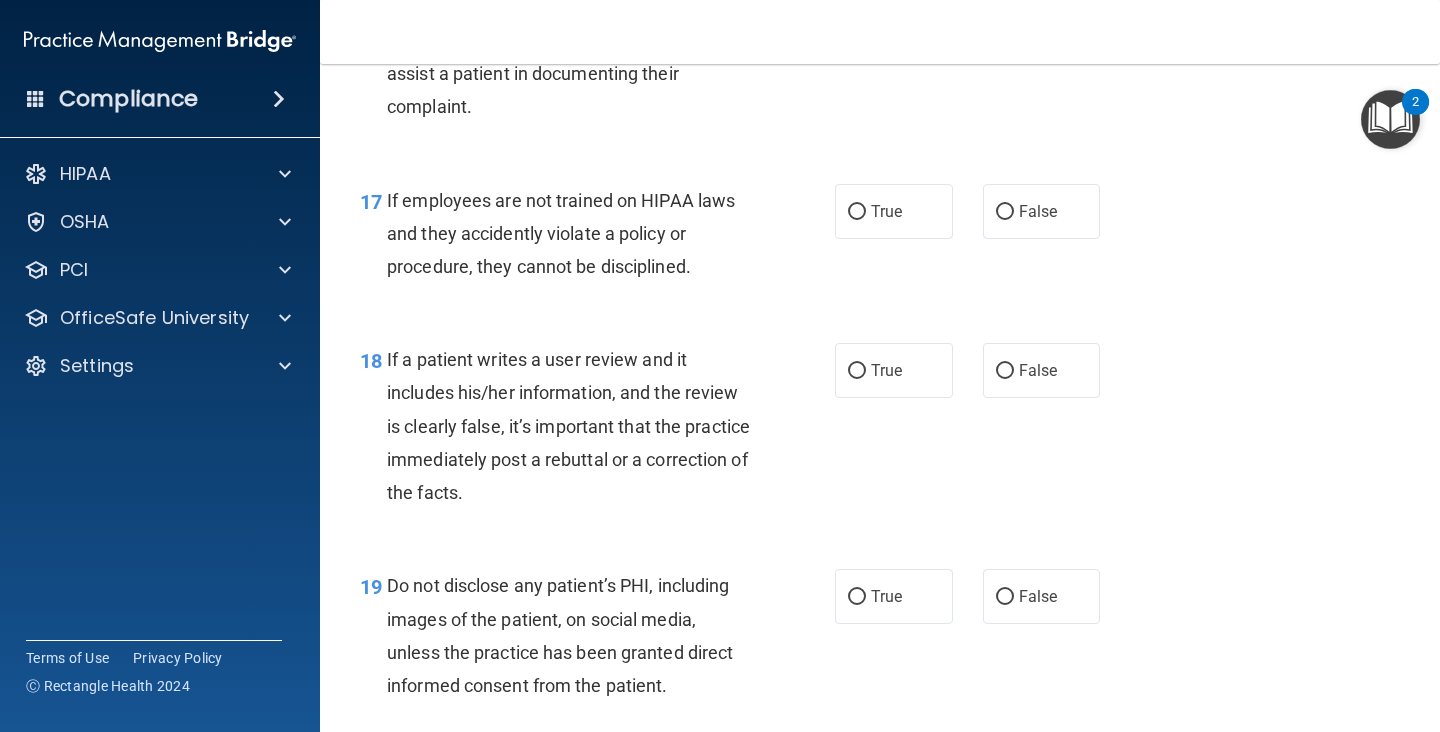 scroll, scrollTop: 3395, scrollLeft: 0, axis: vertical 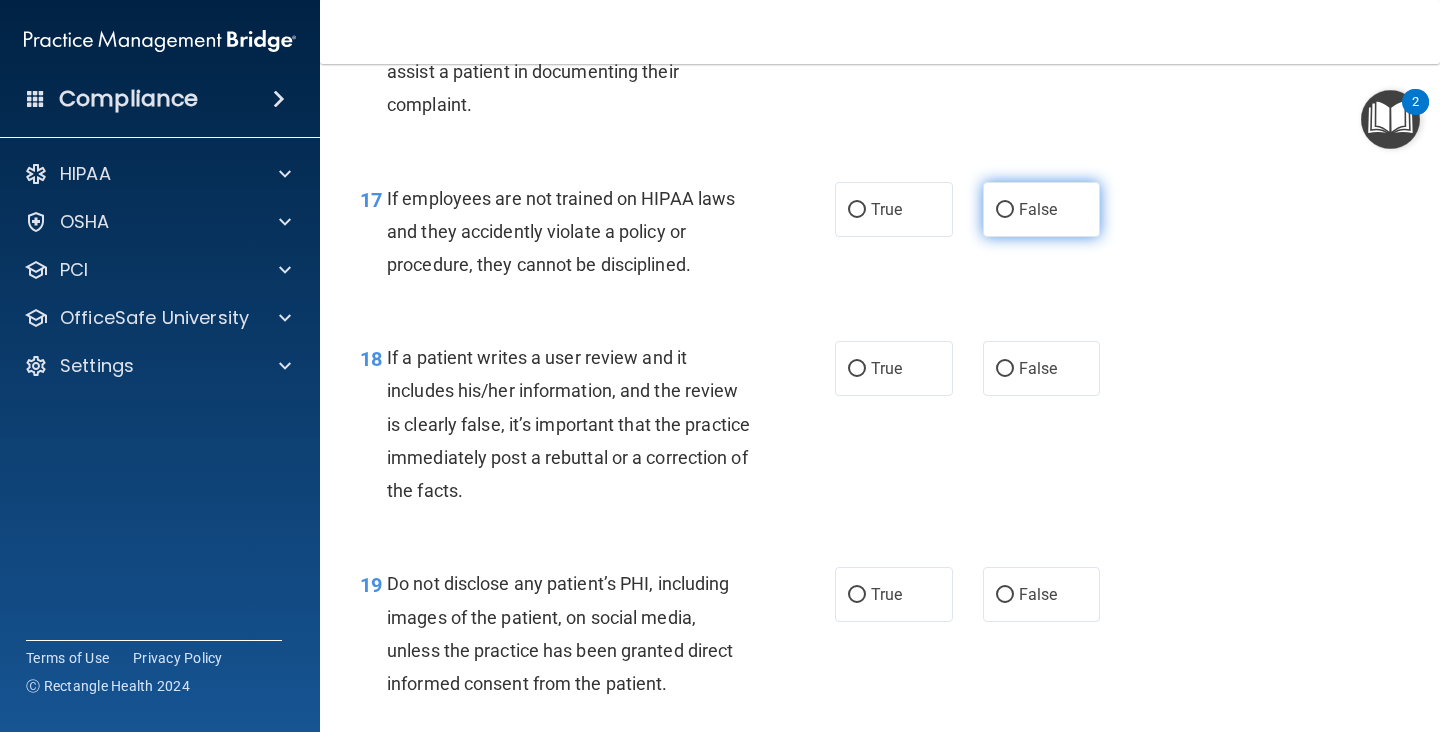 click on "False" at bounding box center [1042, 209] 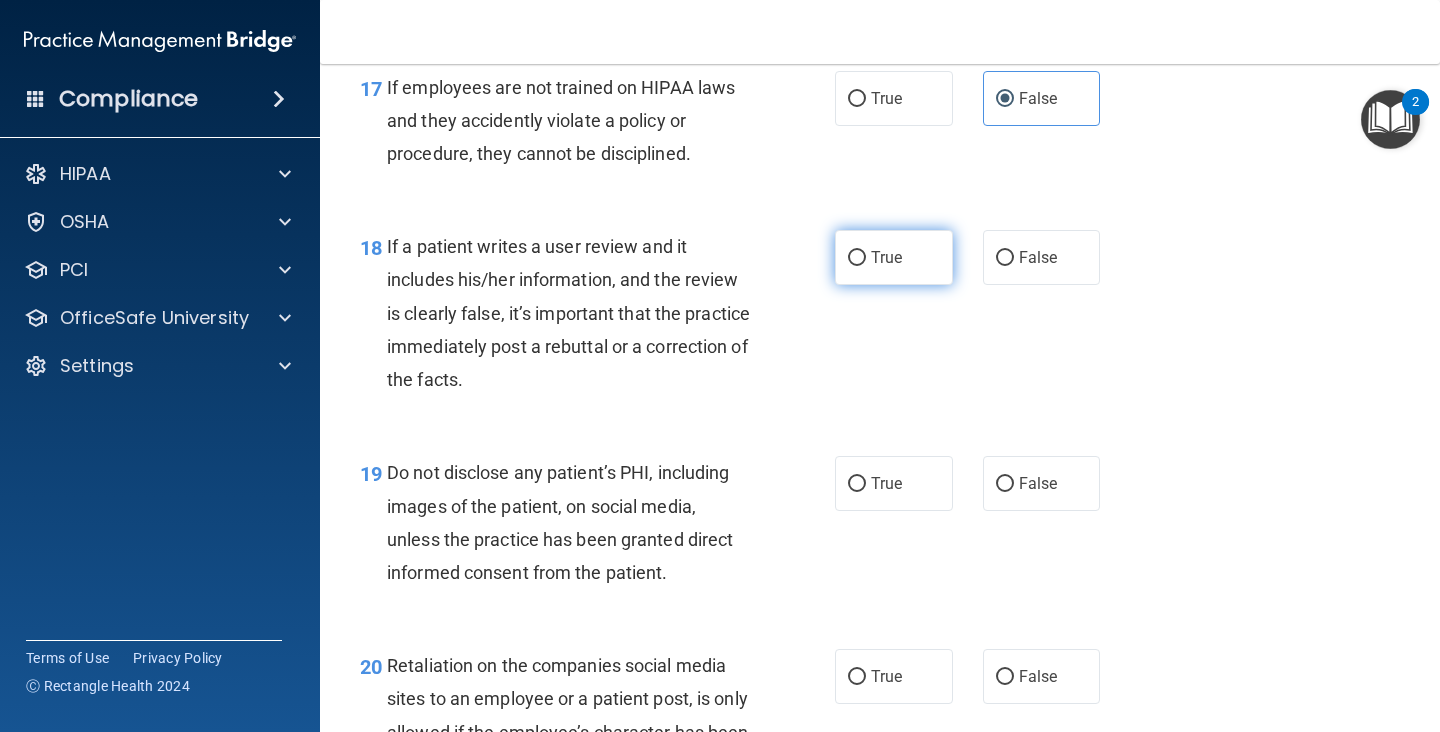 scroll, scrollTop: 3515, scrollLeft: 0, axis: vertical 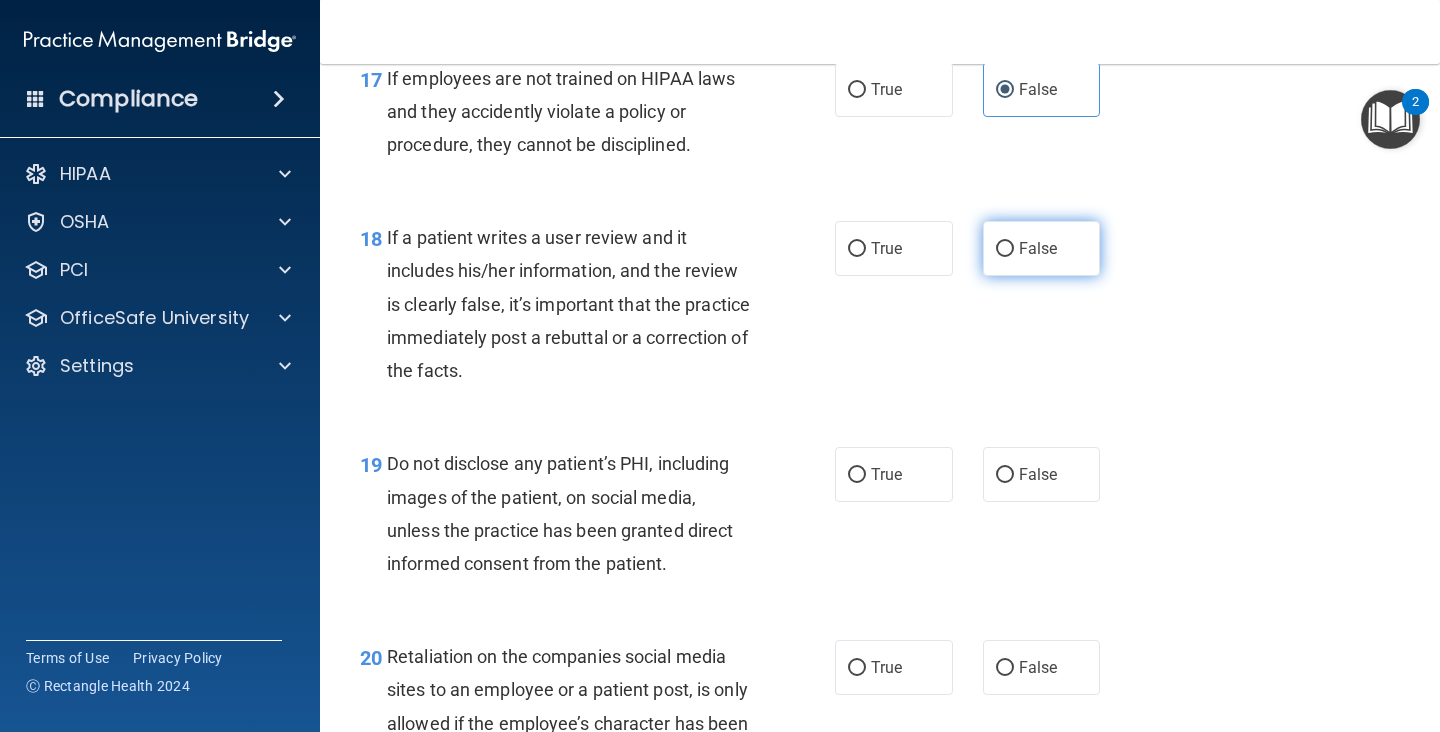click on "False" at bounding box center (1042, 248) 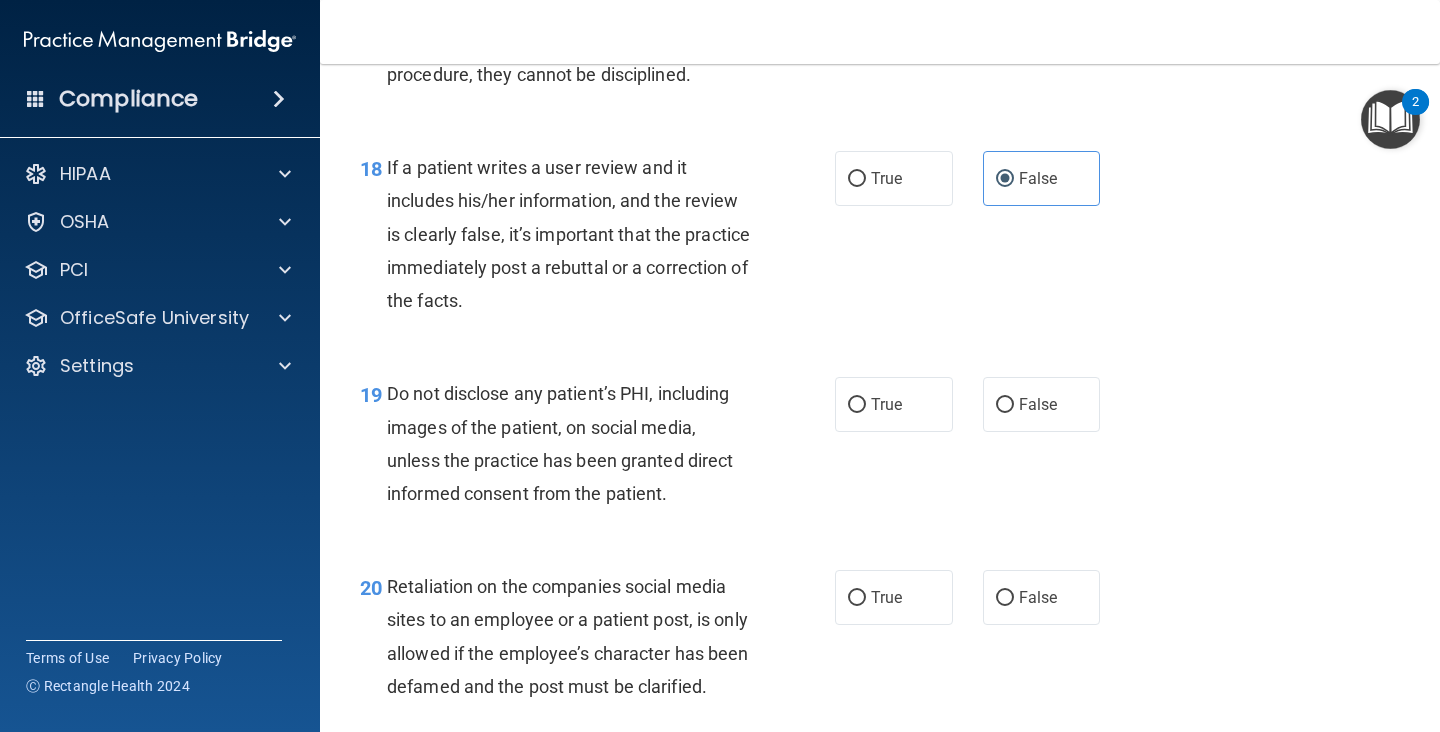 scroll, scrollTop: 3587, scrollLeft: 0, axis: vertical 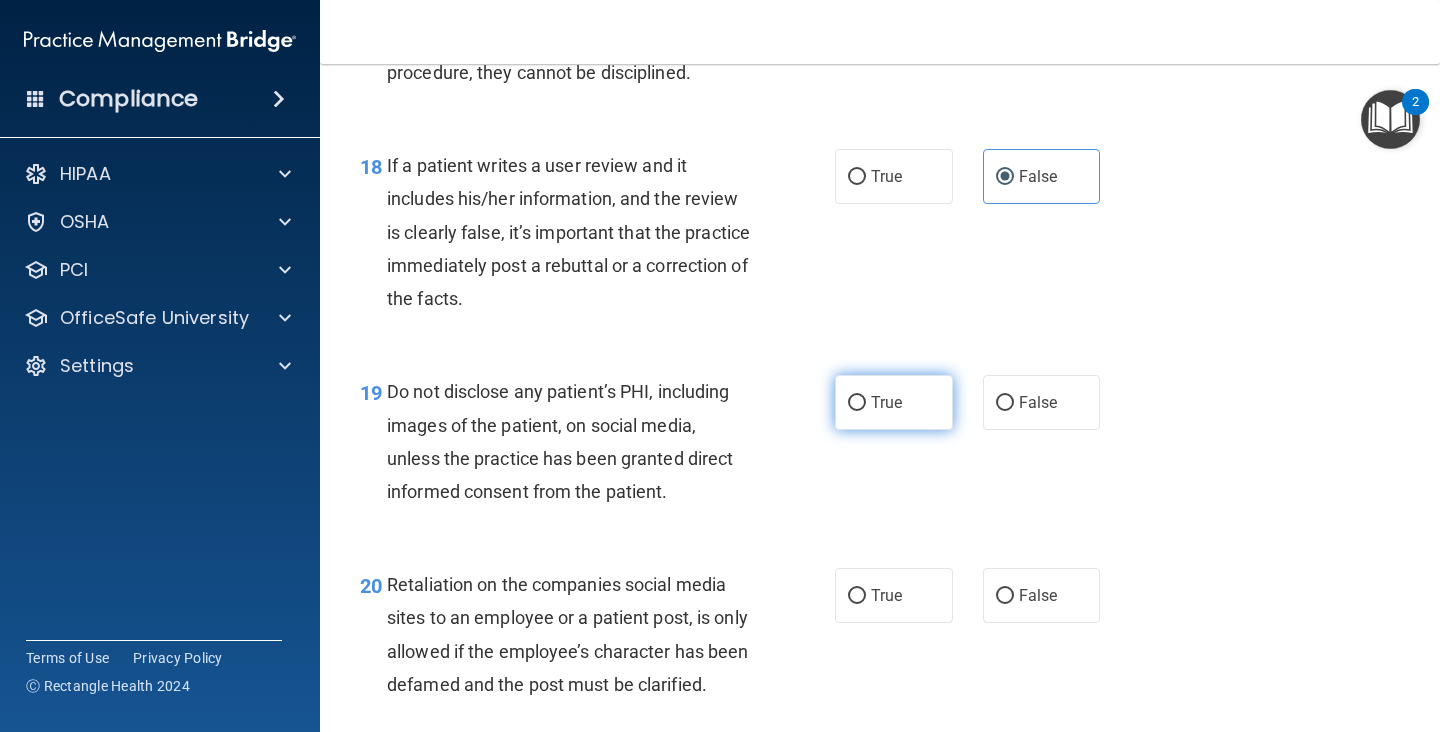 click on "True" at bounding box center (886, 402) 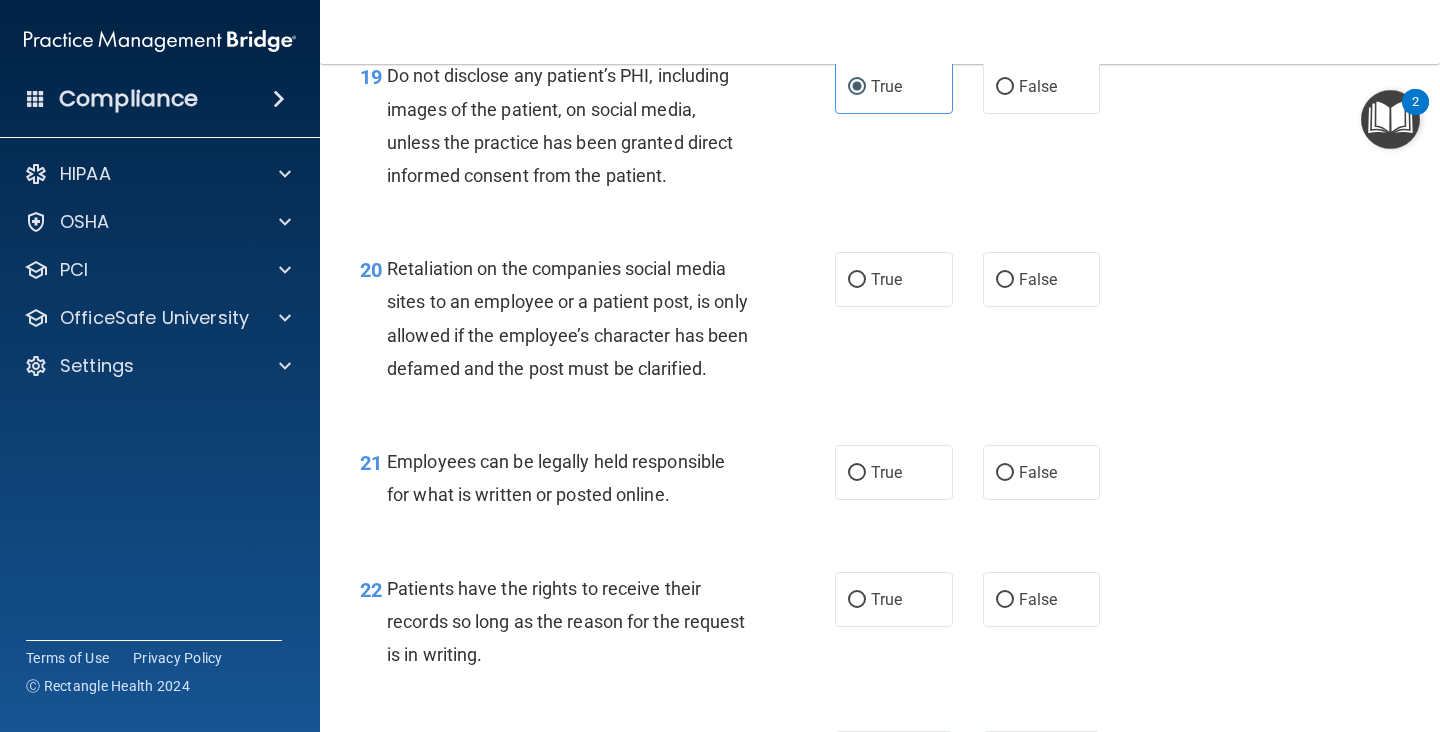 scroll, scrollTop: 3909, scrollLeft: 0, axis: vertical 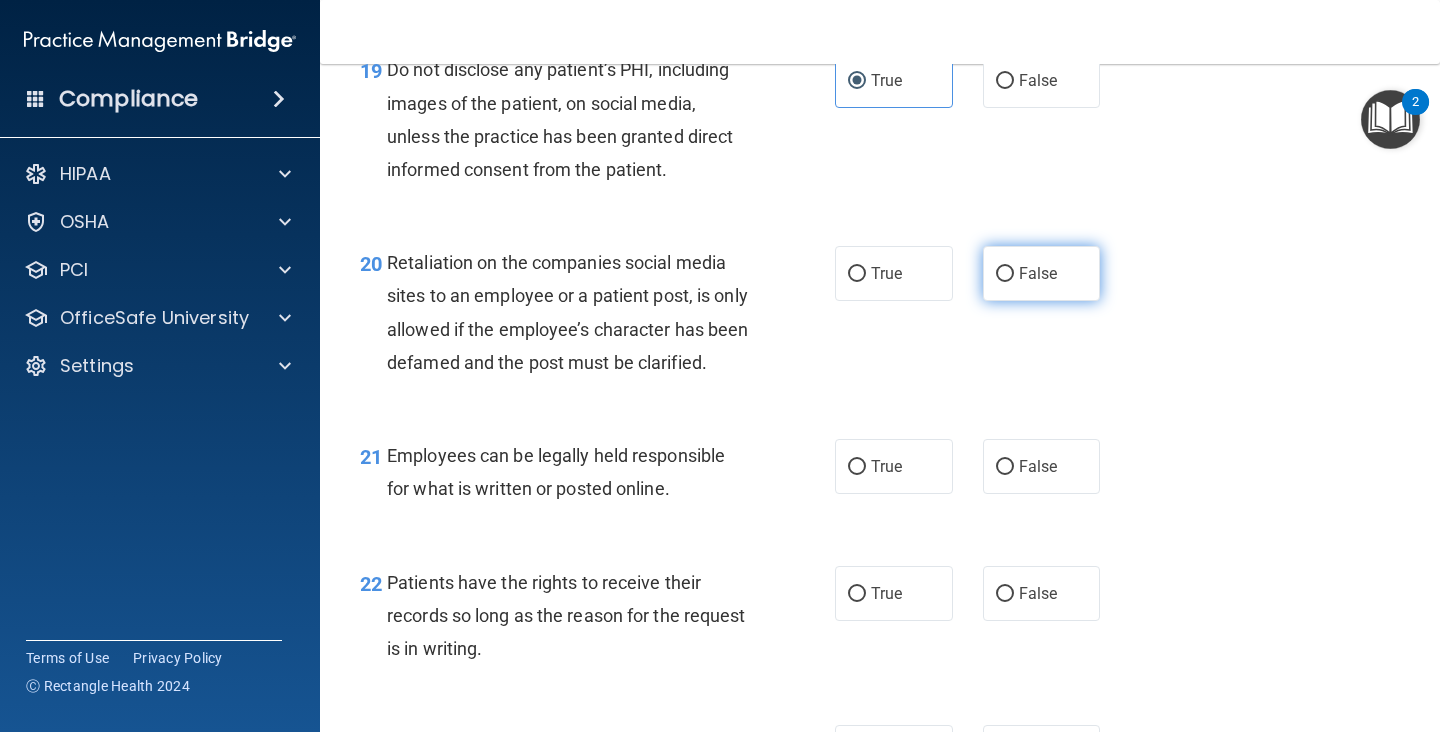click on "False" at bounding box center [1042, 273] 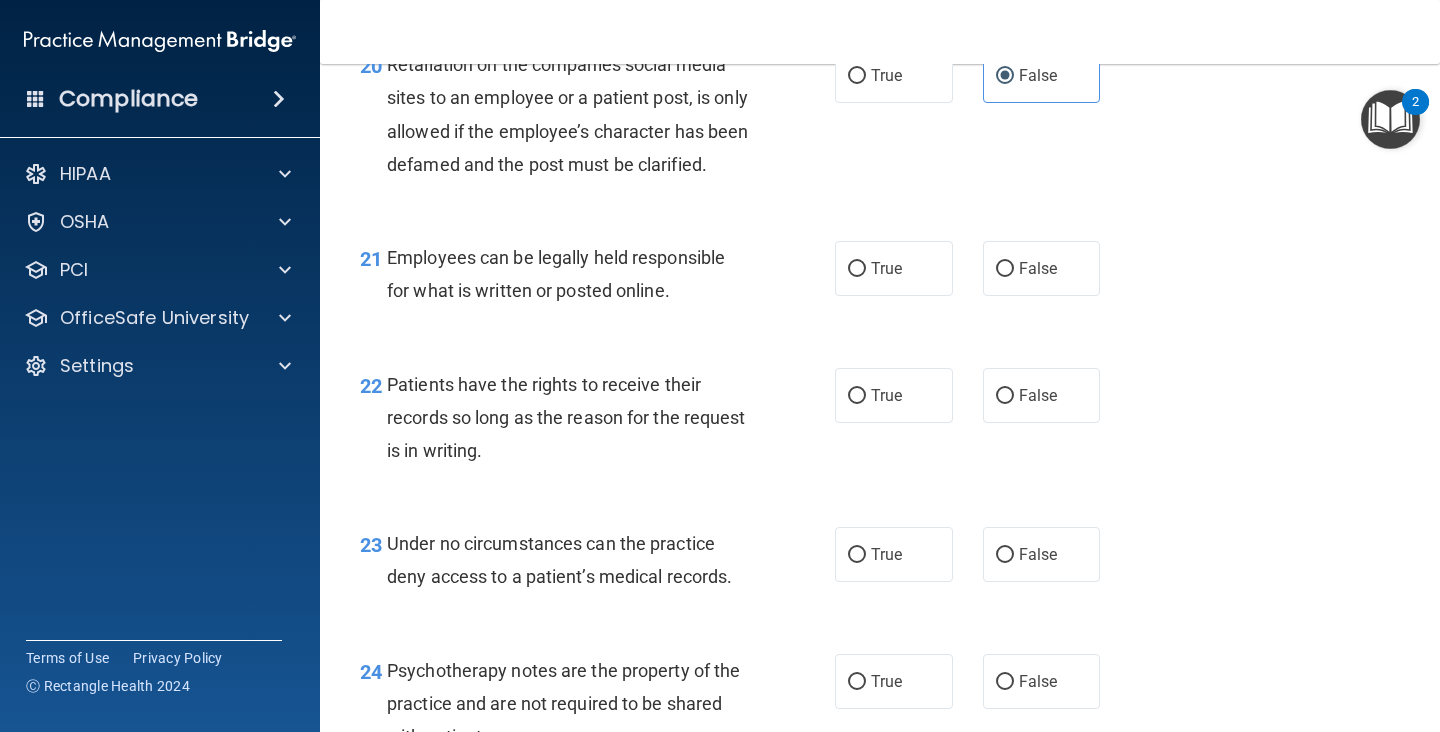 scroll, scrollTop: 4119, scrollLeft: 0, axis: vertical 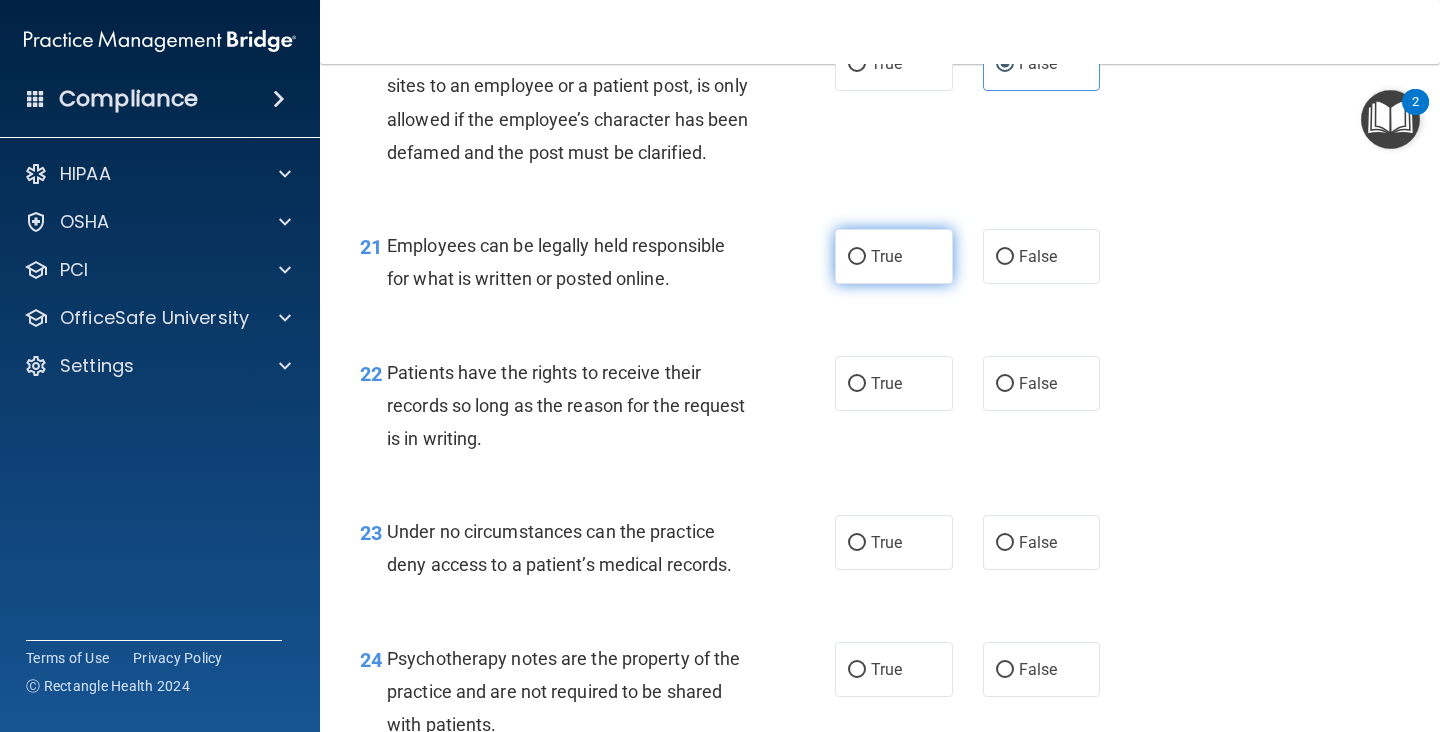 click on "True" at bounding box center (857, 257) 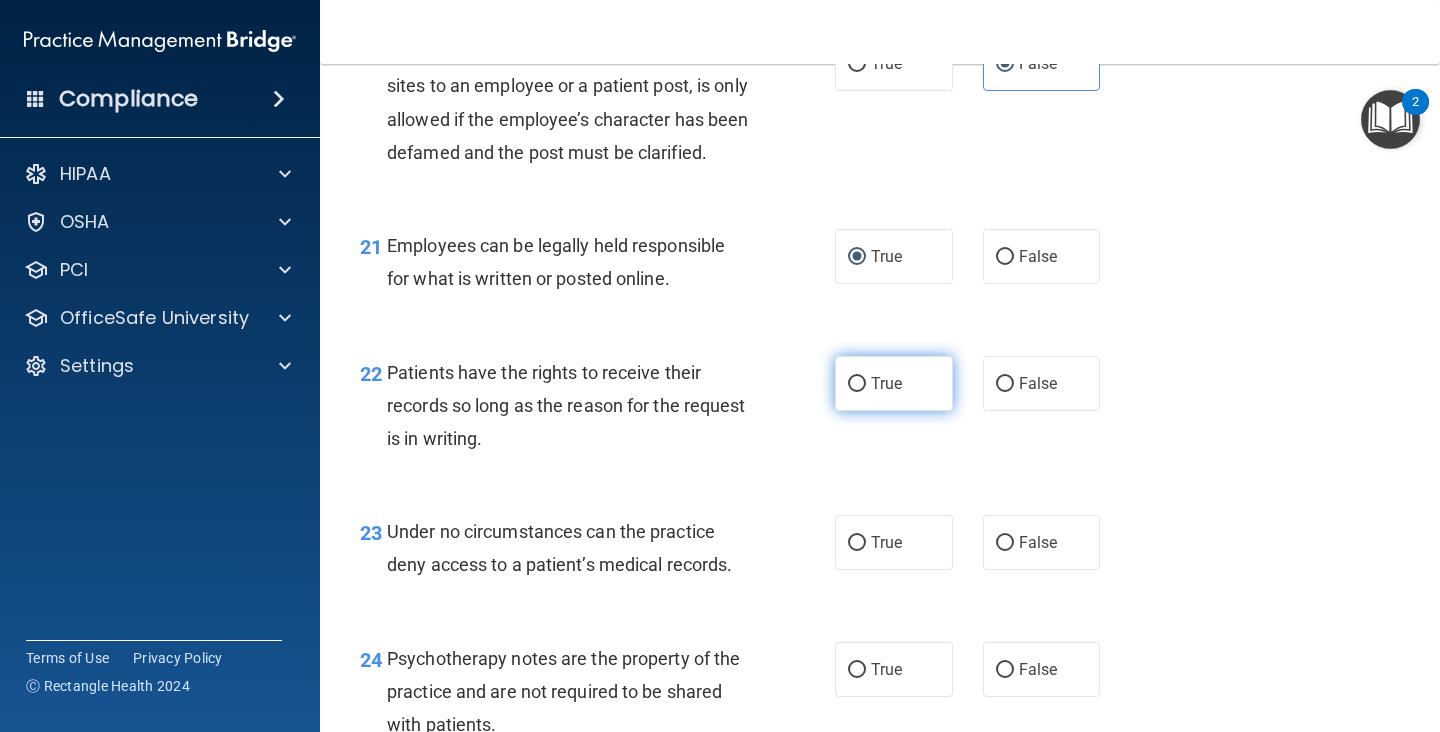 click on "True" at bounding box center (894, 383) 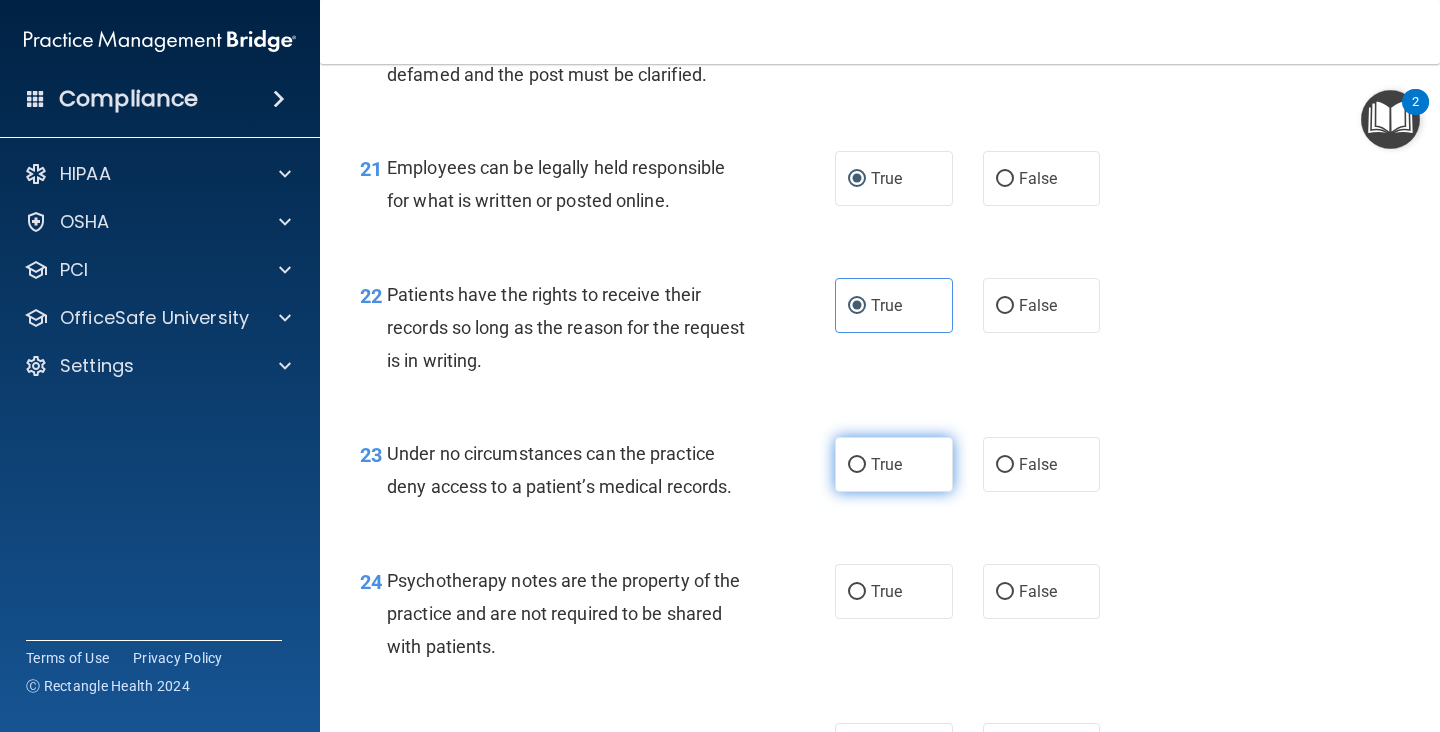 scroll, scrollTop: 4206, scrollLeft: 0, axis: vertical 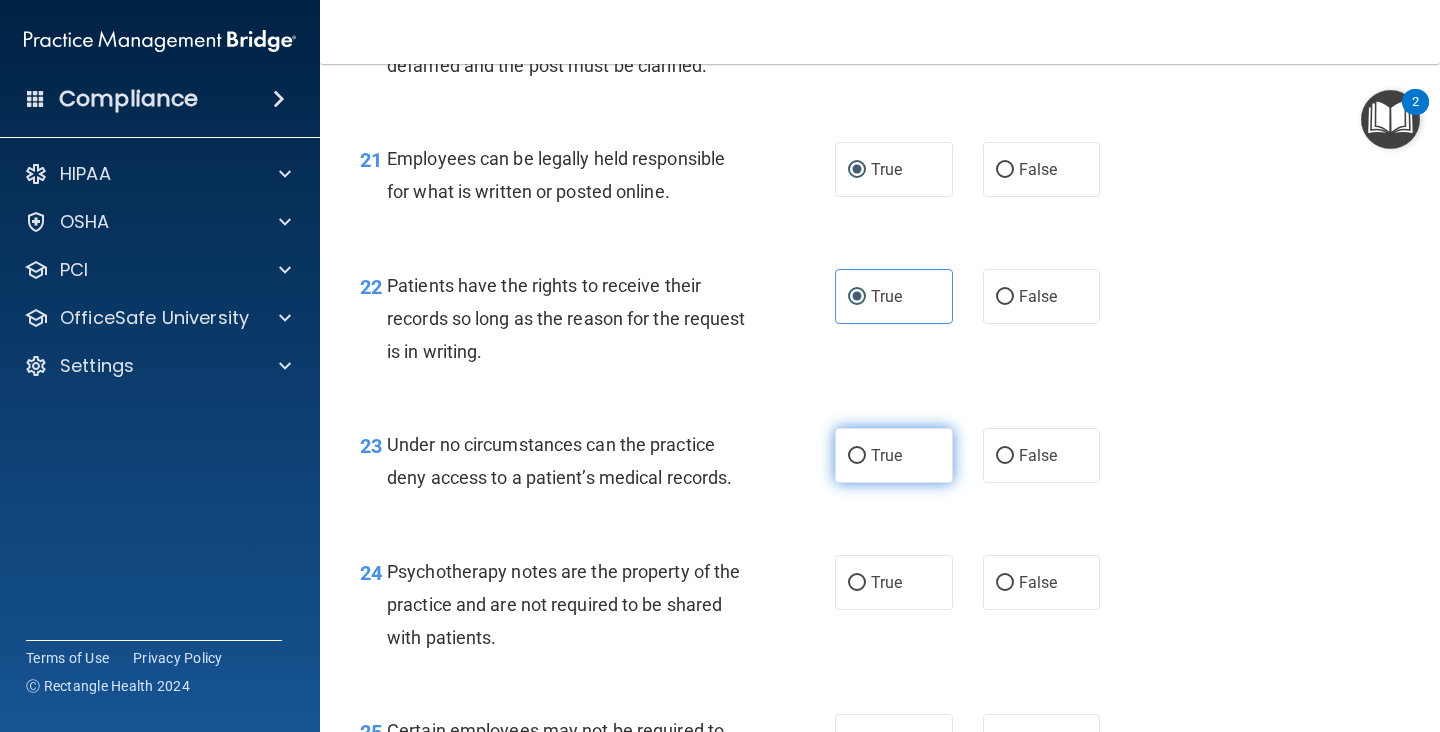 click on "True" at bounding box center (886, 455) 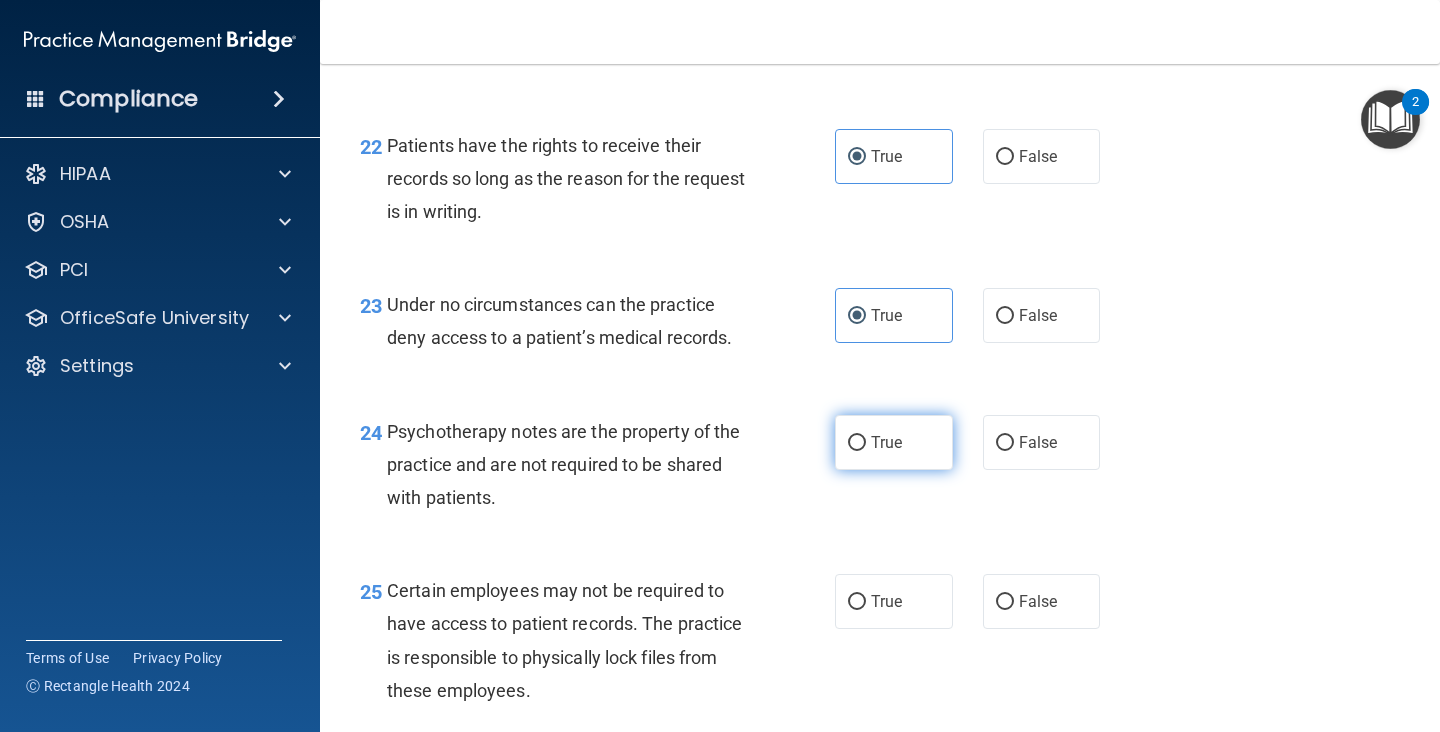 scroll, scrollTop: 4359, scrollLeft: 0, axis: vertical 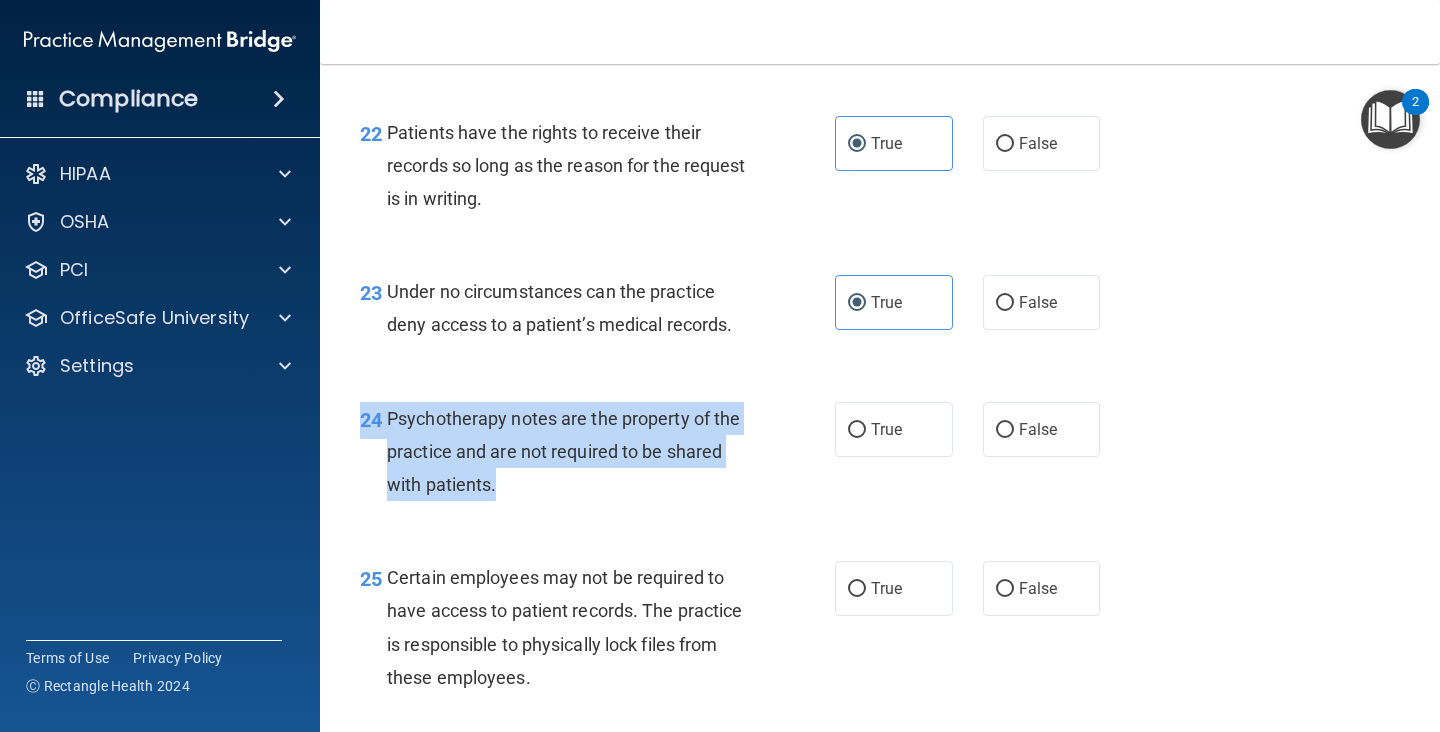drag, startPoint x: 519, startPoint y: 494, endPoint x: 354, endPoint y: 430, distance: 176.9774 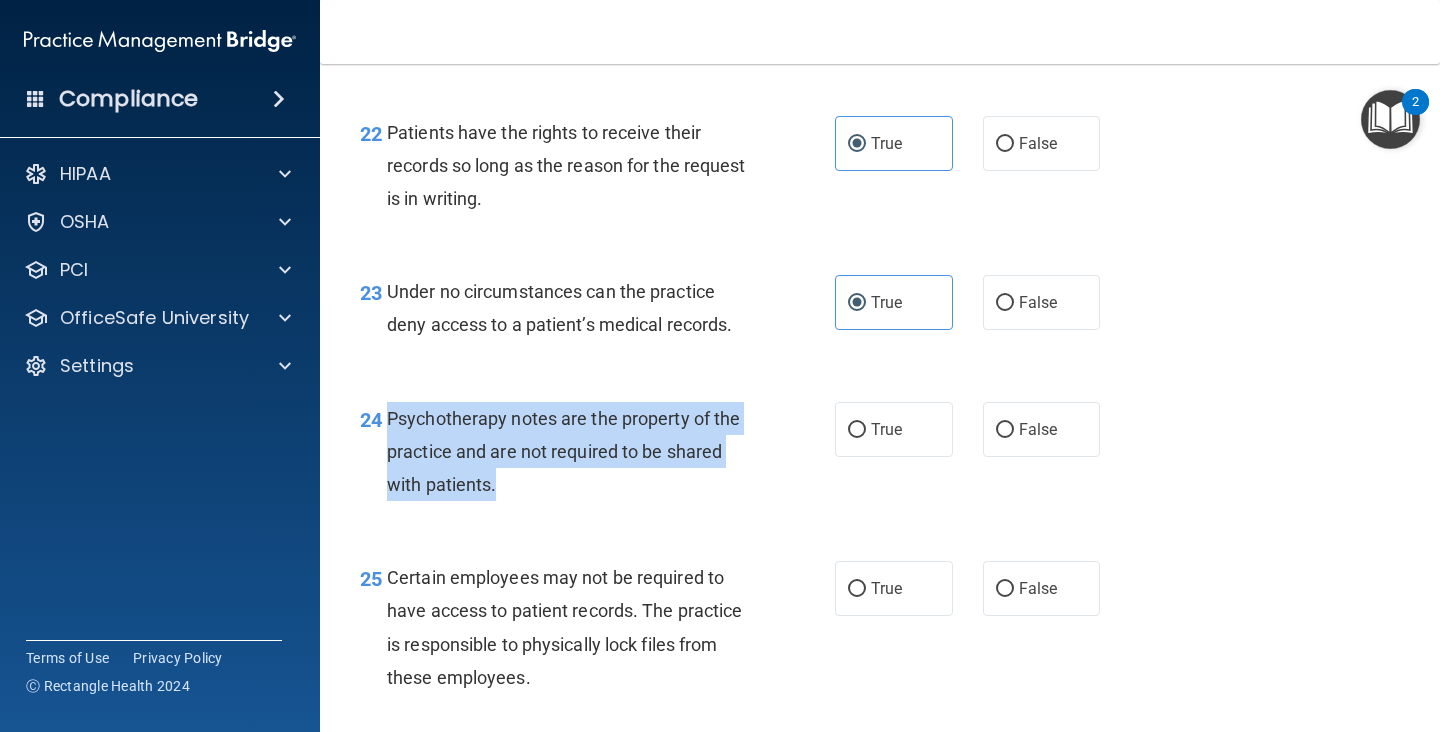 drag, startPoint x: 509, startPoint y: 491, endPoint x: 387, endPoint y: 423, distance: 139.67104 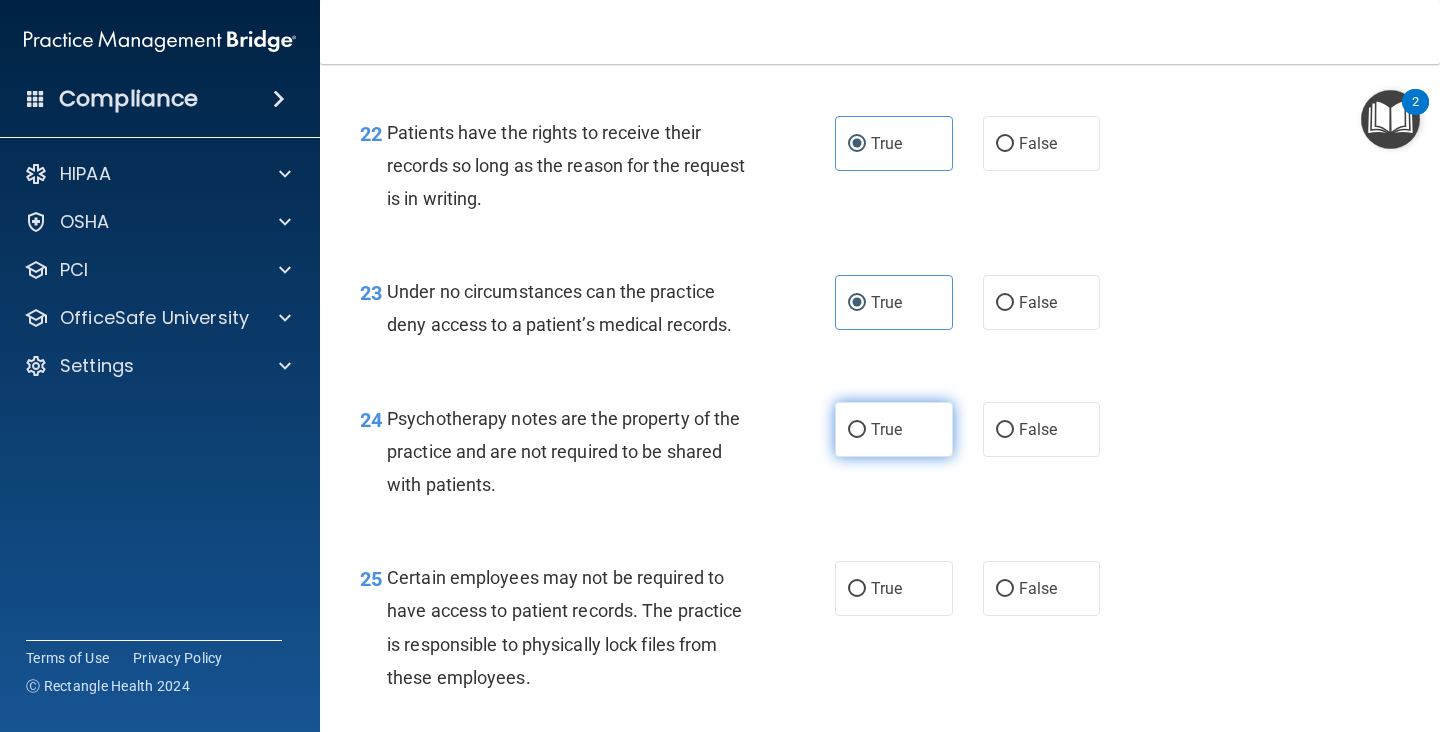 click on "True" at bounding box center [894, 429] 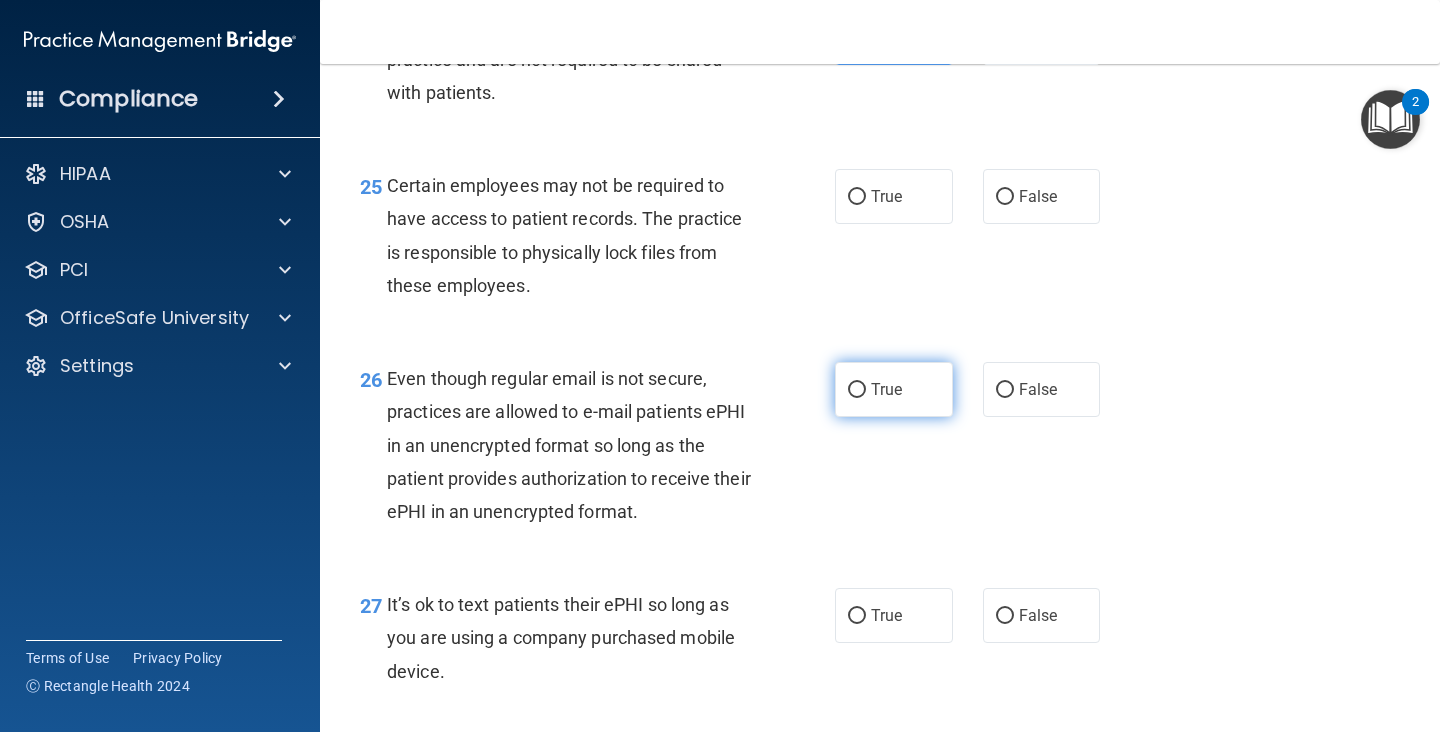 scroll, scrollTop: 4756, scrollLeft: 0, axis: vertical 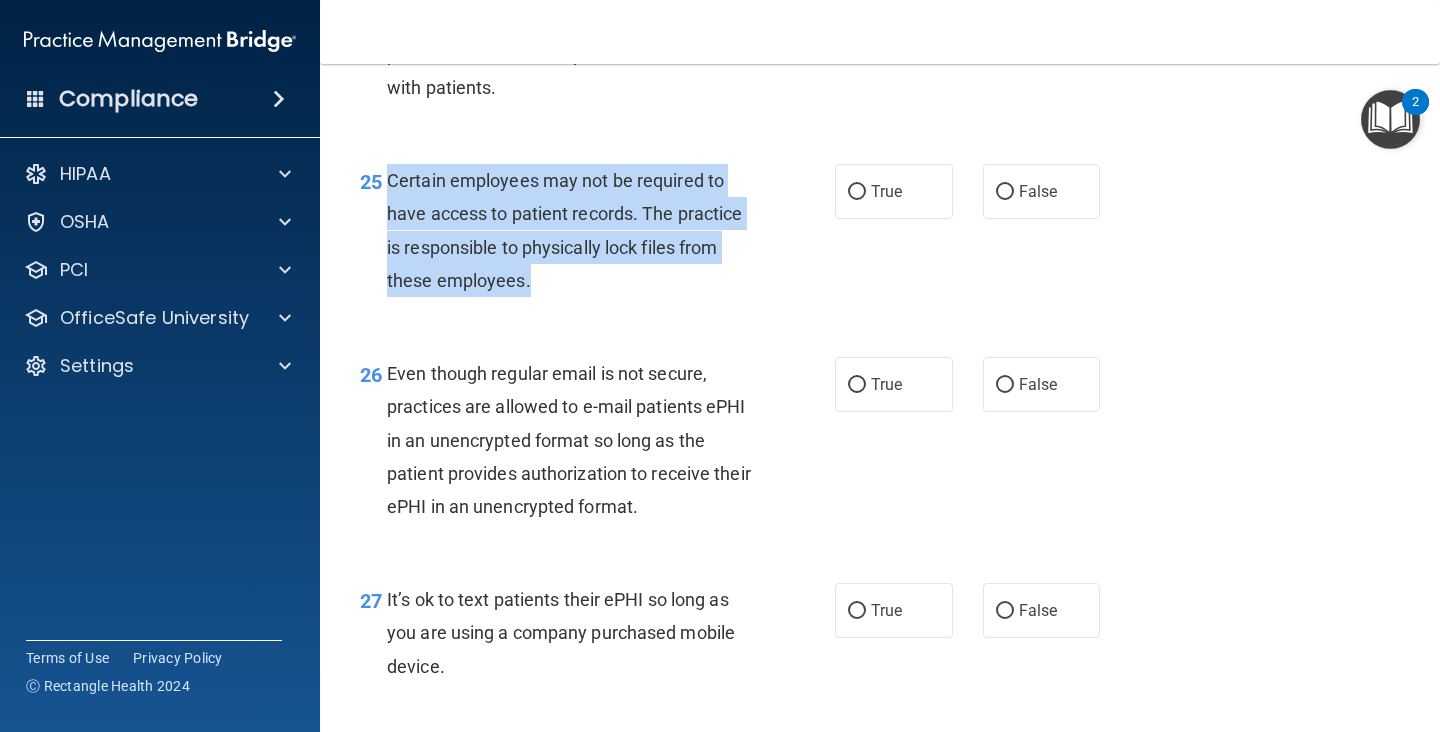 drag, startPoint x: 535, startPoint y: 299, endPoint x: 389, endPoint y: 192, distance: 181.01105 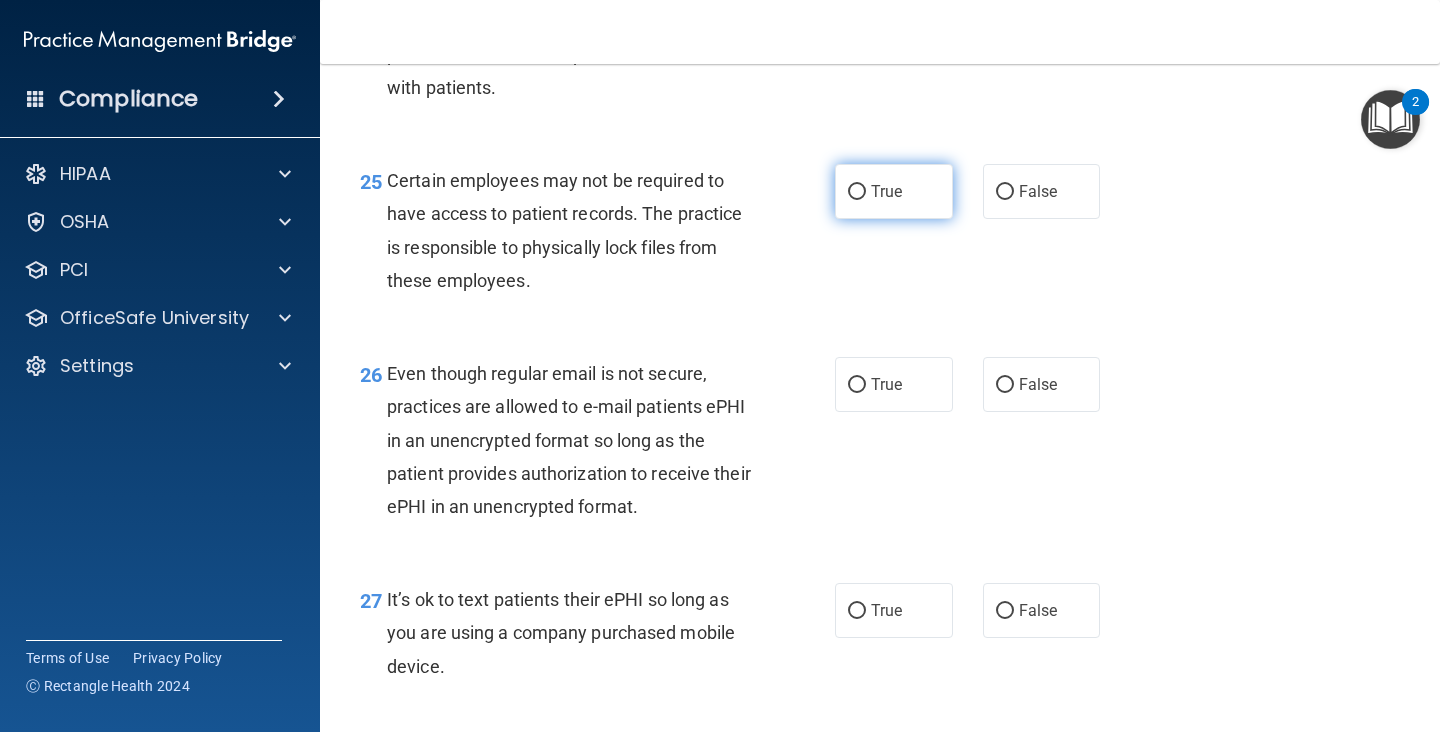 click on "True" at bounding box center [894, 191] 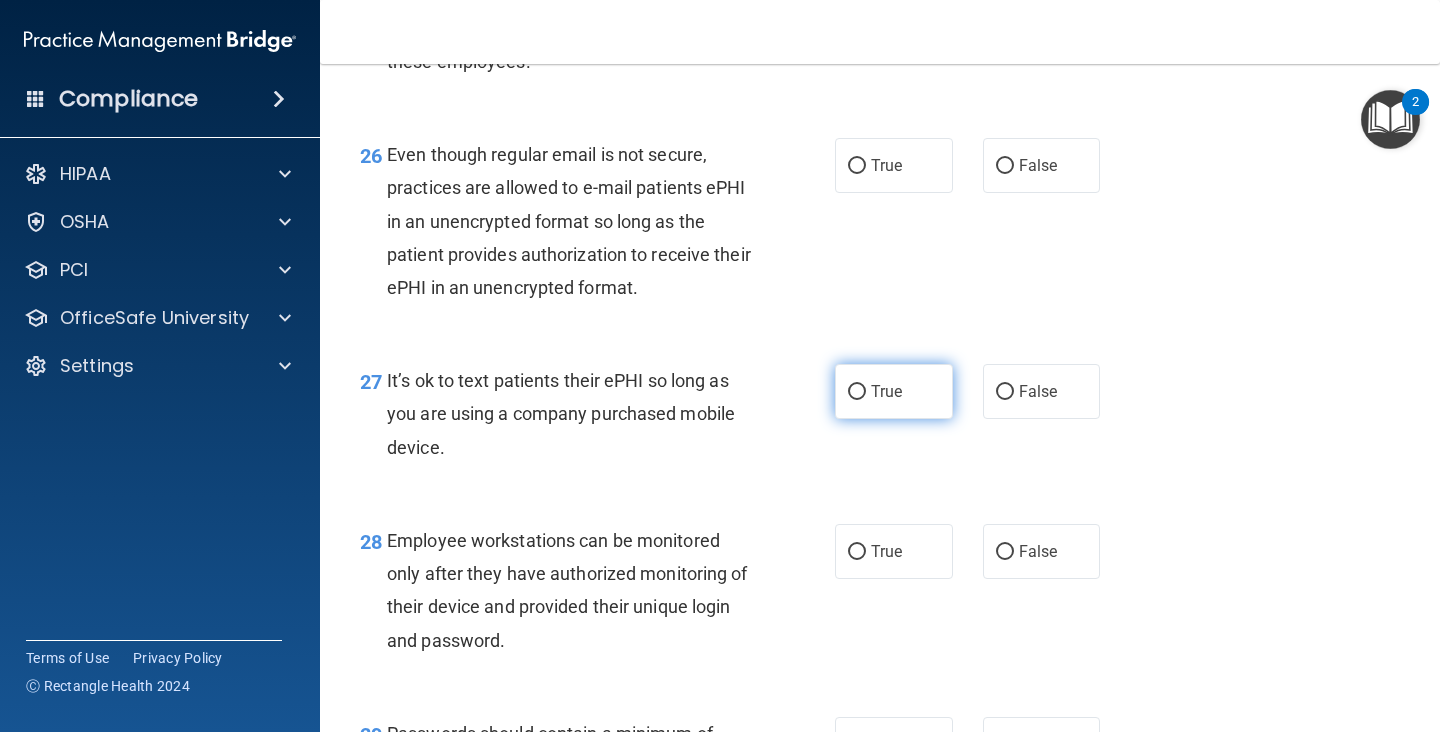scroll, scrollTop: 4980, scrollLeft: 0, axis: vertical 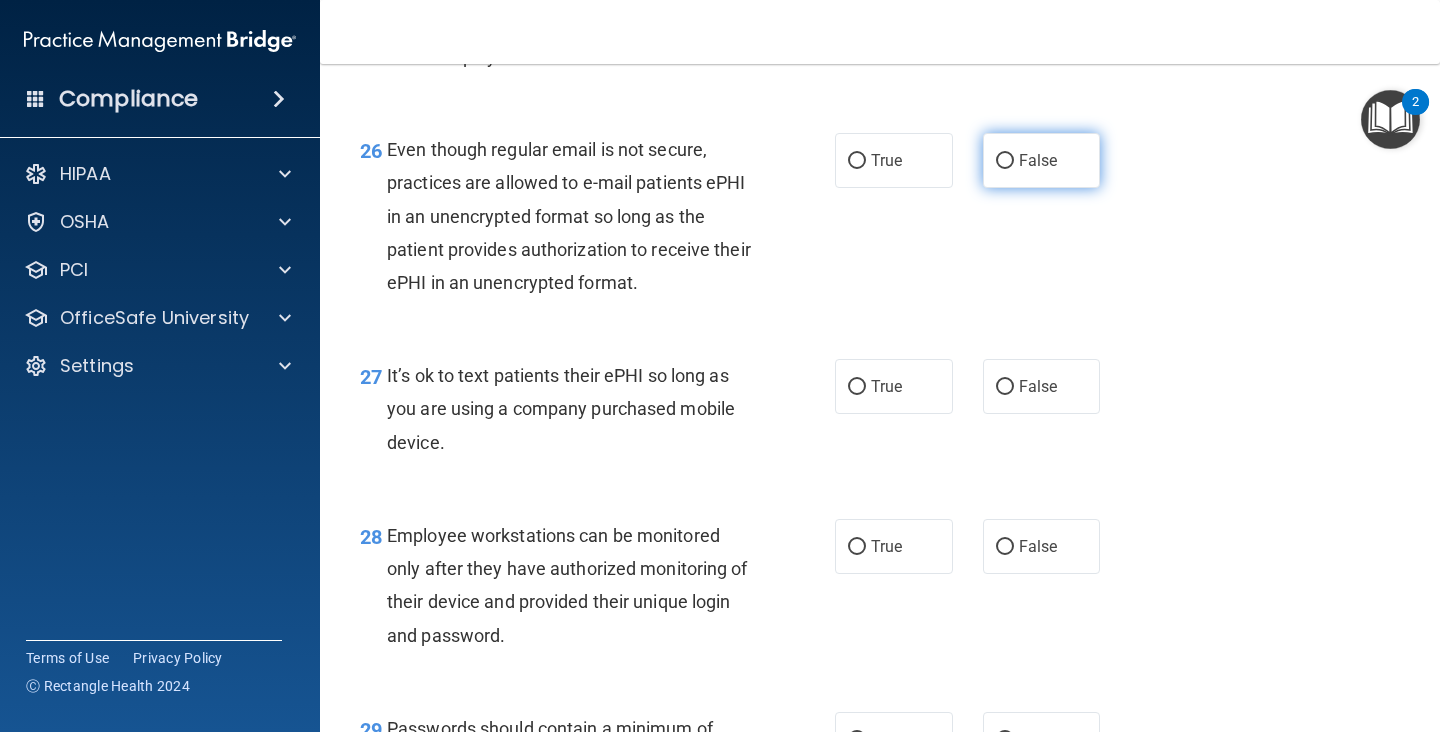 click on "False" at bounding box center (1005, 161) 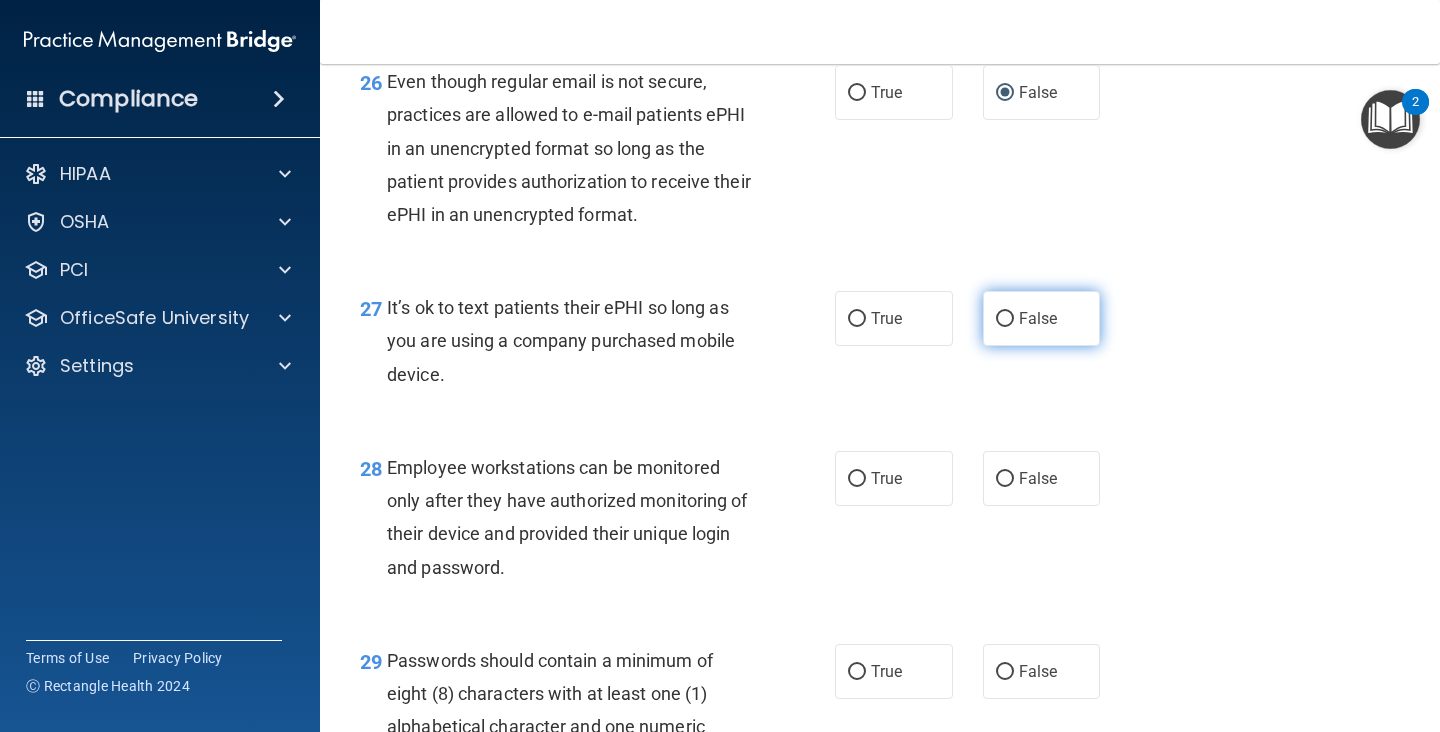 scroll, scrollTop: 5056, scrollLeft: 0, axis: vertical 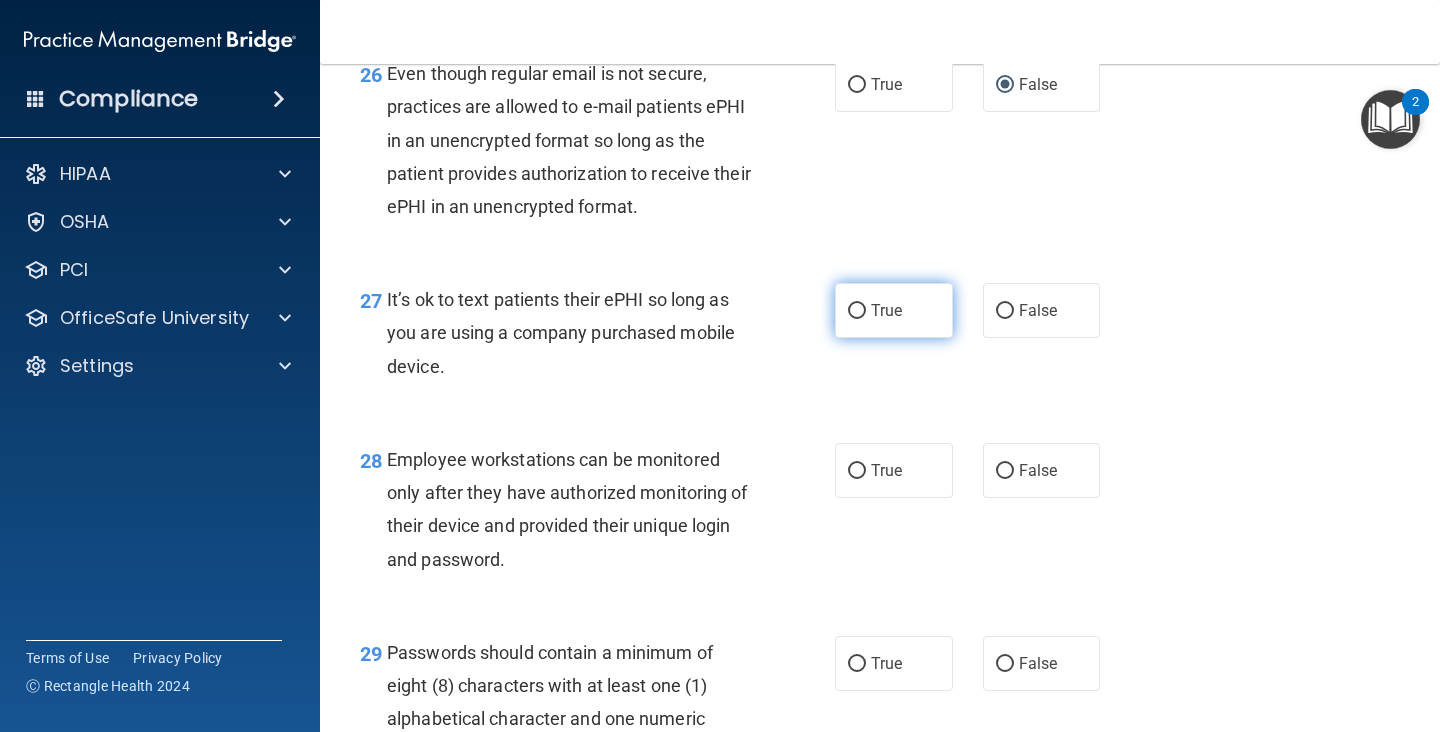 click on "True" at bounding box center [894, 310] 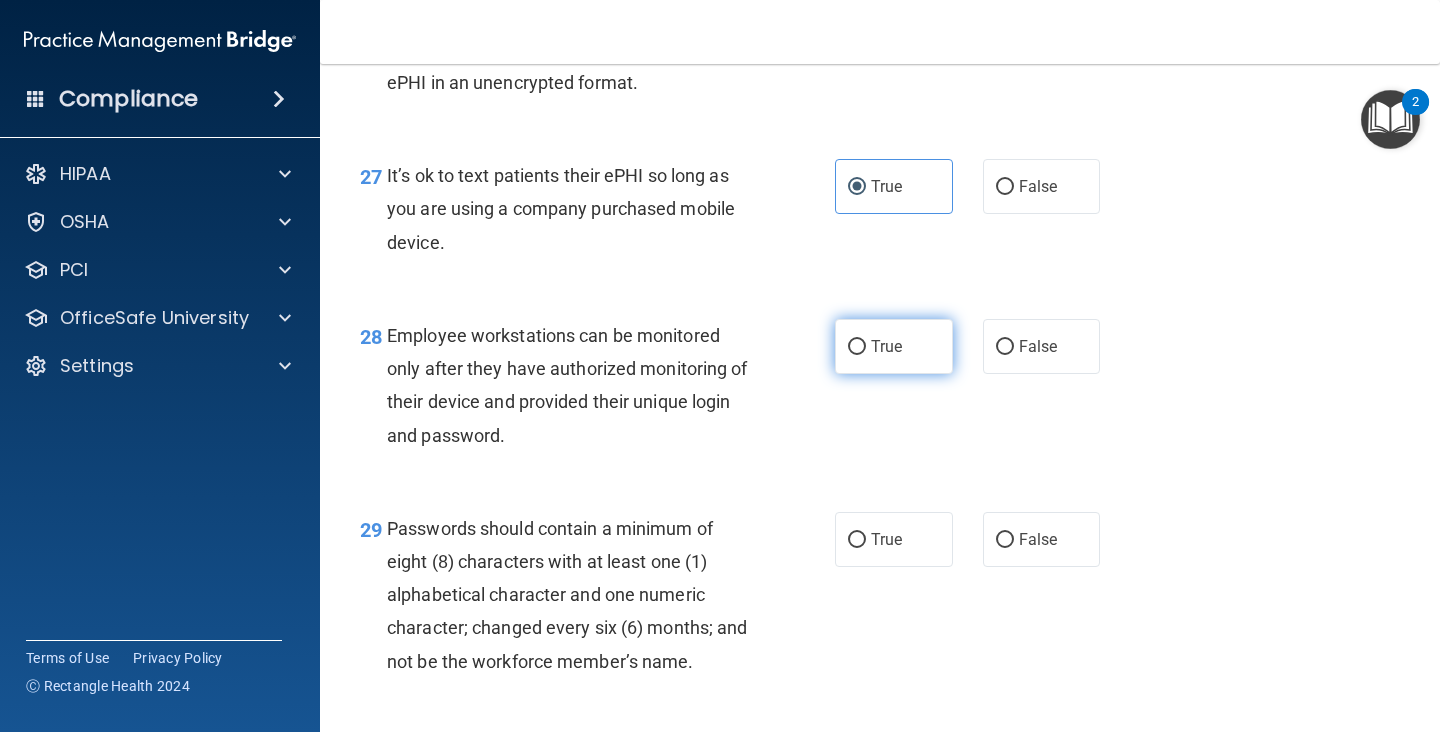 scroll, scrollTop: 5191, scrollLeft: 0, axis: vertical 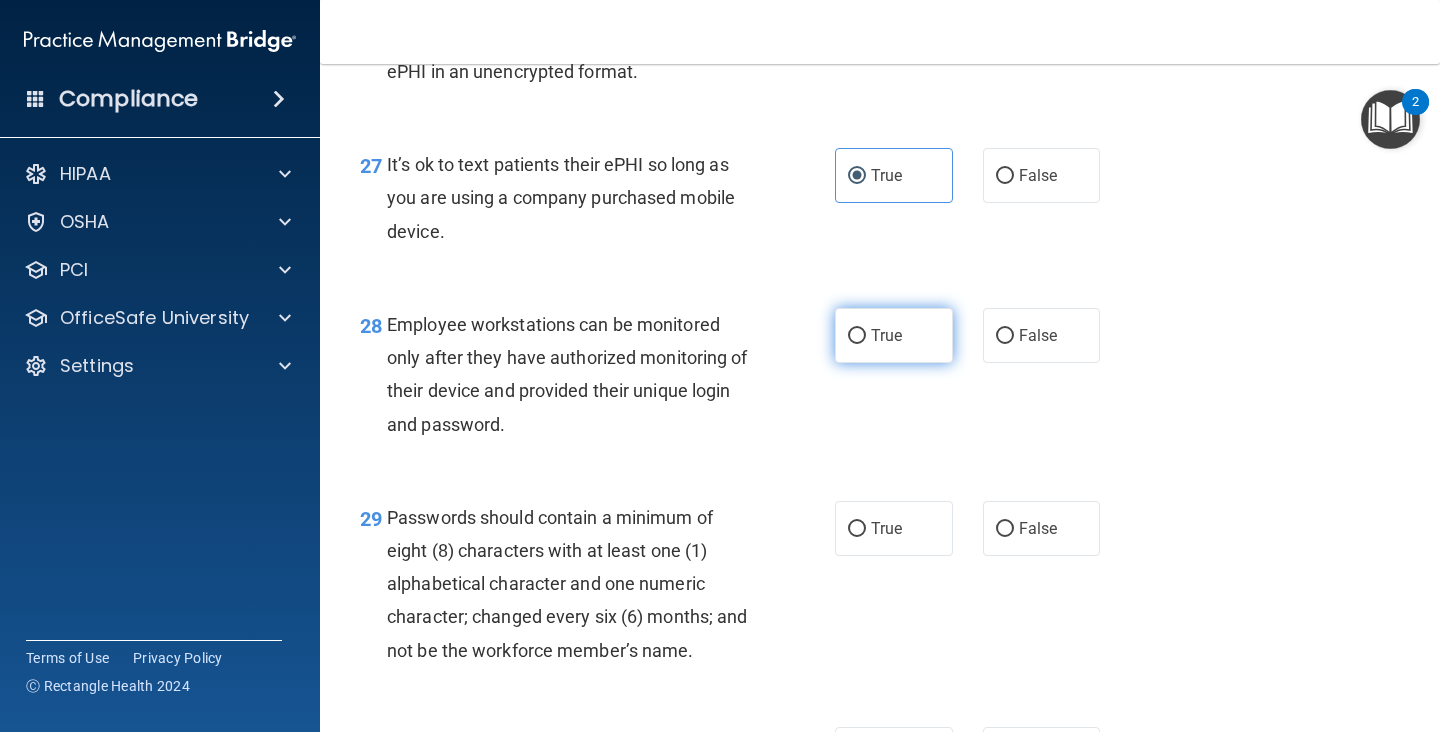 click on "True" at bounding box center [886, 335] 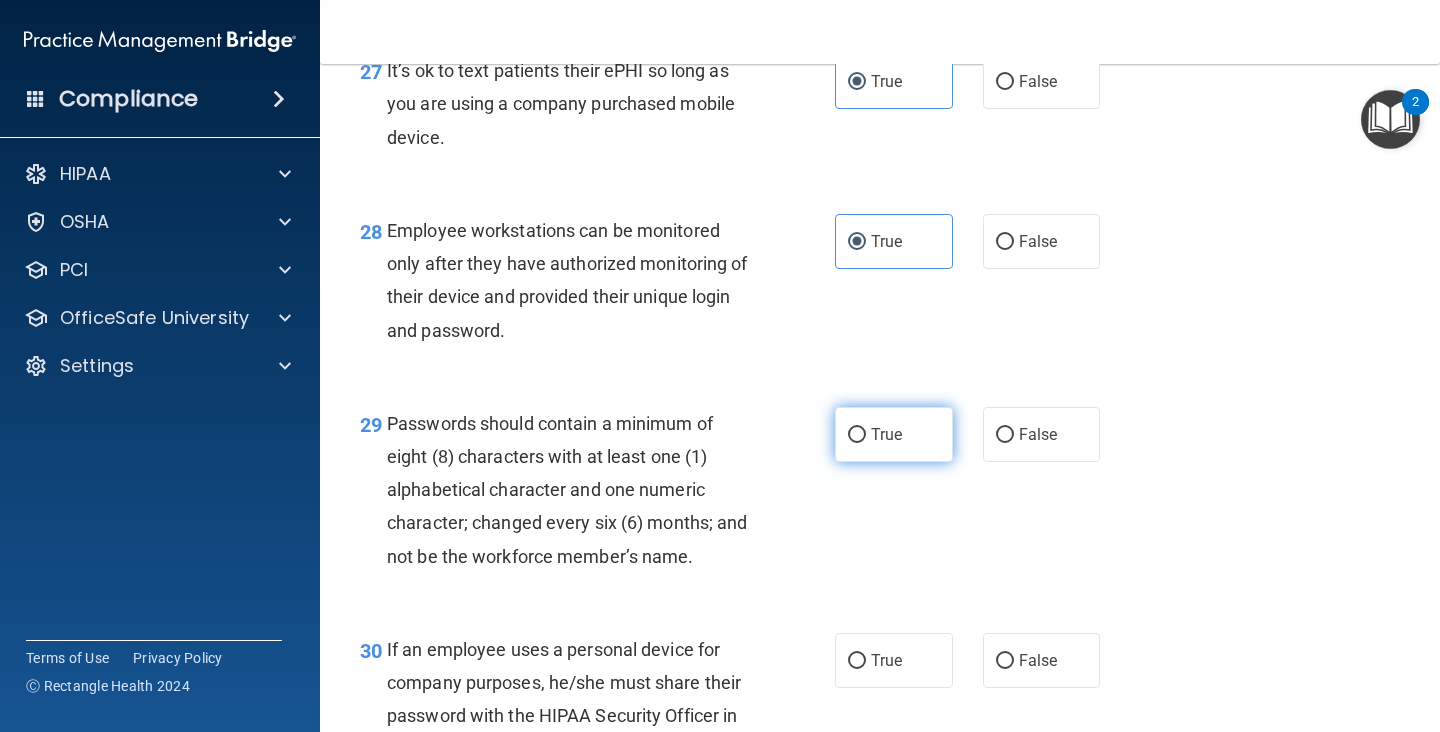 click on "True" at bounding box center [894, 434] 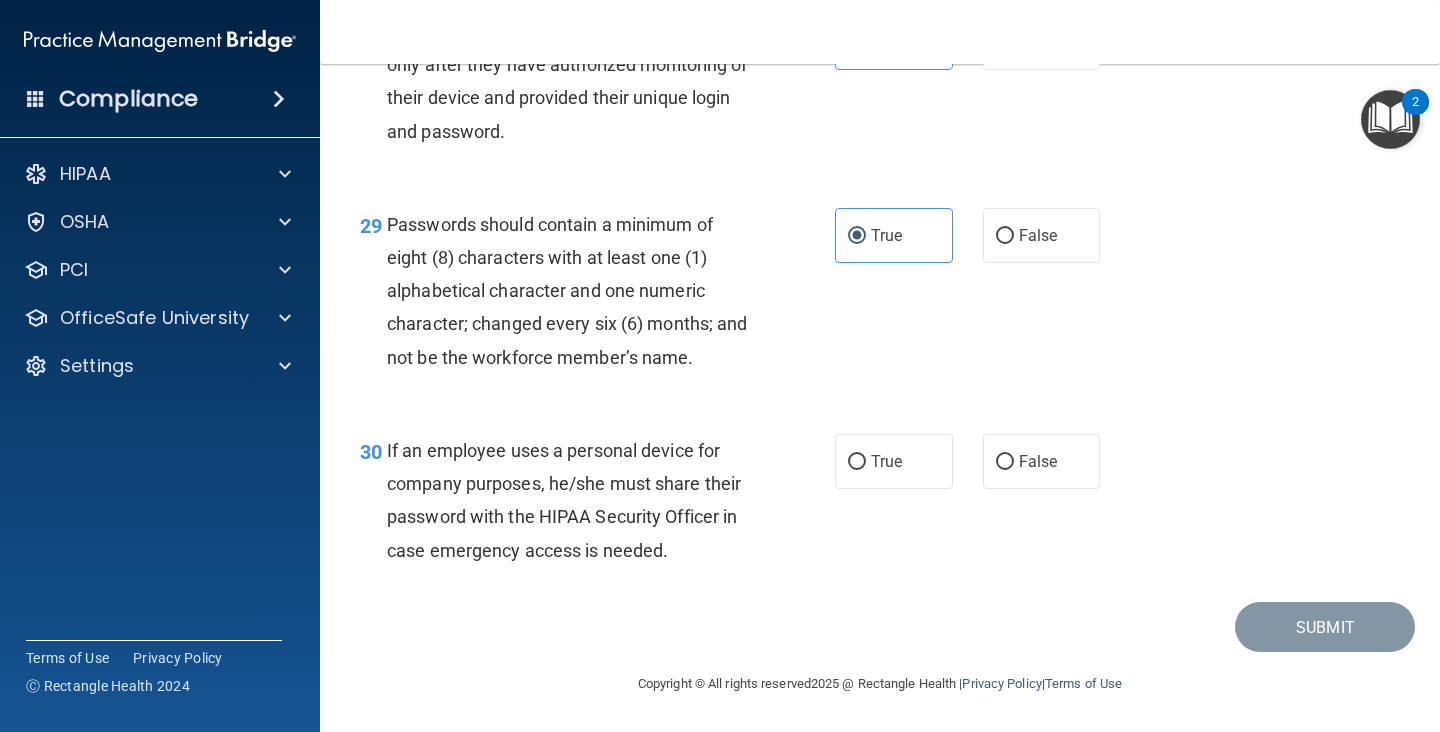 scroll, scrollTop: 5489, scrollLeft: 0, axis: vertical 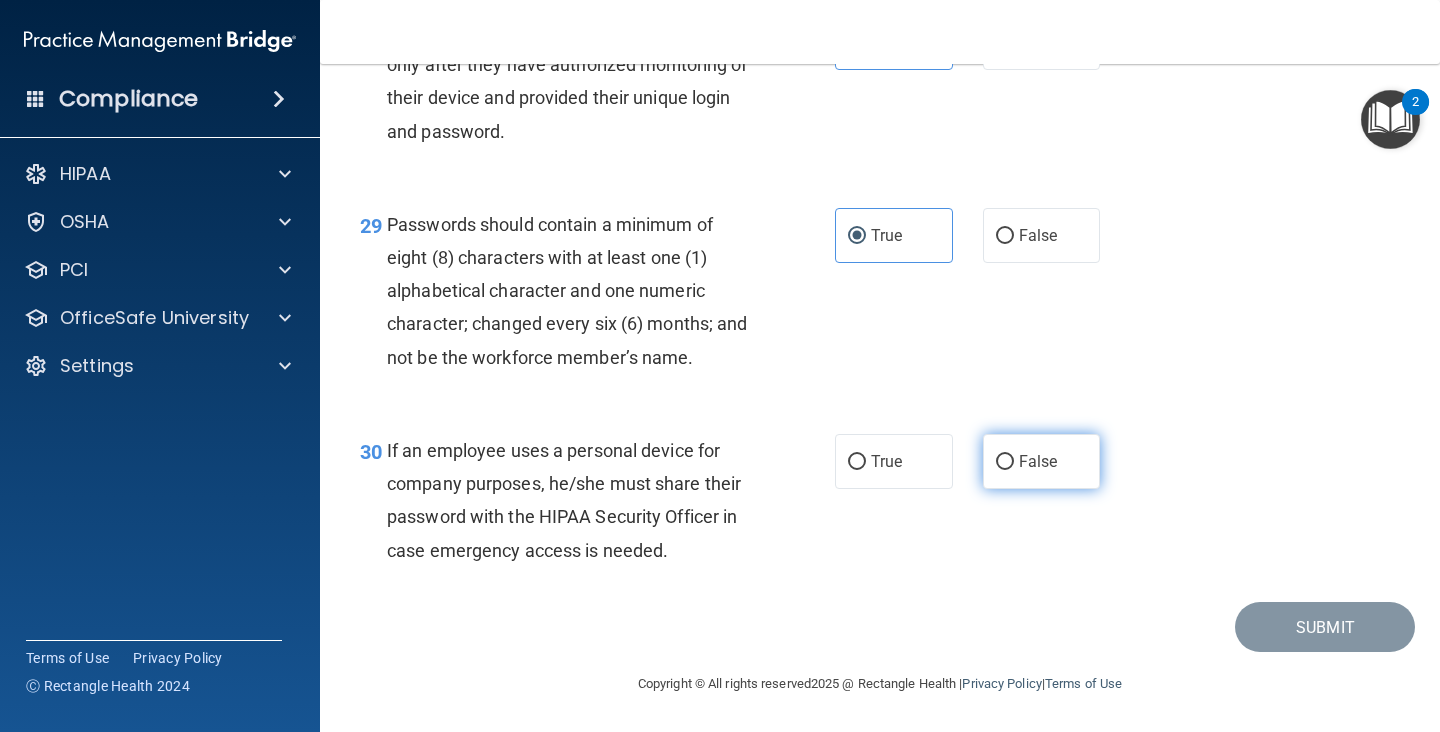 click on "False" at bounding box center [1038, 461] 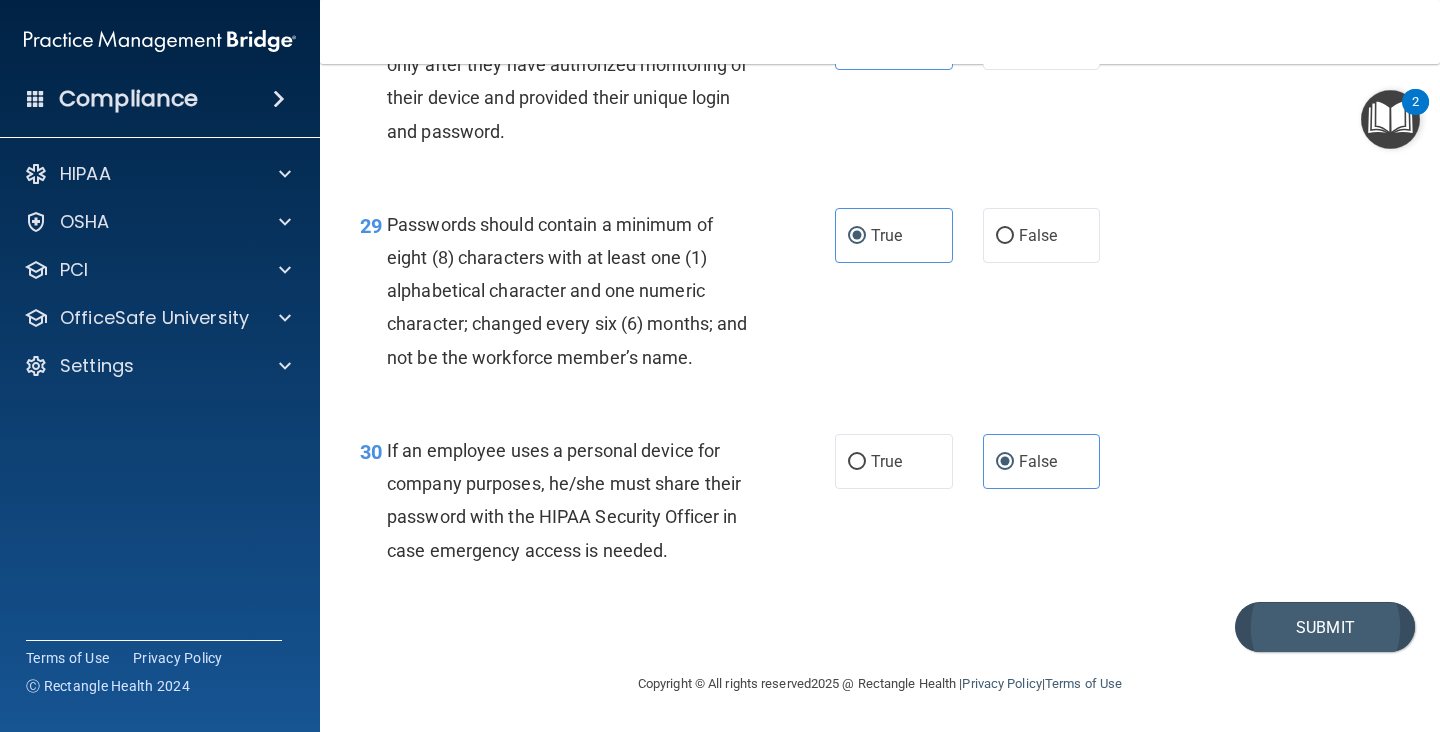 click on "Submit" at bounding box center (1325, 627) 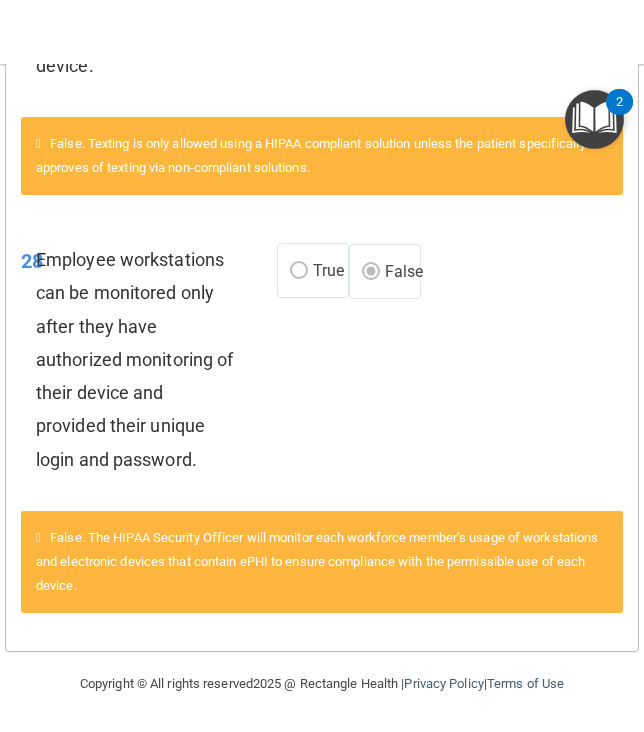 scroll, scrollTop: 3957, scrollLeft: 0, axis: vertical 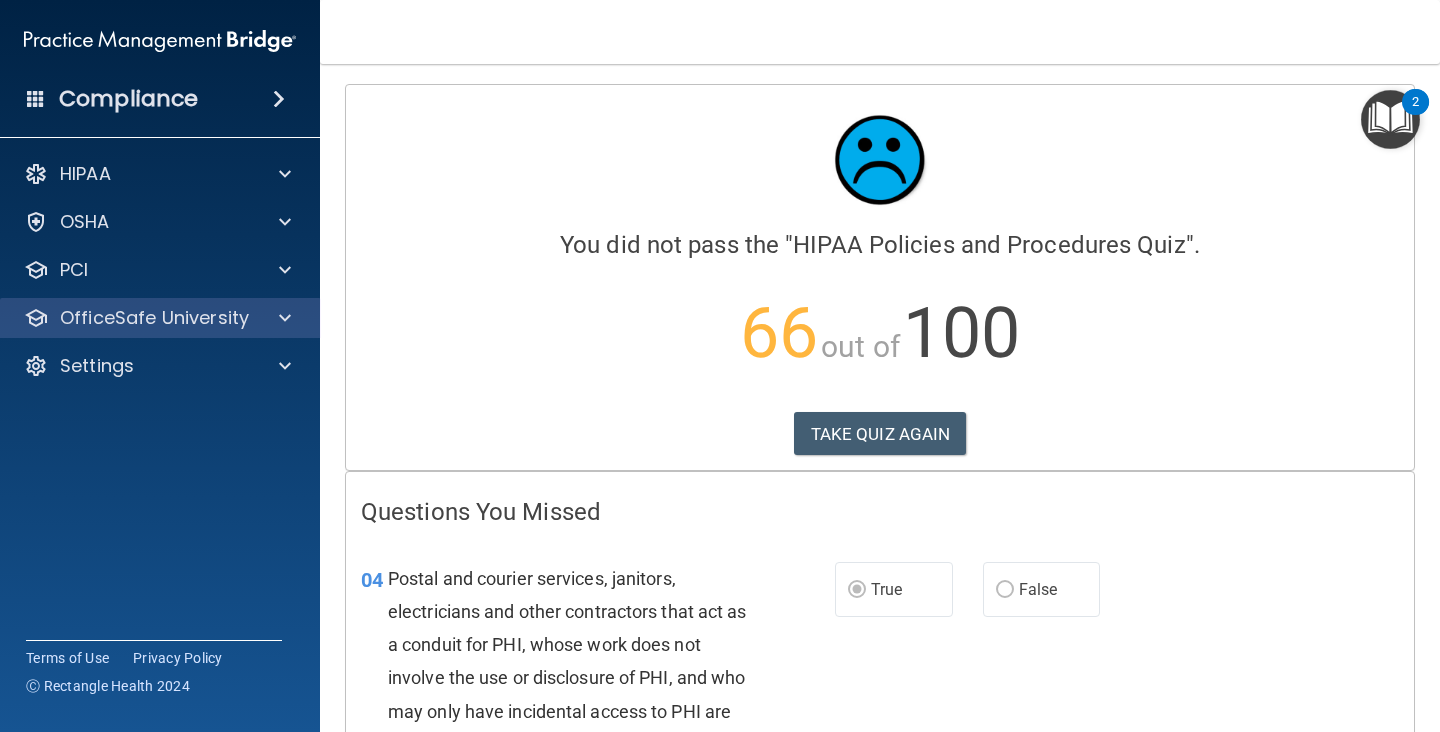 click on "OfficeSafe University" at bounding box center [133, 318] 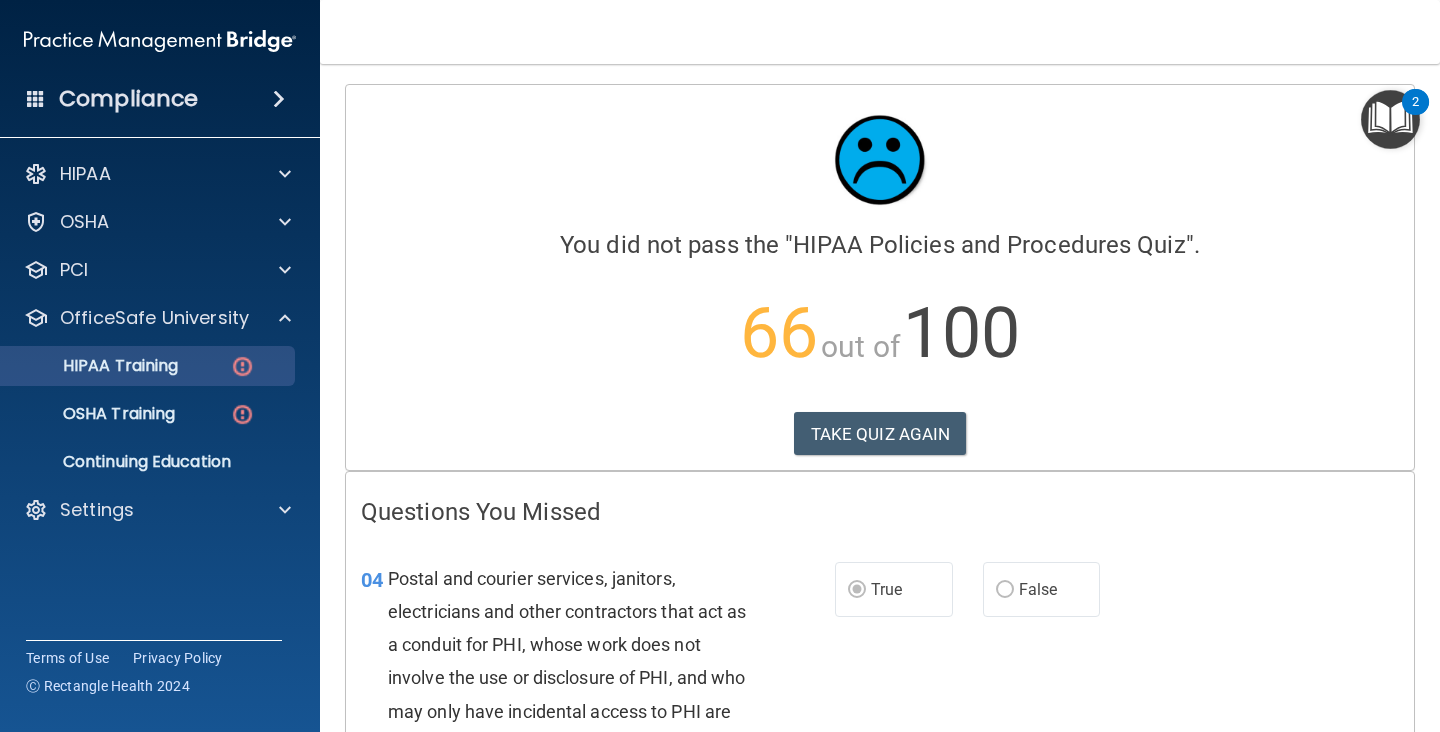 click on "HIPAA Training" at bounding box center (137, 366) 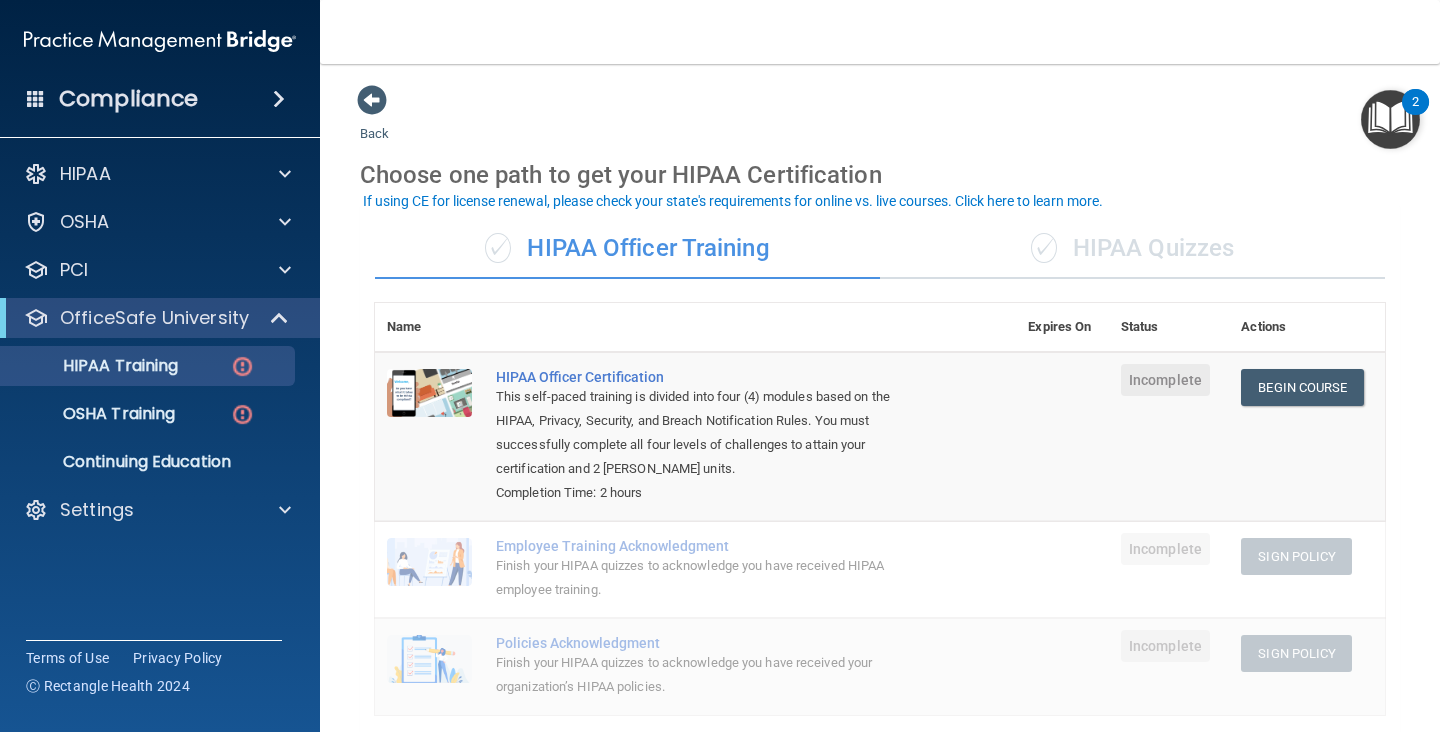 click on "✓" at bounding box center [1044, 248] 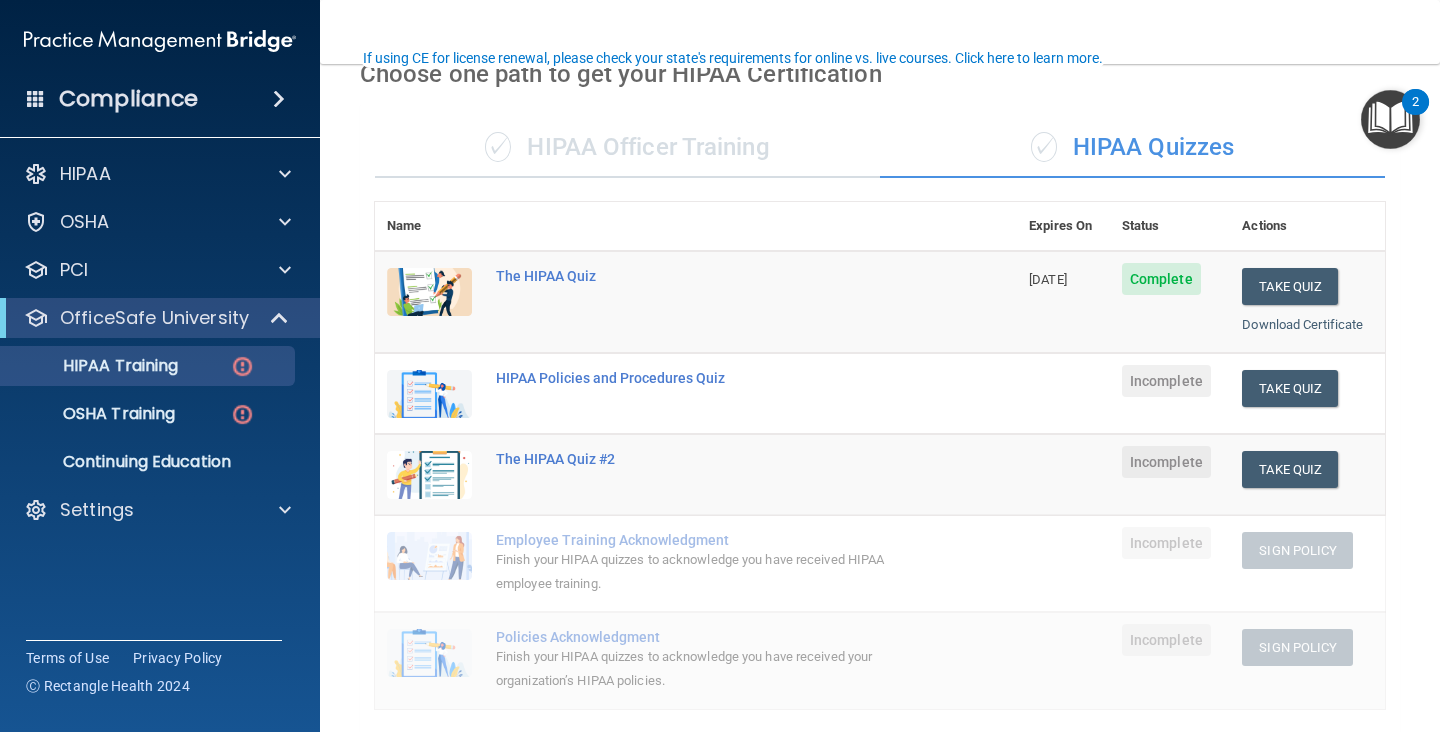 scroll, scrollTop: 164, scrollLeft: 0, axis: vertical 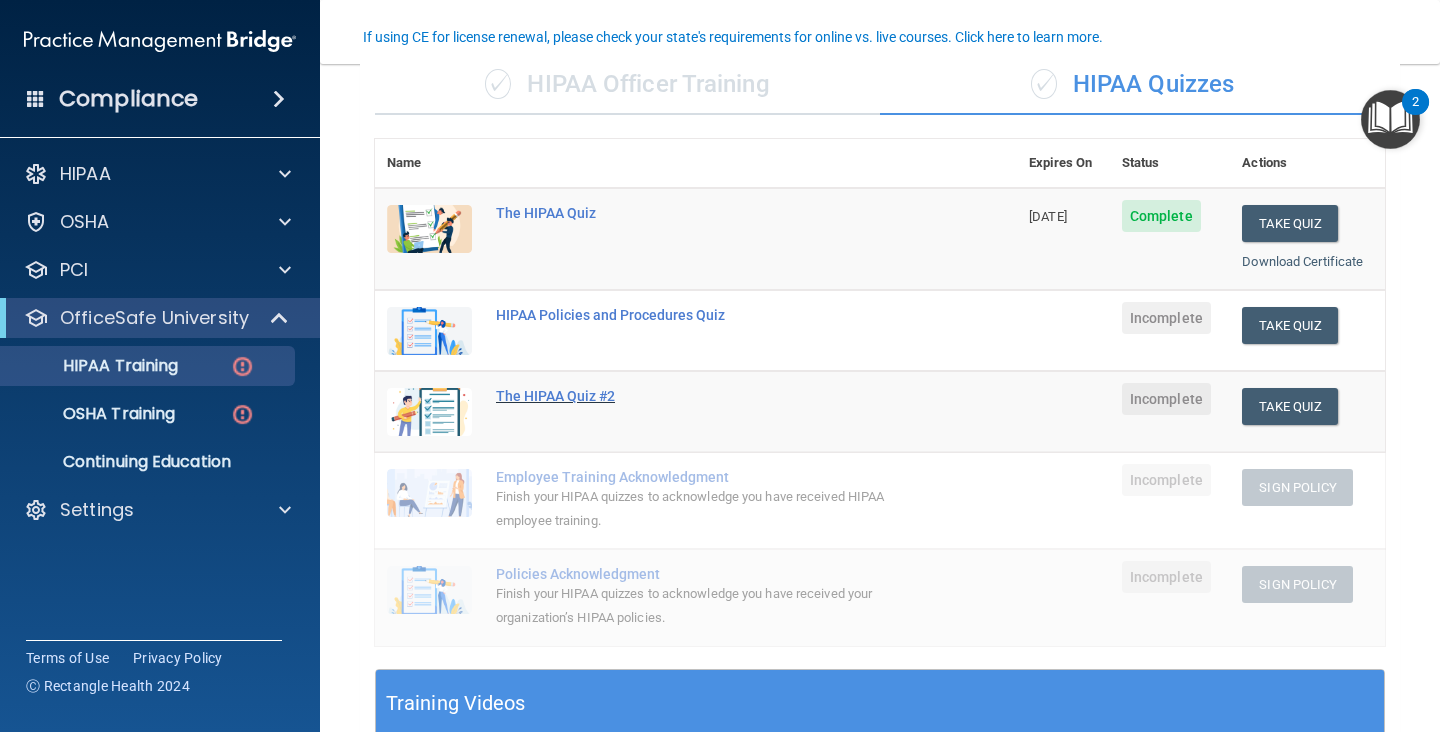 click on "The HIPAA Quiz #2" at bounding box center [706, 396] 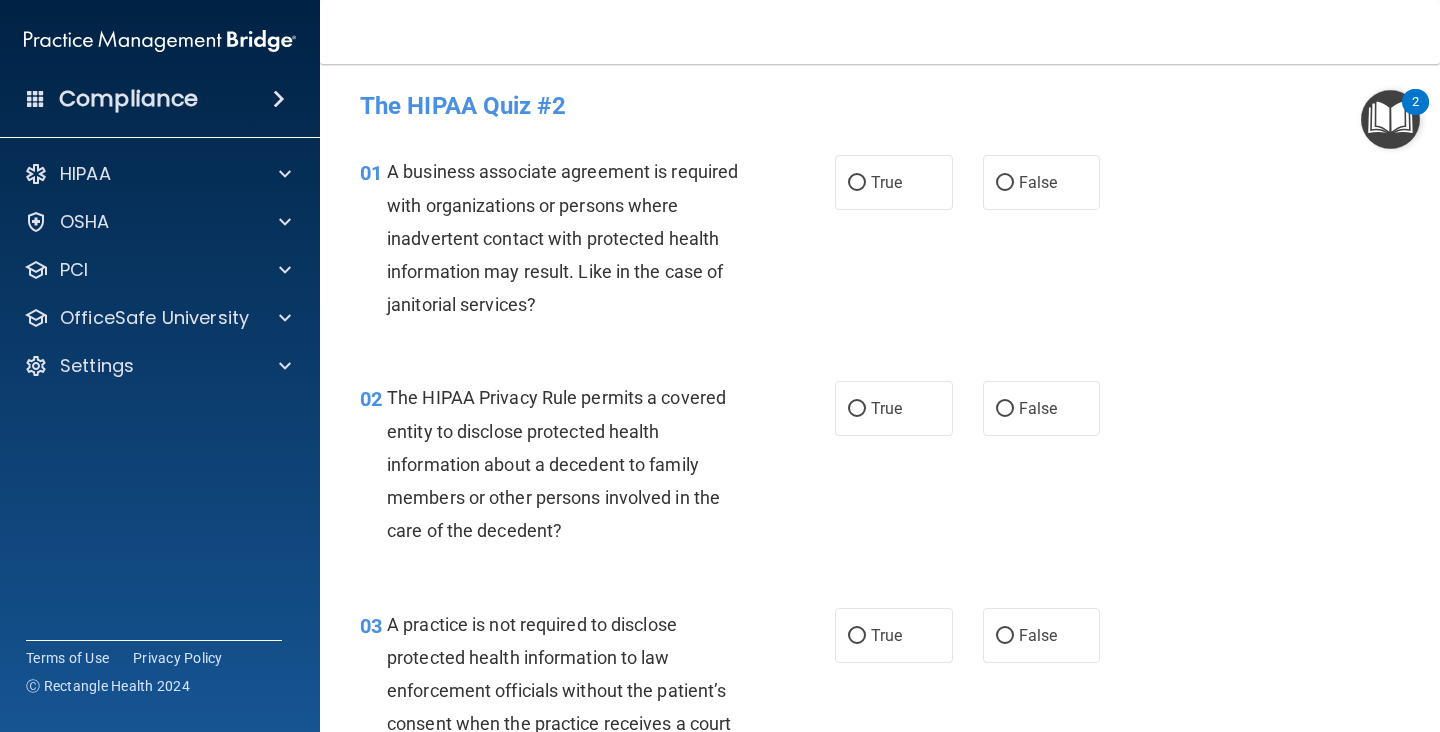 scroll, scrollTop: 0, scrollLeft: 0, axis: both 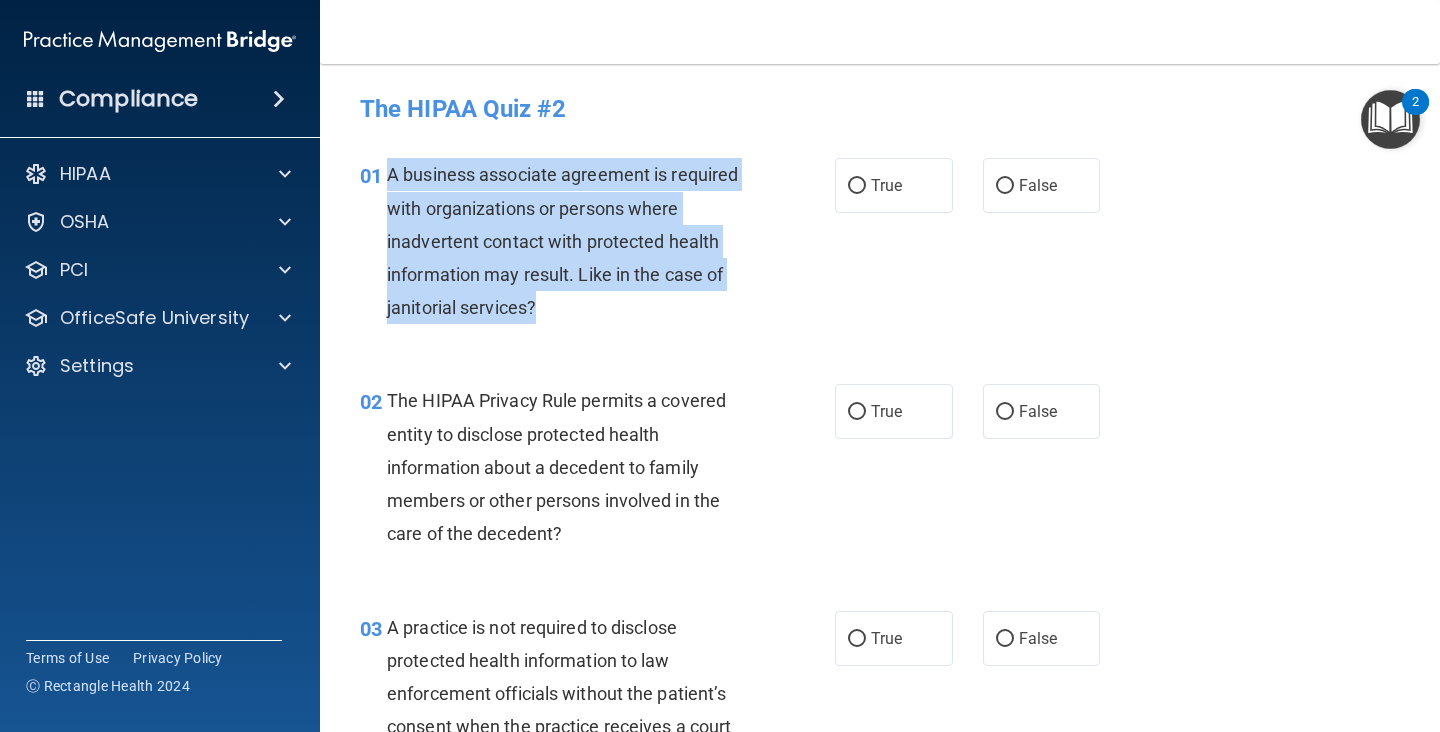 drag, startPoint x: 546, startPoint y: 317, endPoint x: 392, endPoint y: 174, distance: 210.15471 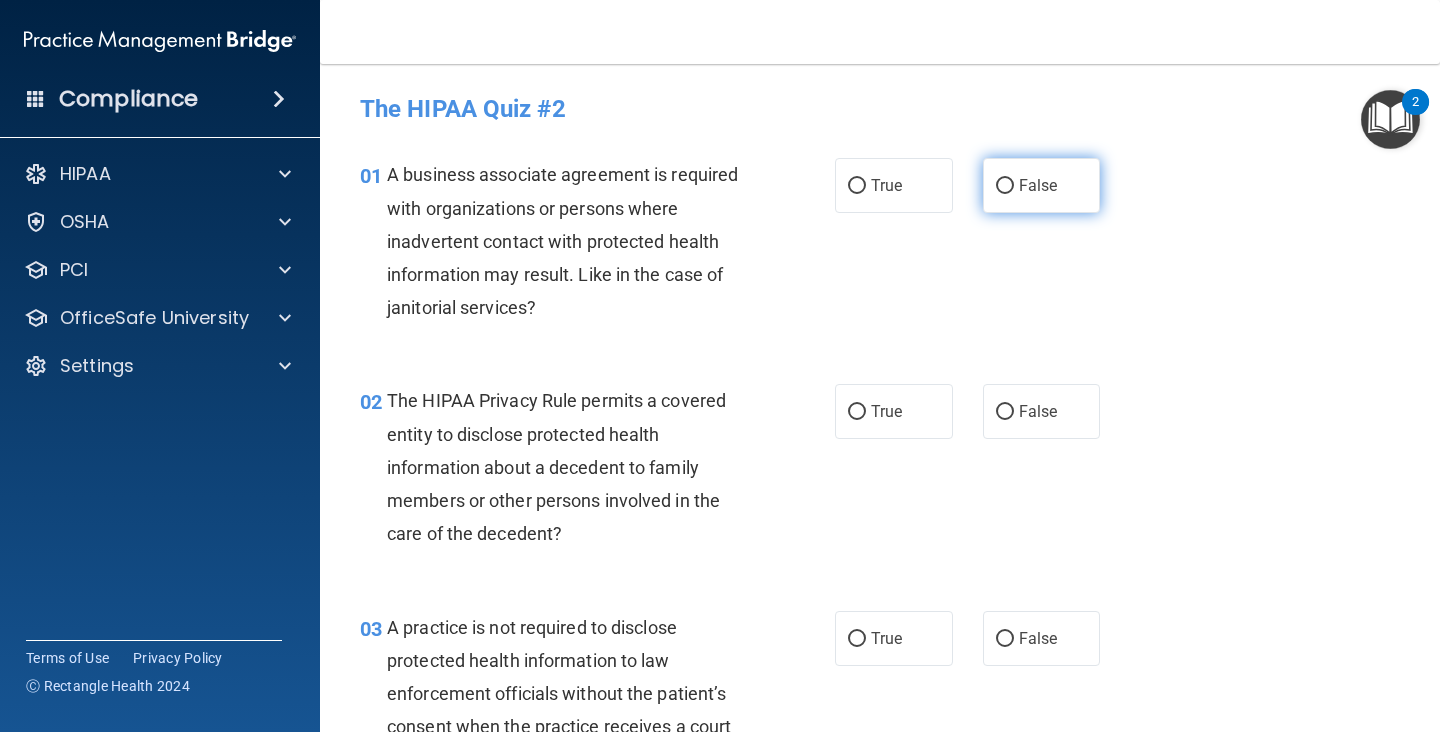 click on "False" at bounding box center [1038, 185] 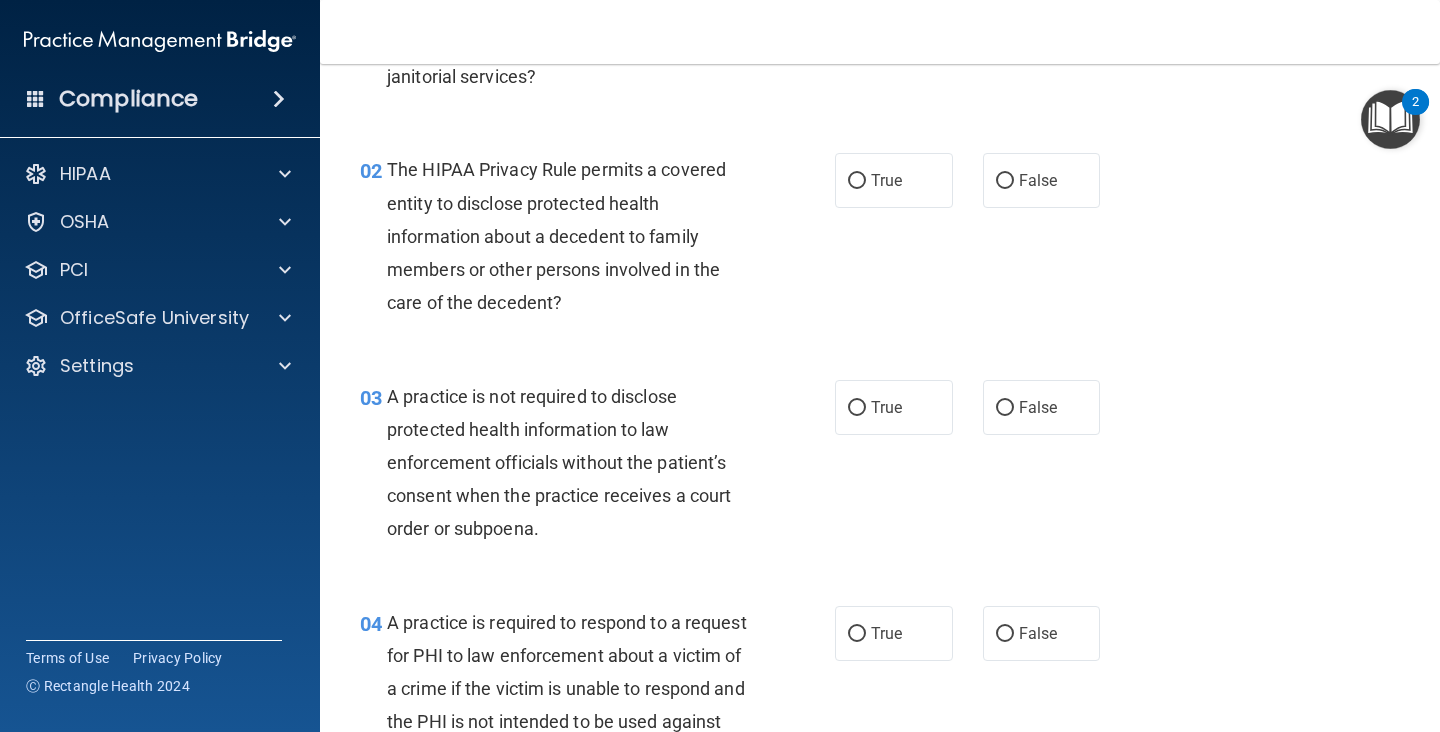 scroll, scrollTop: 236, scrollLeft: 0, axis: vertical 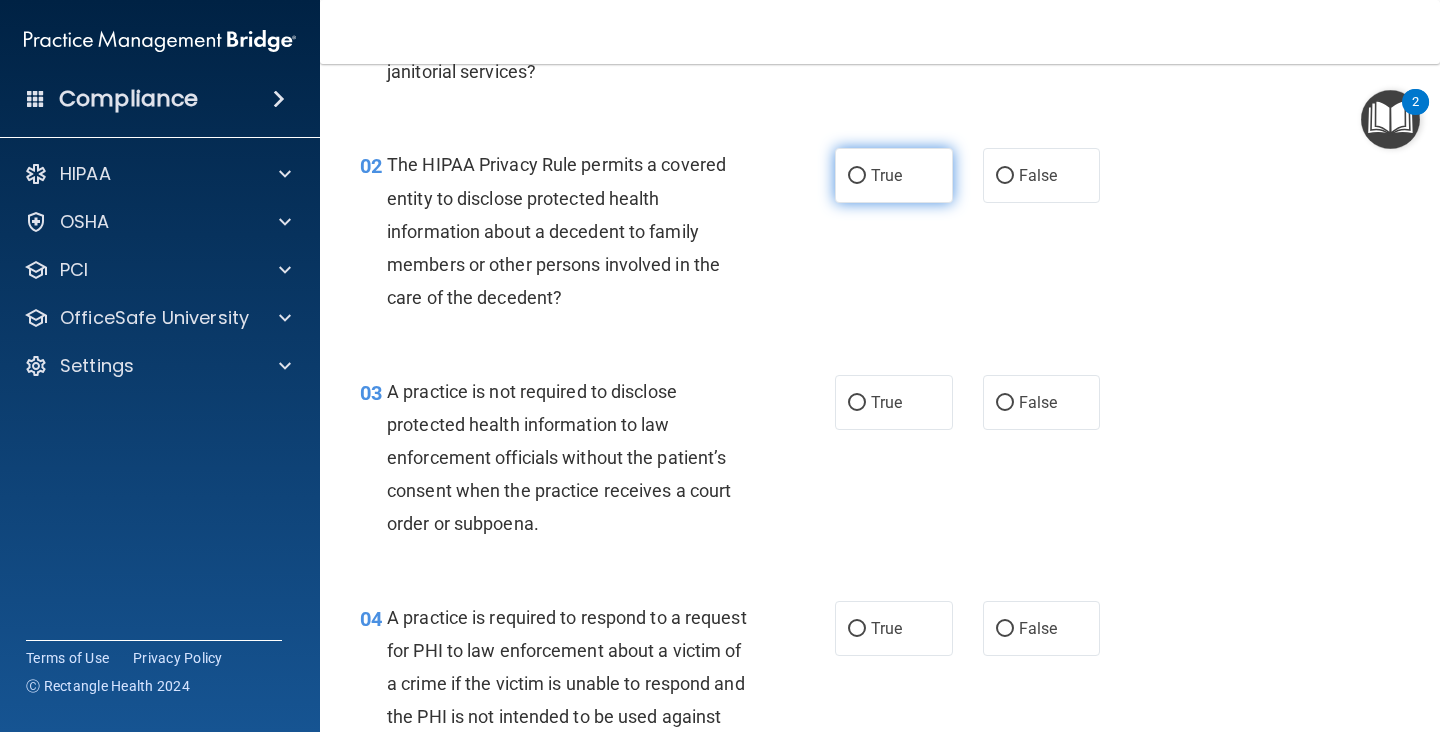 click on "True" at bounding box center [886, 175] 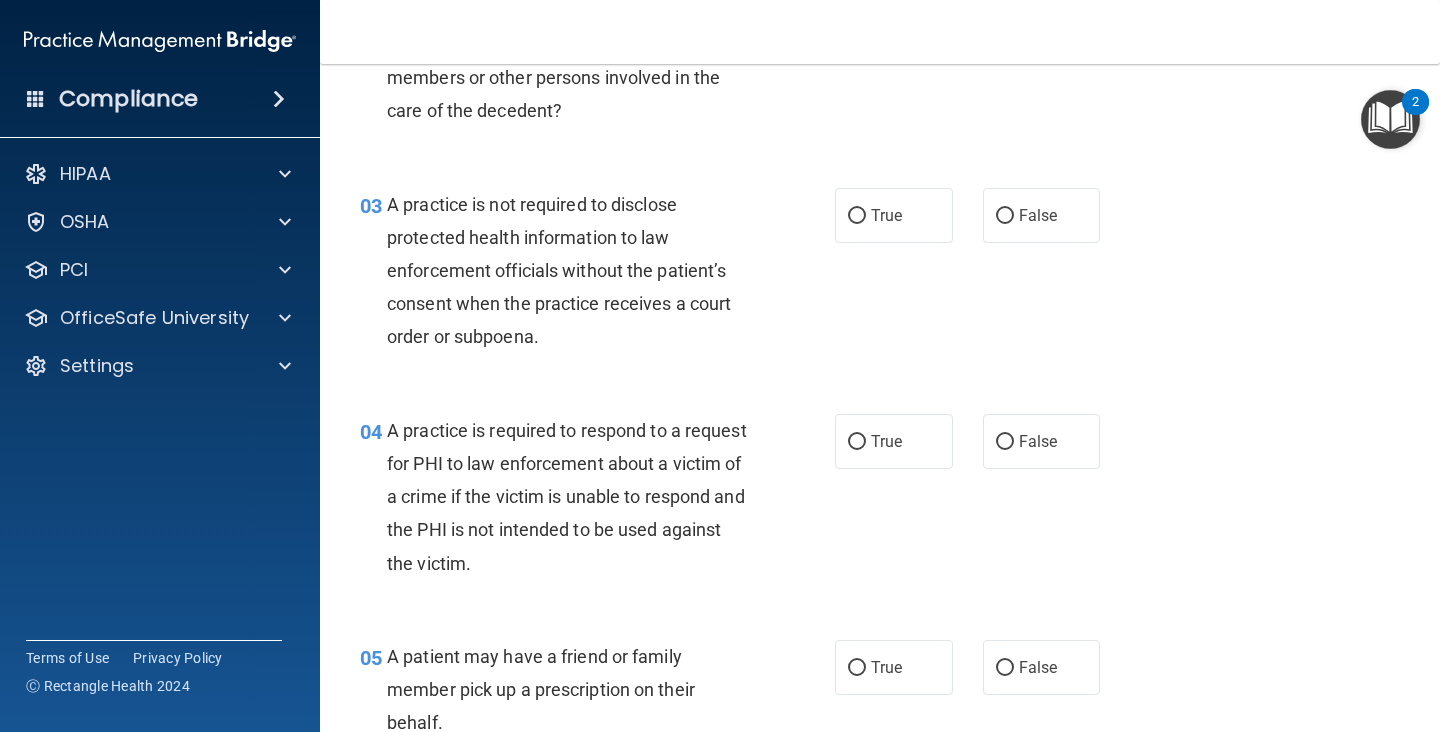 scroll, scrollTop: 432, scrollLeft: 0, axis: vertical 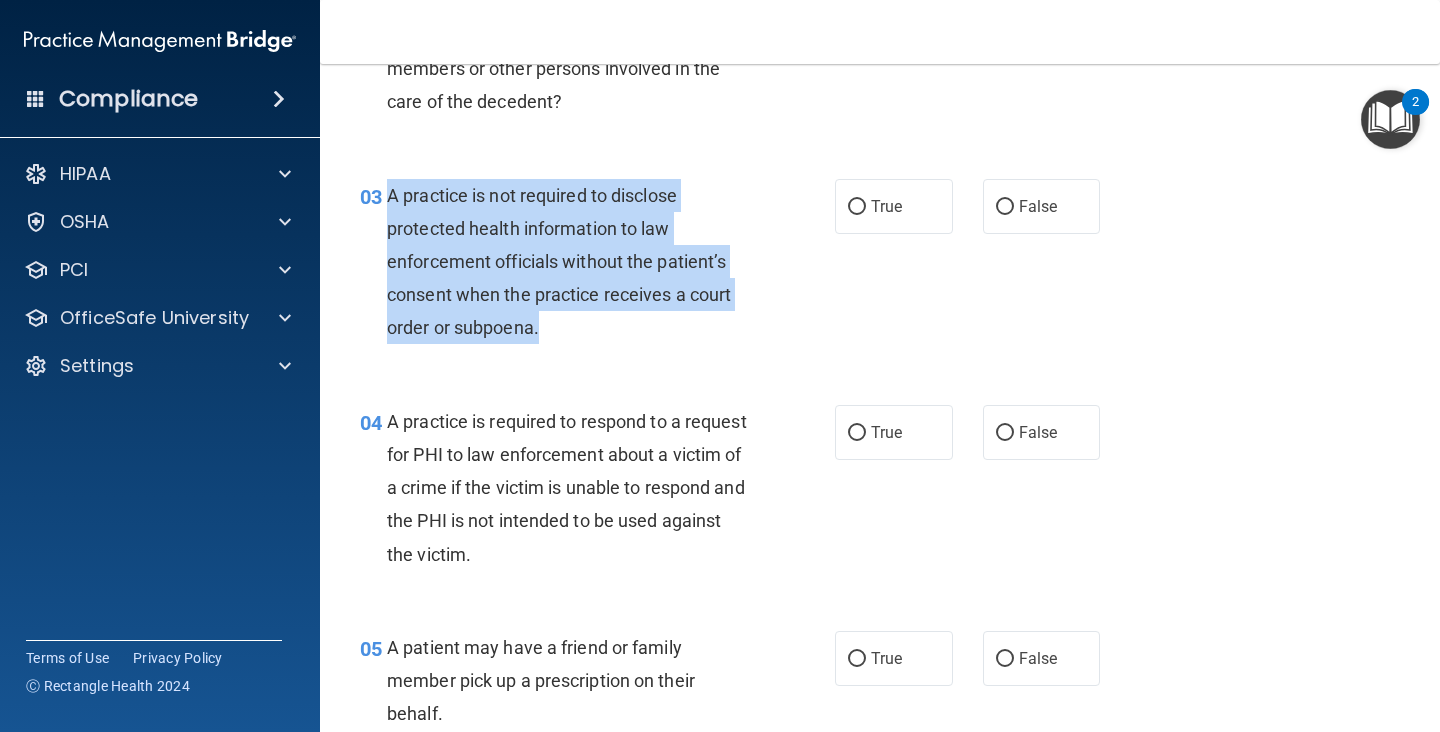 drag, startPoint x: 548, startPoint y: 321, endPoint x: 386, endPoint y: 181, distance: 214.11212 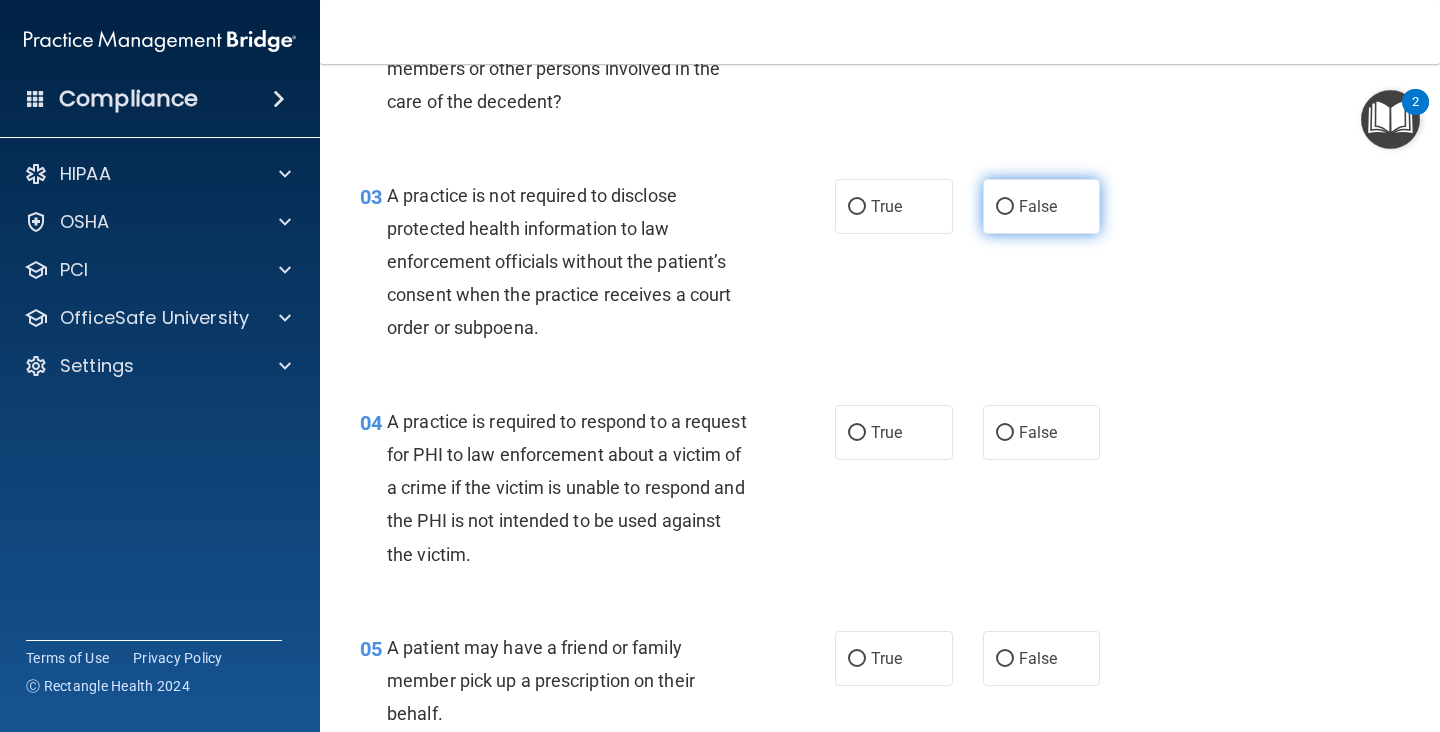 click on "False" at bounding box center (1038, 206) 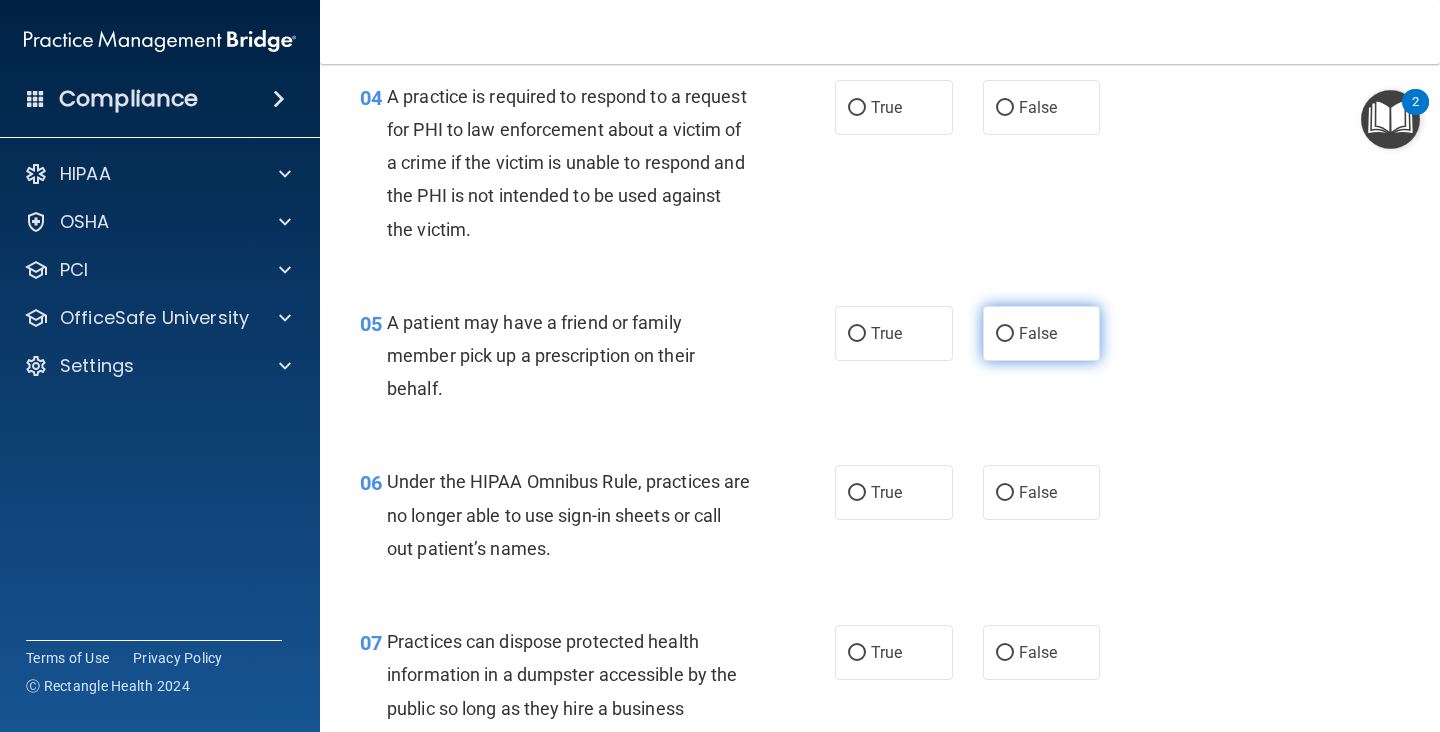 scroll, scrollTop: 755, scrollLeft: 0, axis: vertical 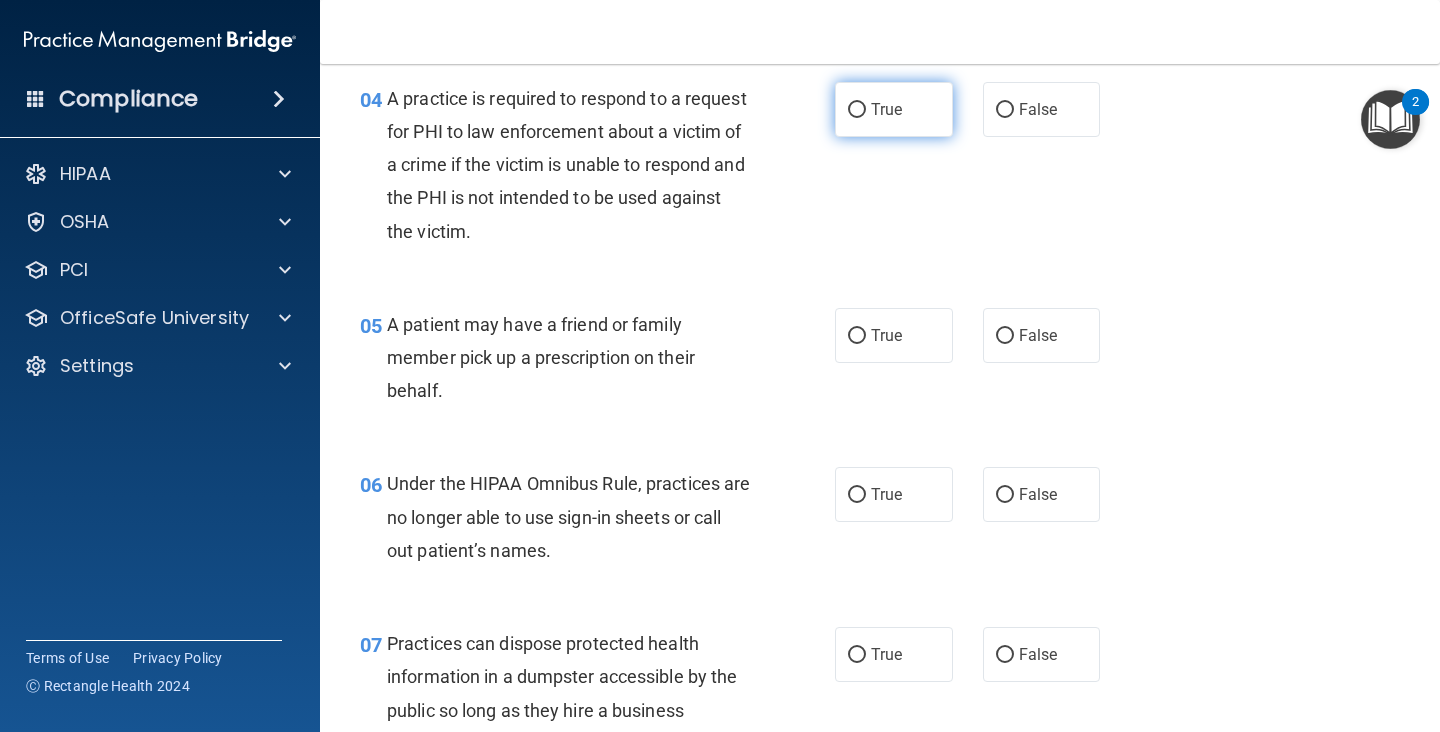 click on "True" at bounding box center (886, 109) 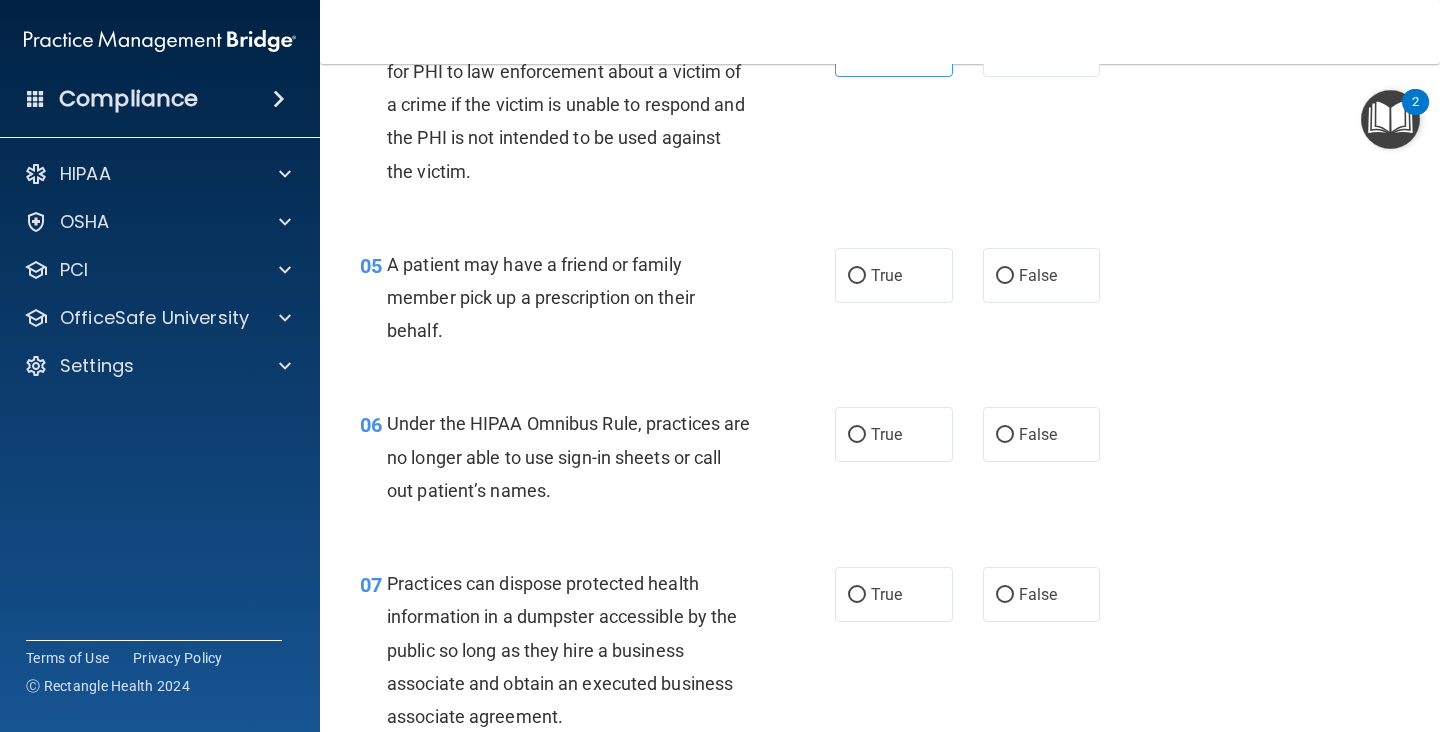 scroll, scrollTop: 829, scrollLeft: 0, axis: vertical 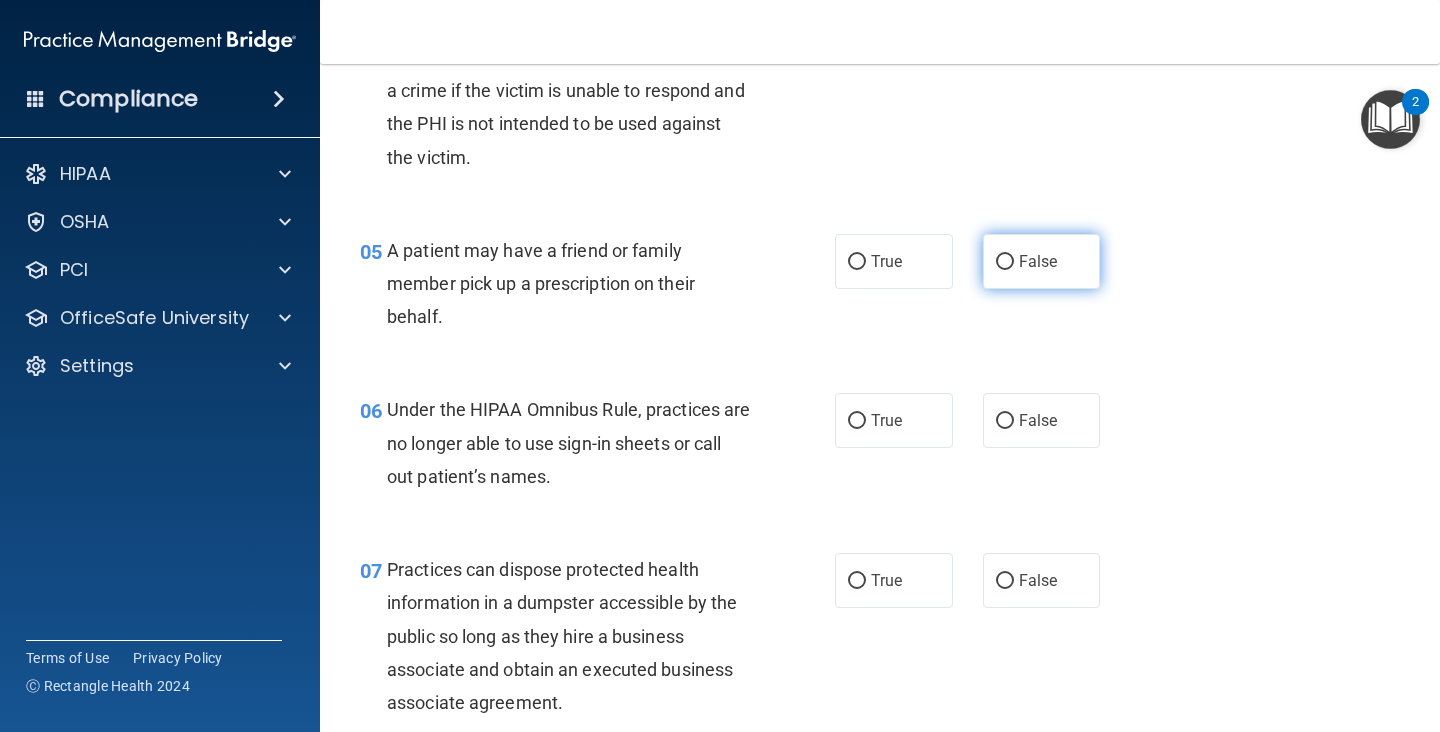 click on "False" at bounding box center (1042, 261) 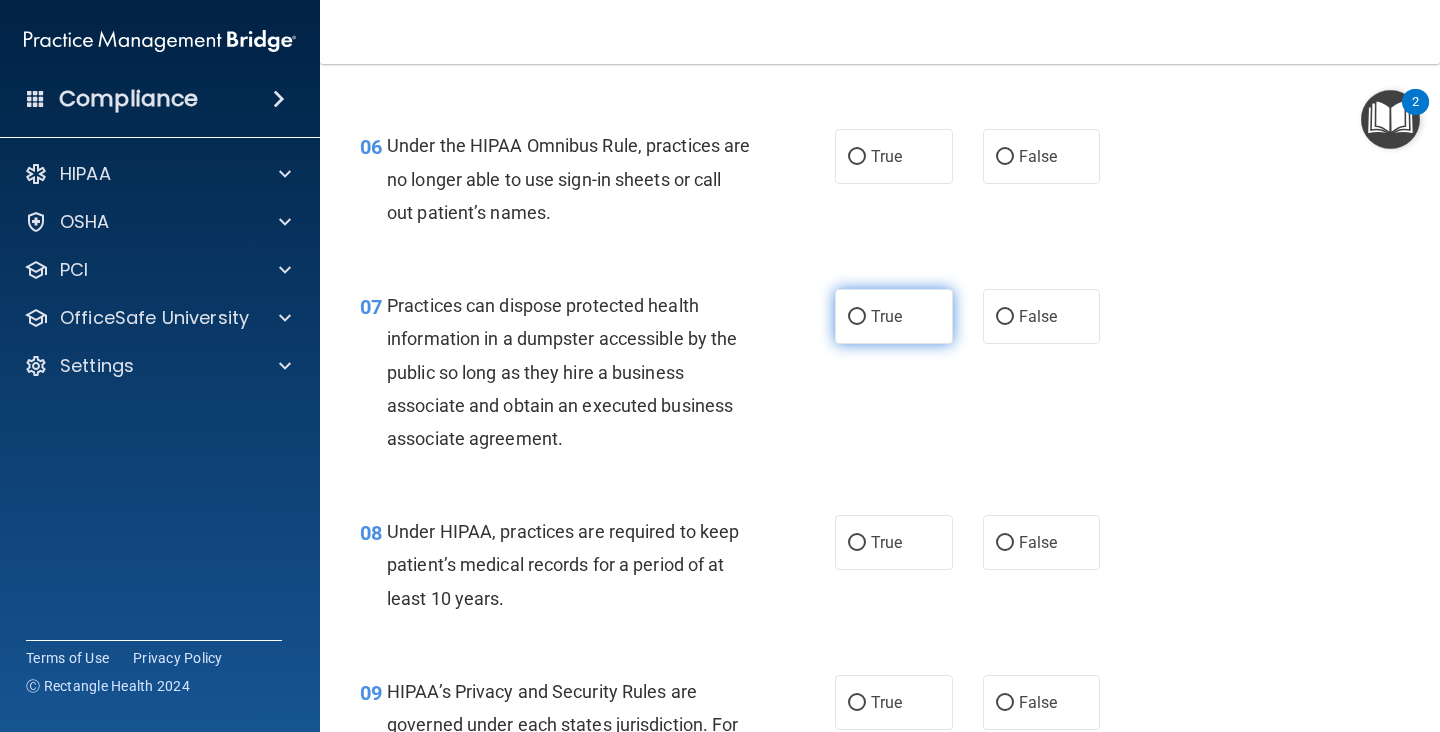 scroll, scrollTop: 1100, scrollLeft: 0, axis: vertical 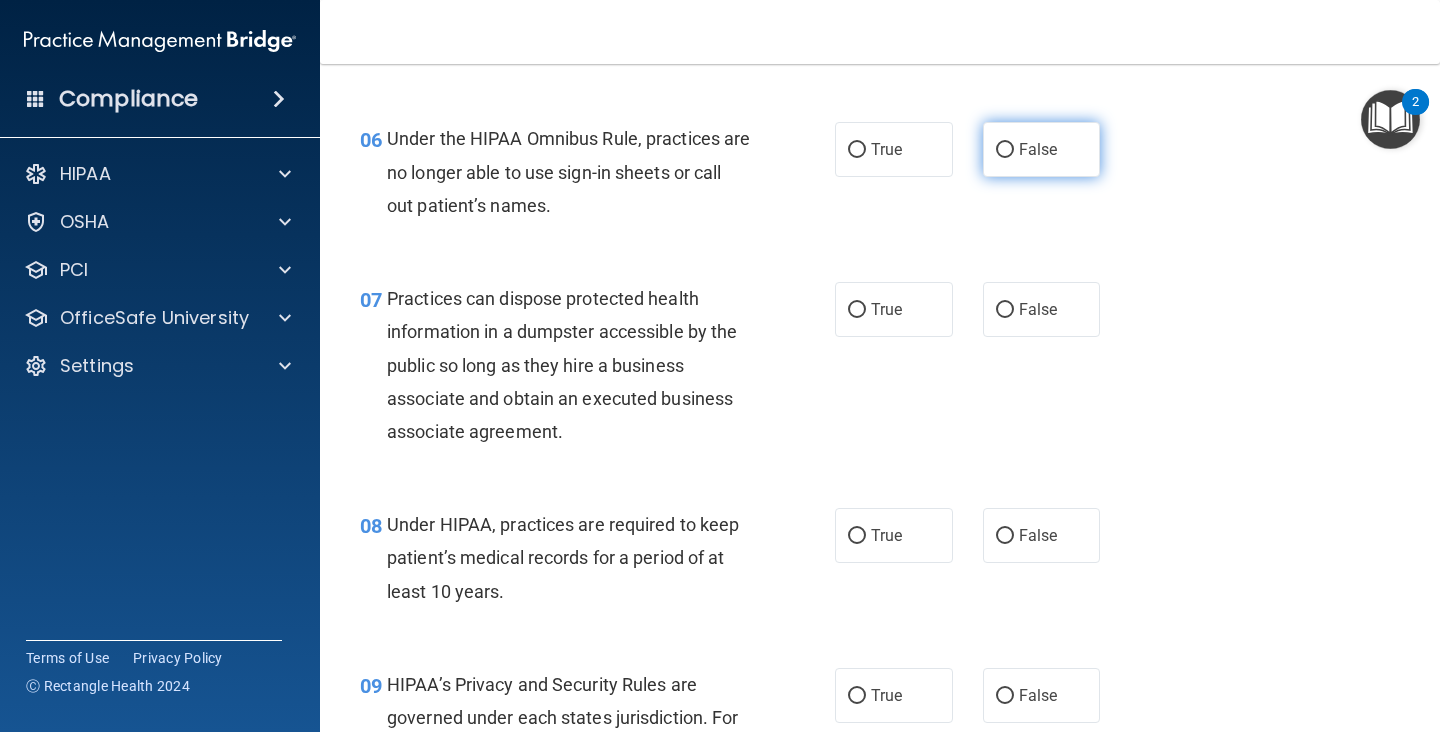 click on "False" at bounding box center [1038, 149] 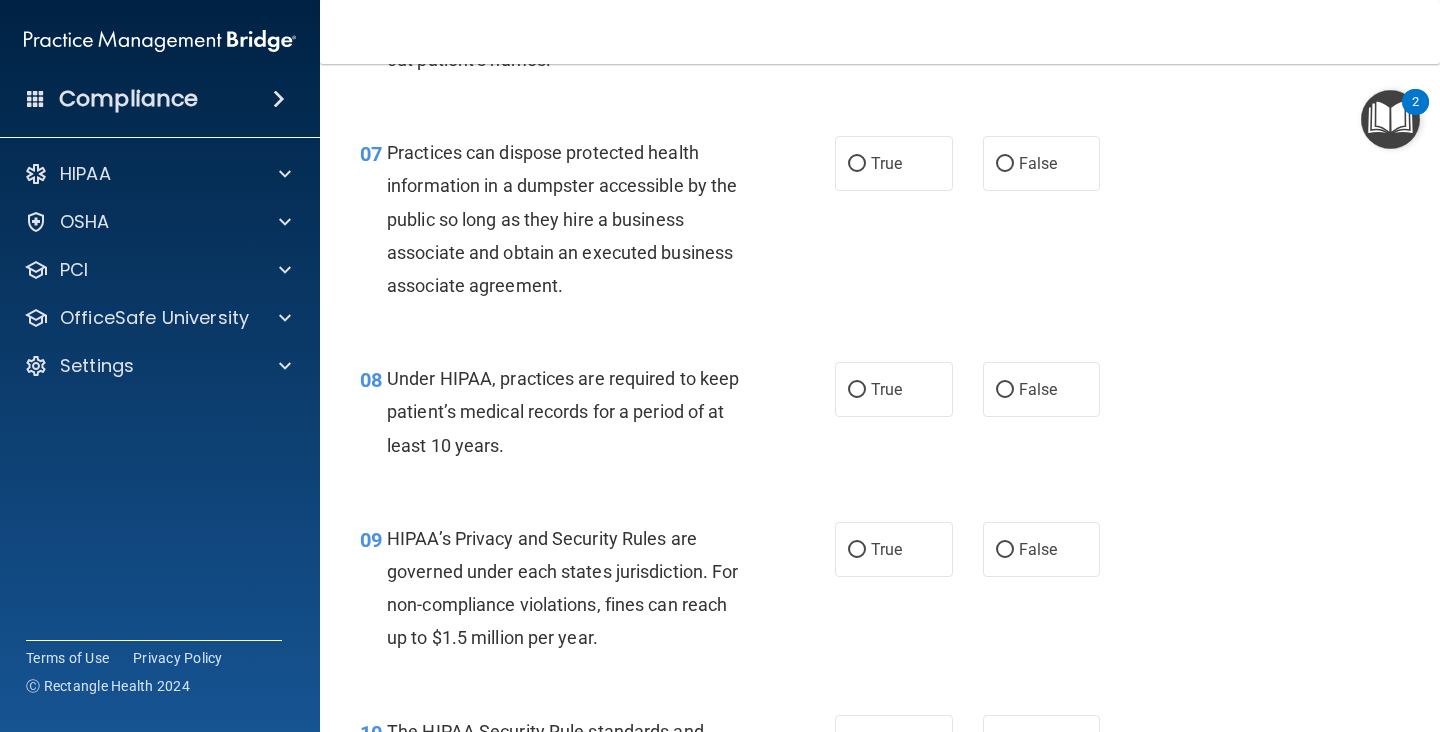 scroll, scrollTop: 1249, scrollLeft: 0, axis: vertical 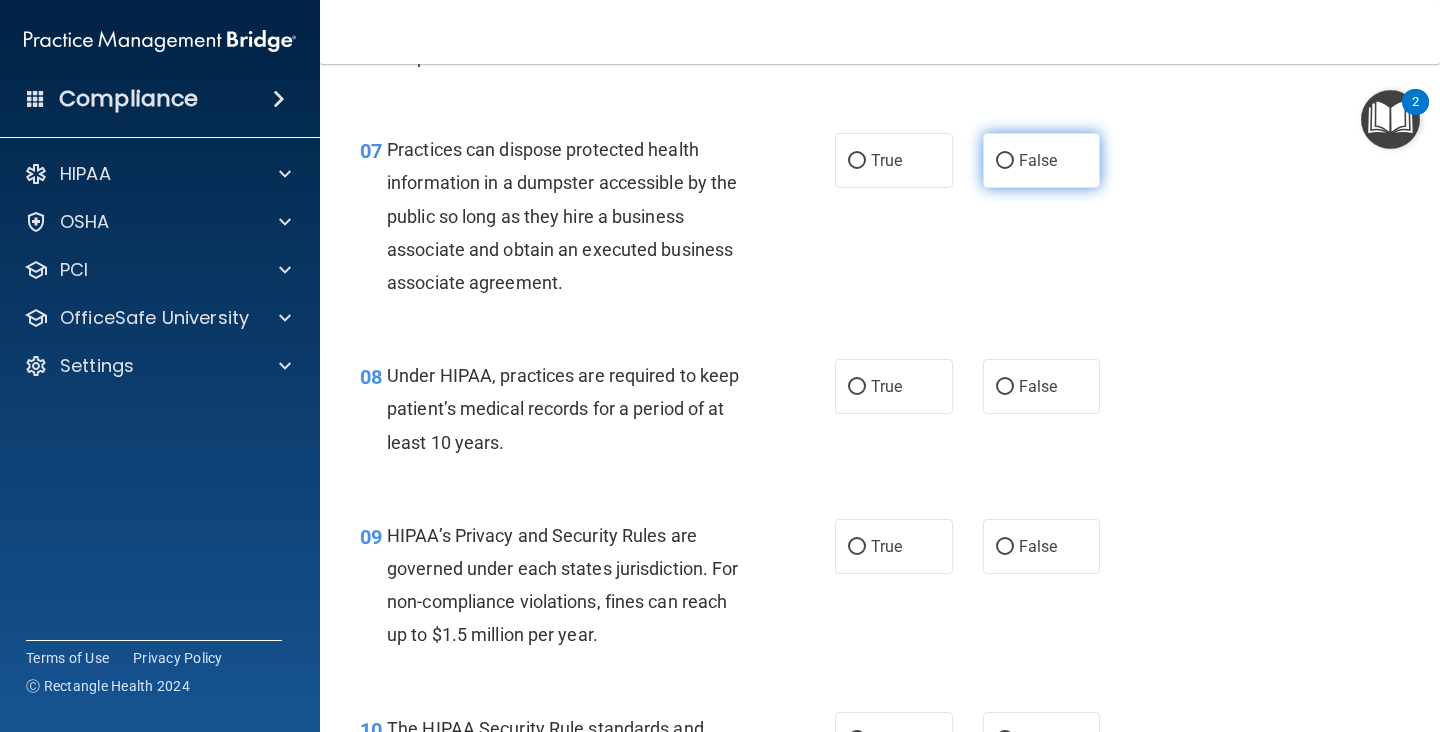 click on "False" at bounding box center (1038, 160) 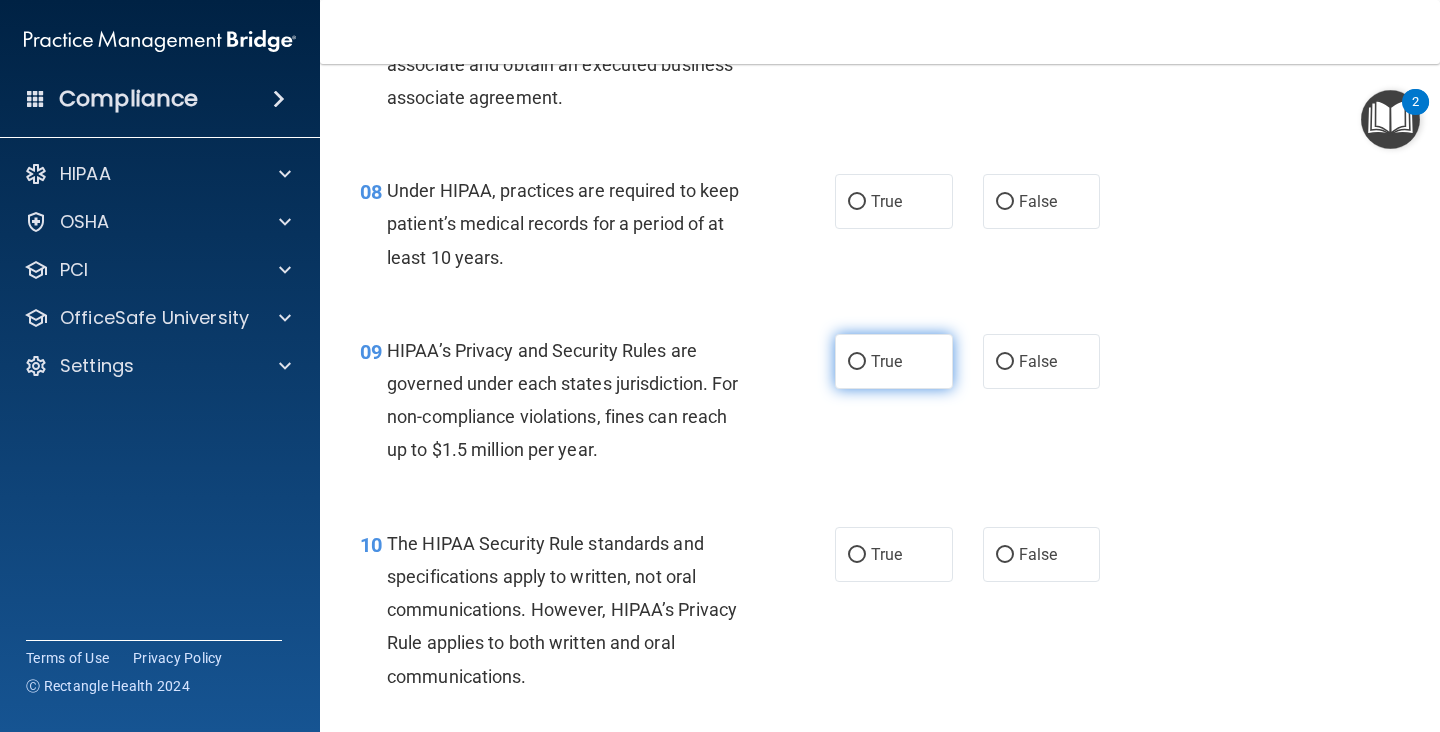 scroll, scrollTop: 1442, scrollLeft: 0, axis: vertical 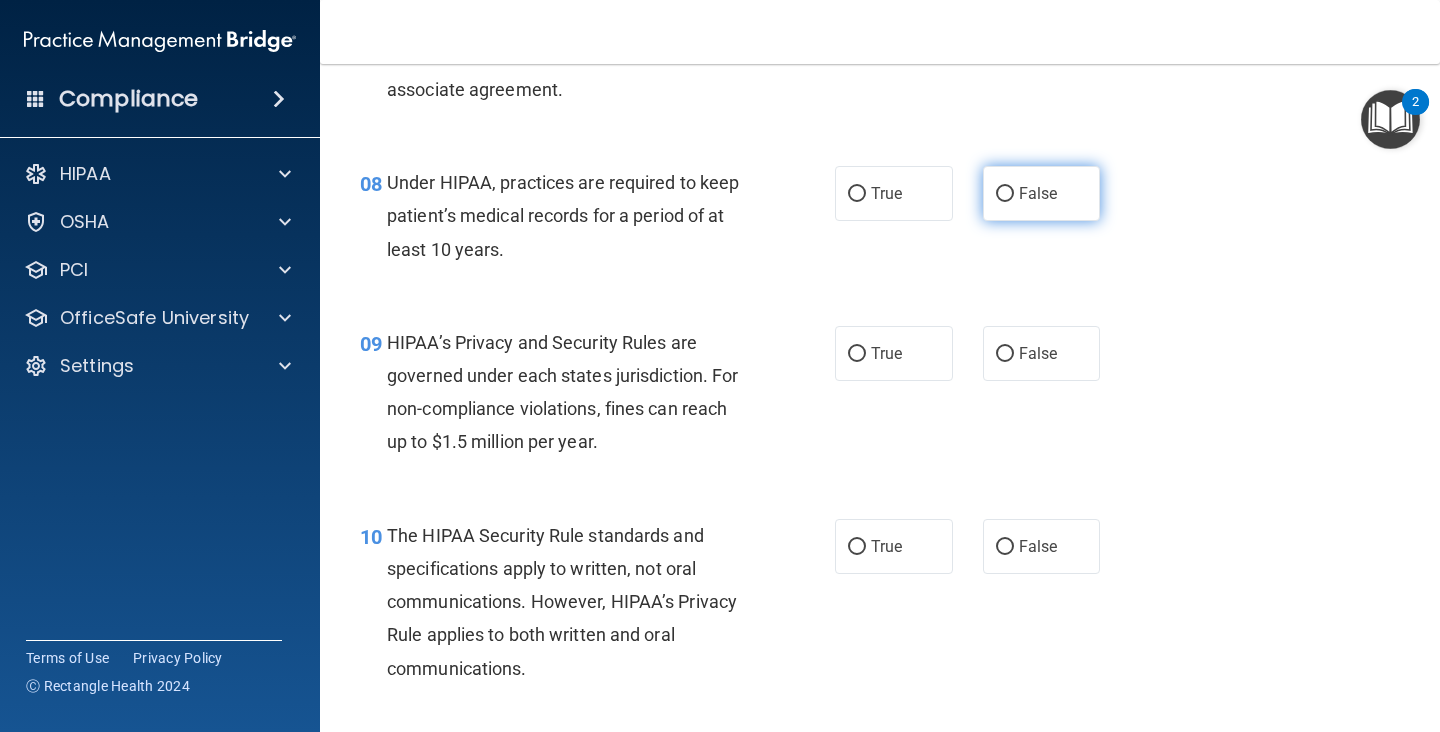 click on "False" at bounding box center [1005, 194] 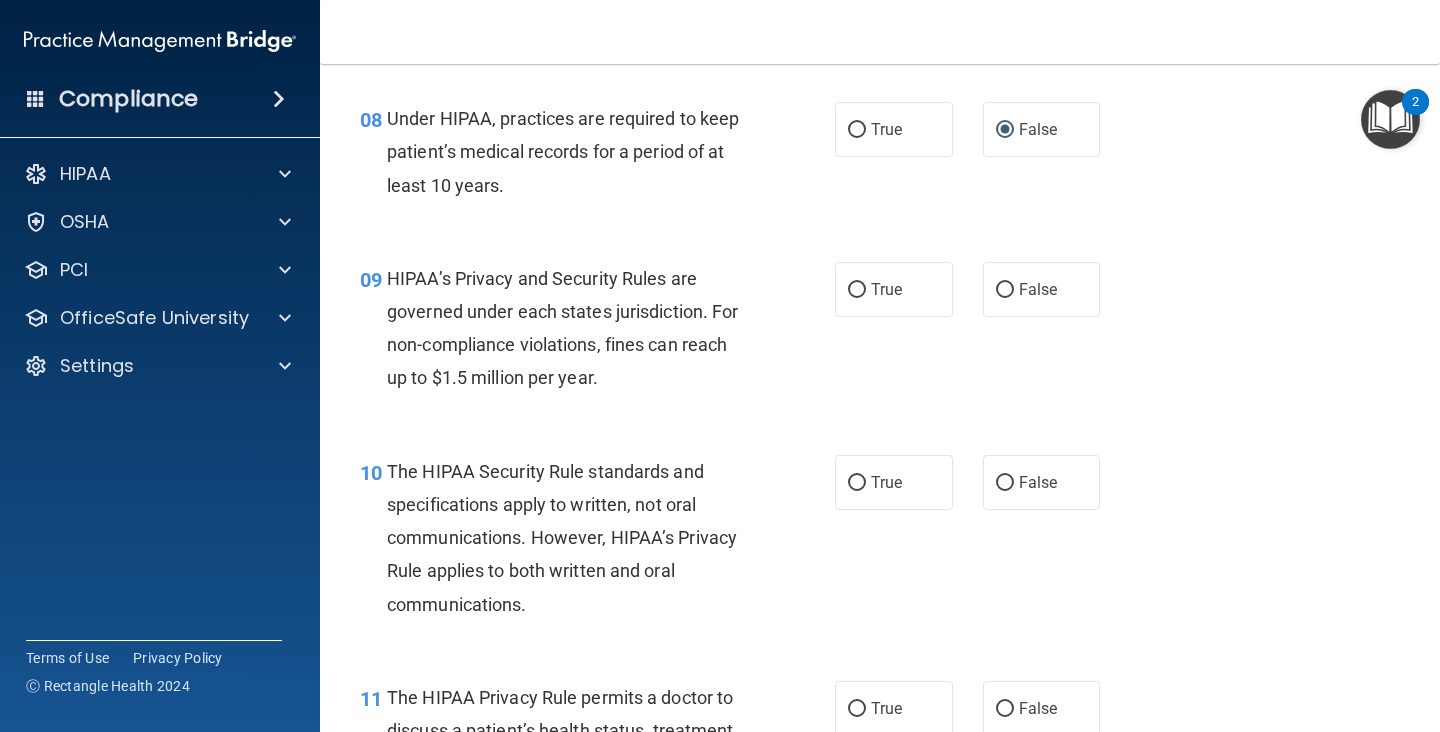 scroll, scrollTop: 1508, scrollLeft: 0, axis: vertical 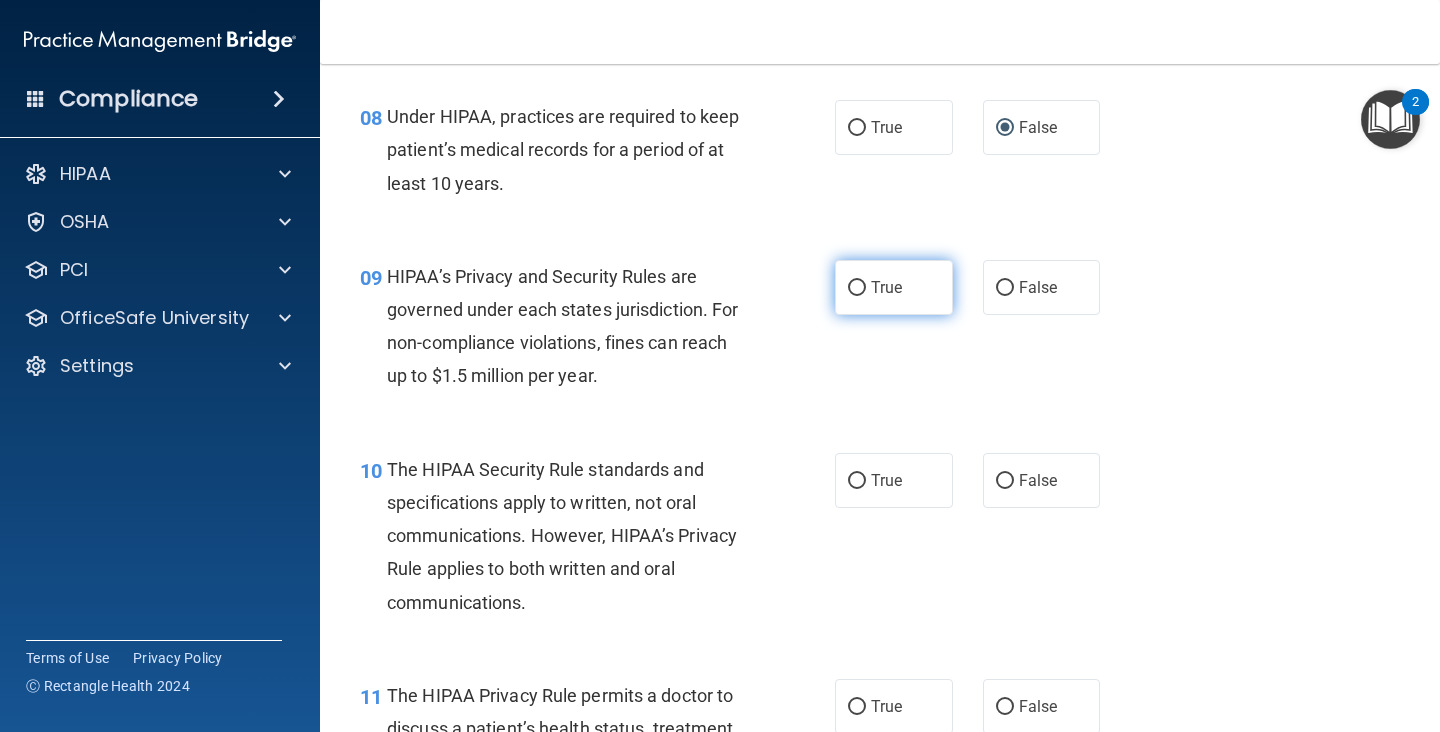 click on "True" at bounding box center (894, 287) 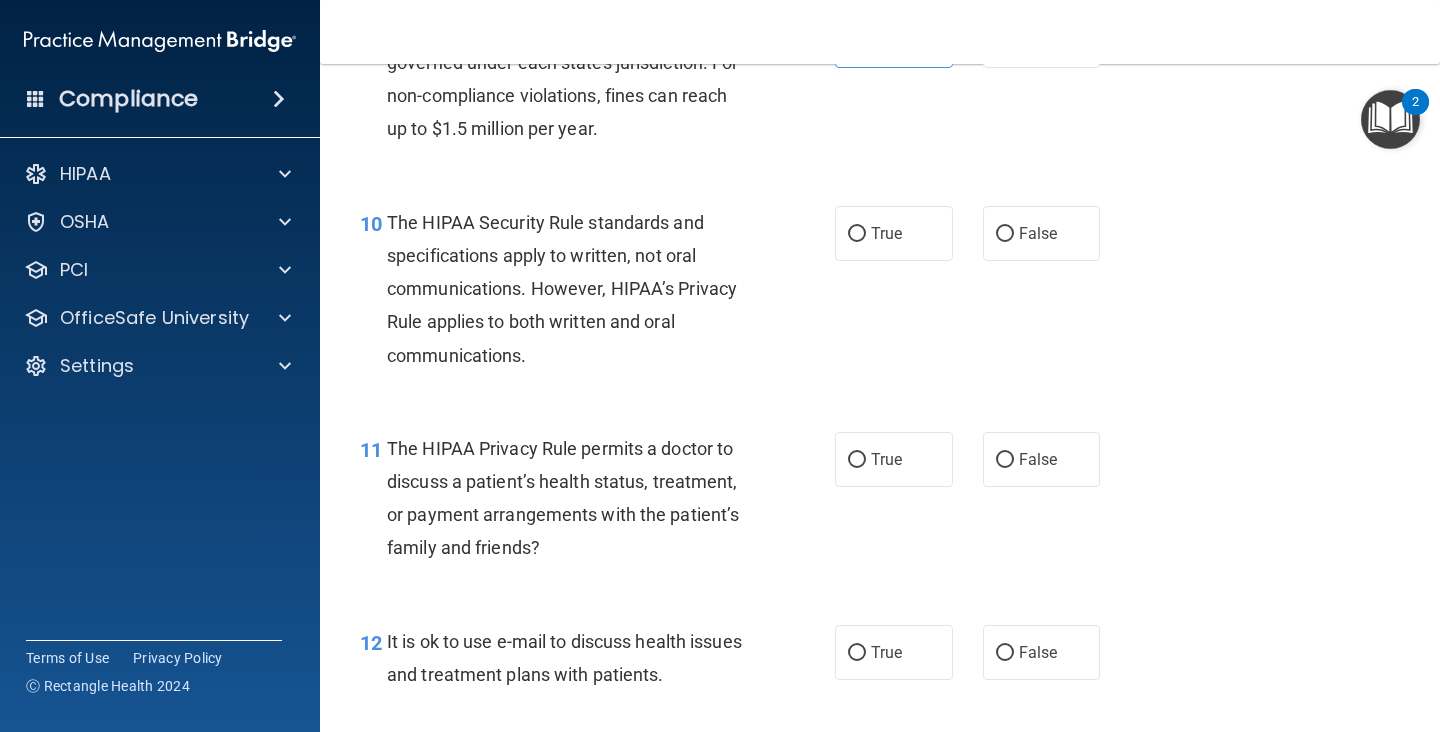 scroll, scrollTop: 1759, scrollLeft: 0, axis: vertical 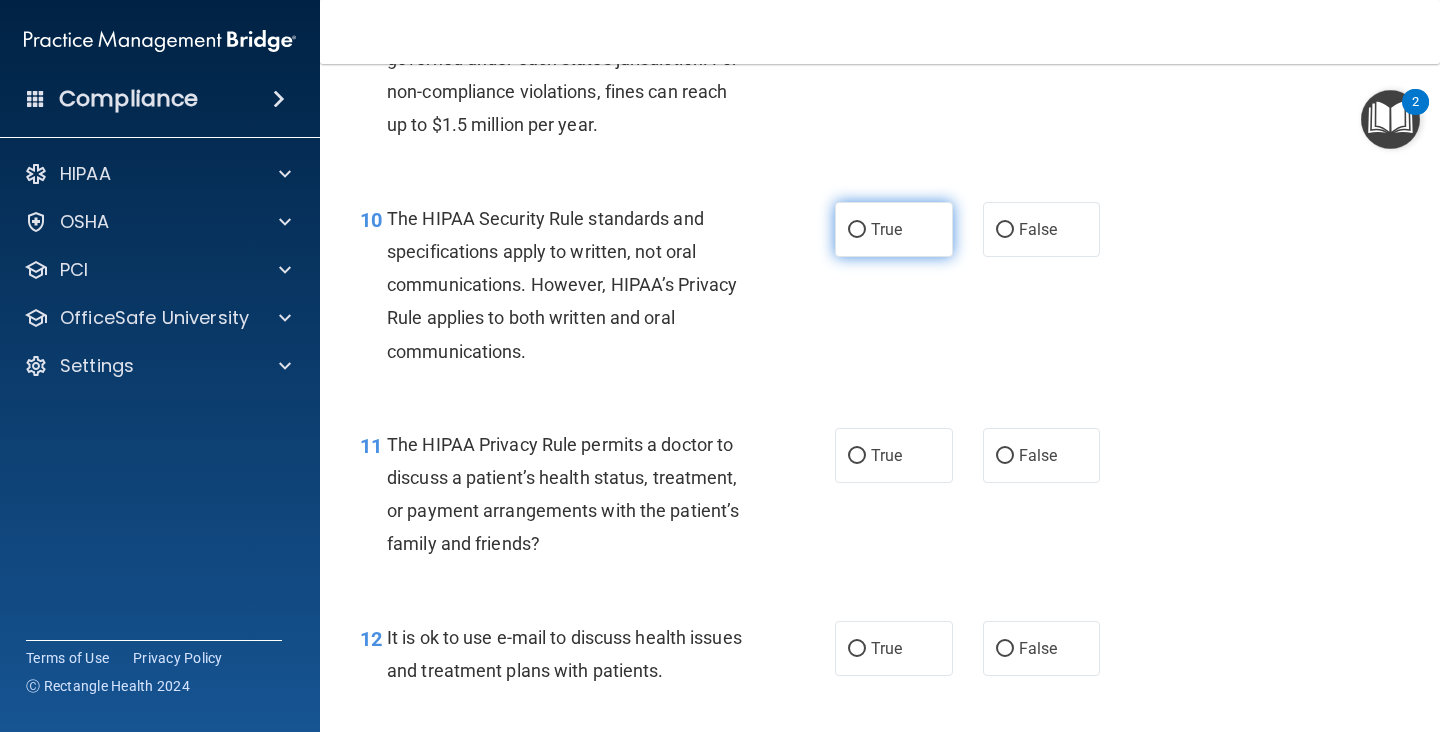 click on "True" at bounding box center (886, 229) 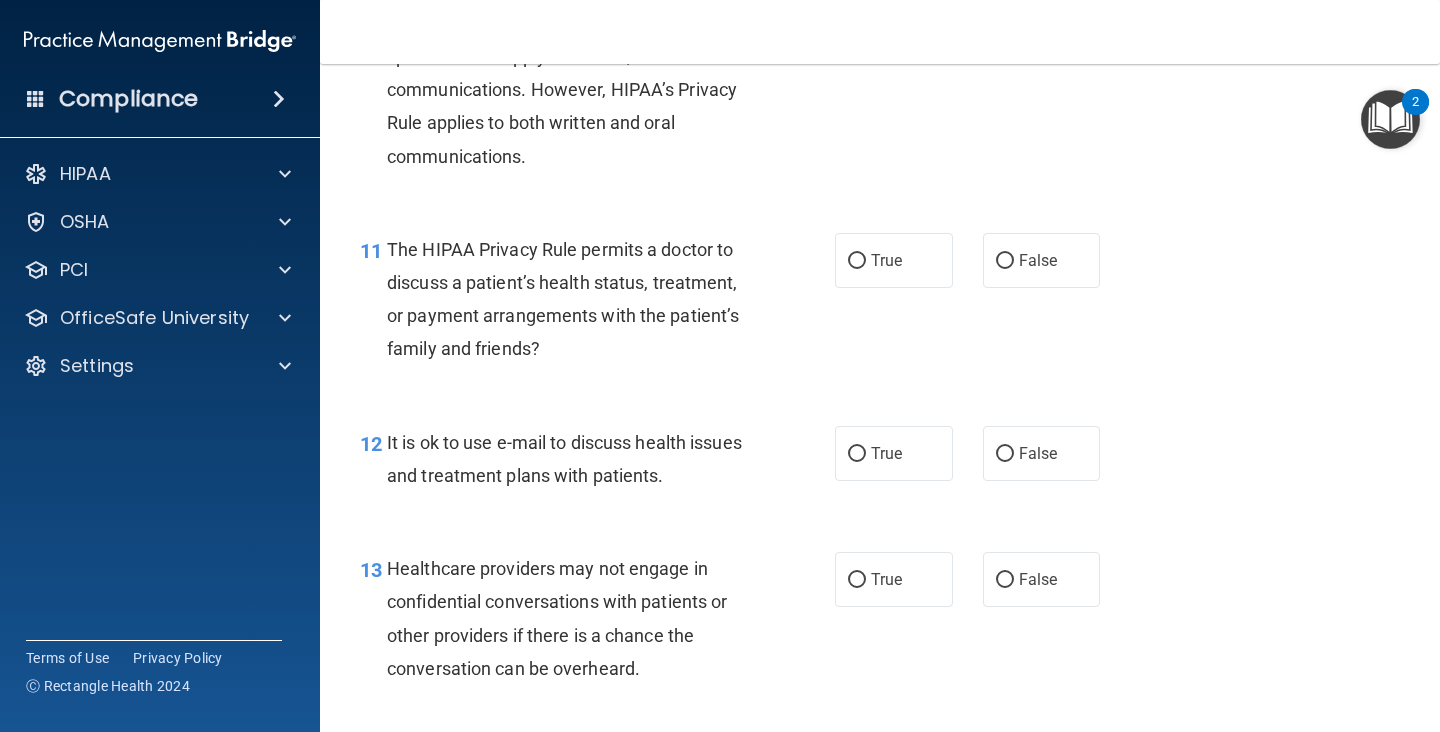 scroll, scrollTop: 1956, scrollLeft: 0, axis: vertical 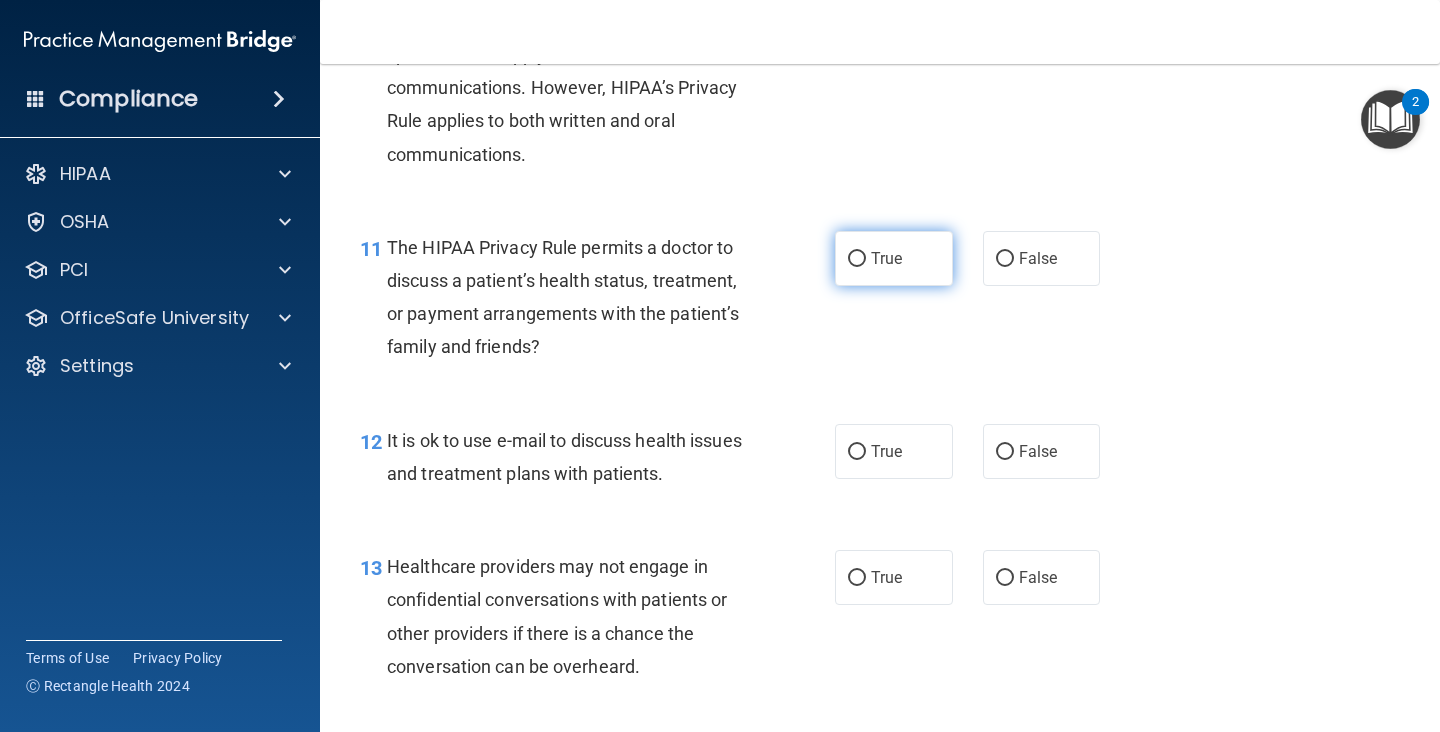 click on "True" at bounding box center (894, 258) 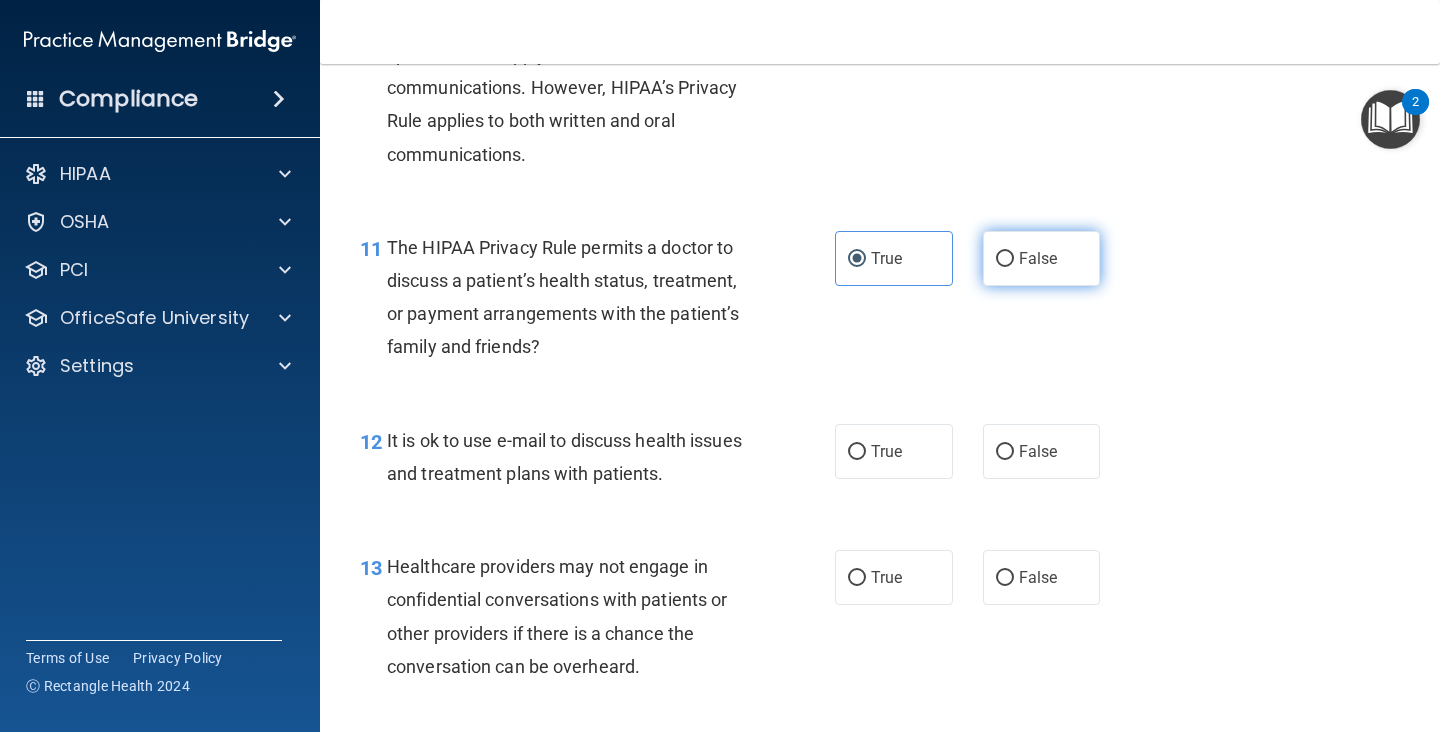 click on "False" at bounding box center (1042, 258) 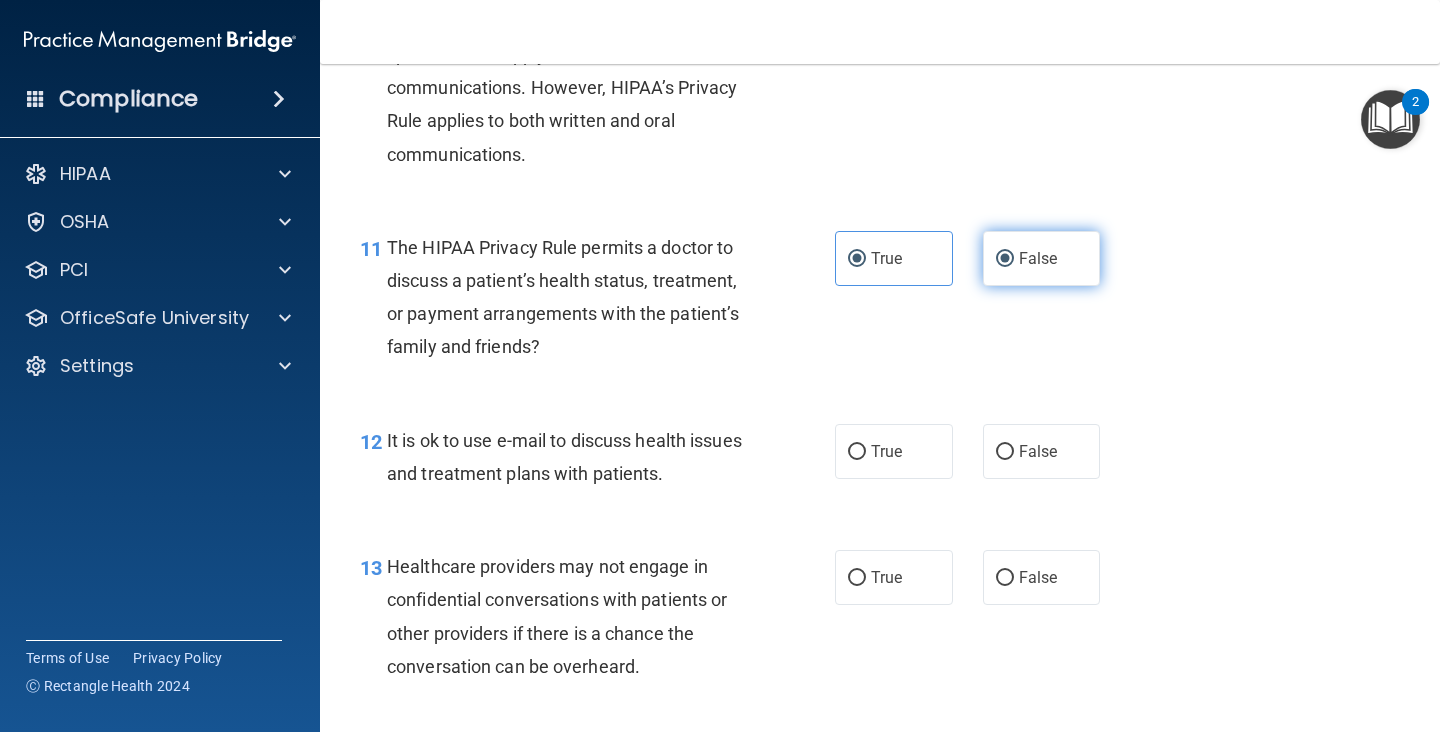 radio on "false" 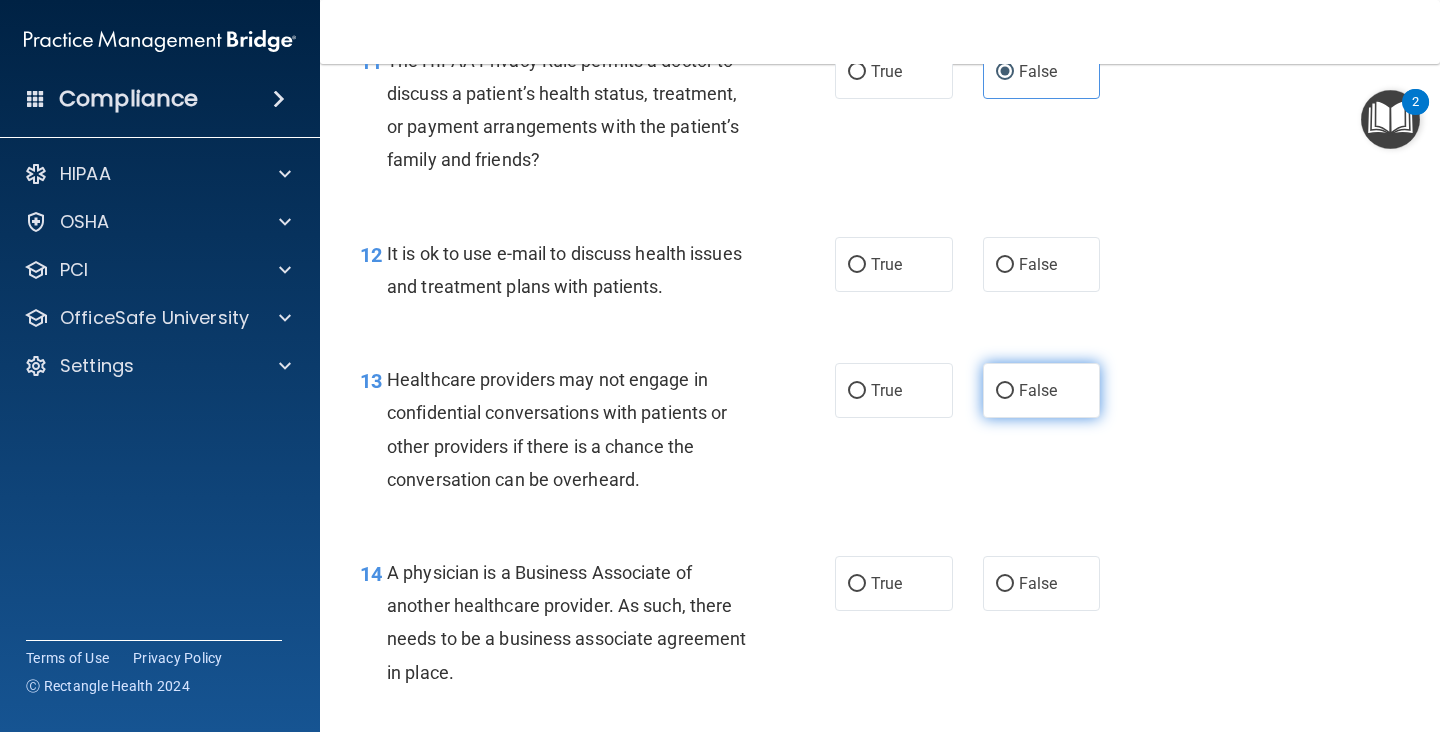 scroll, scrollTop: 2150, scrollLeft: 0, axis: vertical 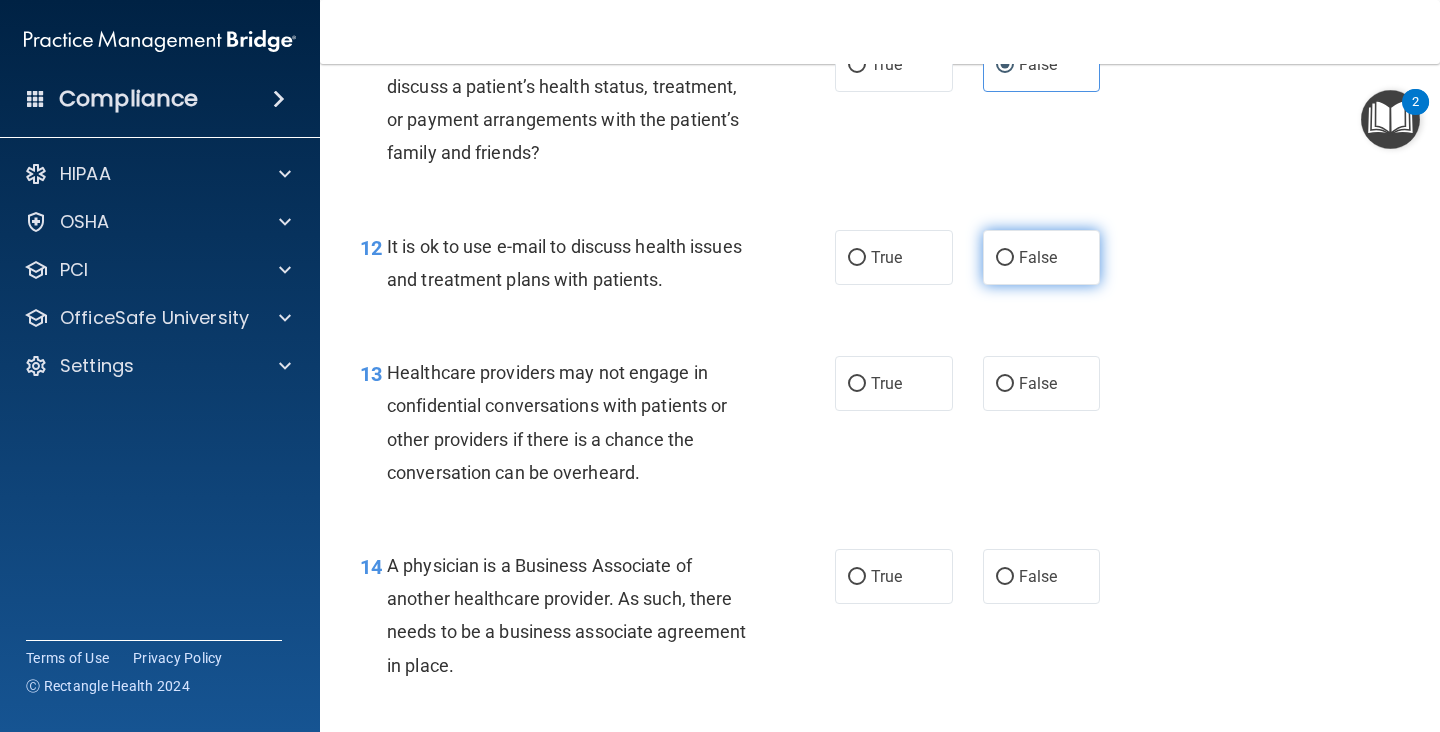 click on "False" at bounding box center [1038, 257] 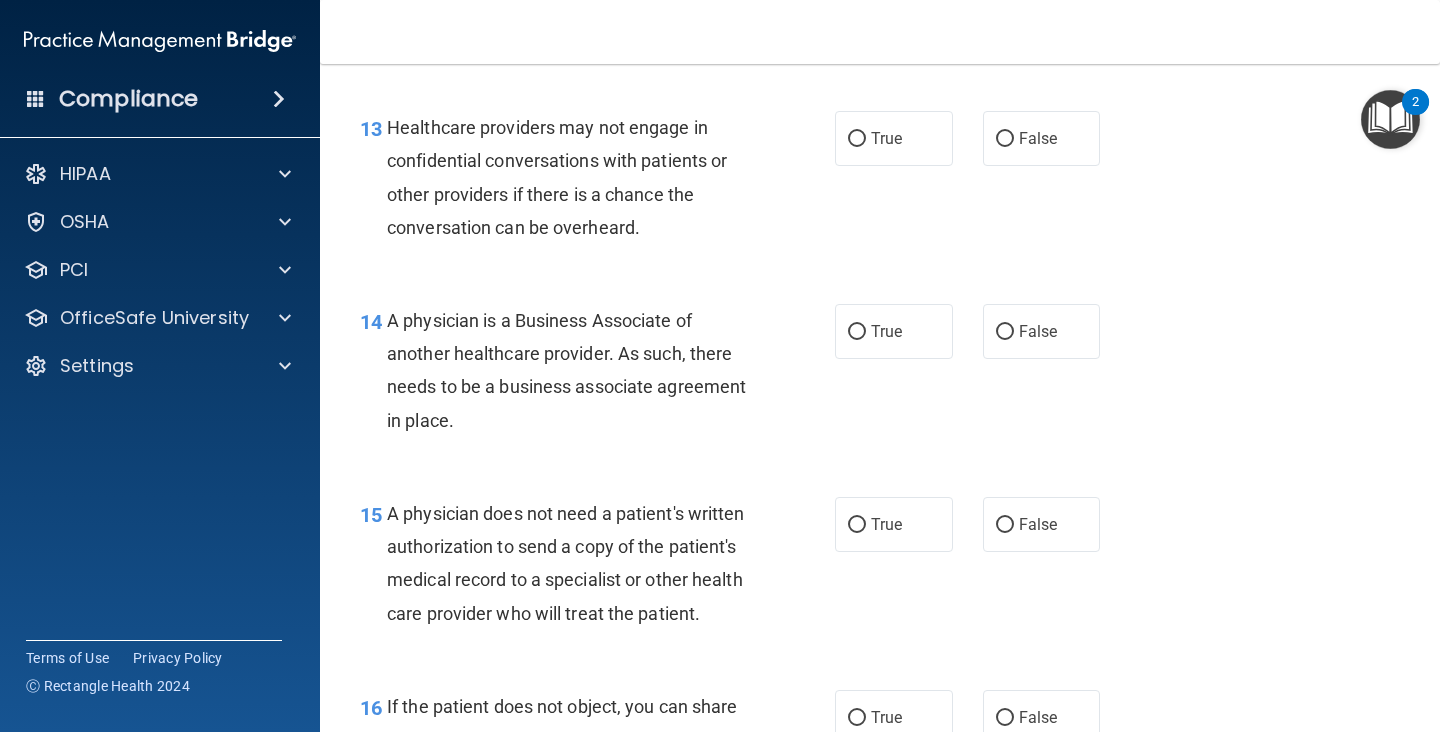 scroll, scrollTop: 2400, scrollLeft: 0, axis: vertical 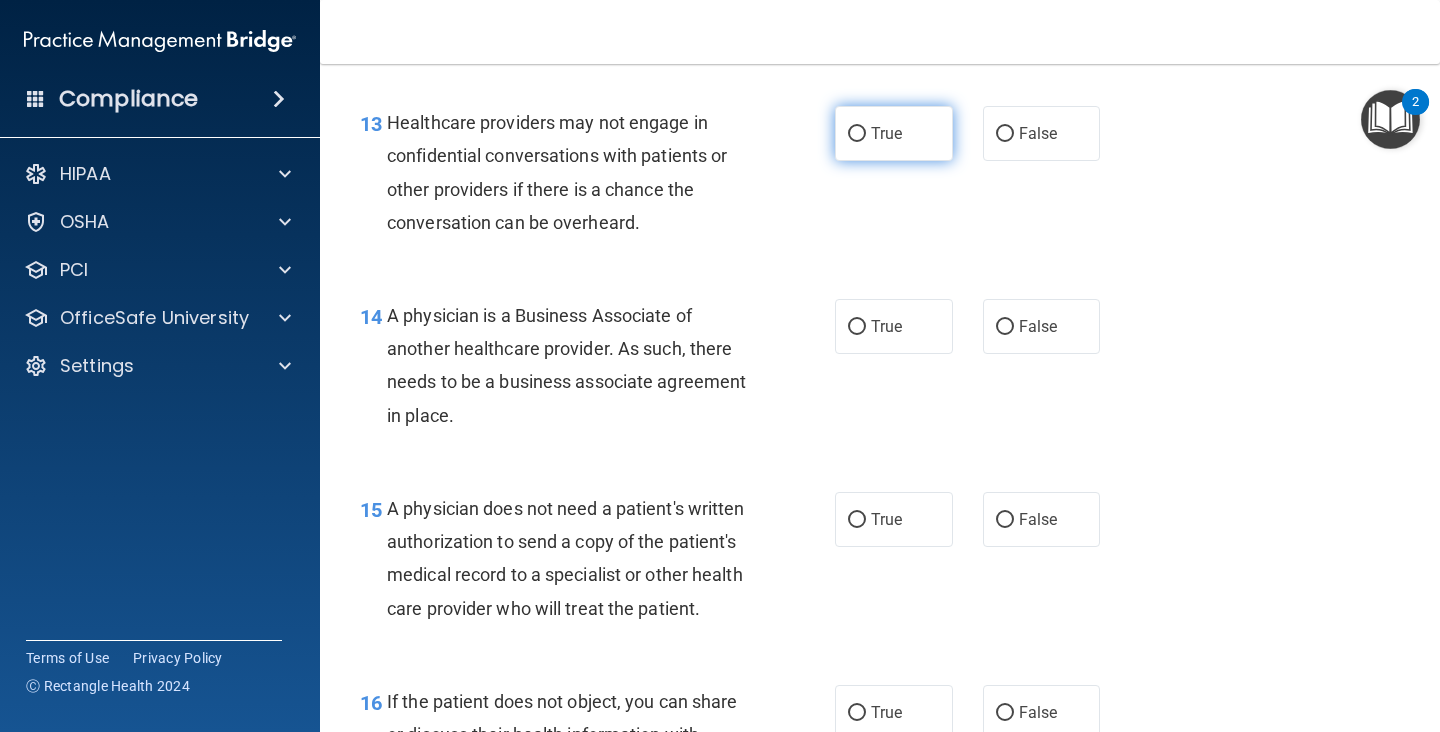 click on "True" at bounding box center (894, 133) 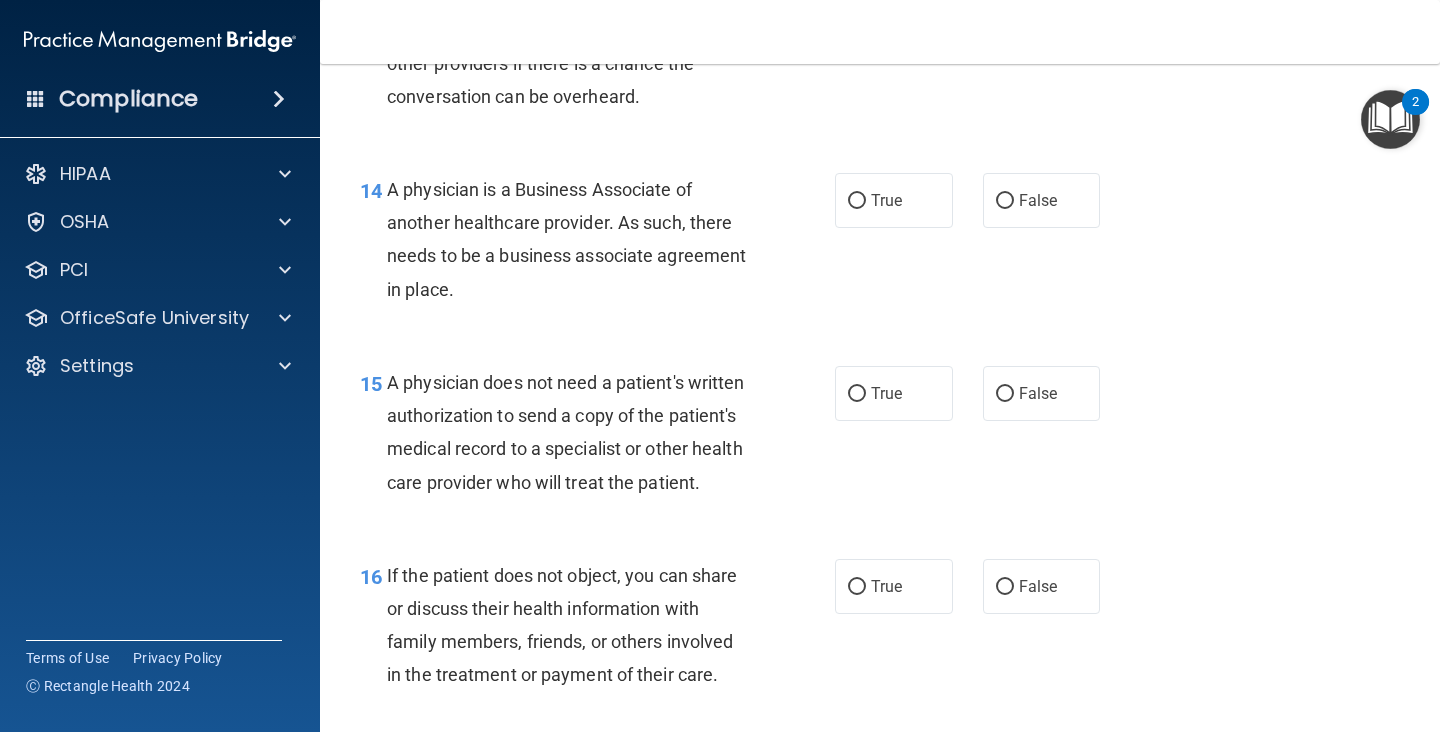 scroll, scrollTop: 2533, scrollLeft: 0, axis: vertical 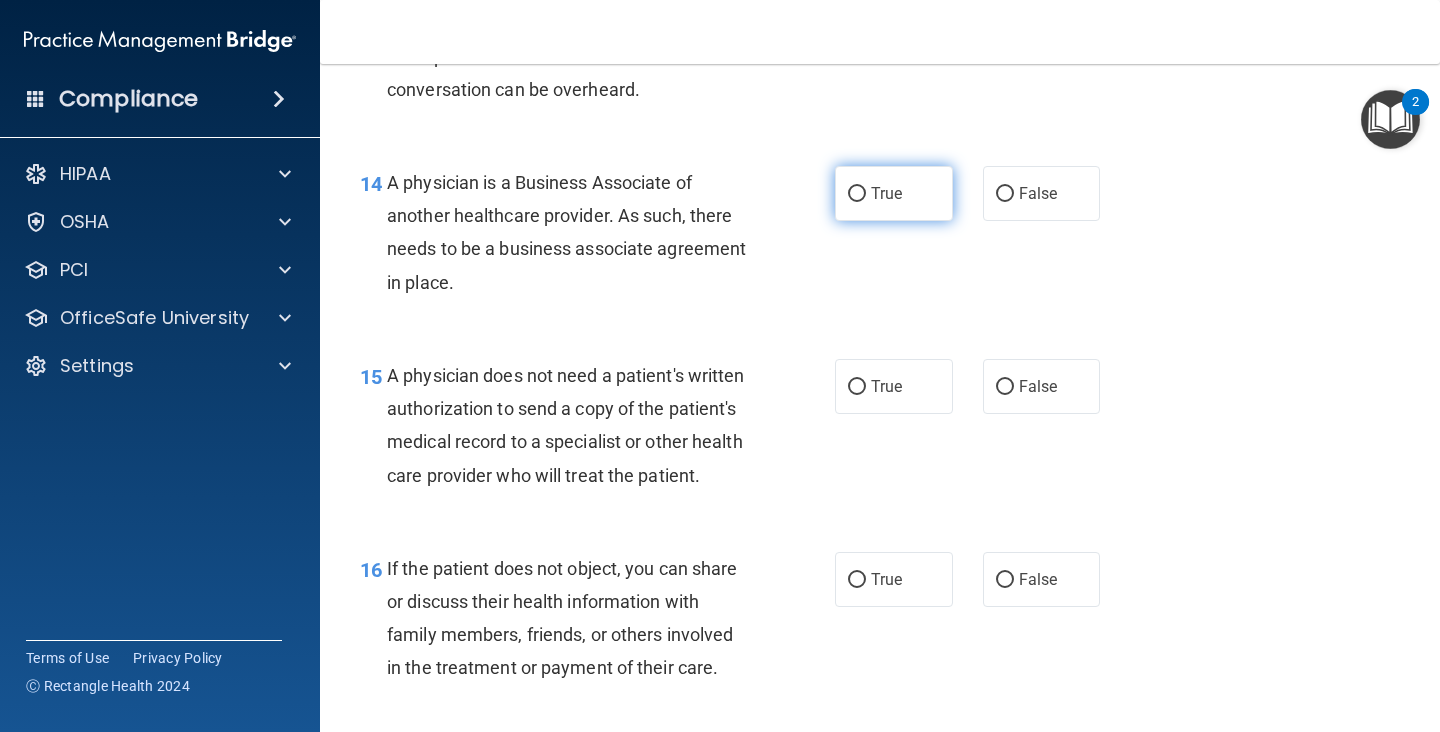 click on "True" at bounding box center (894, 193) 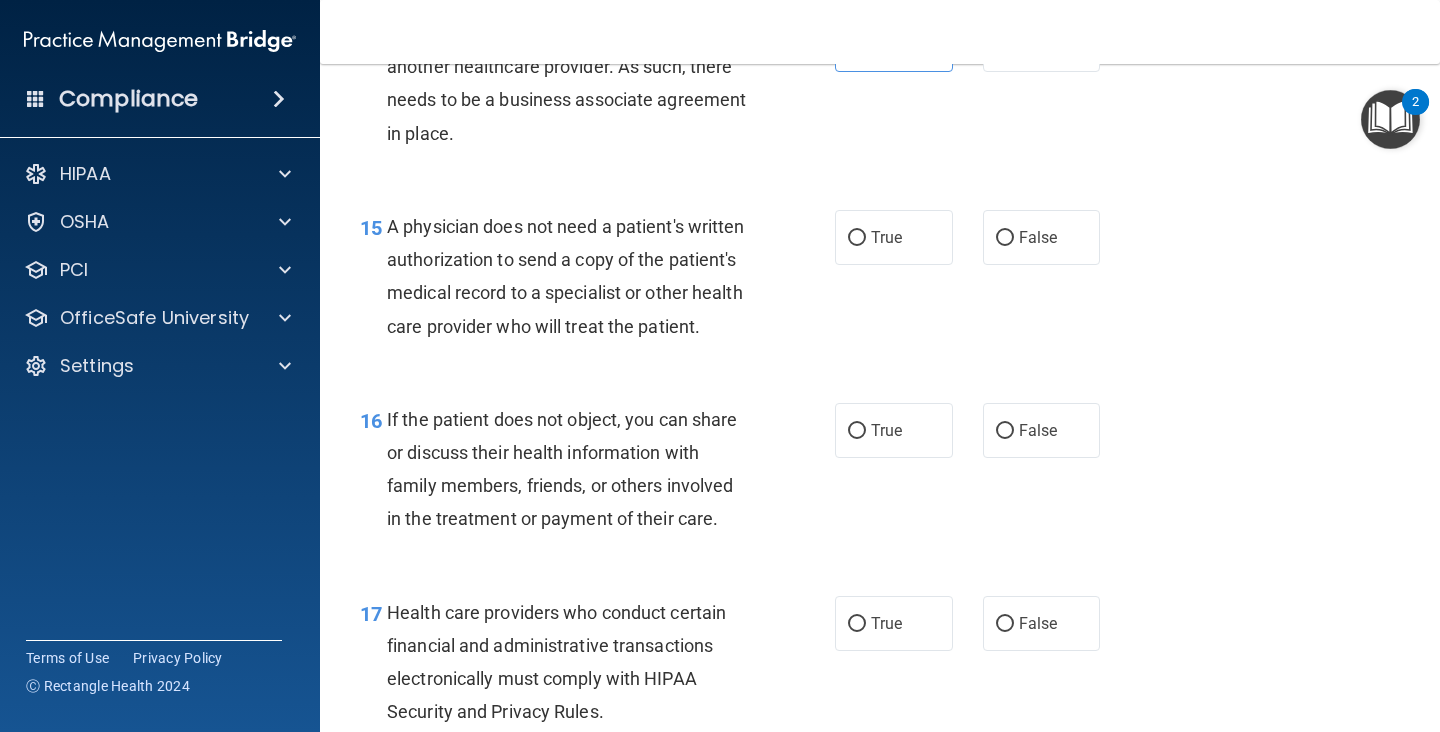 scroll, scrollTop: 2691, scrollLeft: 0, axis: vertical 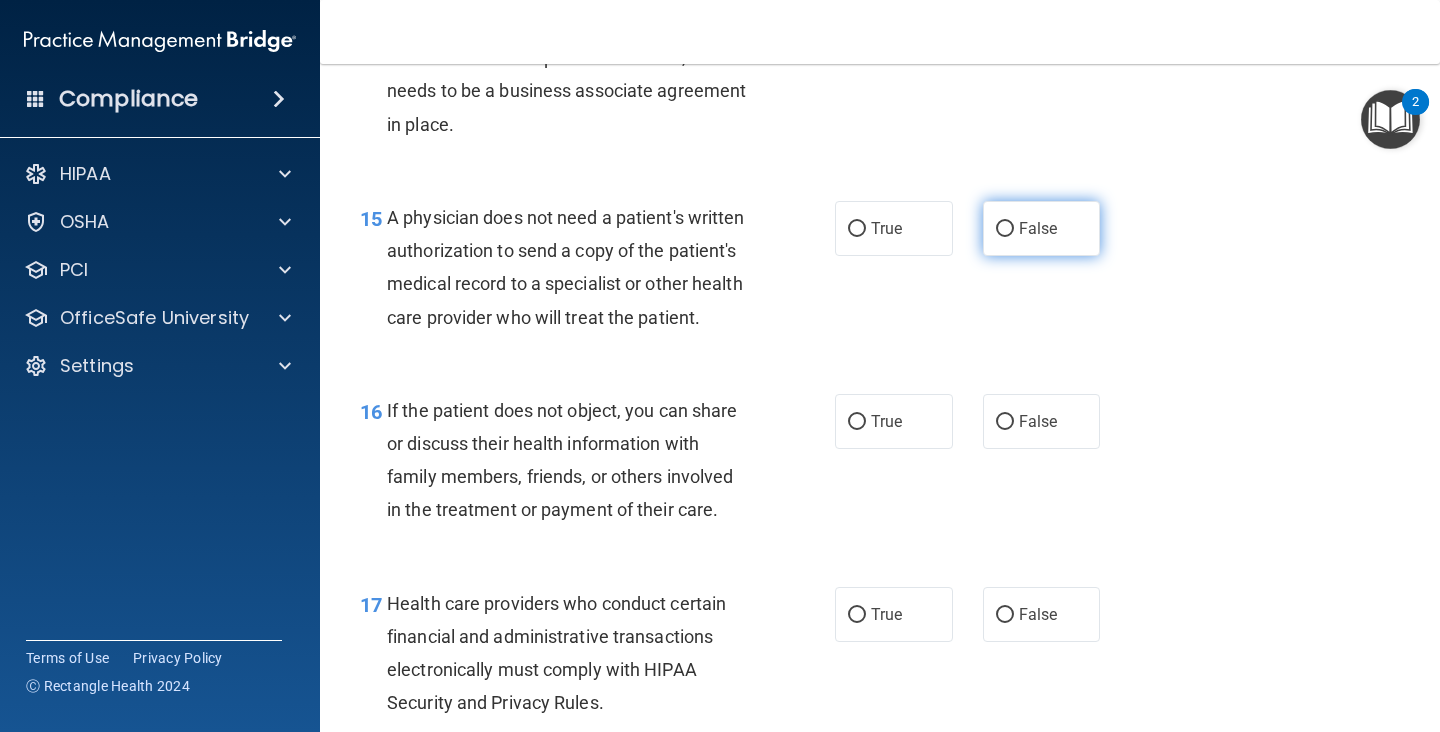 click on "False" at bounding box center [1038, 228] 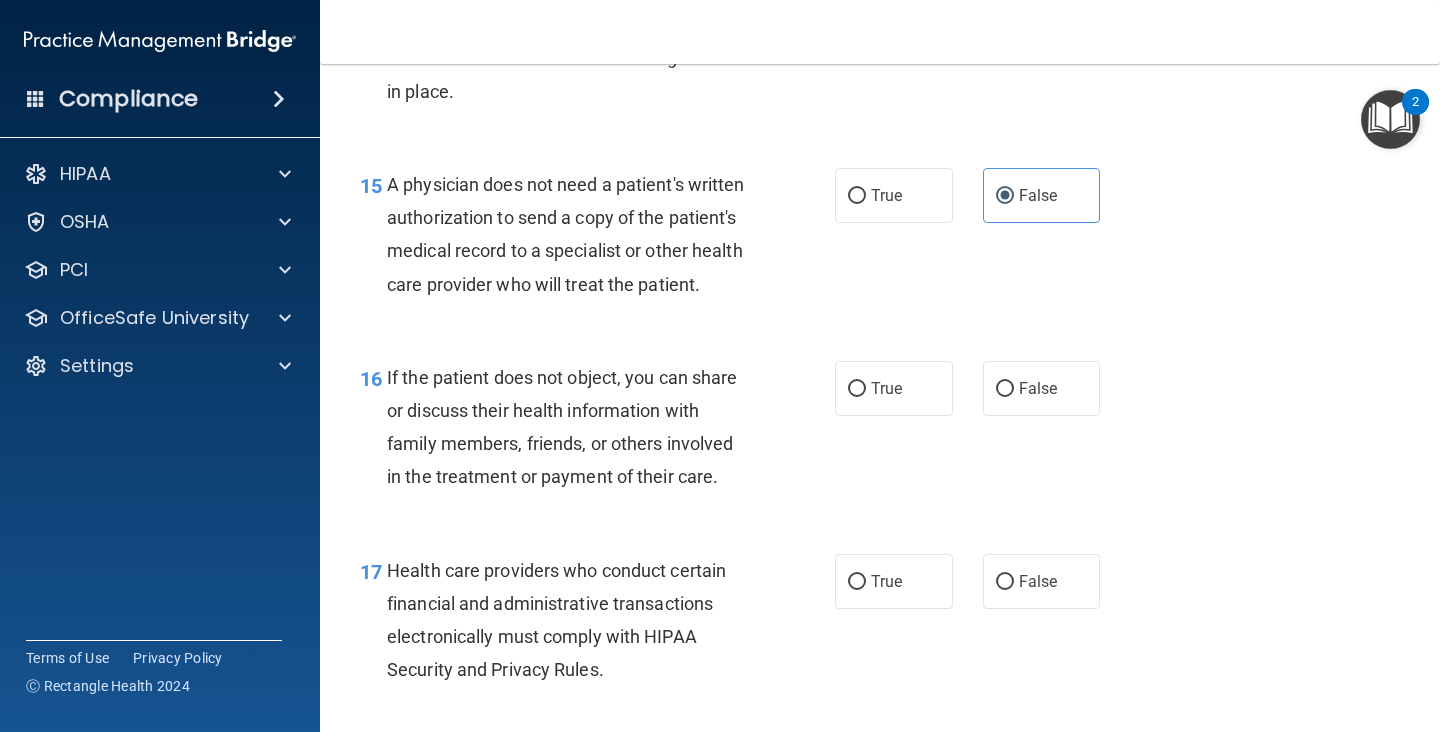 scroll, scrollTop: 2723, scrollLeft: 0, axis: vertical 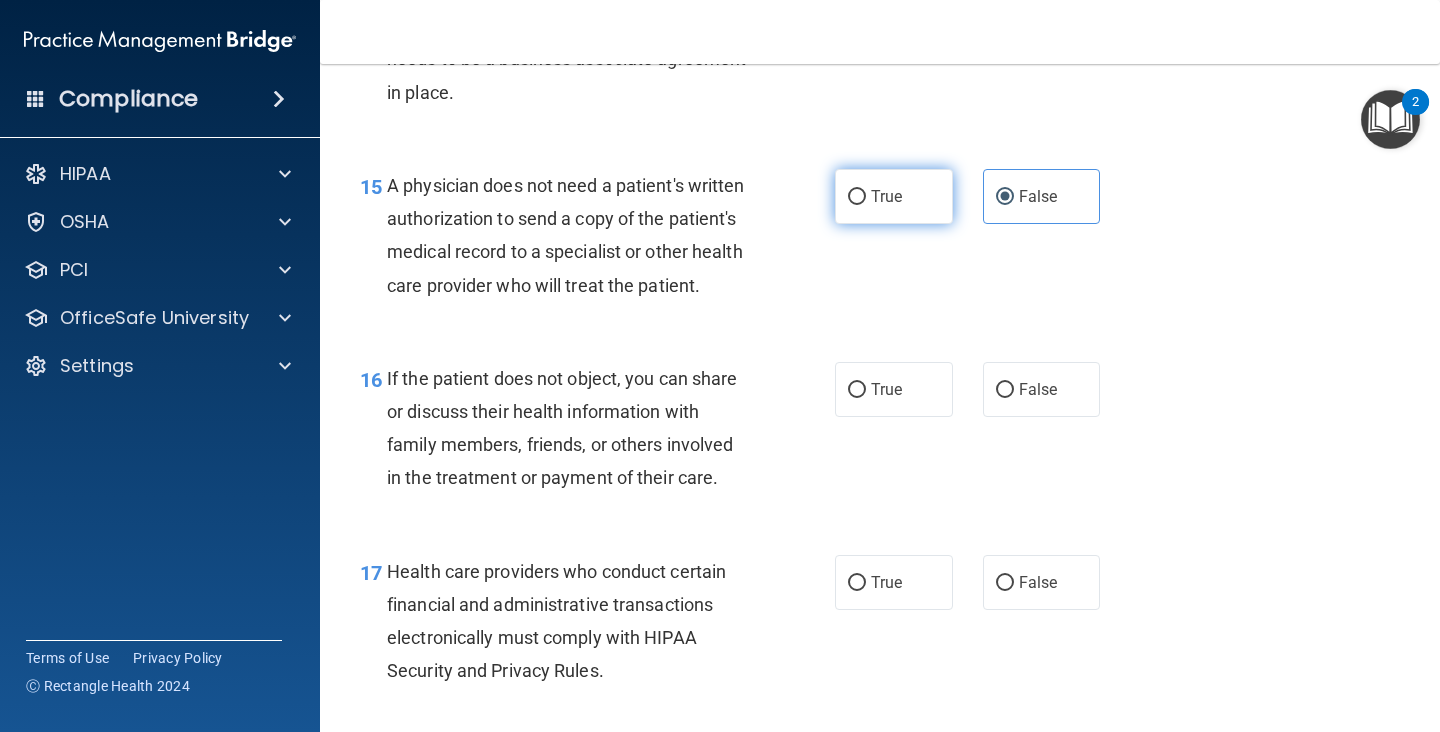 click on "True" at bounding box center [894, 196] 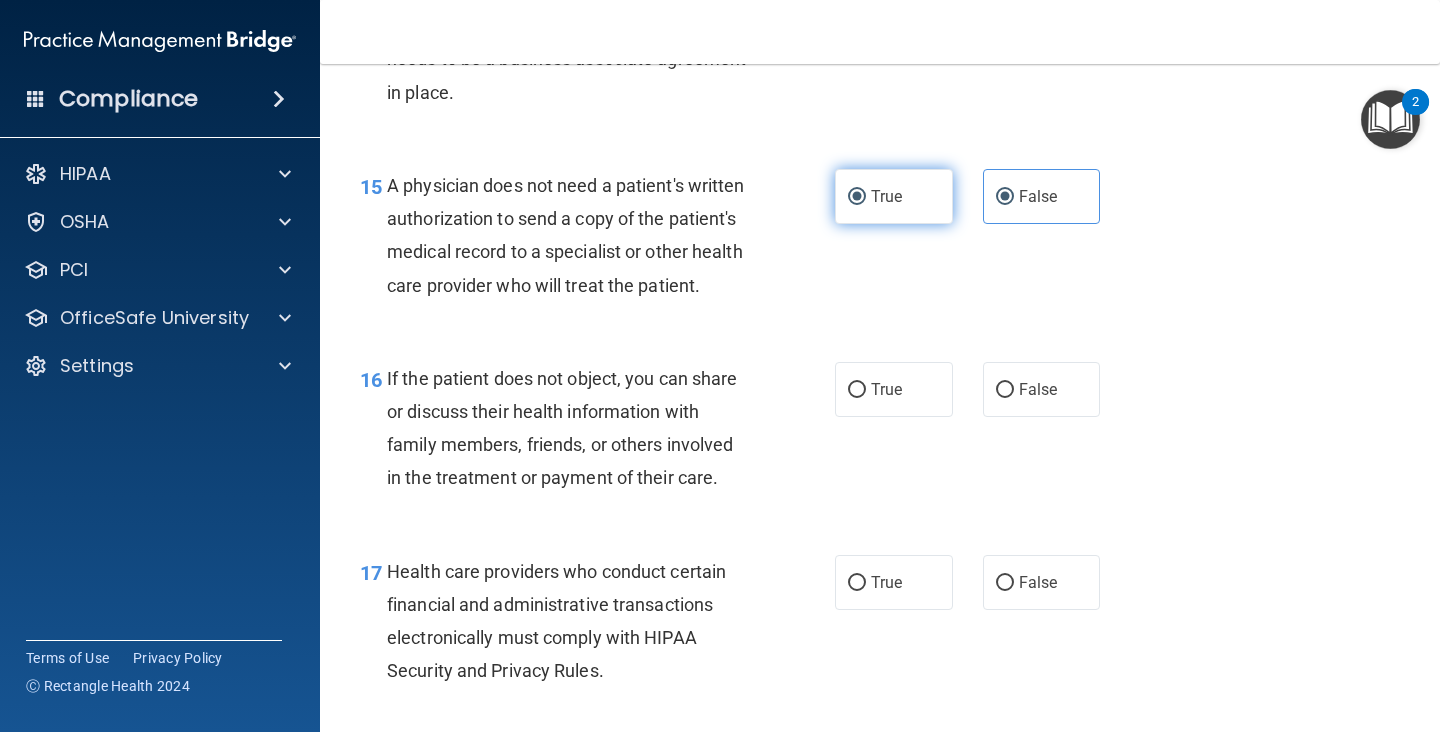 radio on "false" 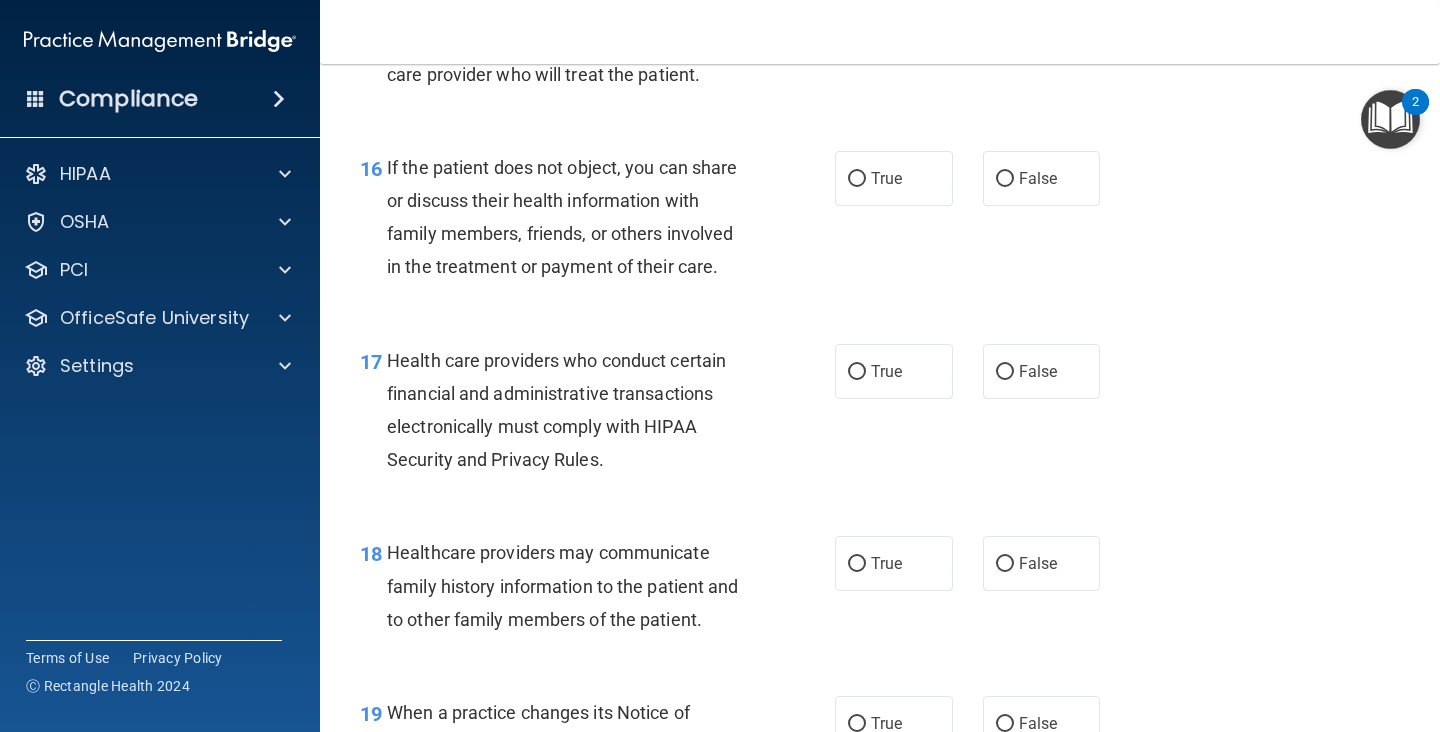 scroll, scrollTop: 2935, scrollLeft: 0, axis: vertical 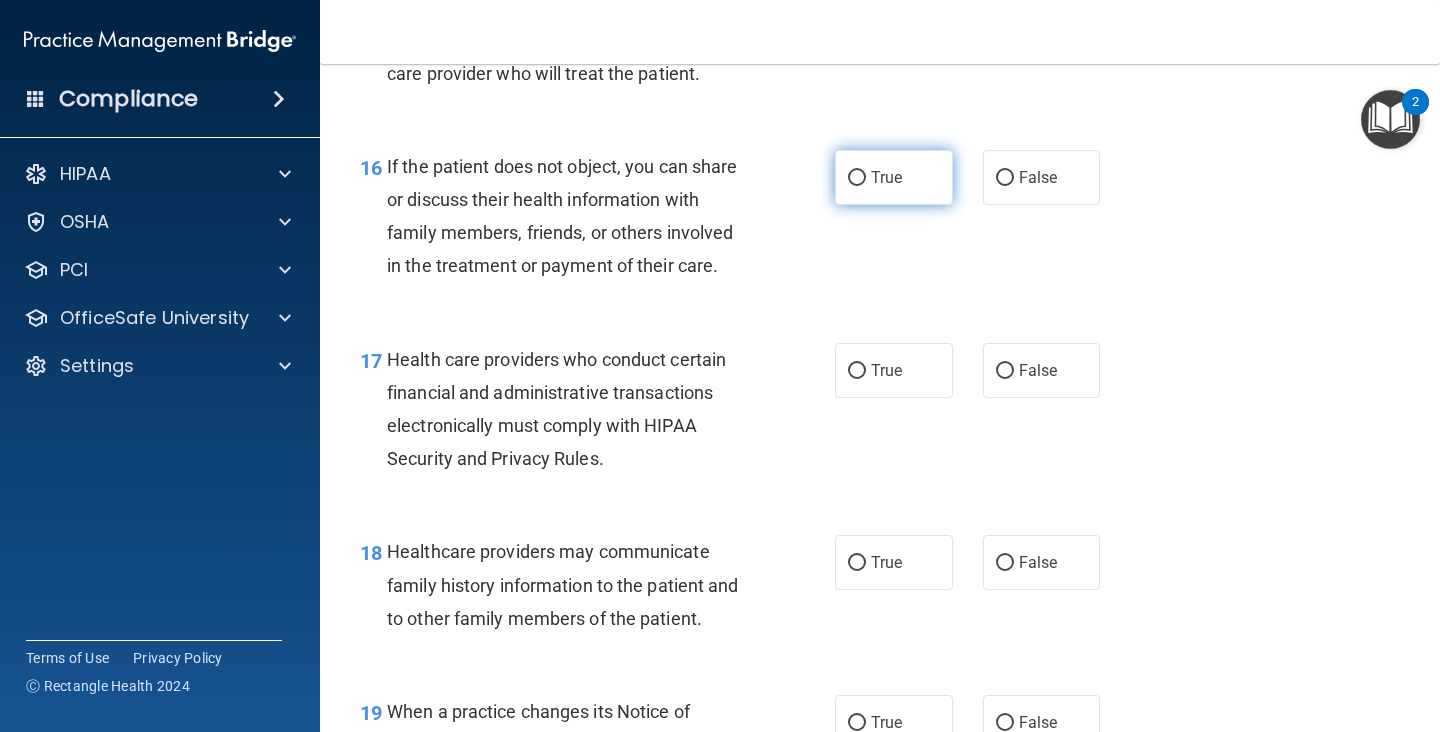 click on "True" at bounding box center (894, 177) 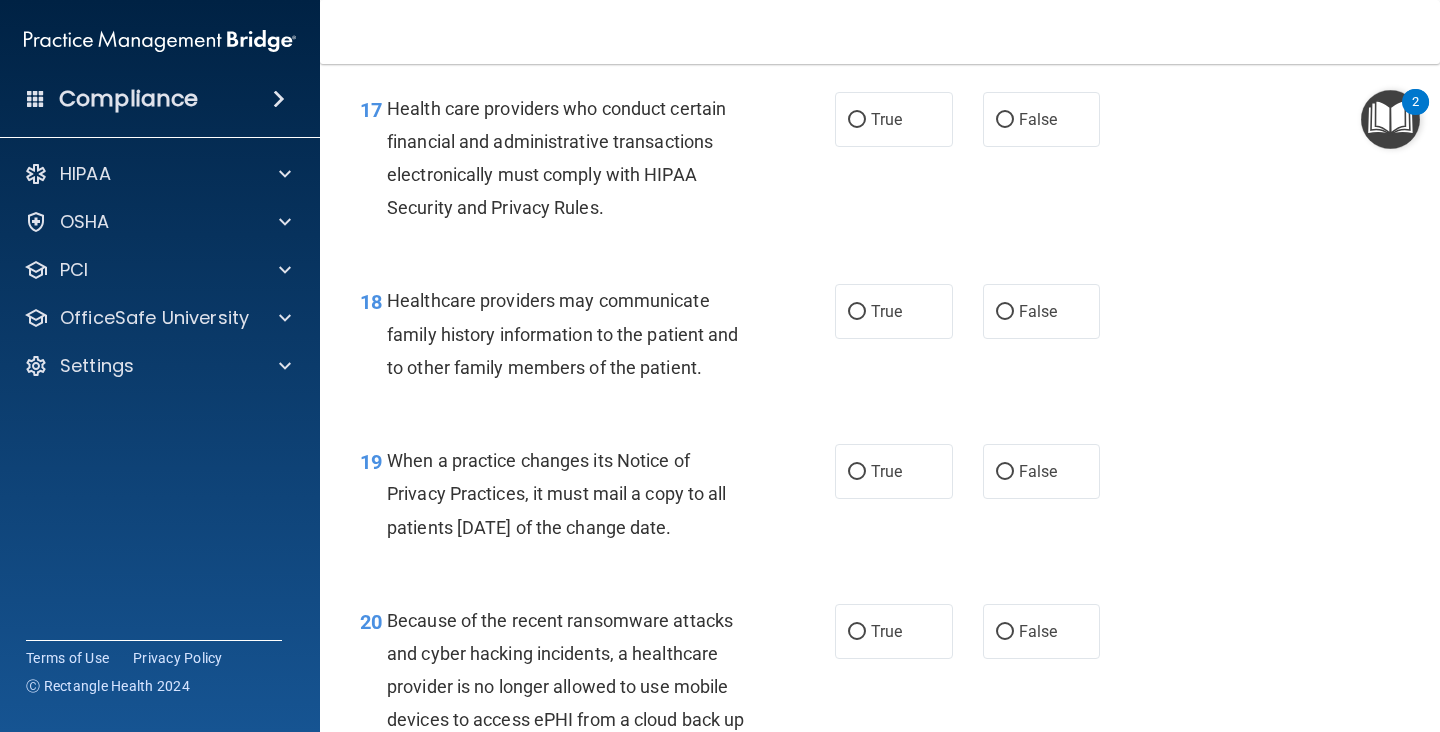 scroll, scrollTop: 3187, scrollLeft: 0, axis: vertical 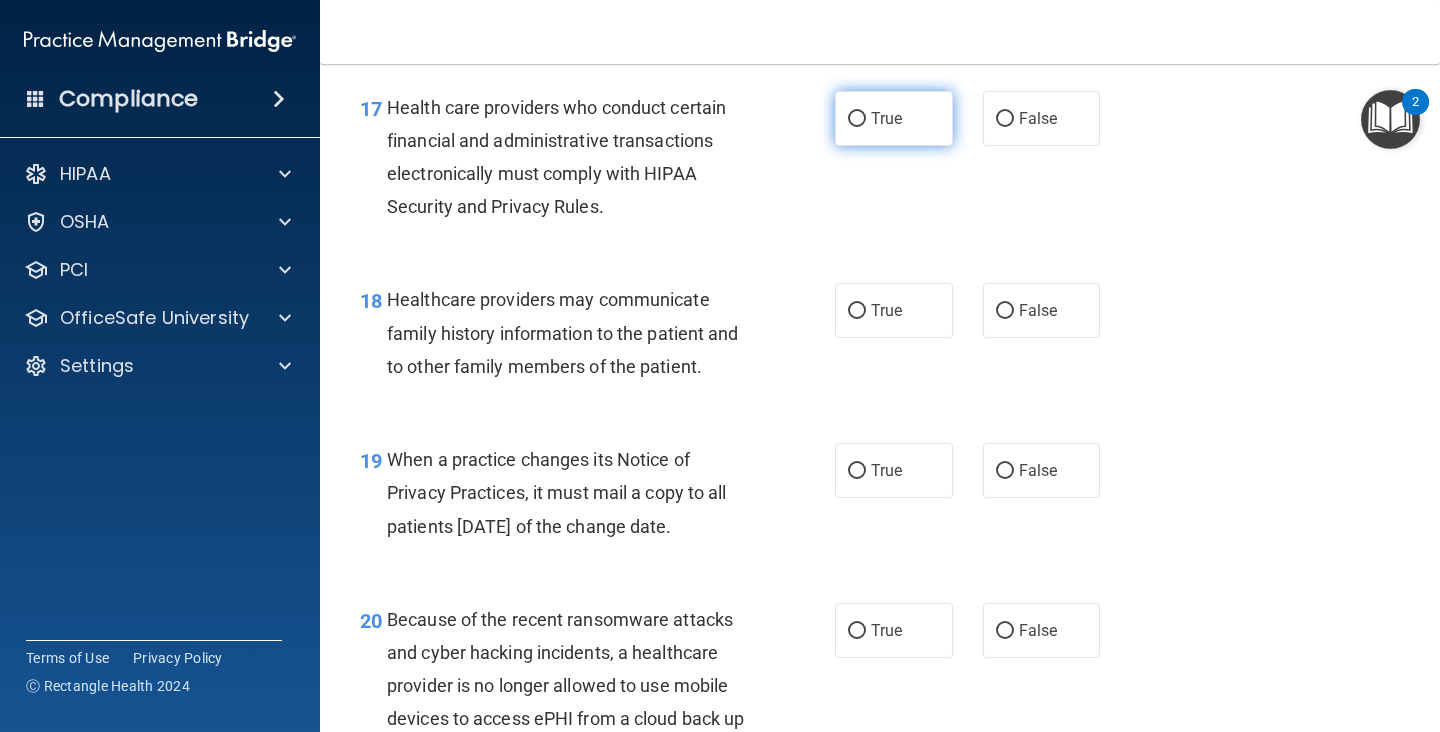 click on "True" at bounding box center [886, 118] 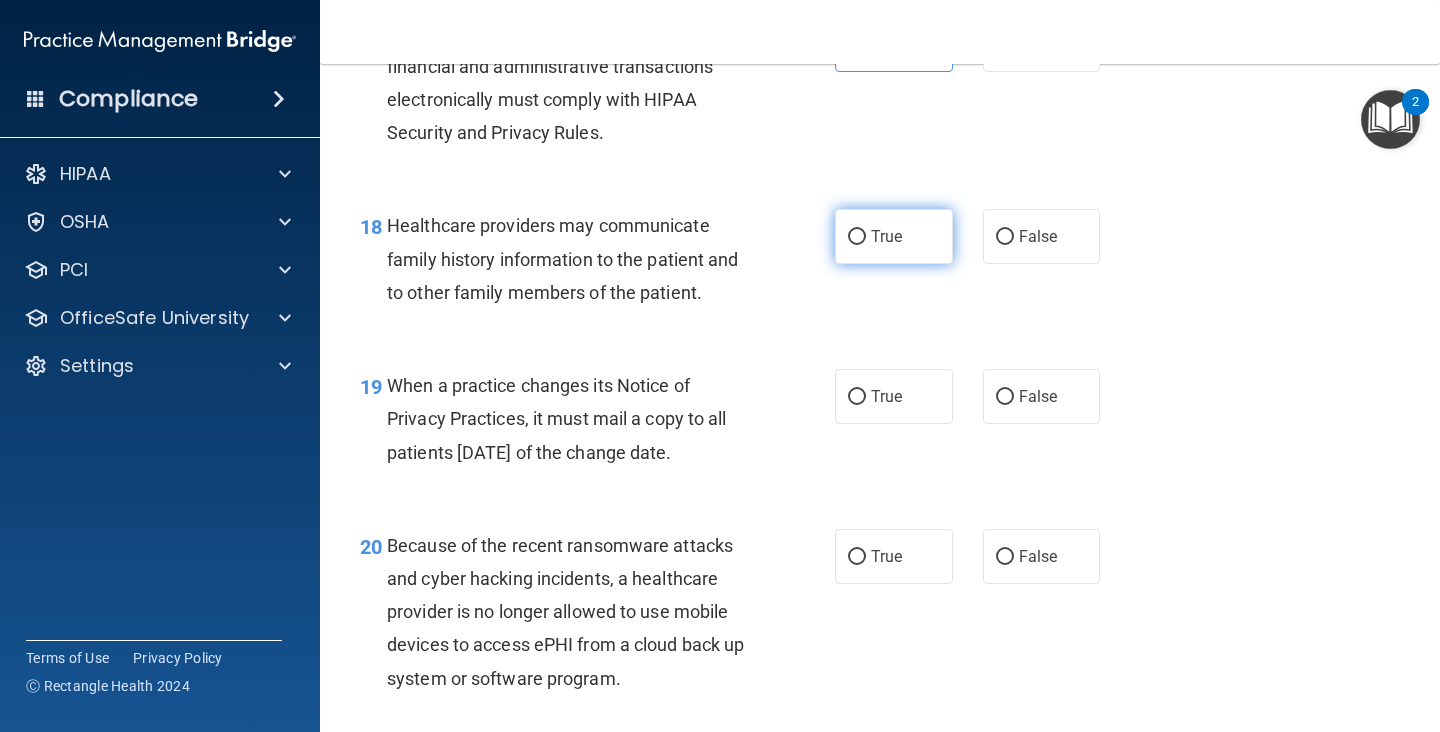 scroll, scrollTop: 3286, scrollLeft: 0, axis: vertical 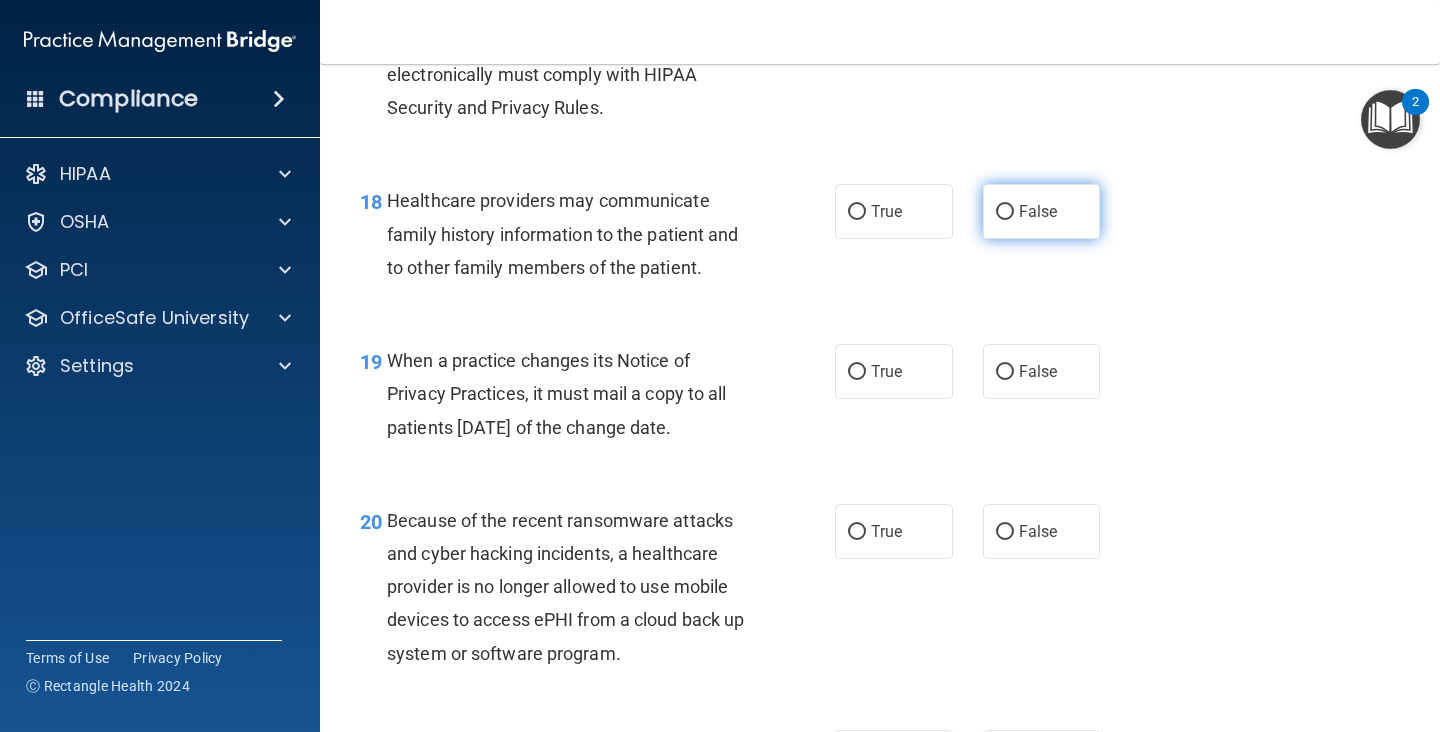 click on "False" at bounding box center [1038, 211] 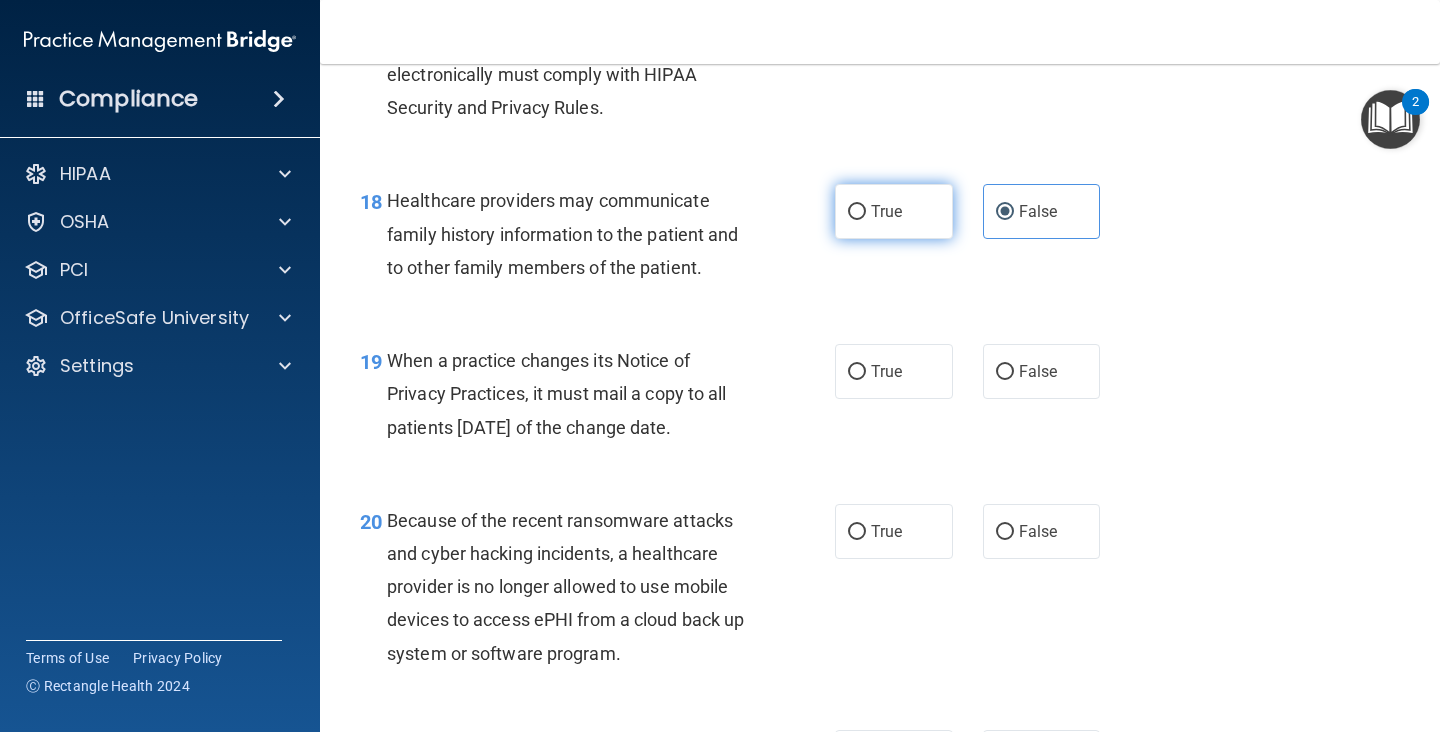 click on "True" at bounding box center (886, 211) 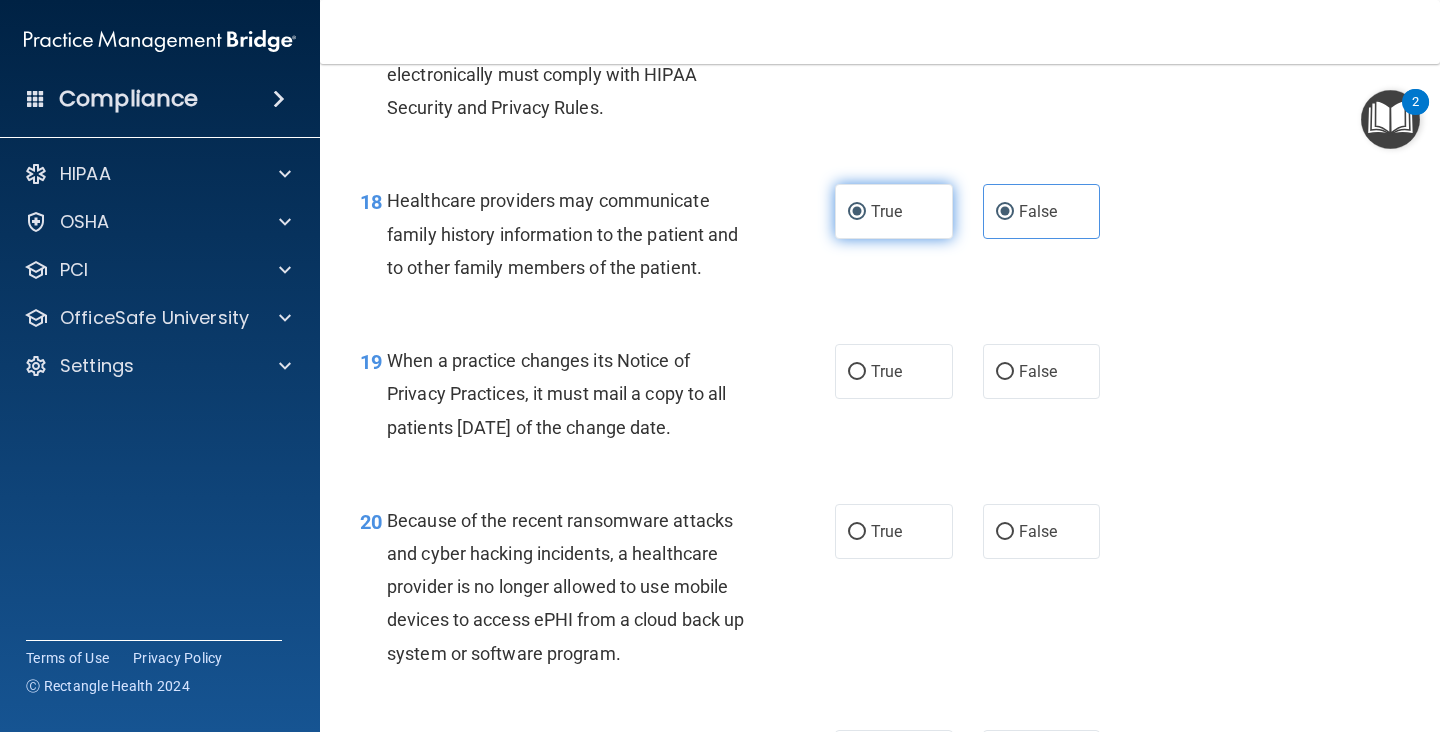 radio on "false" 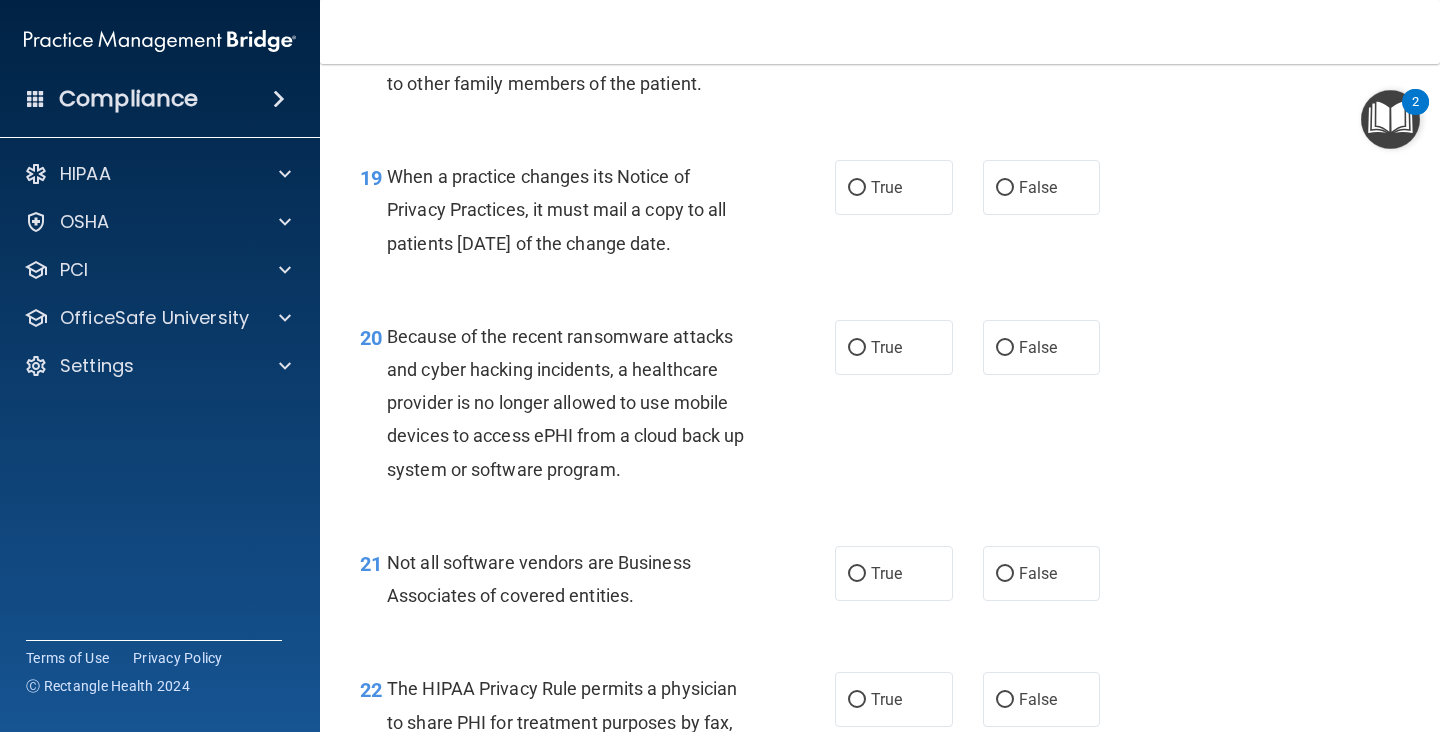 scroll, scrollTop: 3472, scrollLeft: 0, axis: vertical 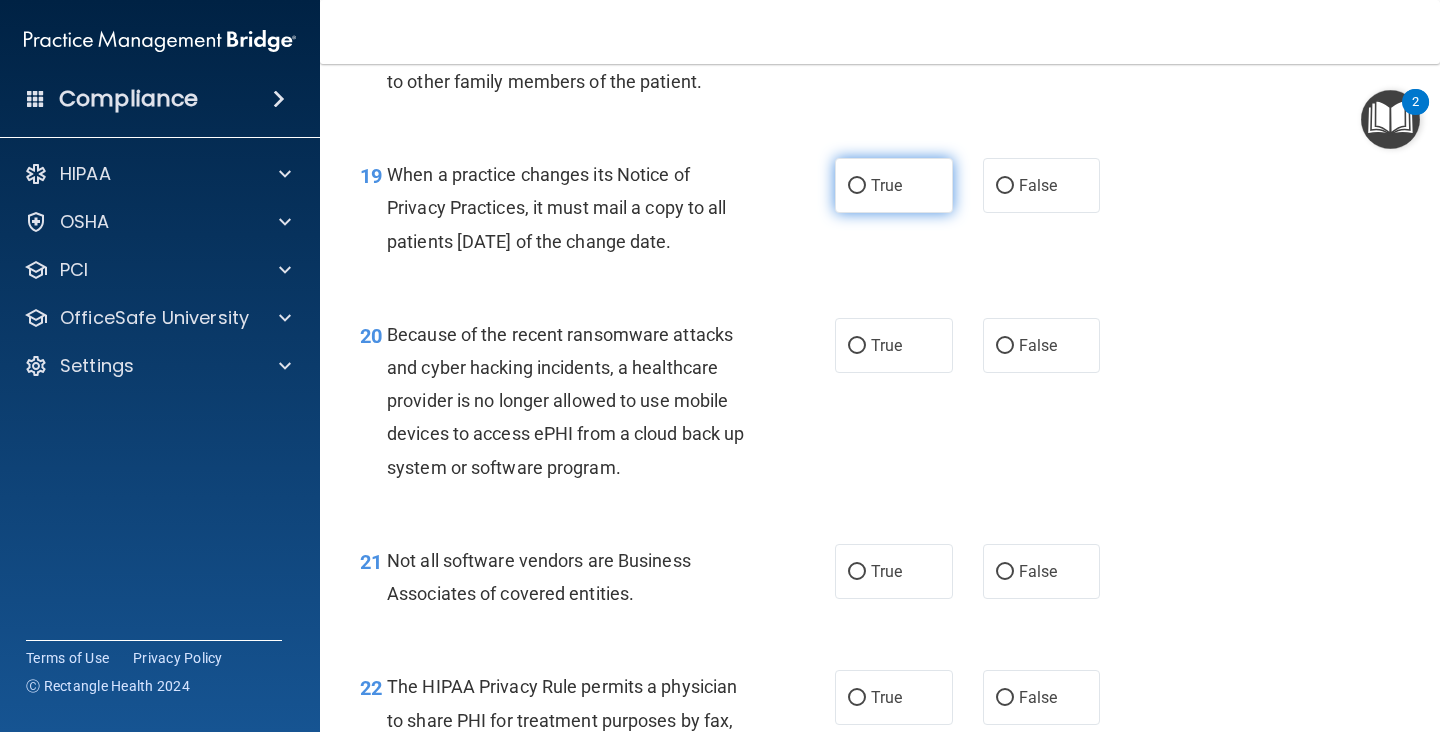 click on "True" at bounding box center (886, 185) 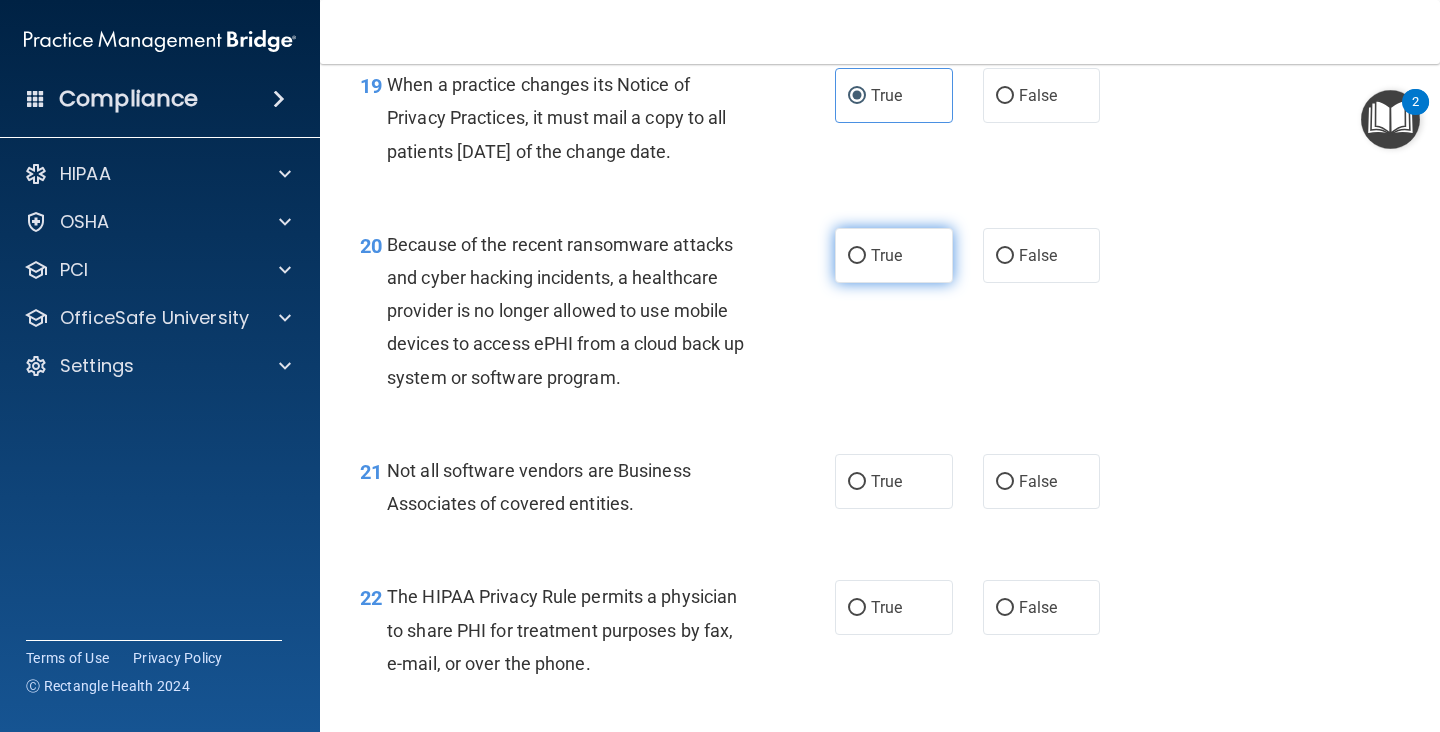 scroll, scrollTop: 3588, scrollLeft: 0, axis: vertical 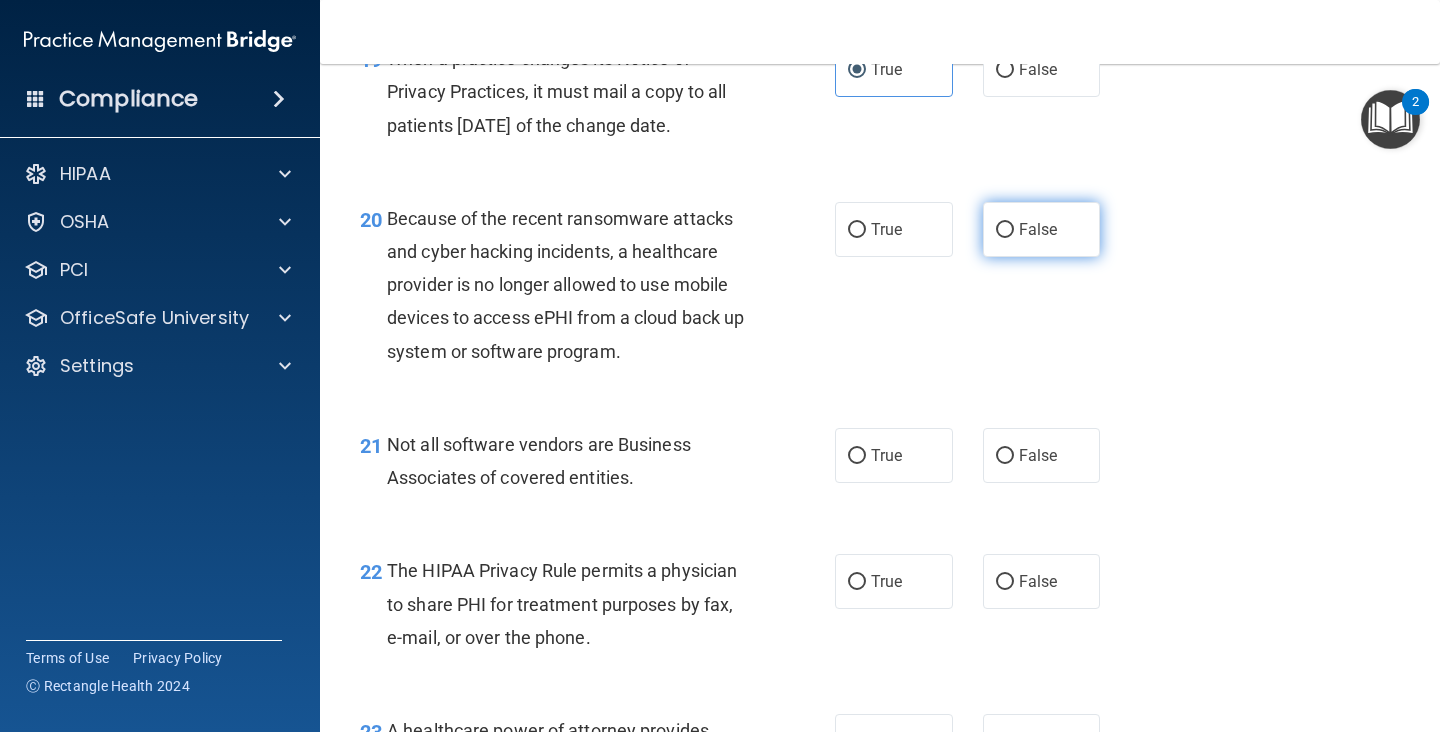 click on "False" at bounding box center [1005, 230] 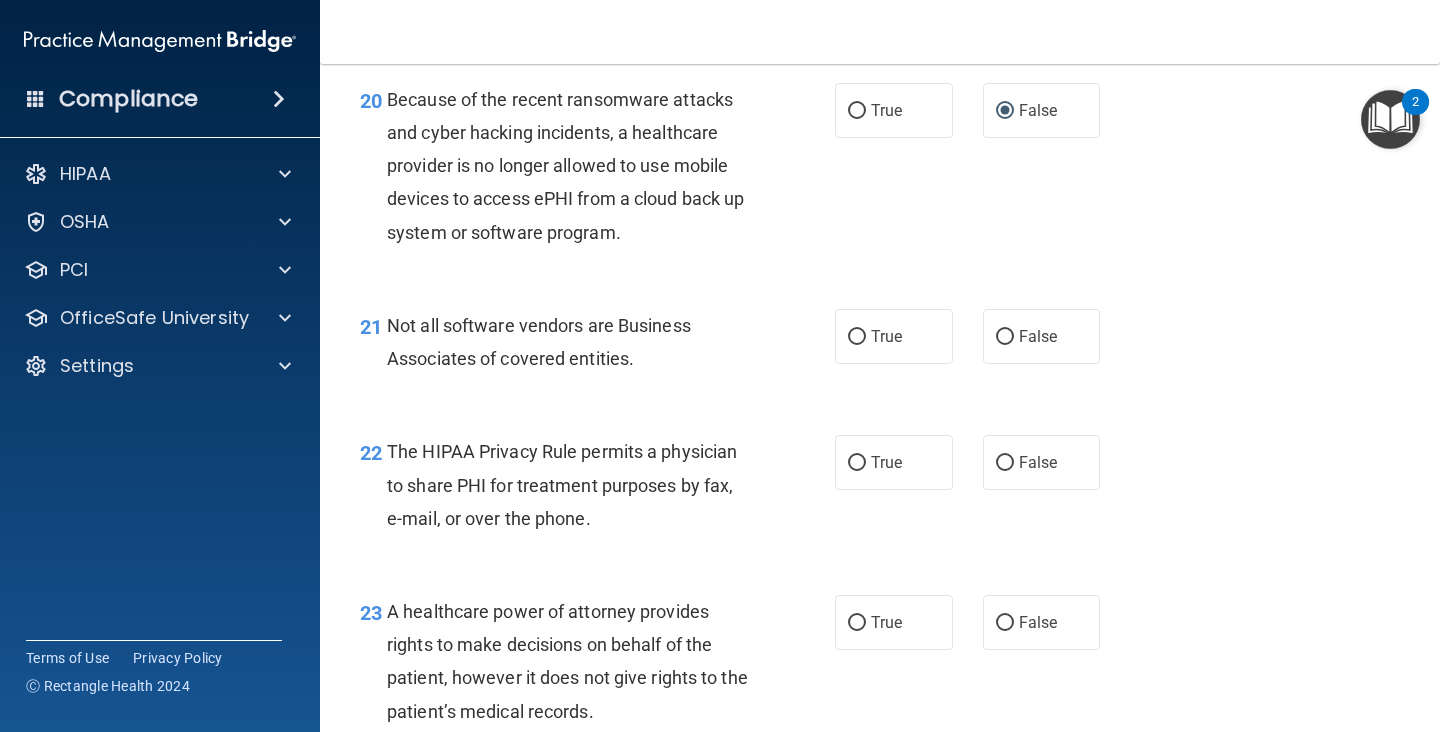scroll, scrollTop: 3718, scrollLeft: 0, axis: vertical 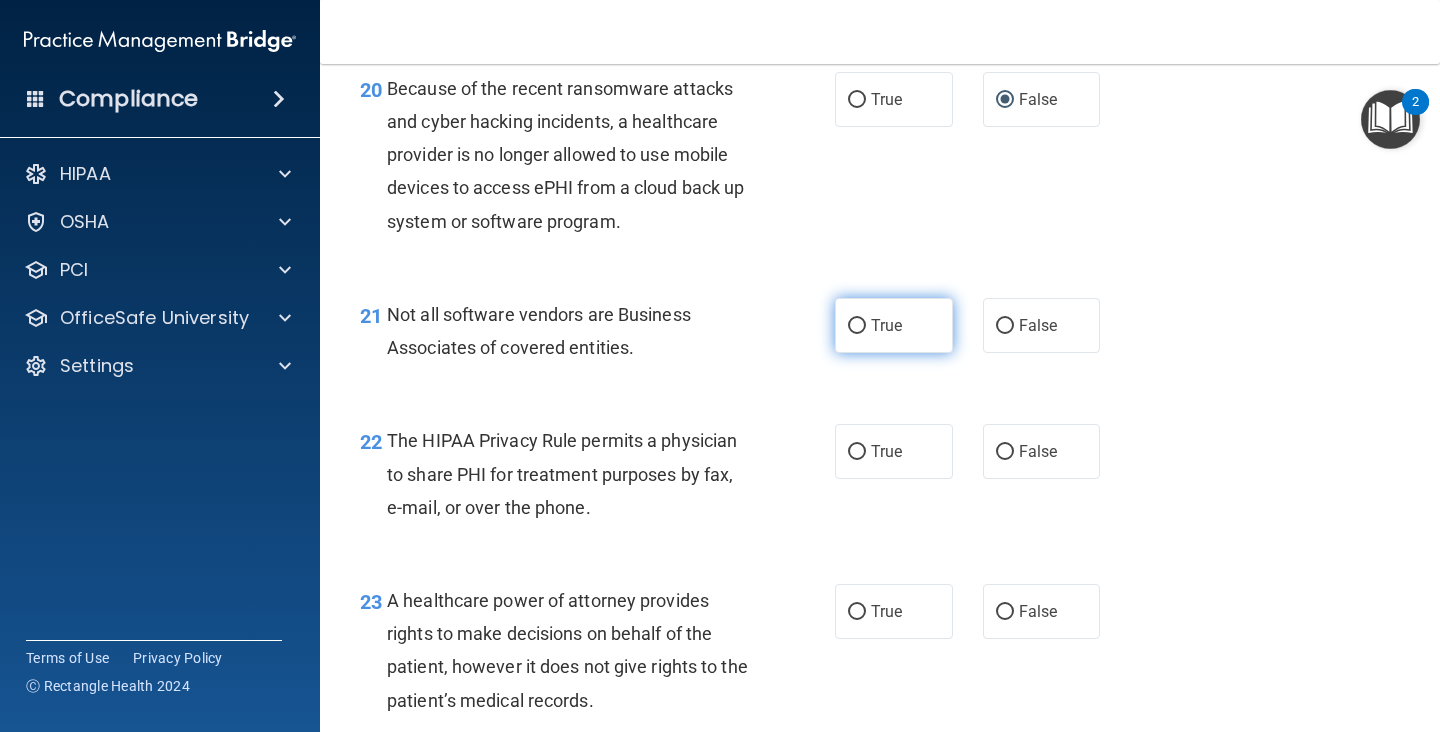 click on "True" at bounding box center [894, 325] 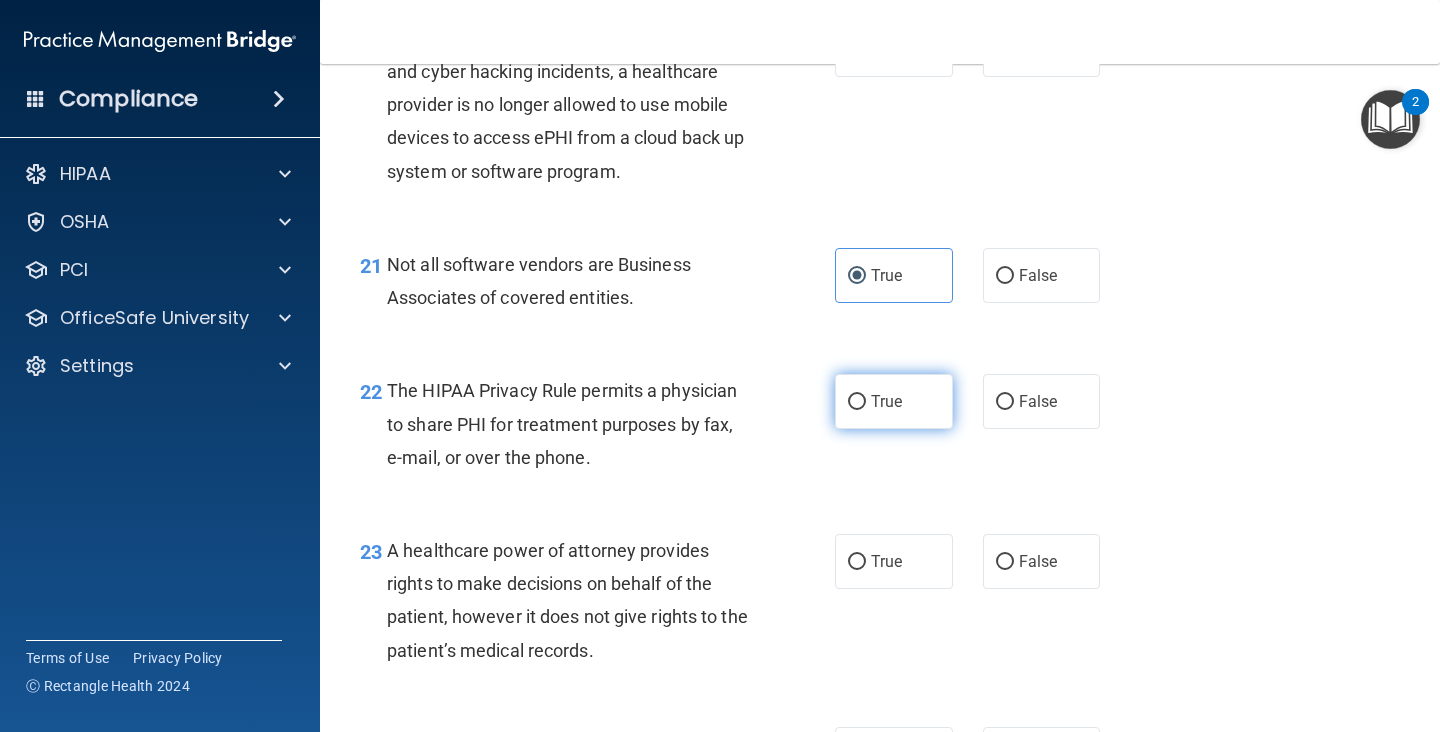 scroll, scrollTop: 3773, scrollLeft: 0, axis: vertical 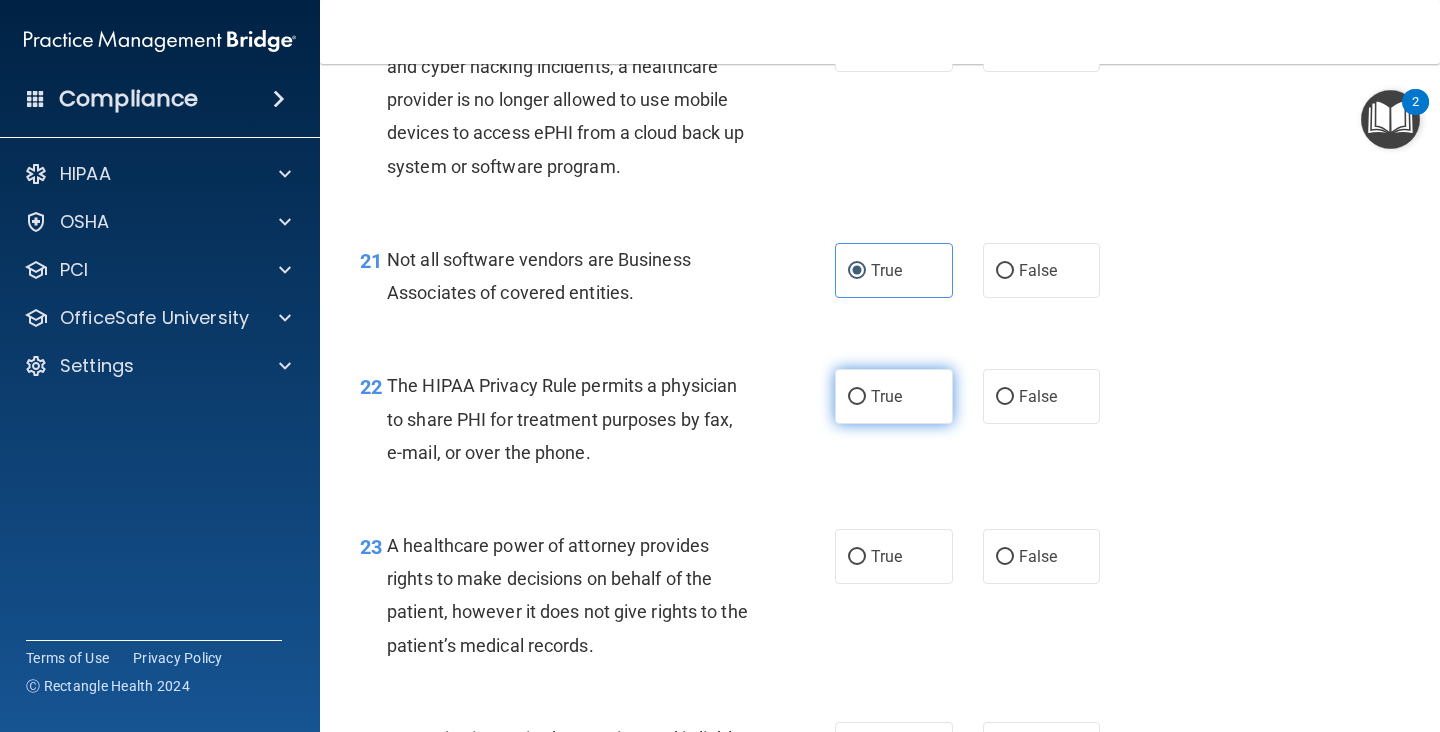 click on "True" at bounding box center (894, 396) 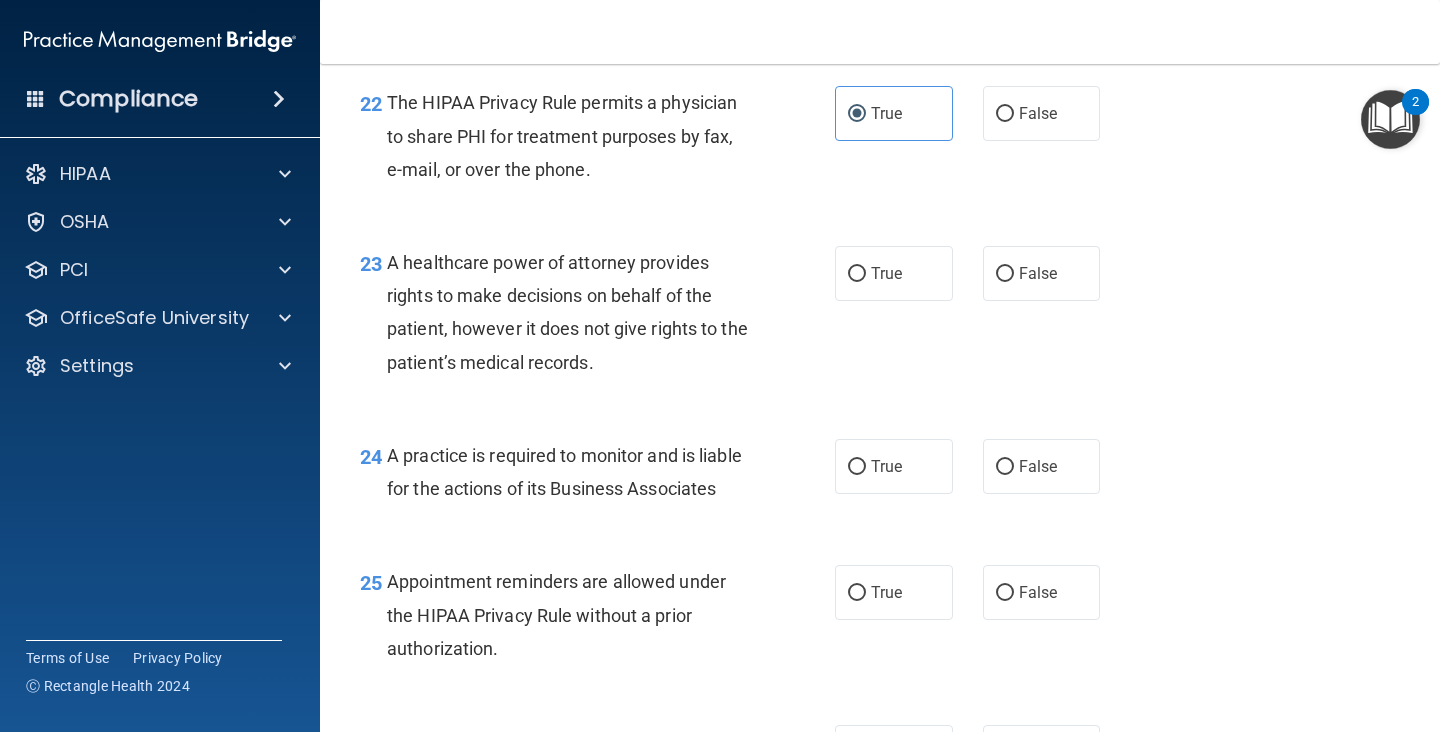 scroll, scrollTop: 4059, scrollLeft: 0, axis: vertical 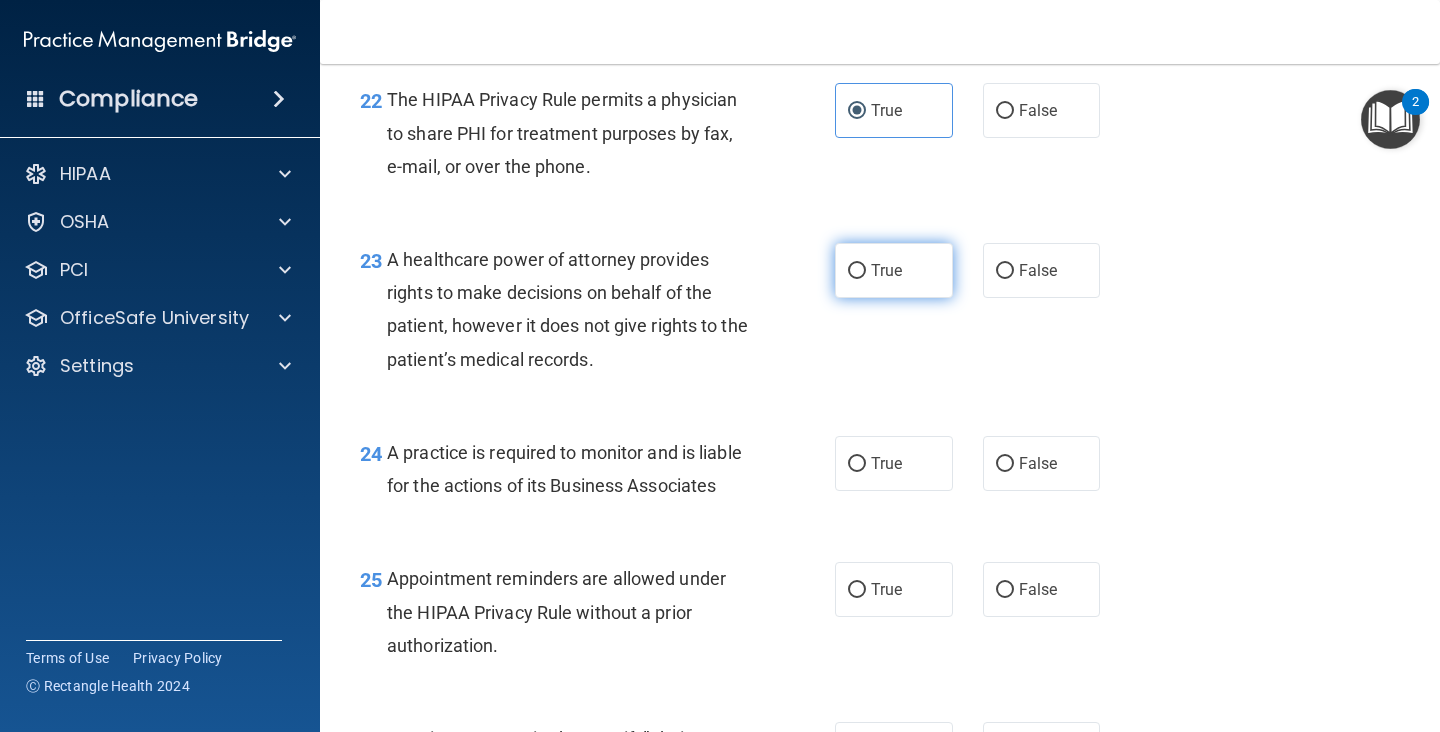 click on "True" at bounding box center (886, 270) 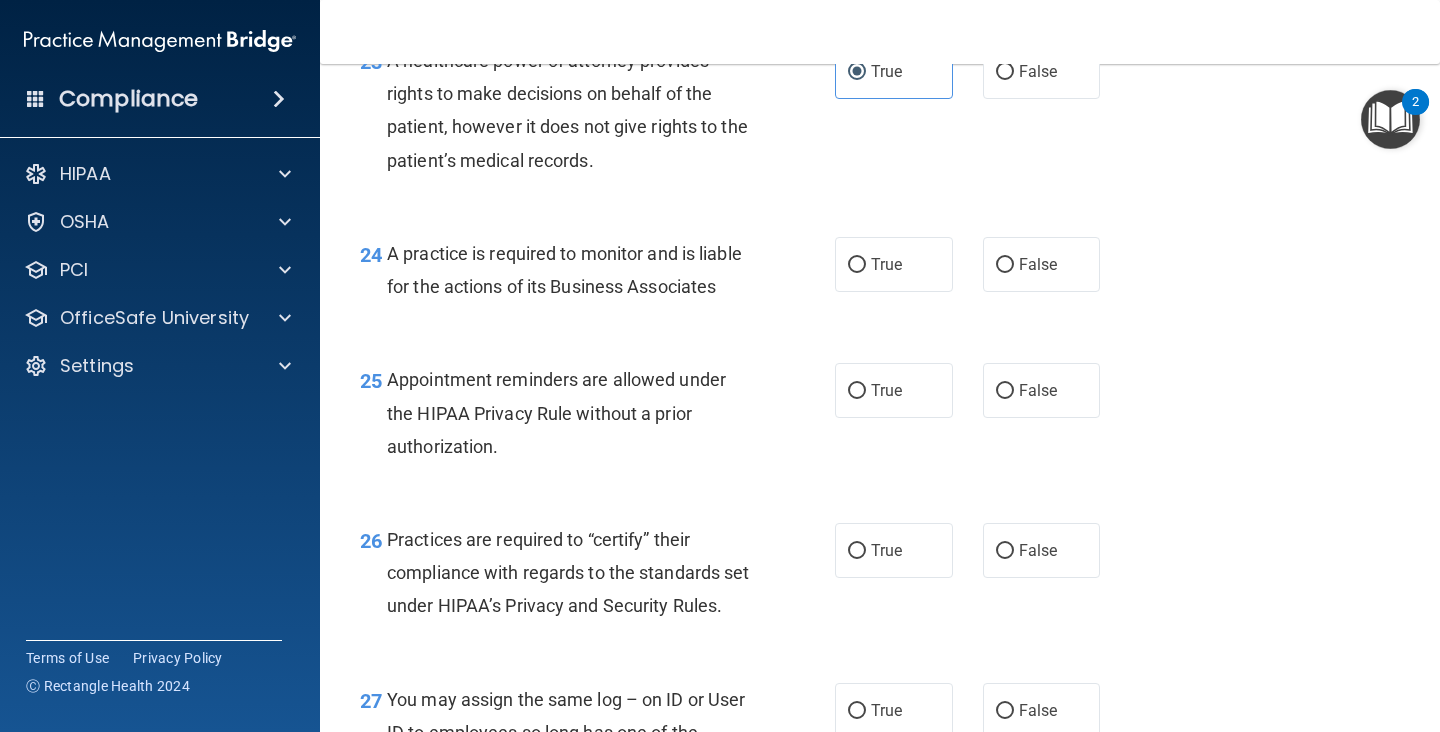 scroll, scrollTop: 4264, scrollLeft: 0, axis: vertical 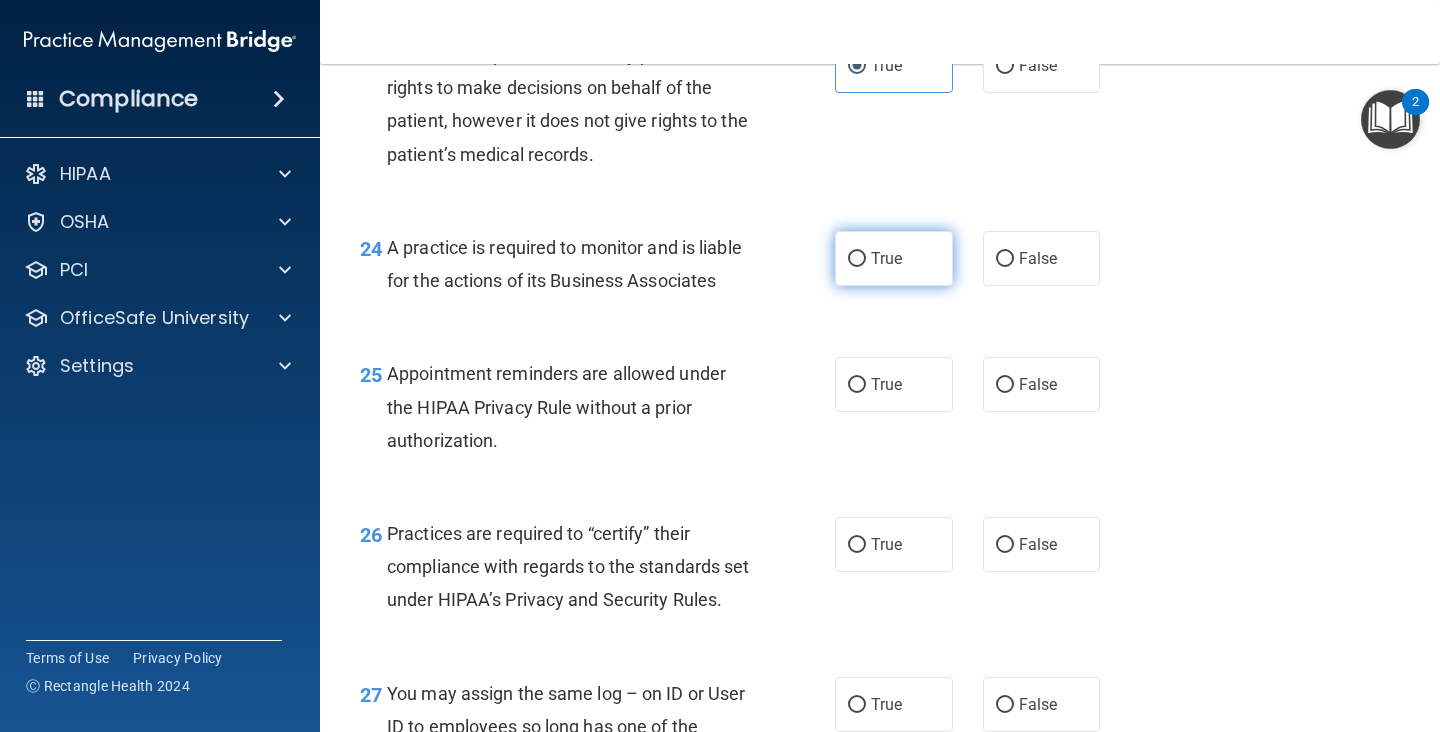 click on "True" at bounding box center (894, 258) 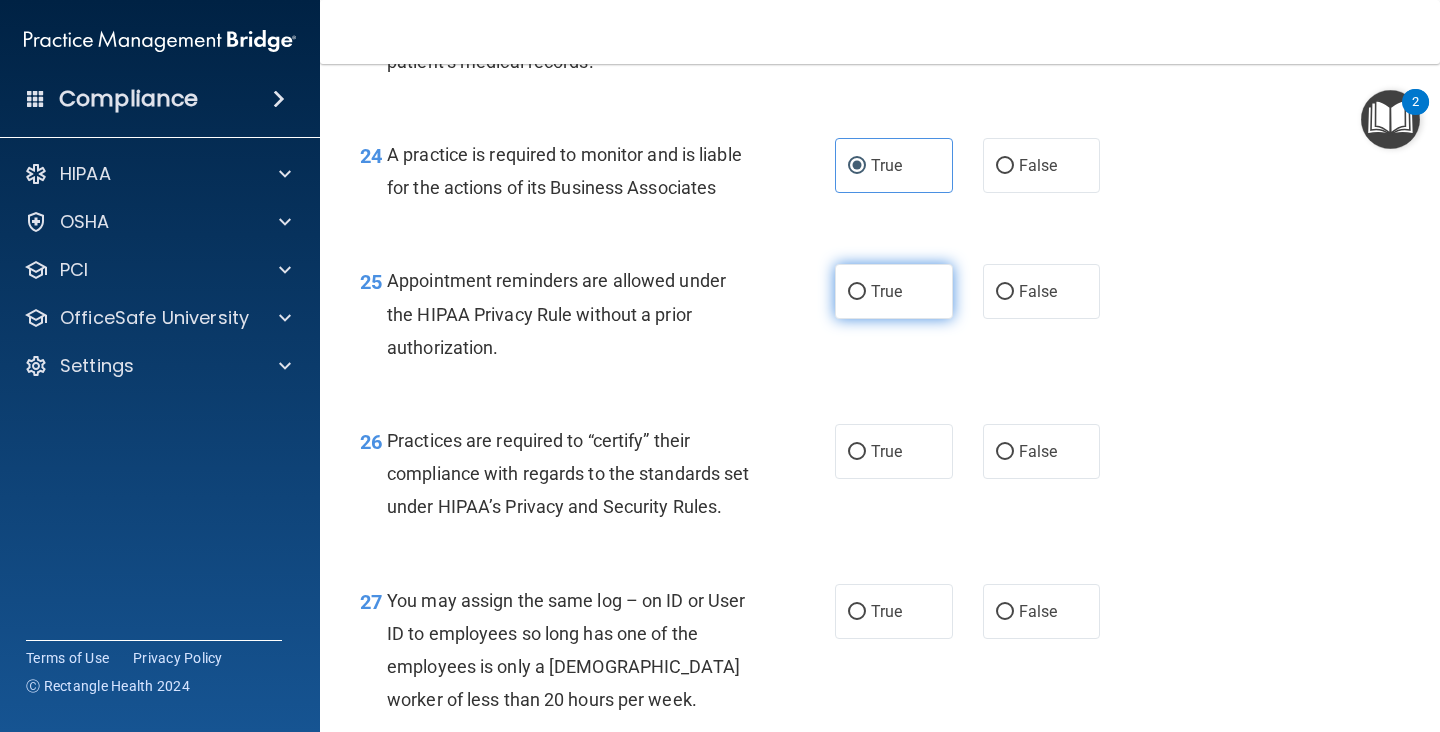 scroll, scrollTop: 4367, scrollLeft: 0, axis: vertical 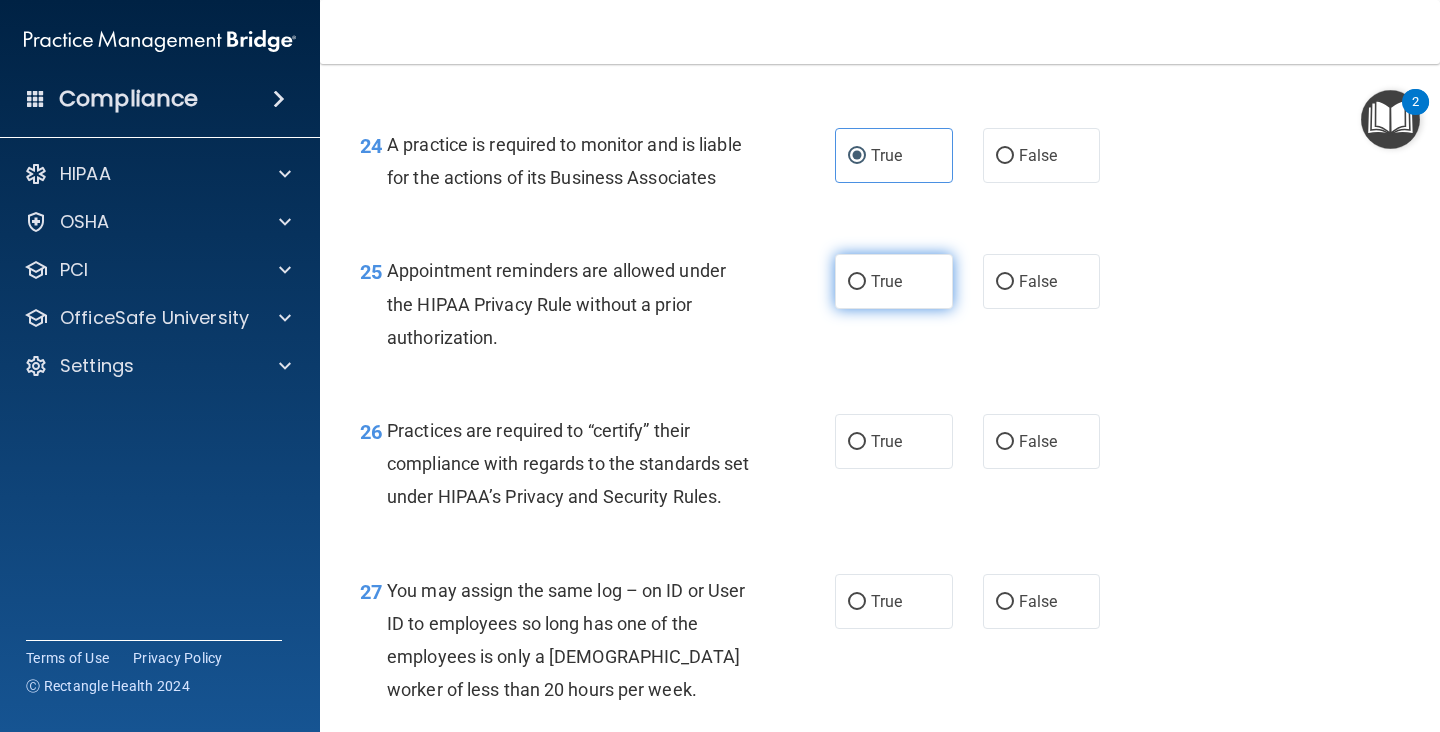 click on "True" at bounding box center [894, 281] 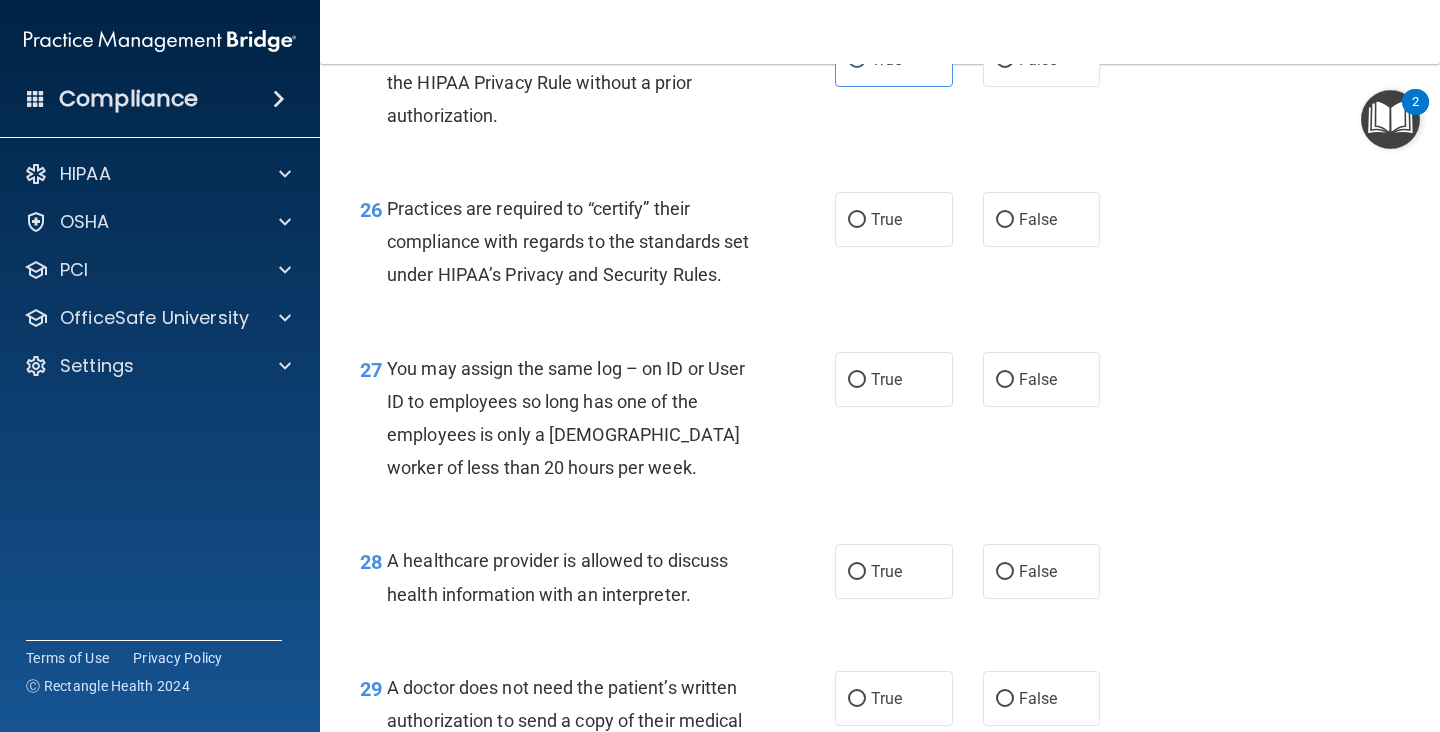 scroll, scrollTop: 4595, scrollLeft: 0, axis: vertical 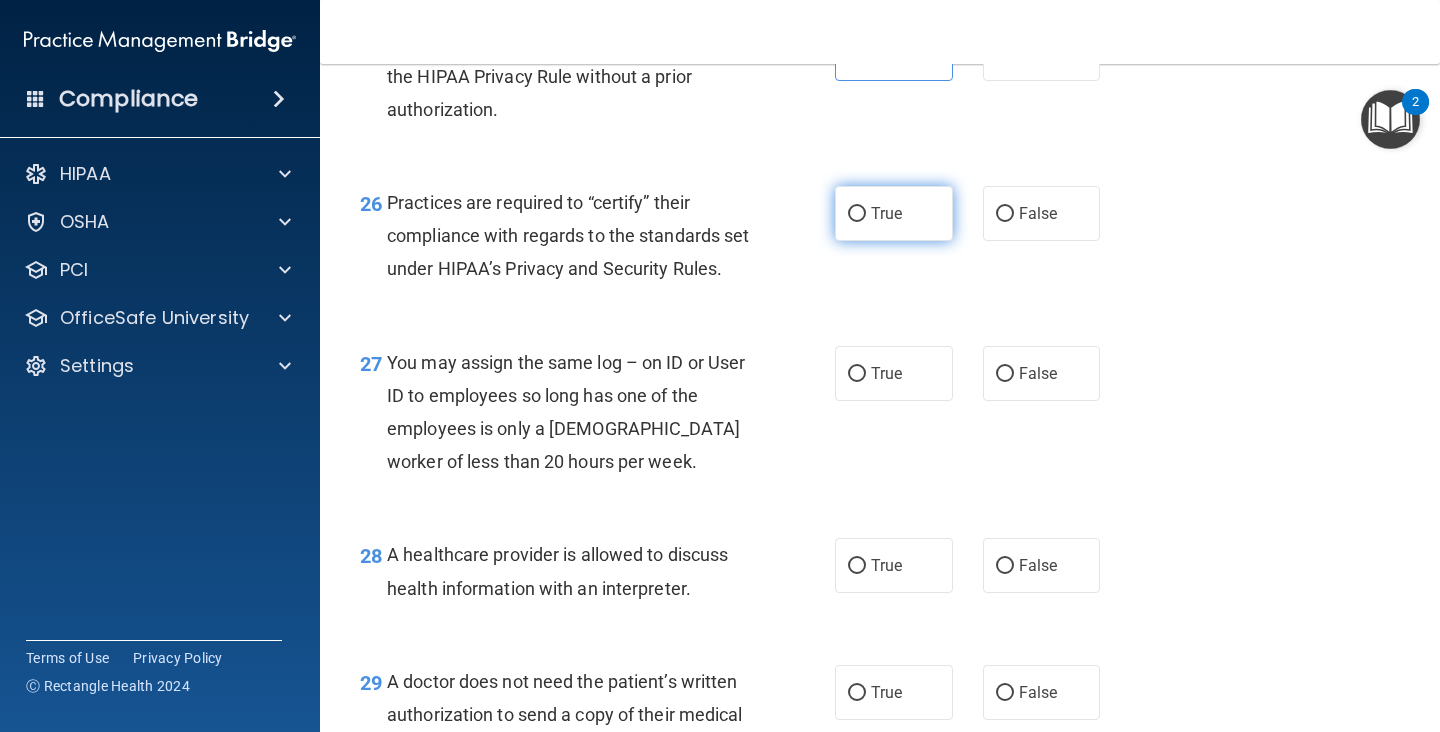click on "True" at bounding box center [886, 213] 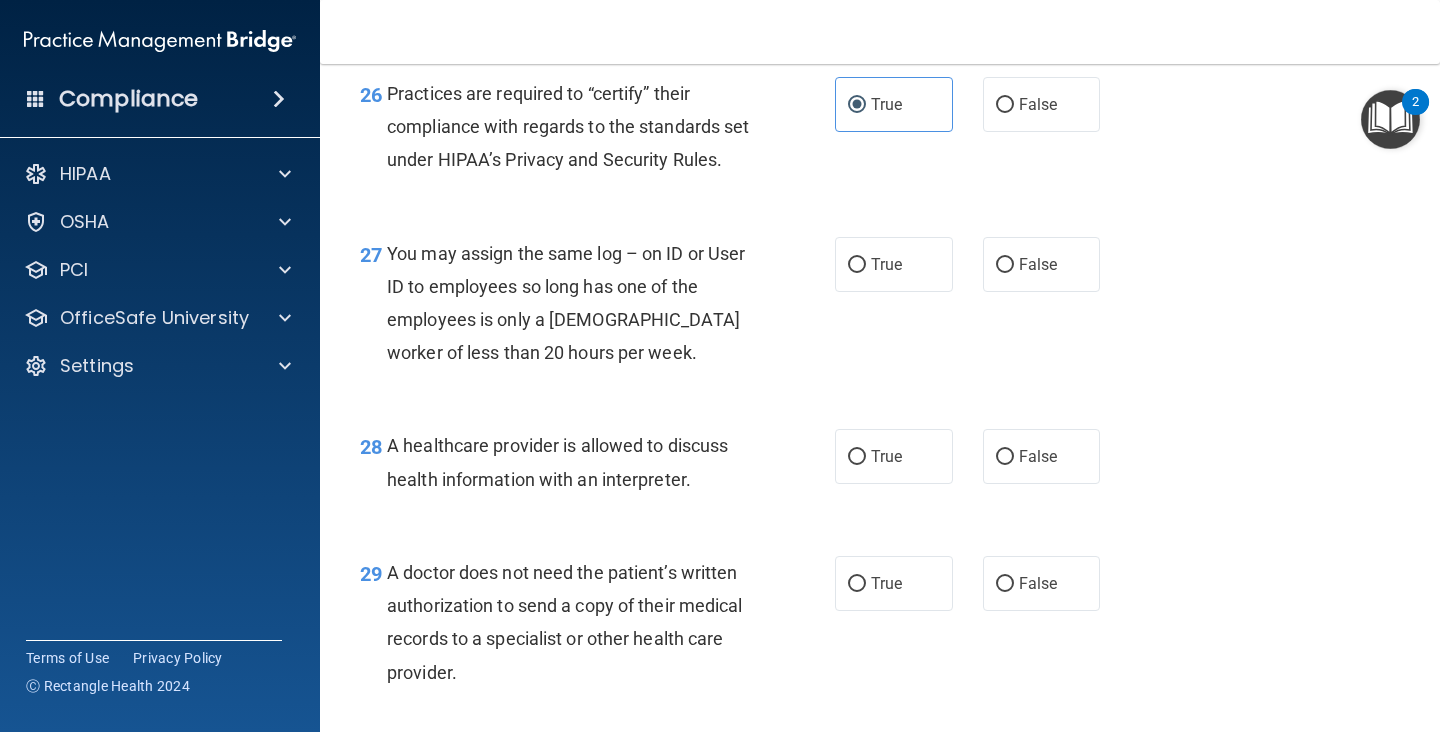 scroll, scrollTop: 4714, scrollLeft: 0, axis: vertical 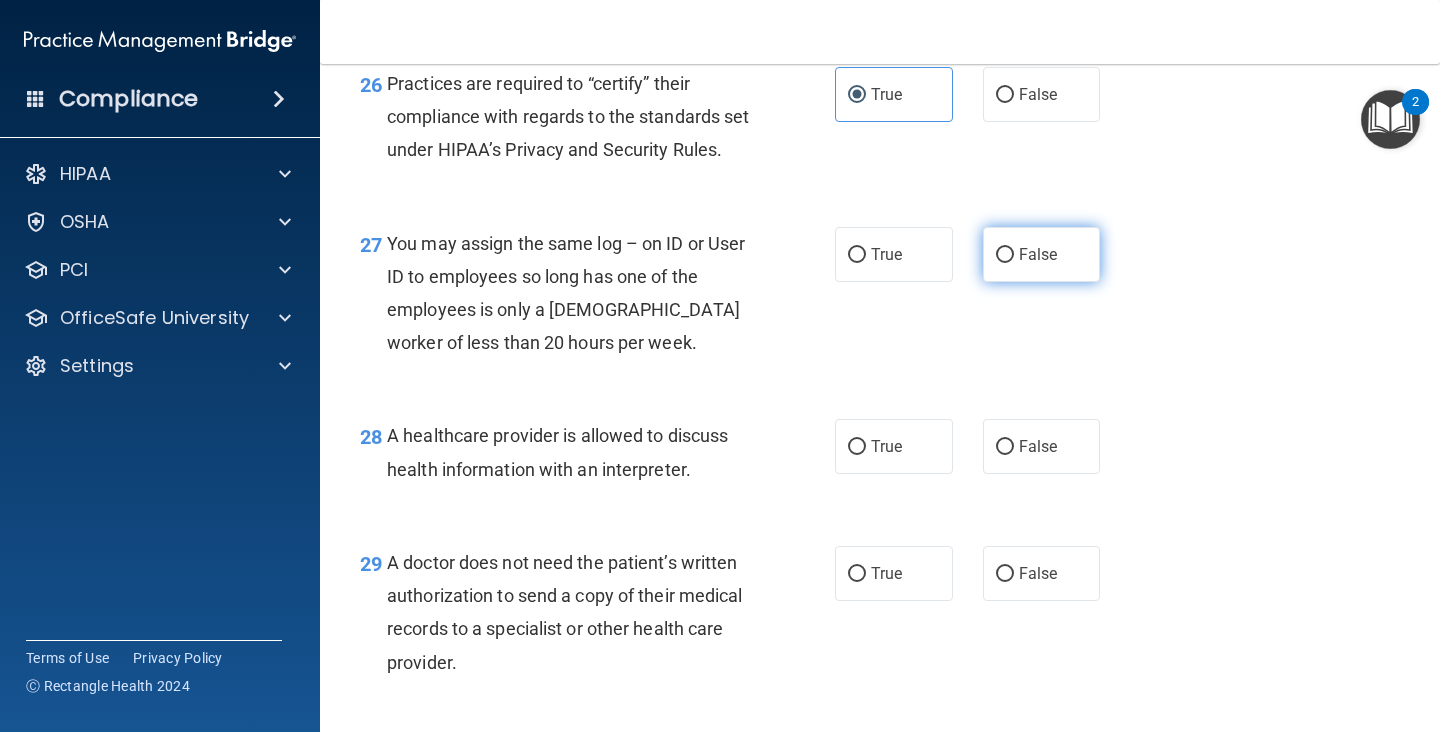 click on "False" at bounding box center (1042, 254) 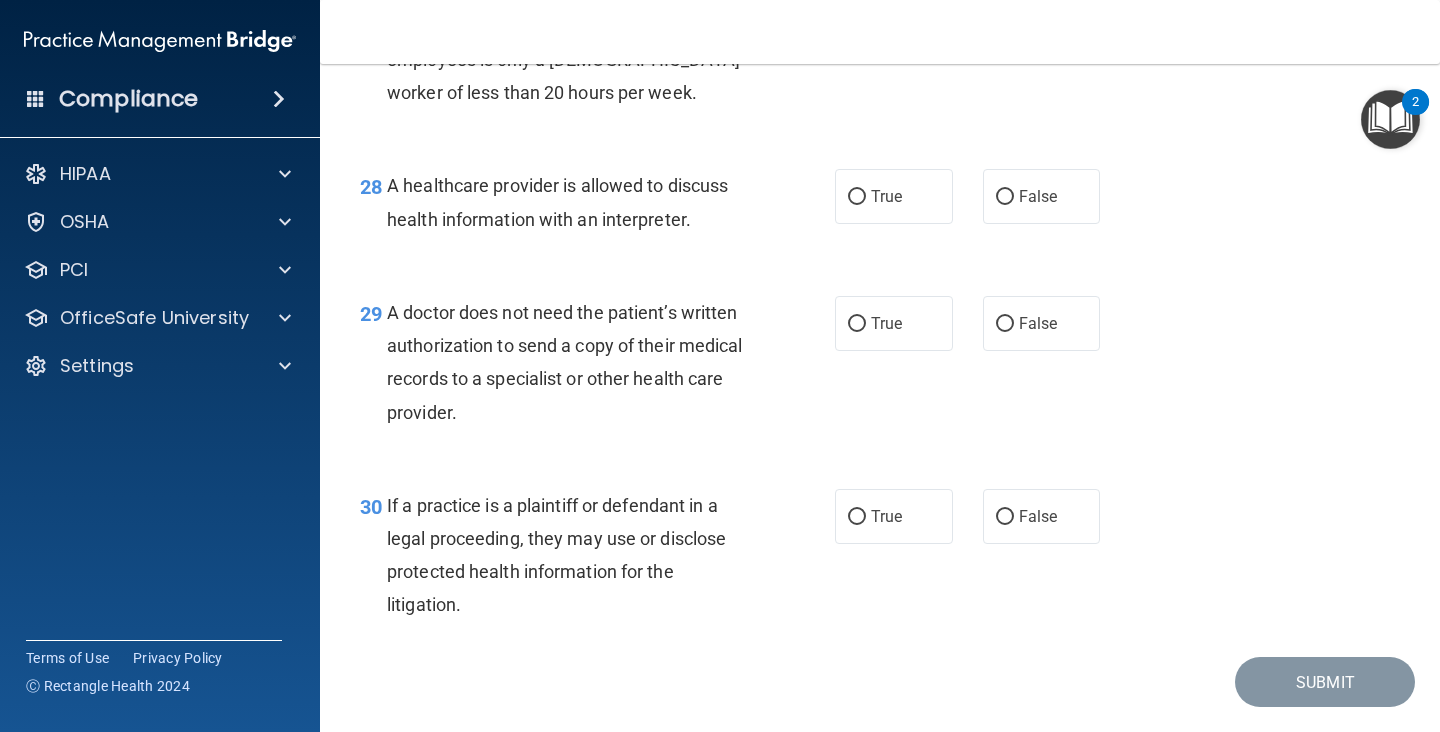 scroll, scrollTop: 4971, scrollLeft: 0, axis: vertical 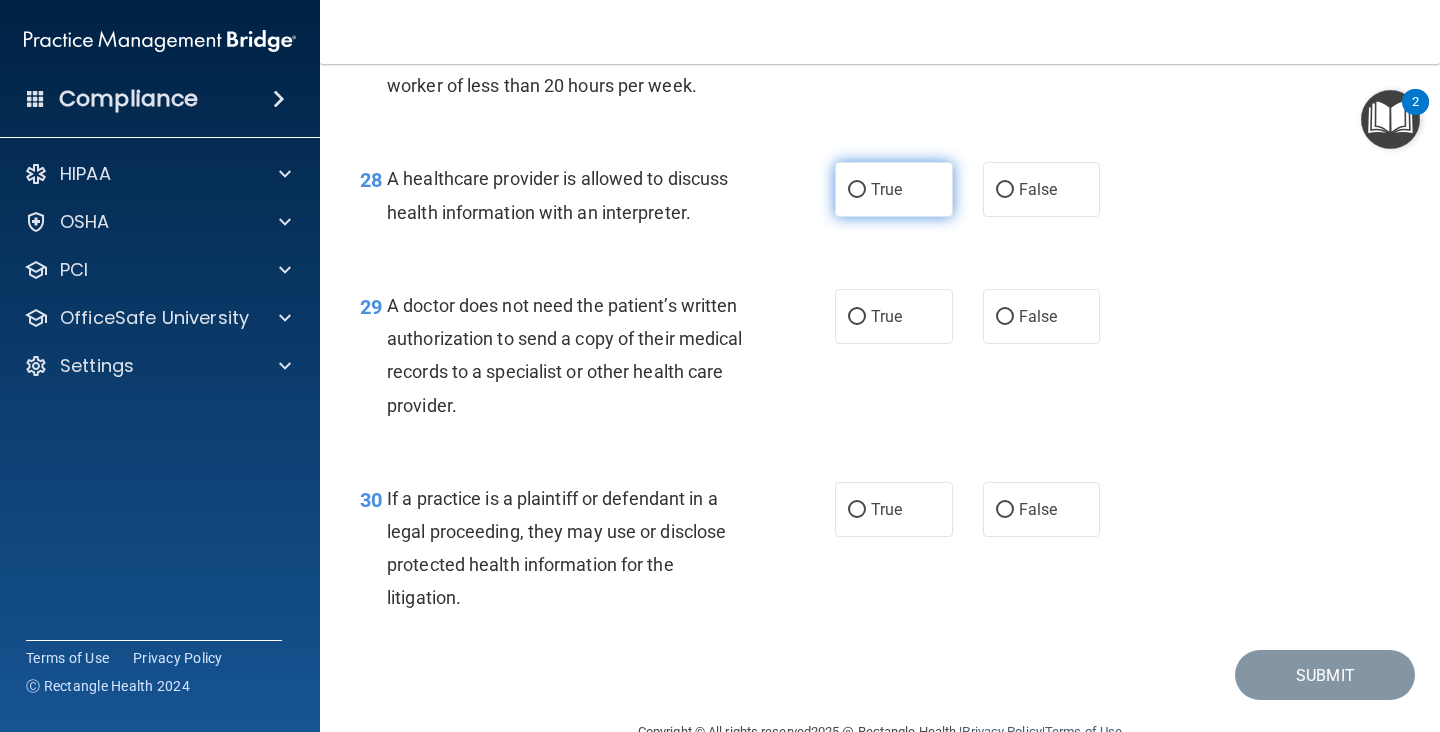 click on "True" at bounding box center (894, 189) 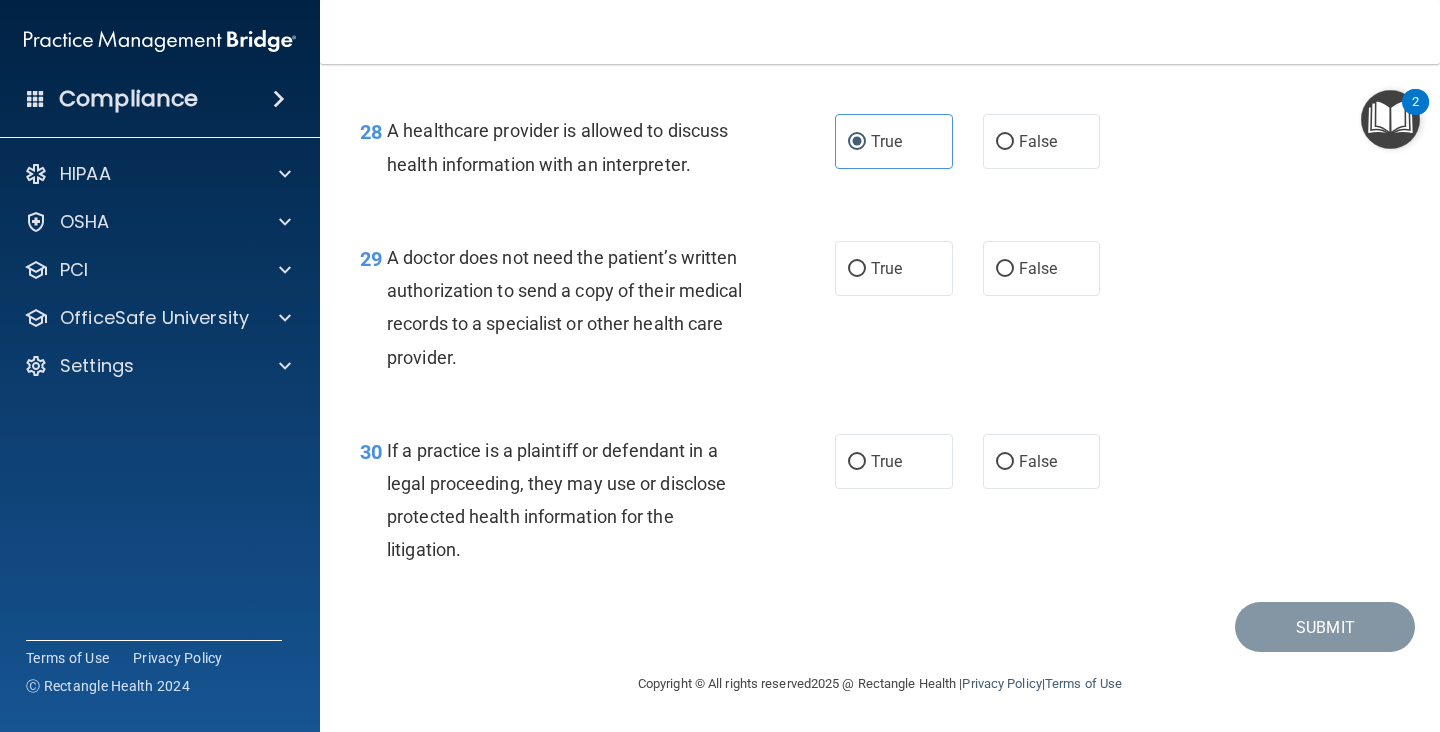 scroll, scrollTop: 5027, scrollLeft: 0, axis: vertical 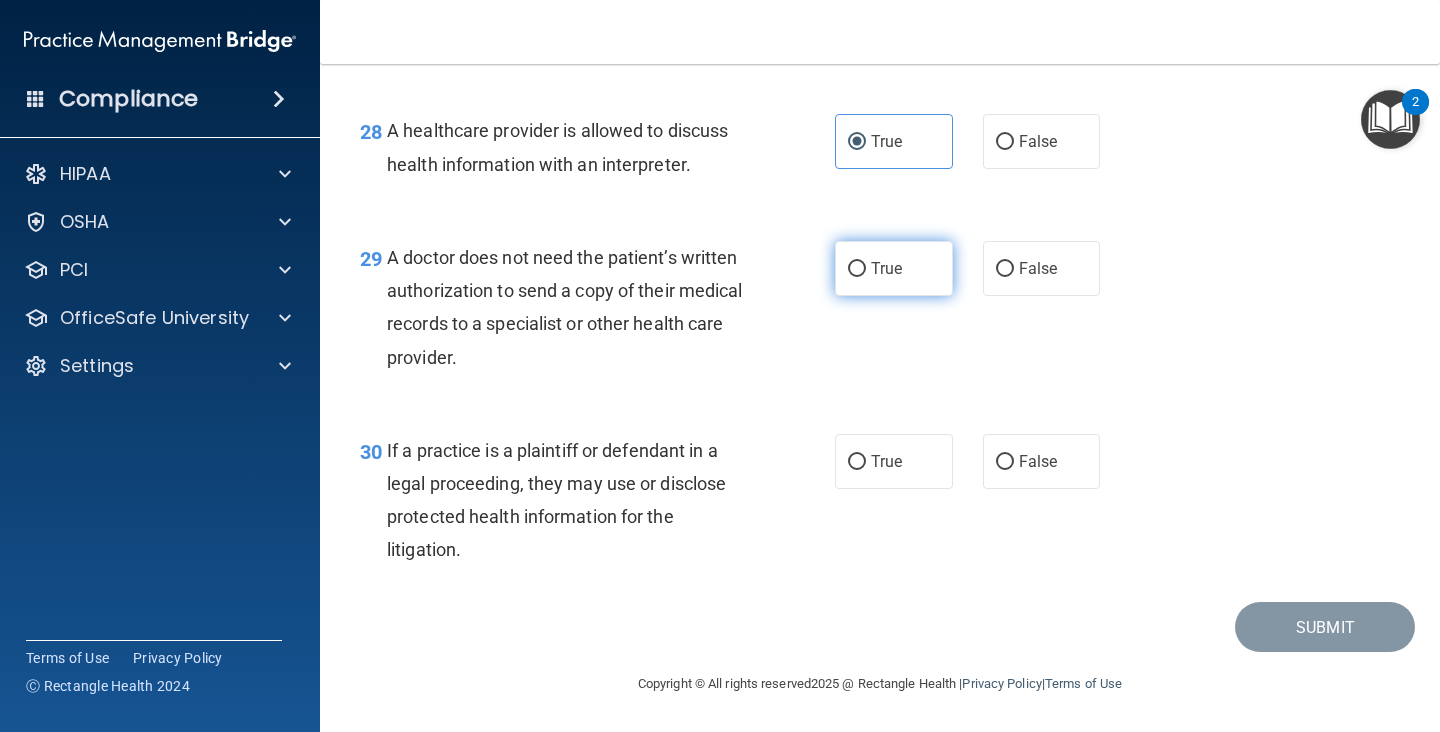 click on "True" at bounding box center (894, 268) 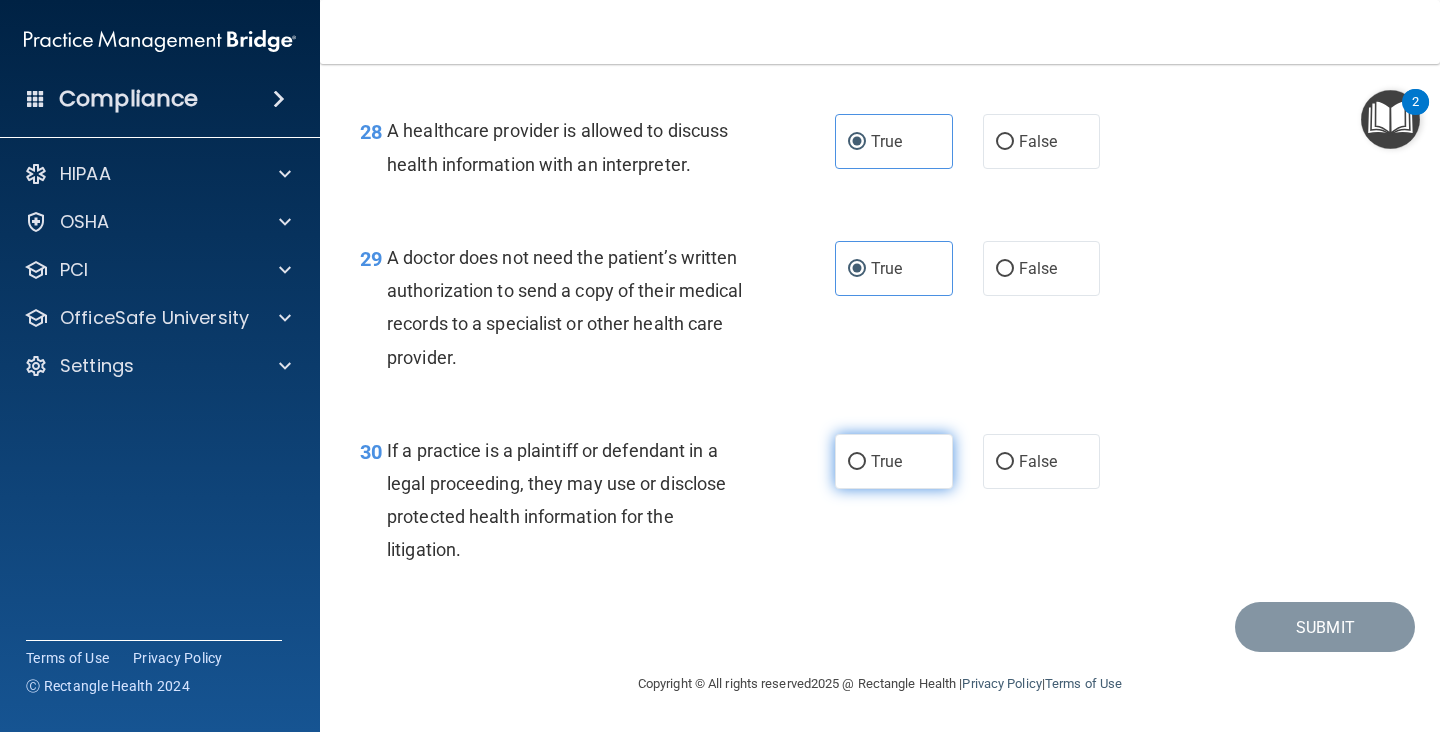 click on "True" at bounding box center (886, 461) 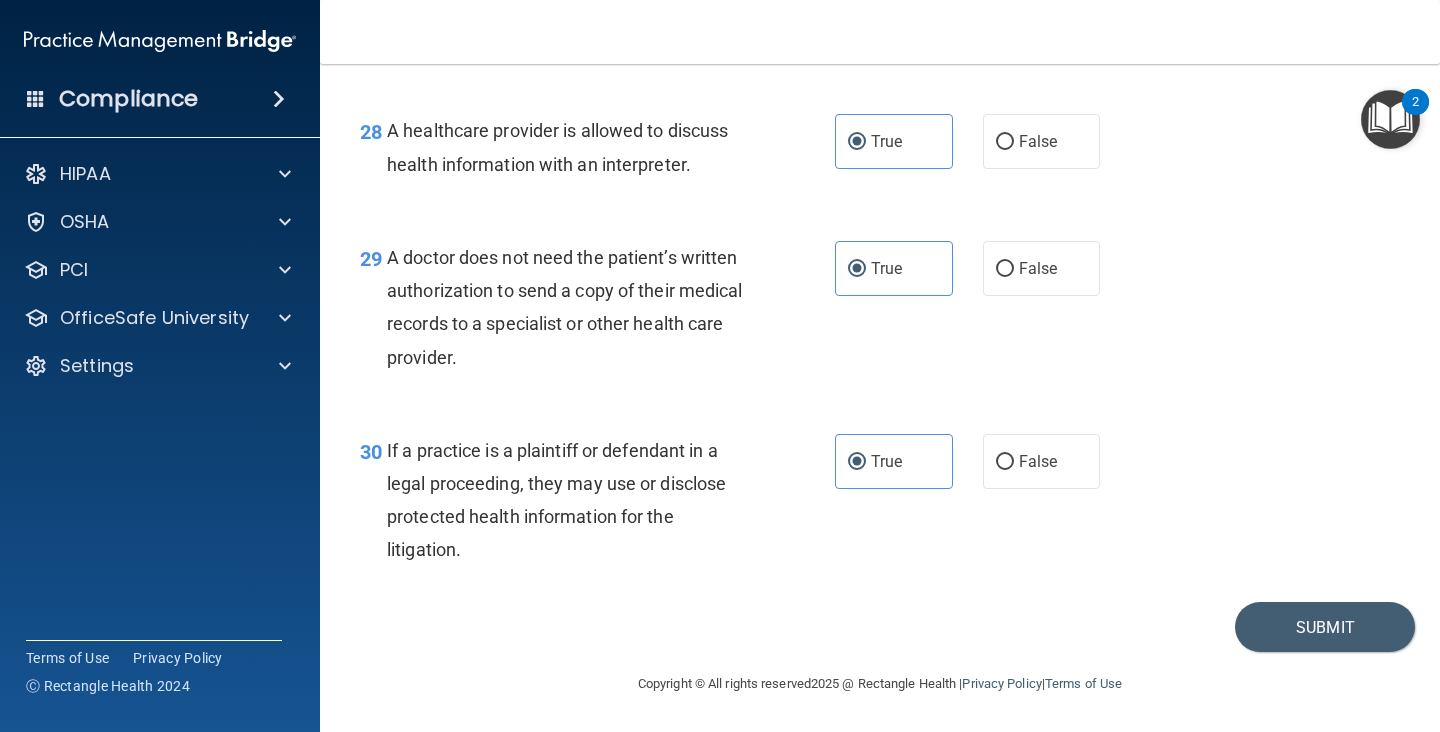 scroll, scrollTop: 5027, scrollLeft: 0, axis: vertical 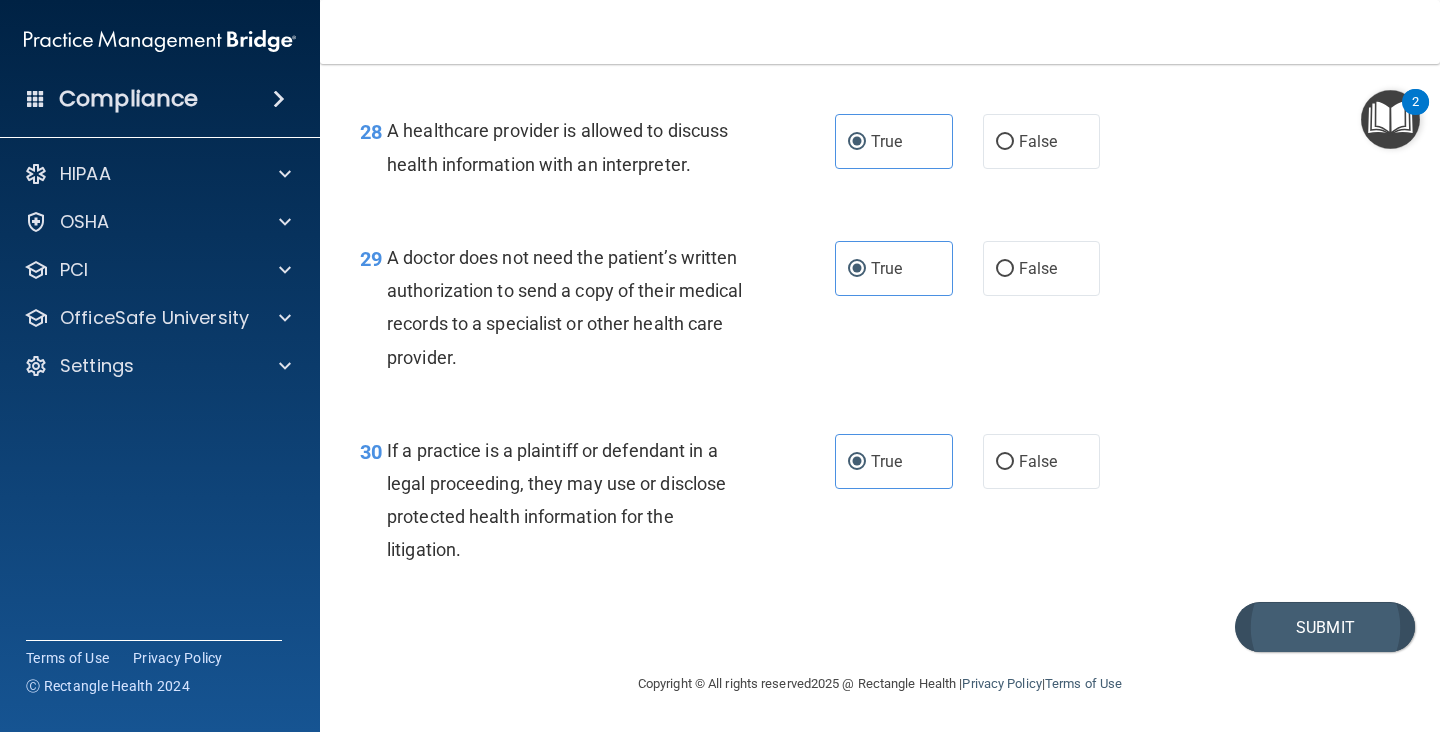 click on "Submit" at bounding box center [1325, 627] 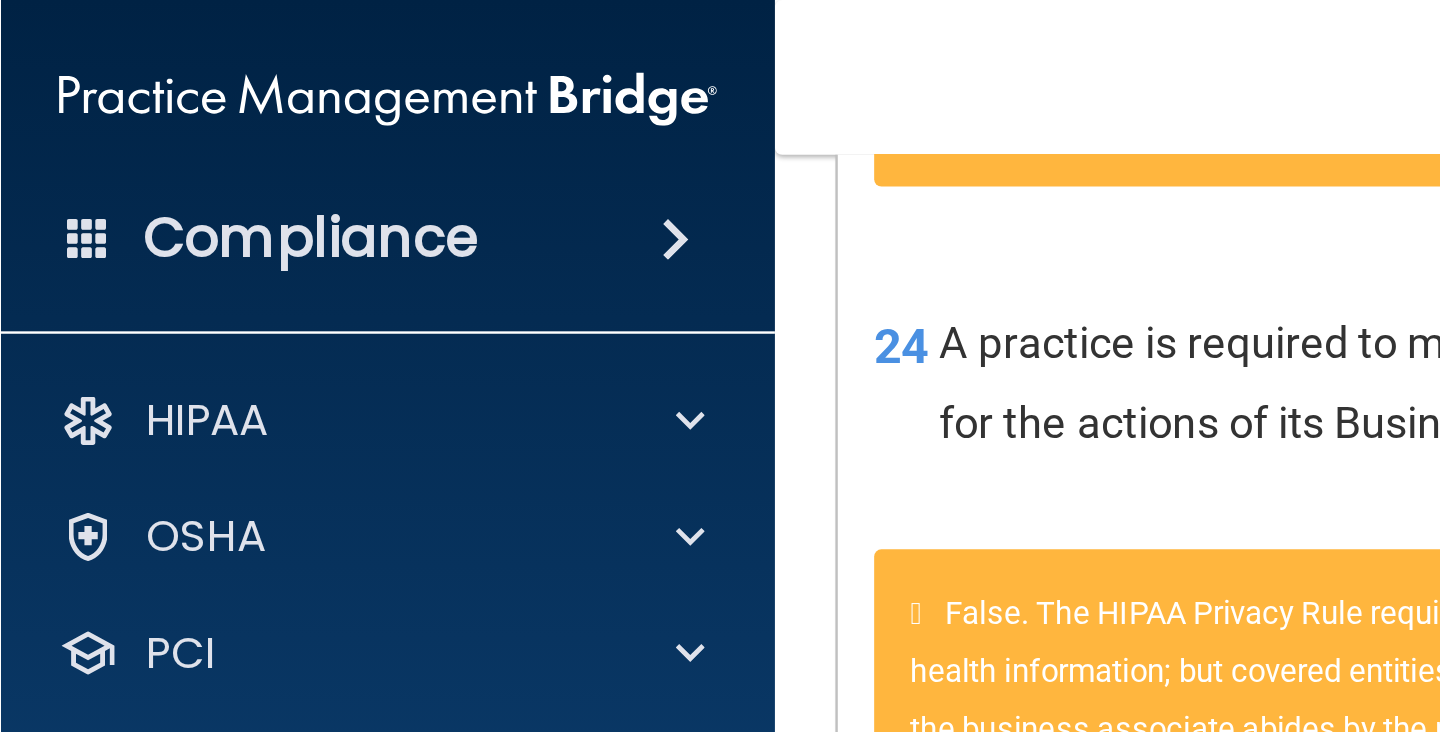 scroll, scrollTop: 3030, scrollLeft: 0, axis: vertical 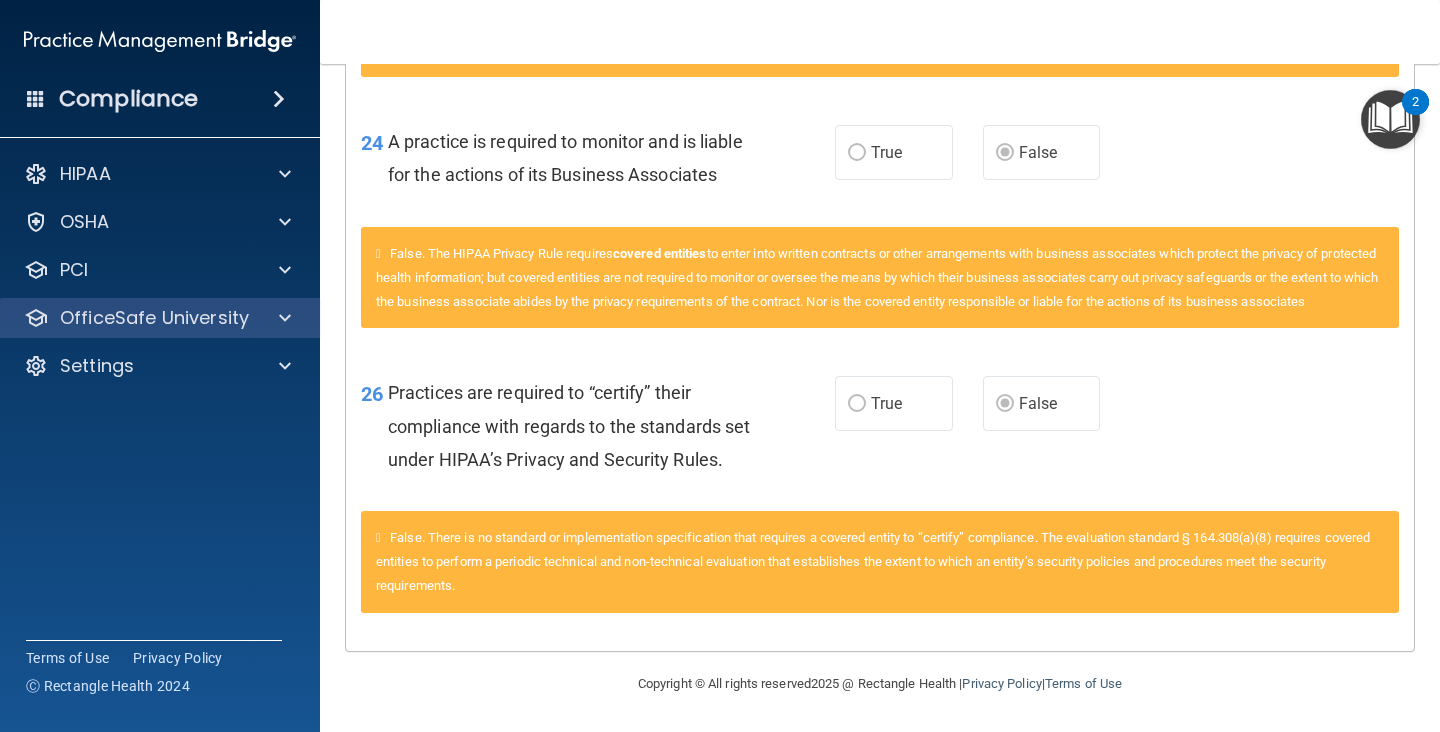 click on "OfficeSafe University" at bounding box center [160, 318] 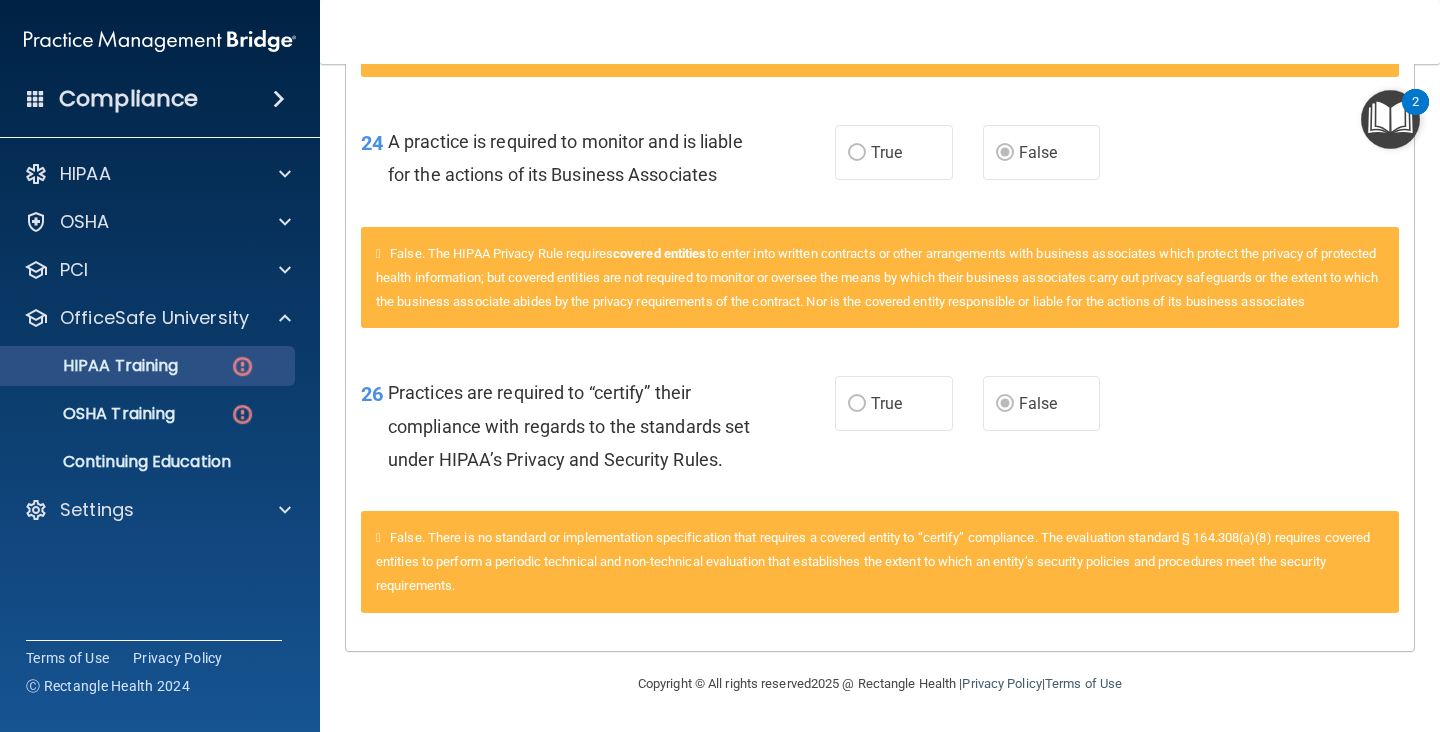 click on "HIPAA Training" at bounding box center [137, 366] 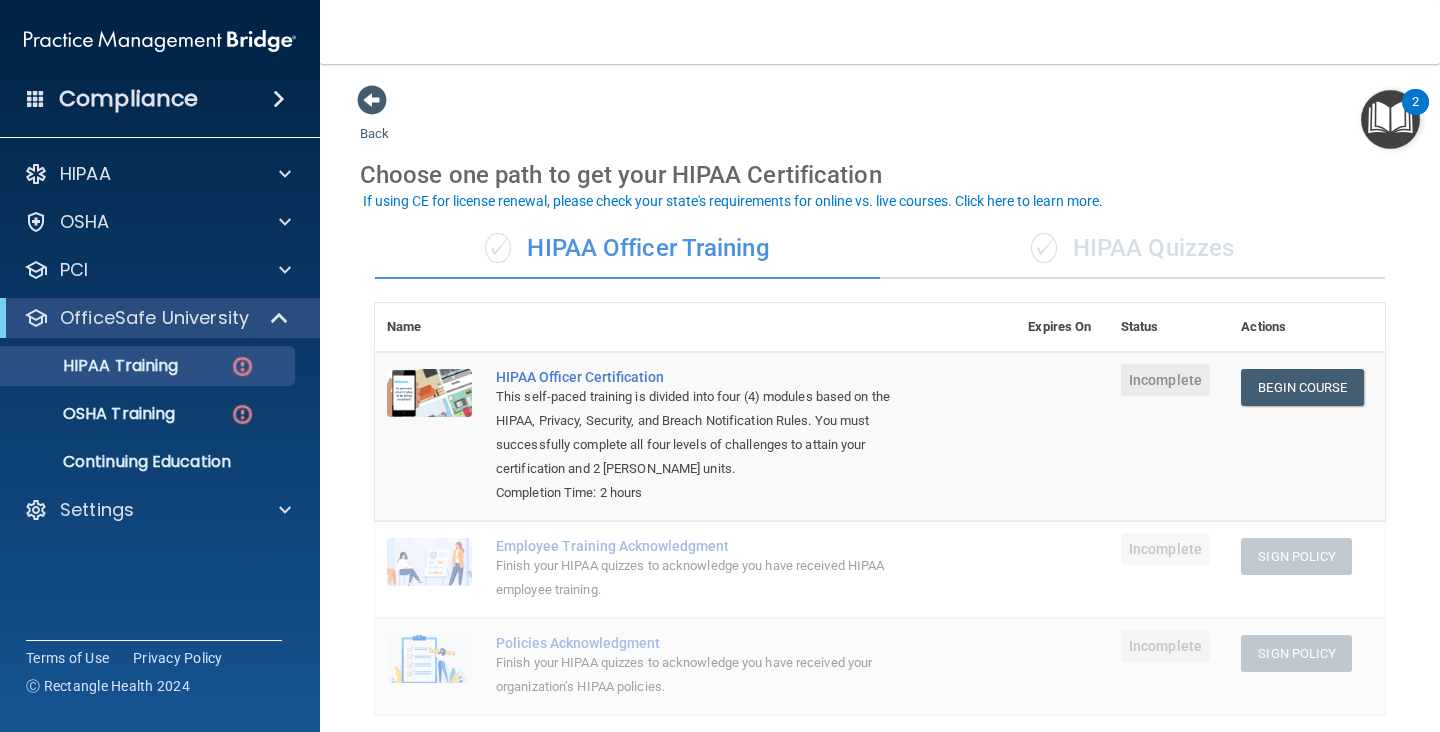scroll, scrollTop: 0, scrollLeft: 0, axis: both 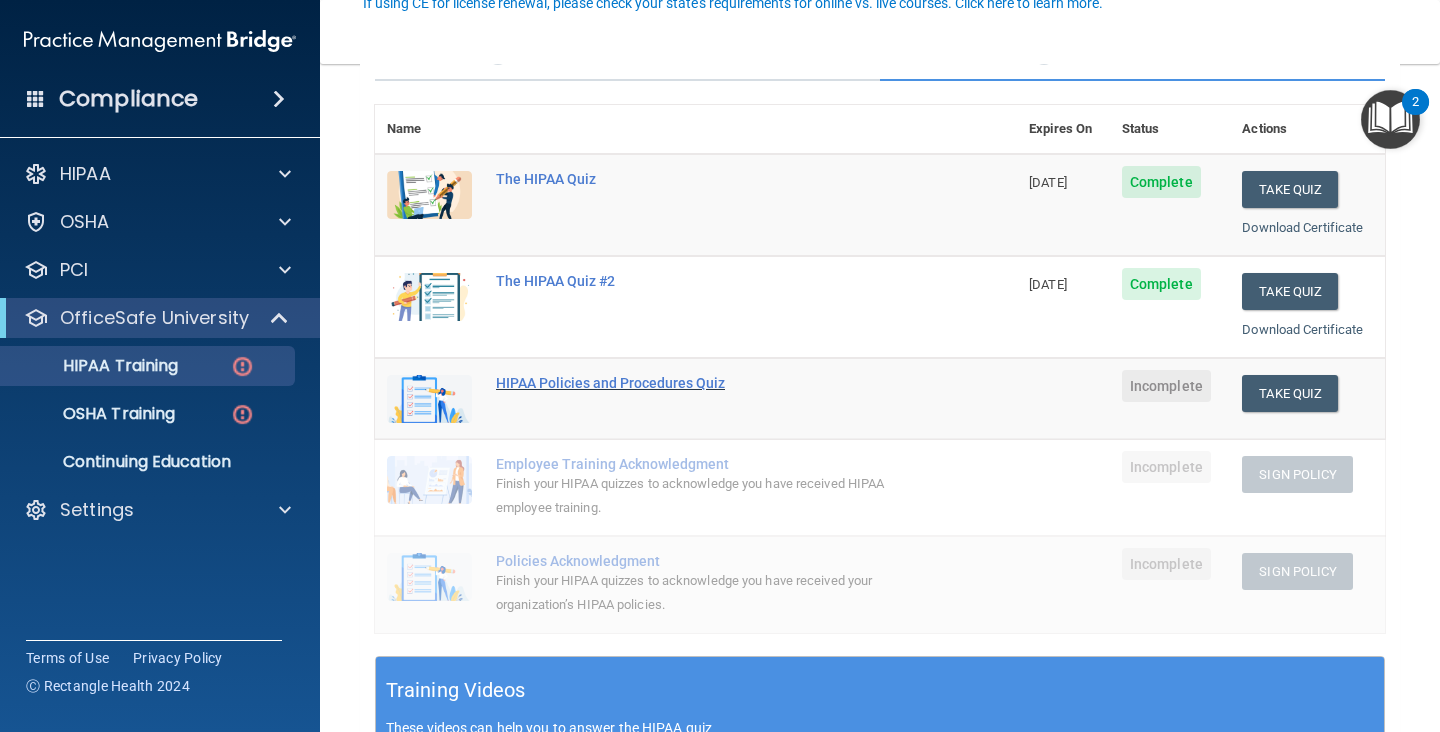 click on "HIPAA Policies and Procedures Quiz" at bounding box center [706, 383] 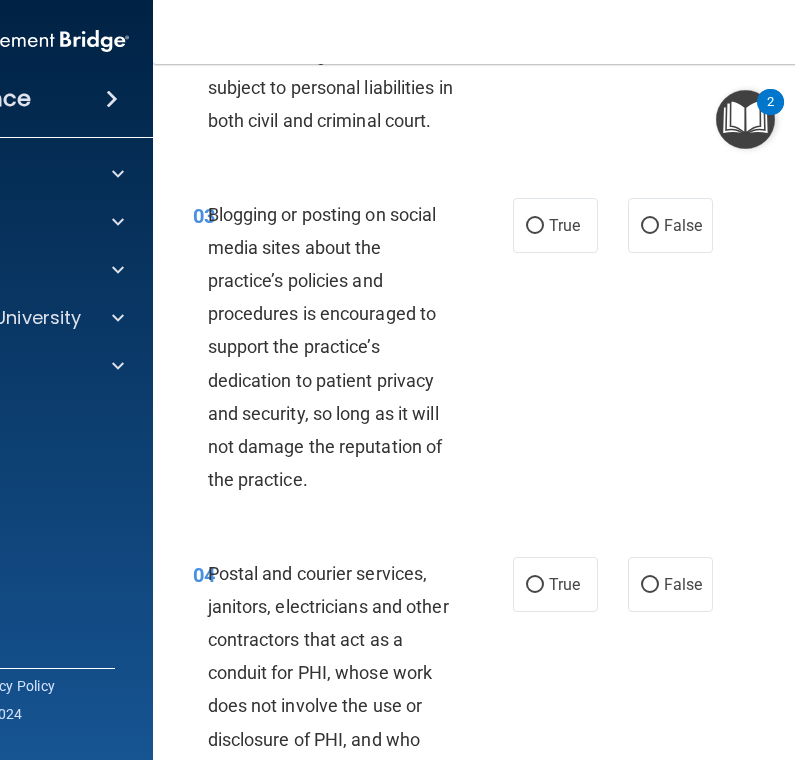scroll, scrollTop: 581, scrollLeft: 0, axis: vertical 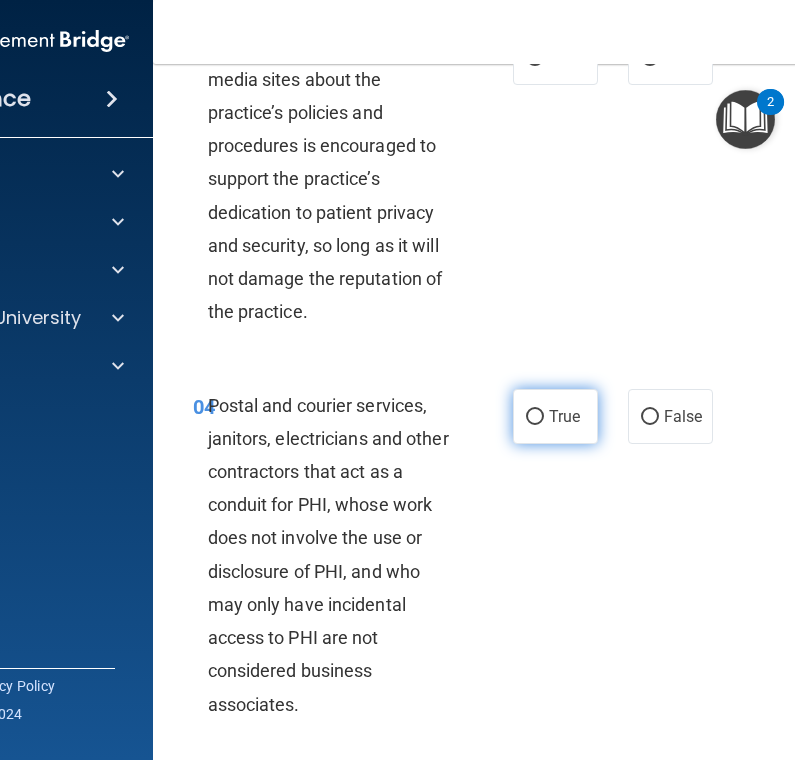 click on "True" at bounding box center (564, 416) 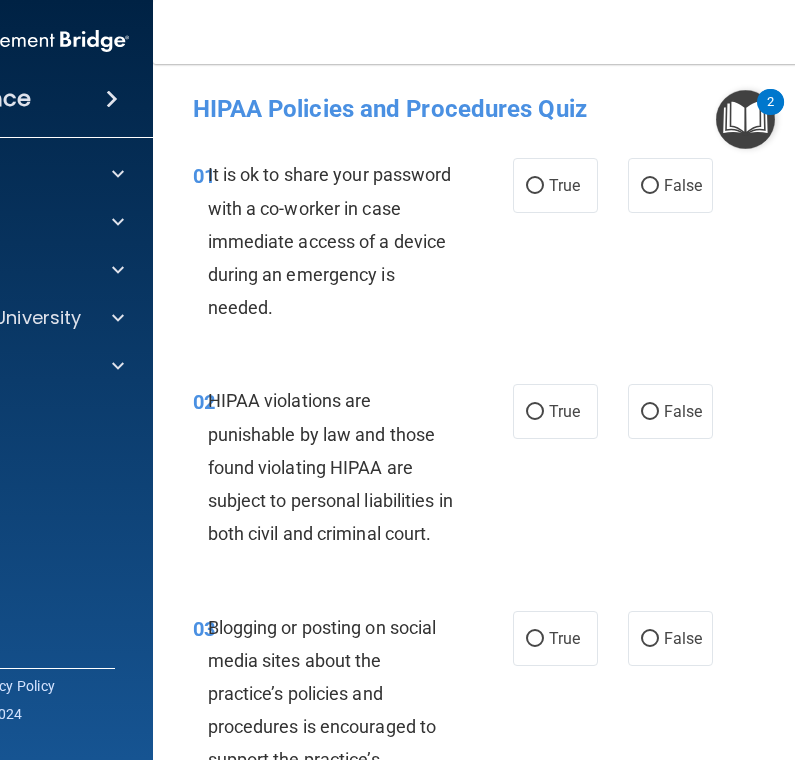 scroll, scrollTop: 0, scrollLeft: 0, axis: both 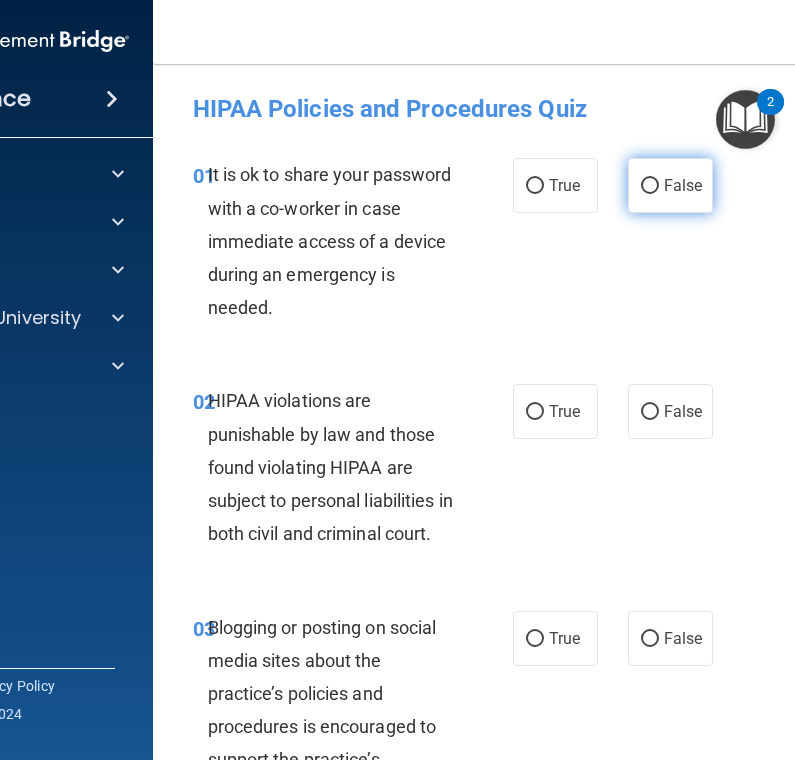 click on "False" at bounding box center [650, 186] 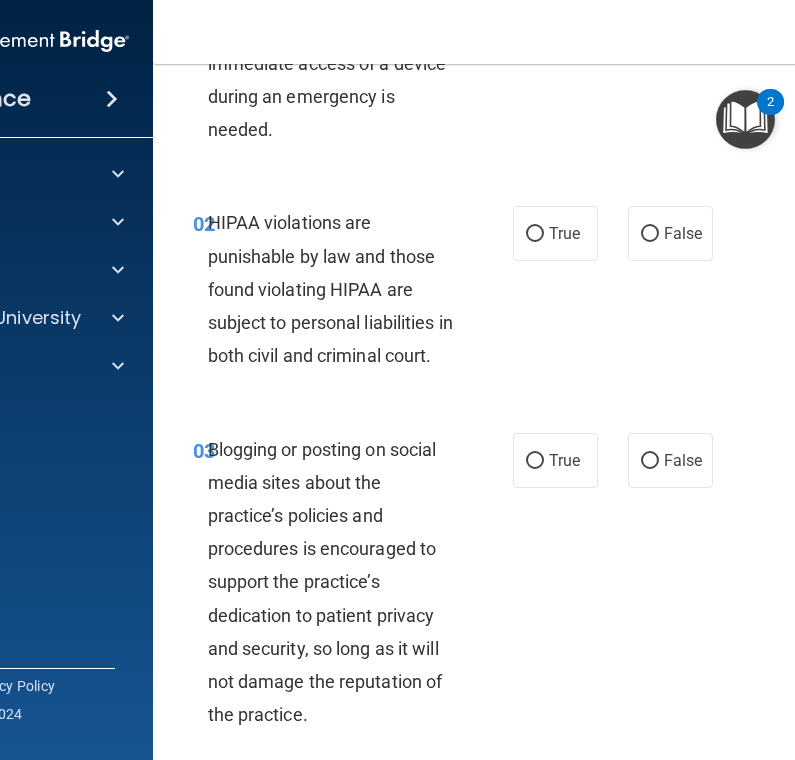 scroll, scrollTop: 179, scrollLeft: 0, axis: vertical 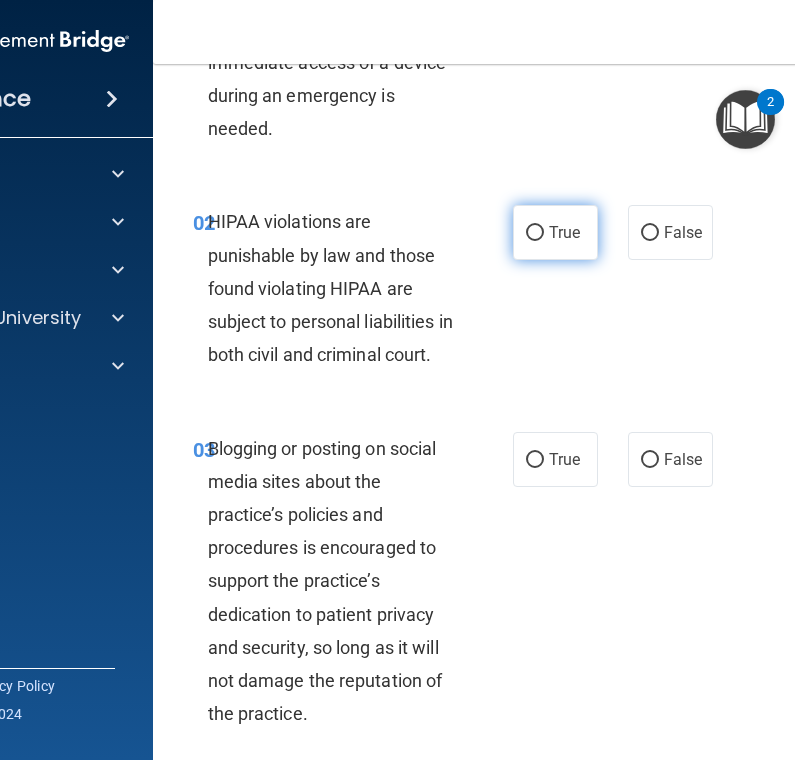 click on "True" at bounding box center (564, 232) 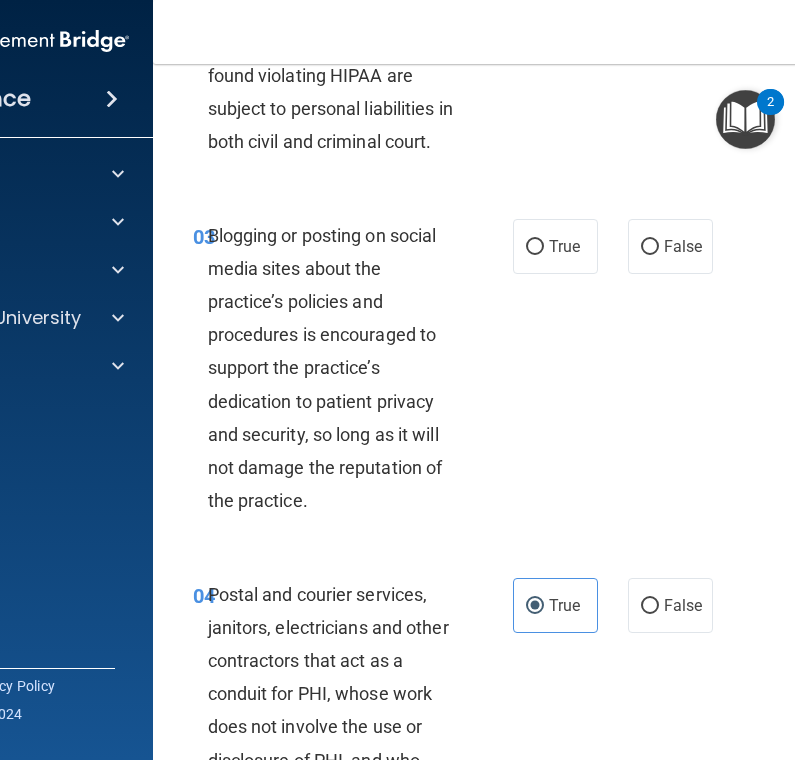 scroll, scrollTop: 400, scrollLeft: 0, axis: vertical 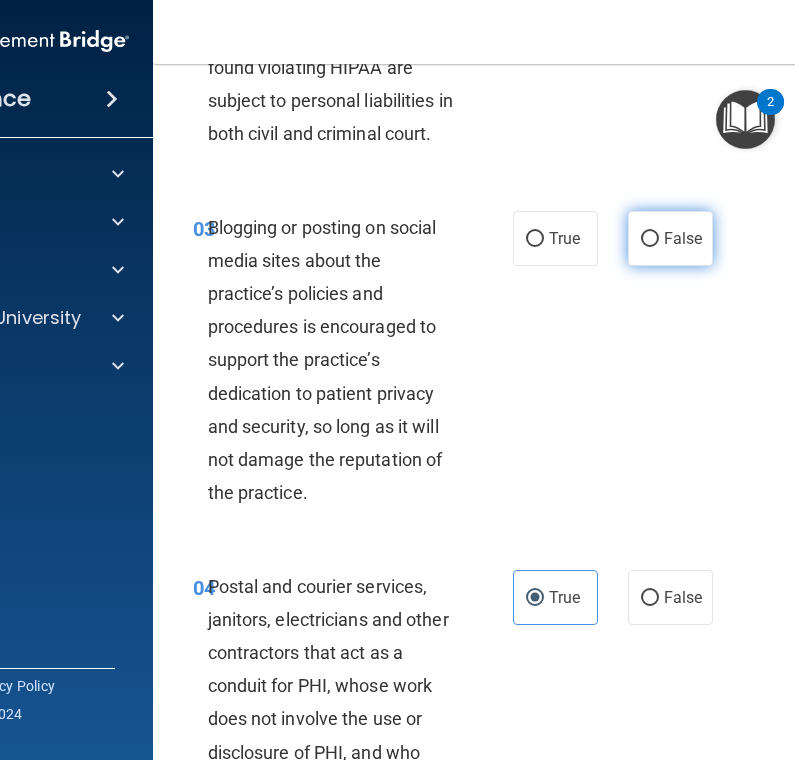 click on "False" at bounding box center [670, 238] 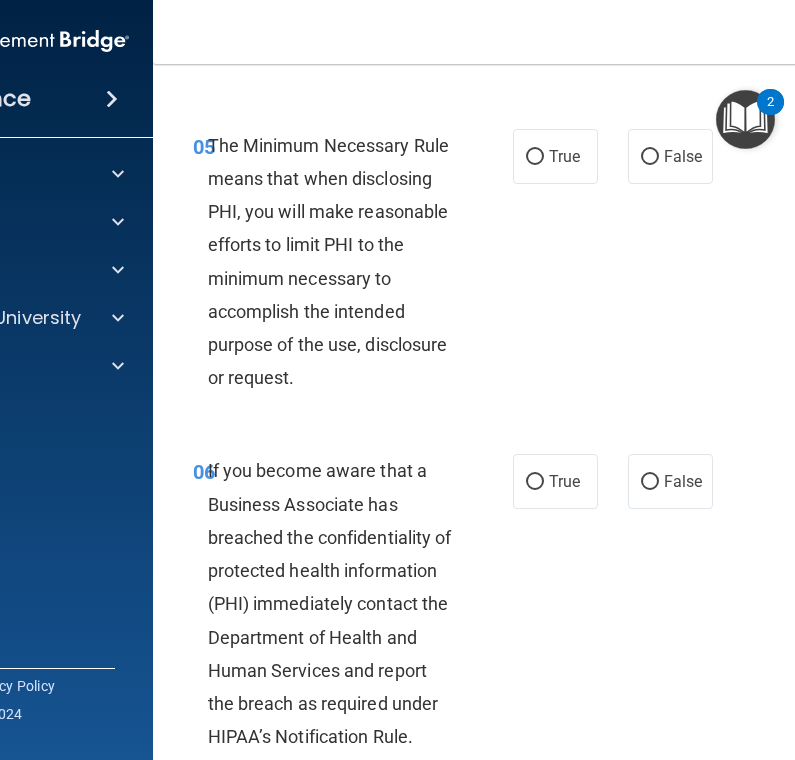 scroll, scrollTop: 1235, scrollLeft: 0, axis: vertical 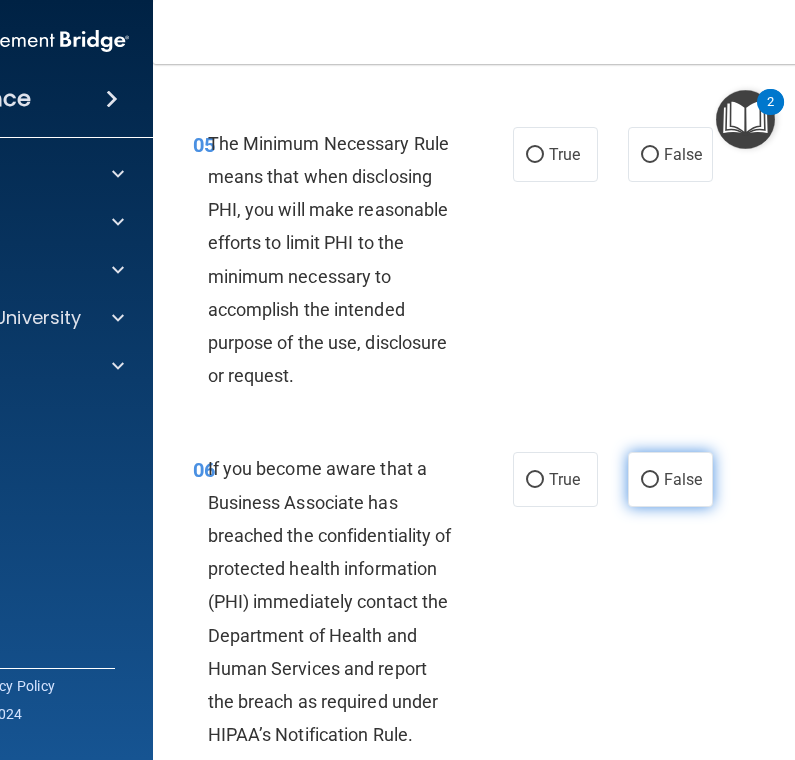 click on "False" at bounding box center (683, 479) 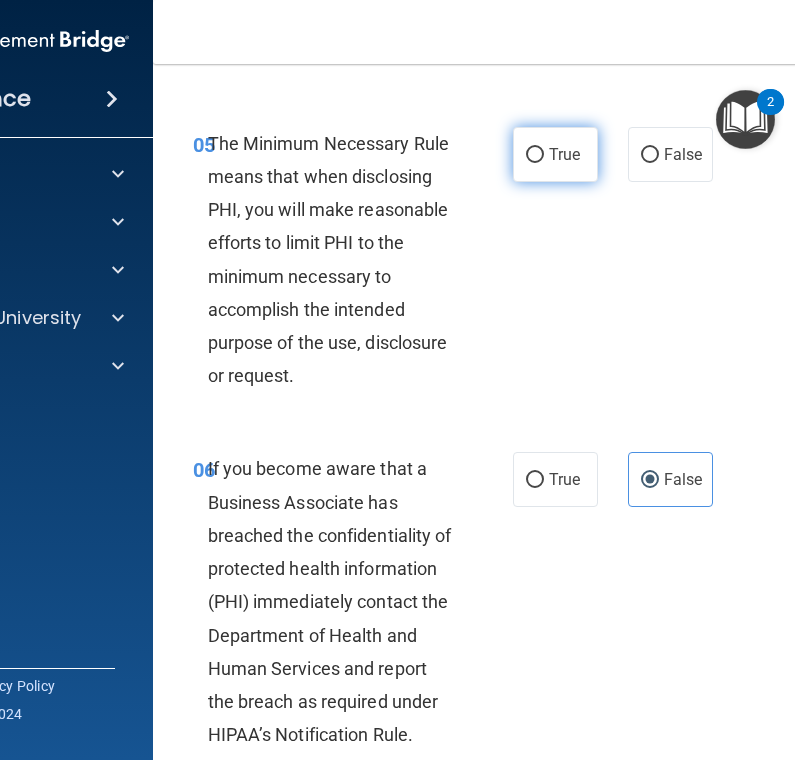 click on "True" at bounding box center [564, 154] 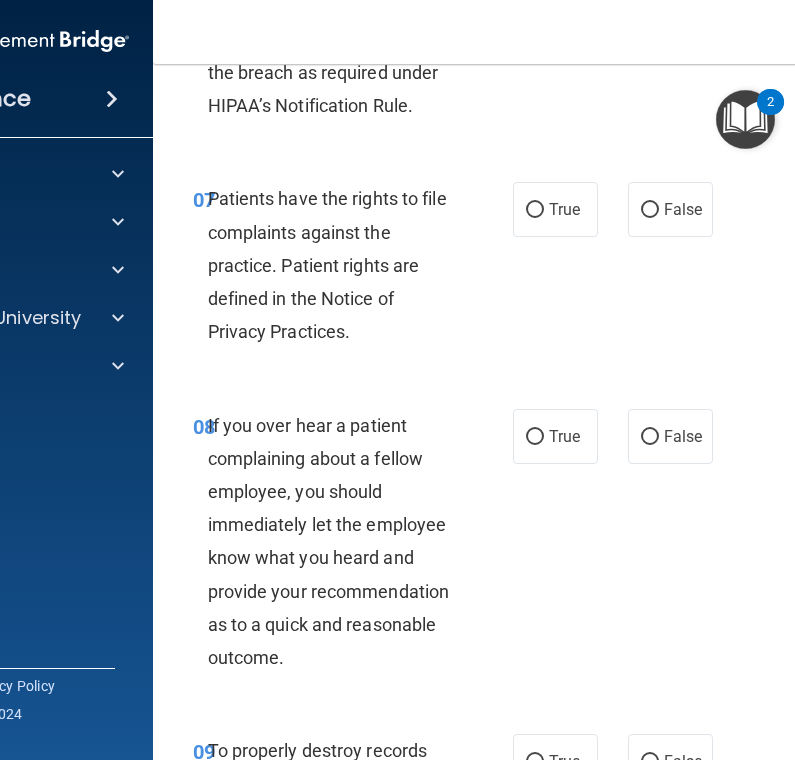 scroll, scrollTop: 1870, scrollLeft: 0, axis: vertical 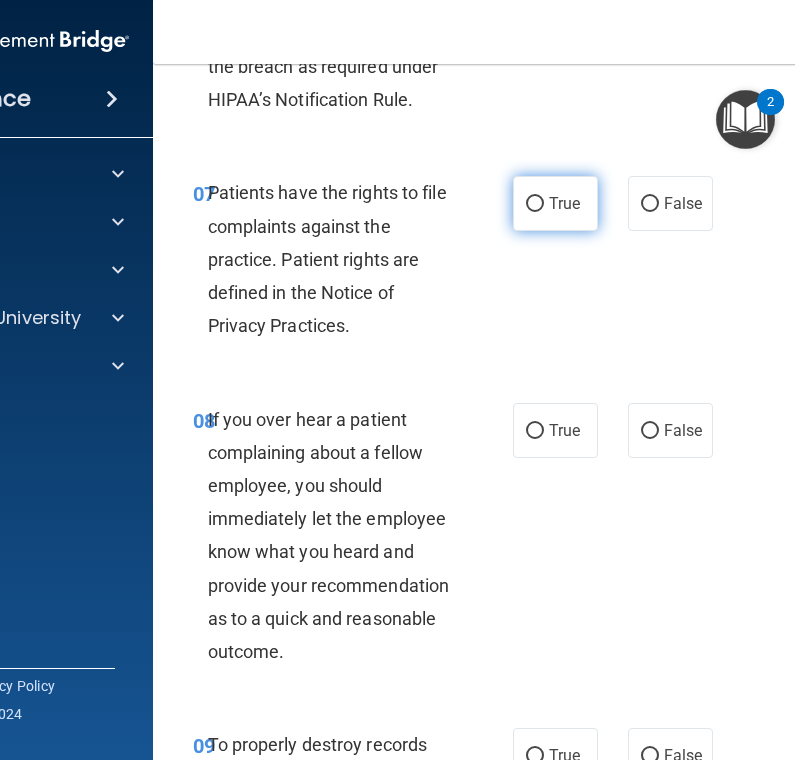 click on "True" at bounding box center [535, 204] 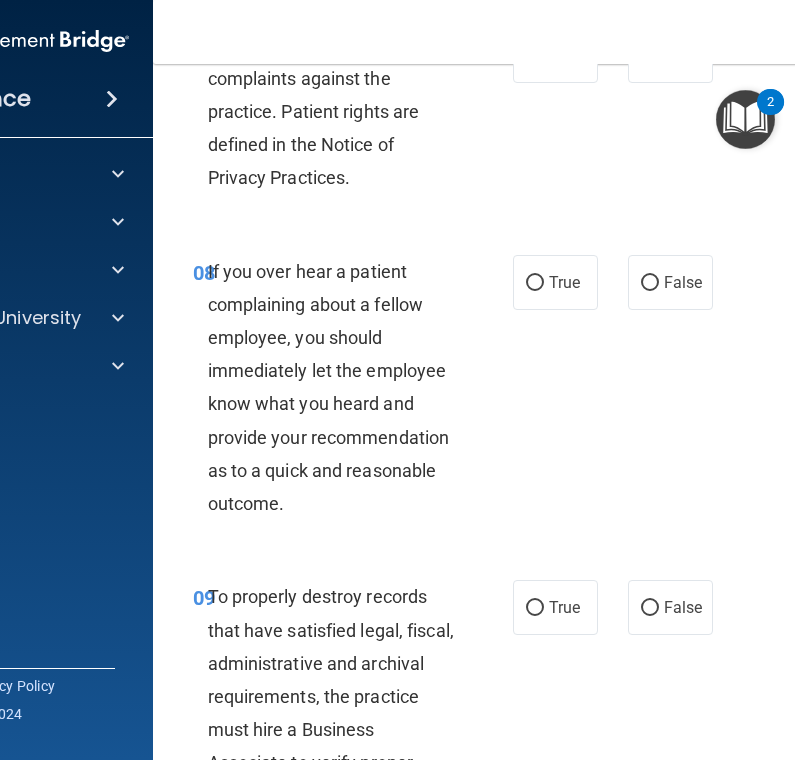 scroll, scrollTop: 2026, scrollLeft: 0, axis: vertical 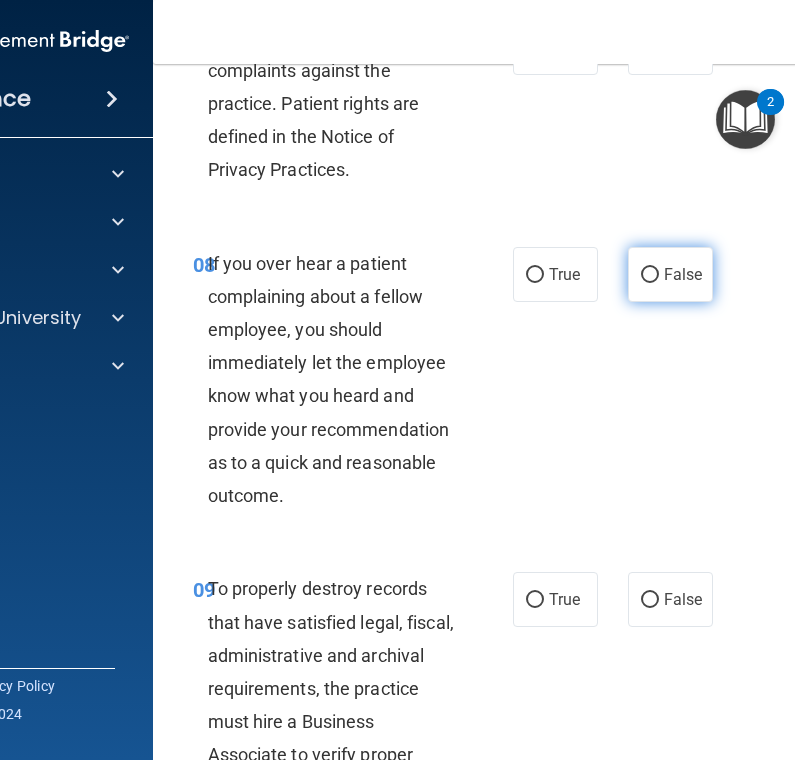 click on "False" at bounding box center (670, 274) 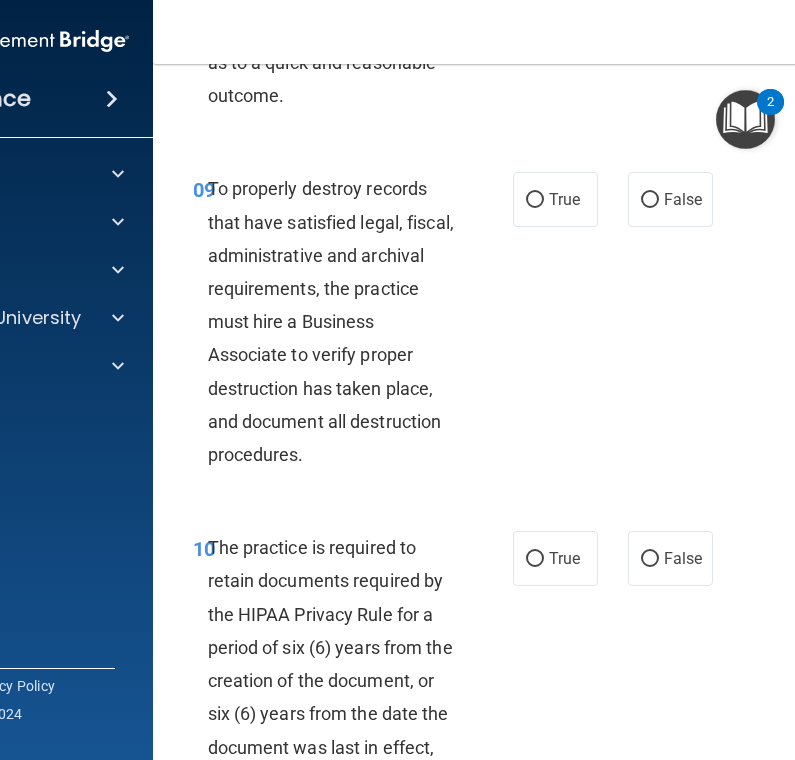 scroll, scrollTop: 2441, scrollLeft: 0, axis: vertical 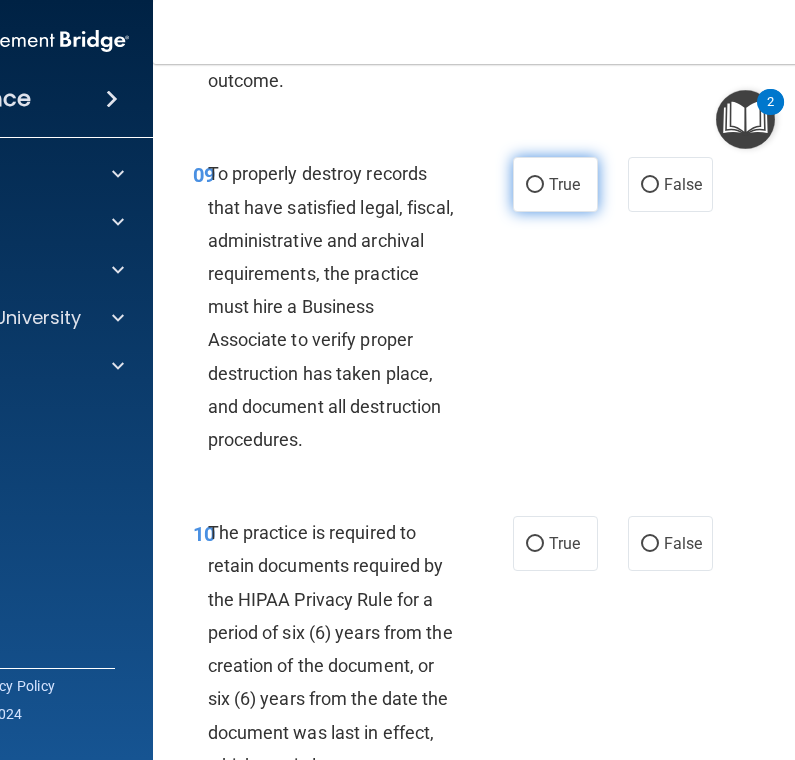 click on "True" at bounding box center [564, 184] 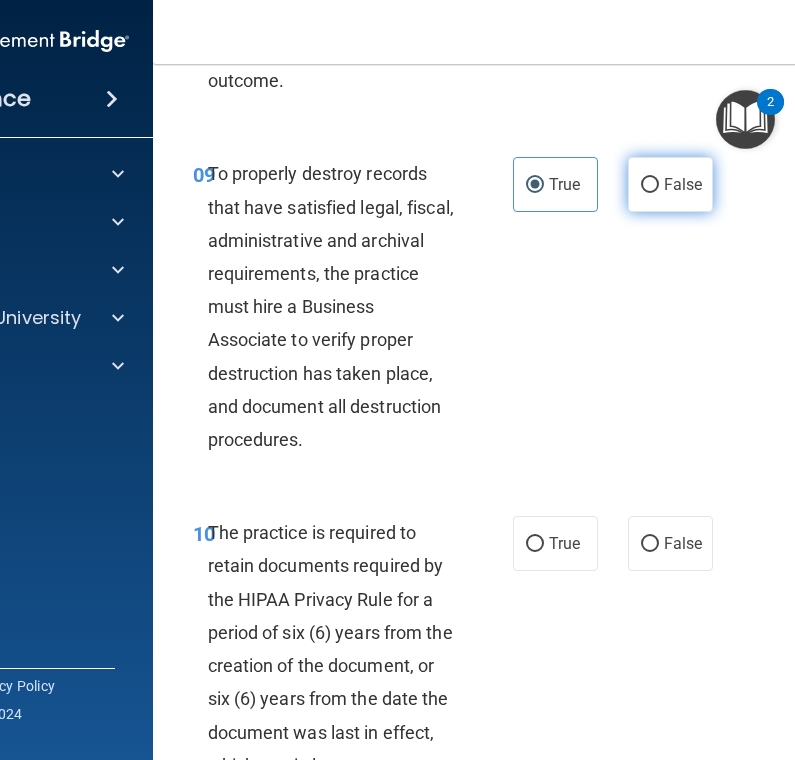 click on "False" at bounding box center (683, 184) 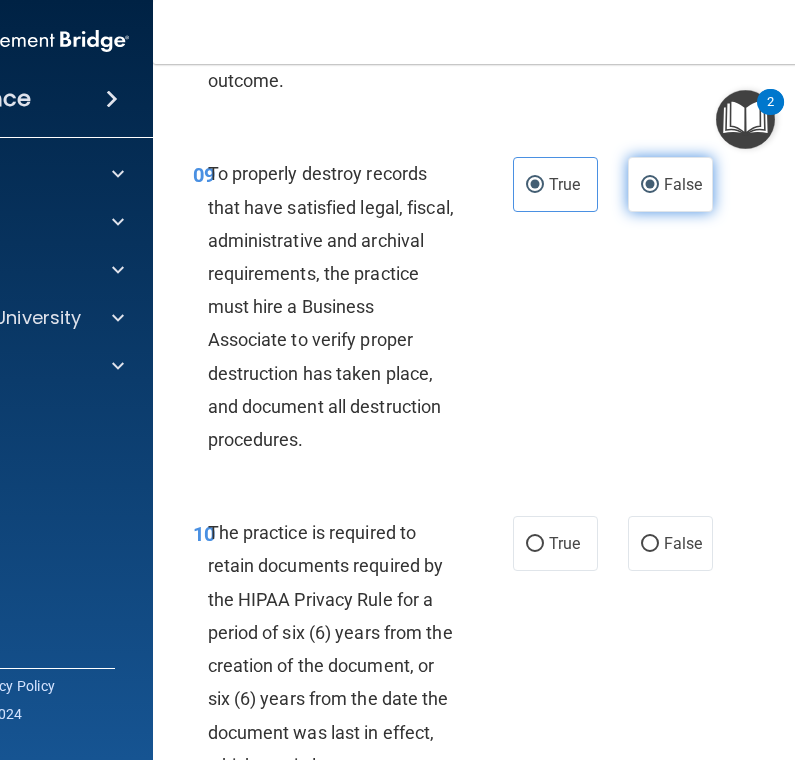 radio on "false" 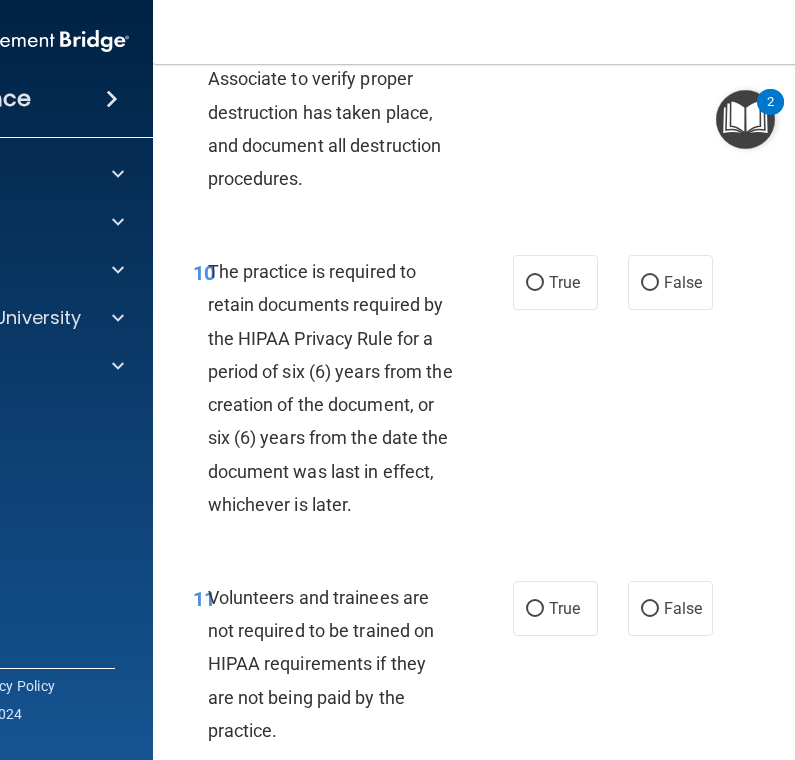 scroll, scrollTop: 2724, scrollLeft: 0, axis: vertical 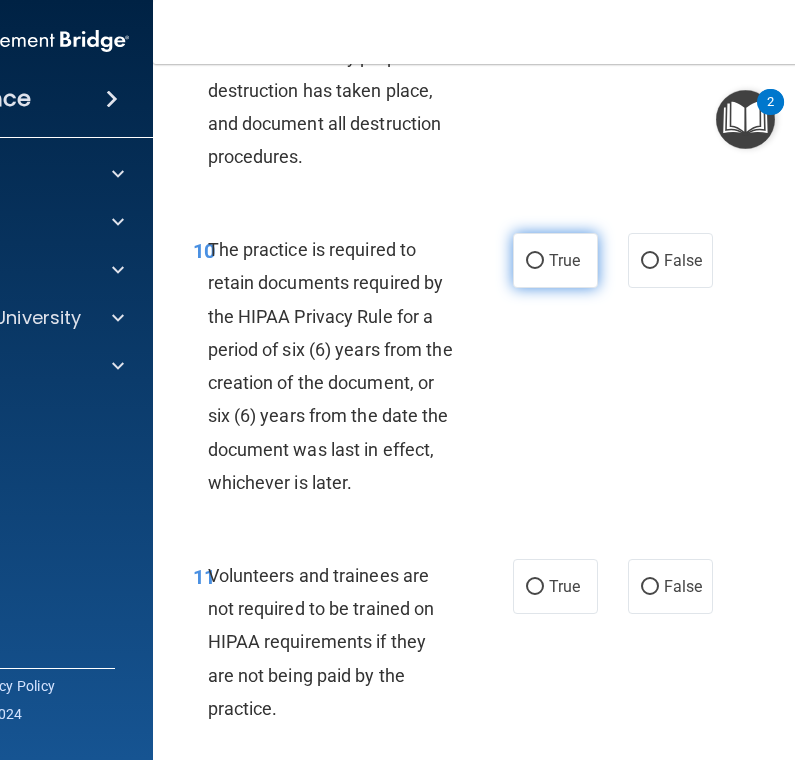 click on "True" at bounding box center (564, 260) 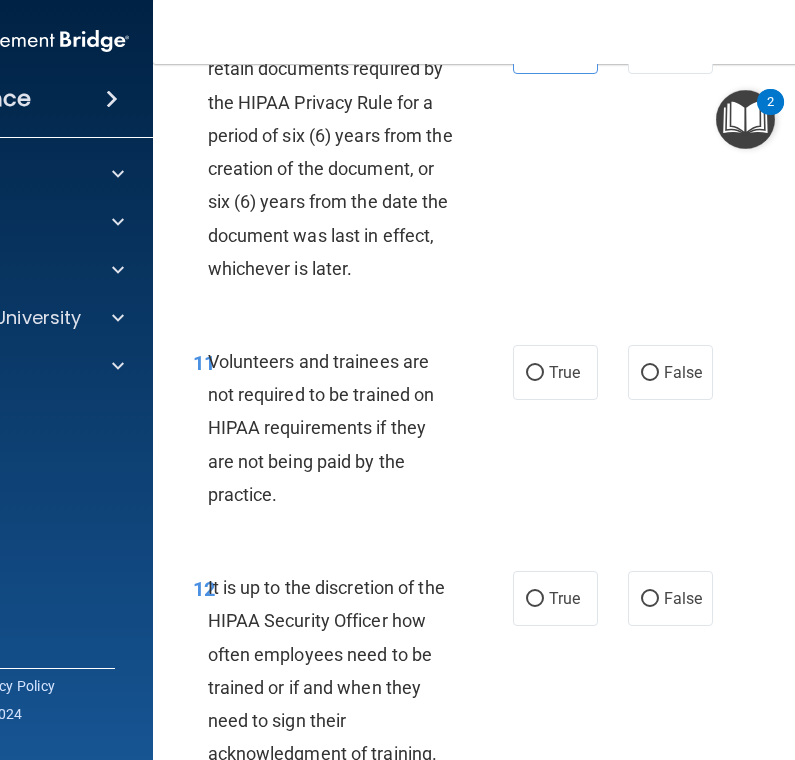 scroll, scrollTop: 2939, scrollLeft: 0, axis: vertical 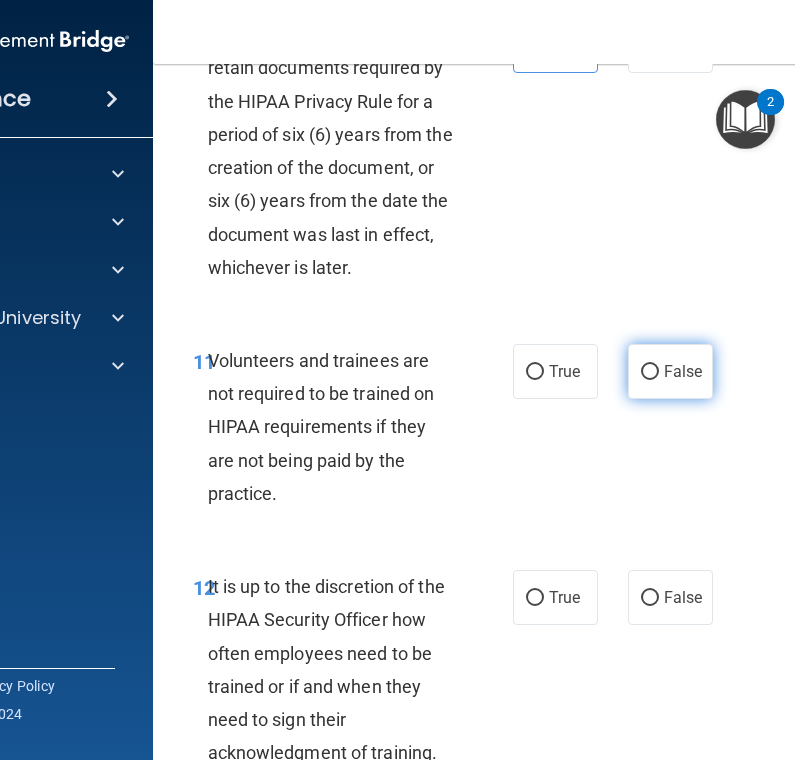 click on "False" at bounding box center (650, 372) 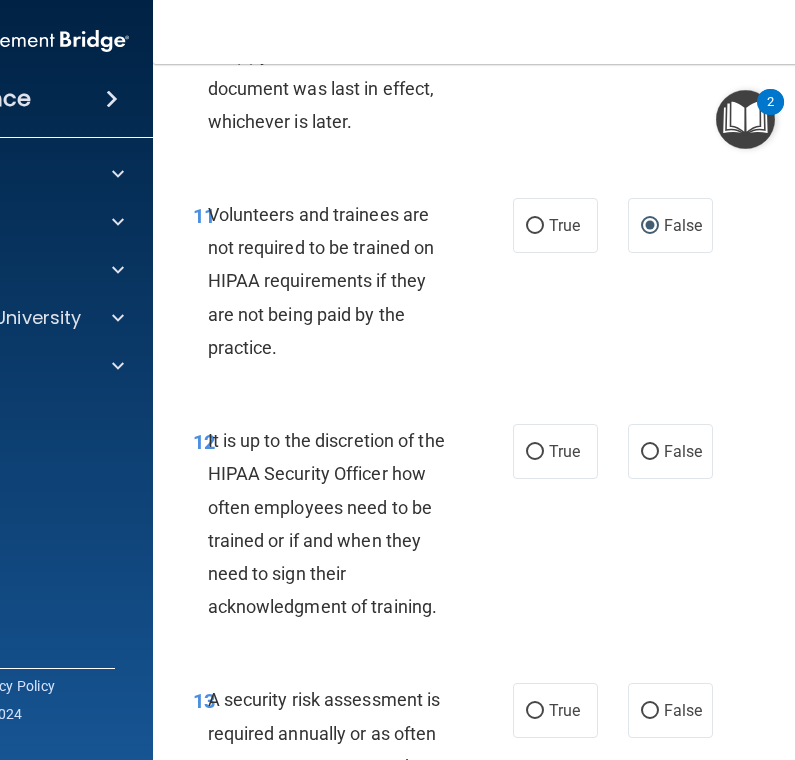 scroll, scrollTop: 3095, scrollLeft: 0, axis: vertical 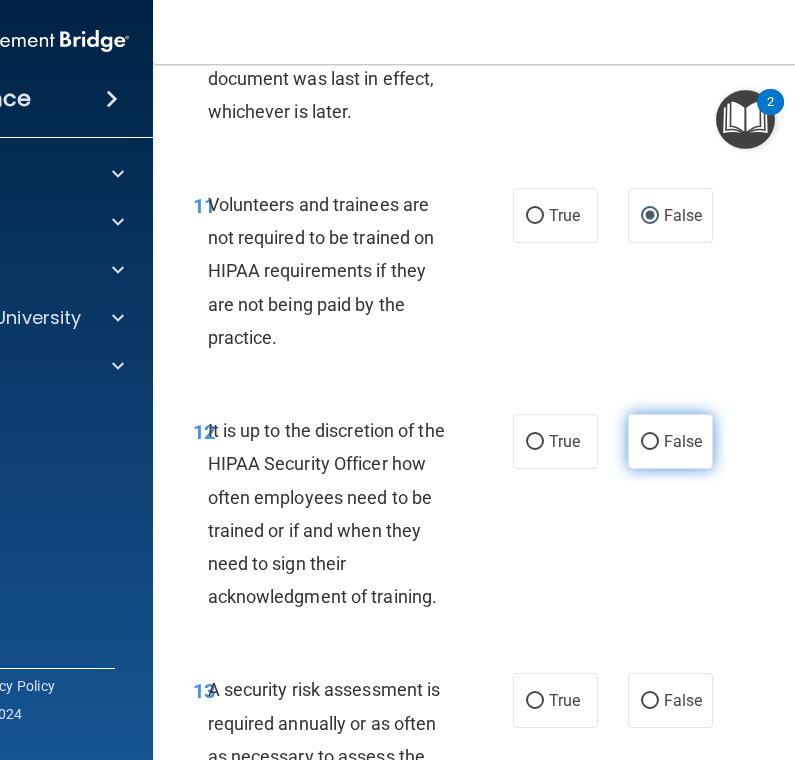 click on "False" at bounding box center [650, 442] 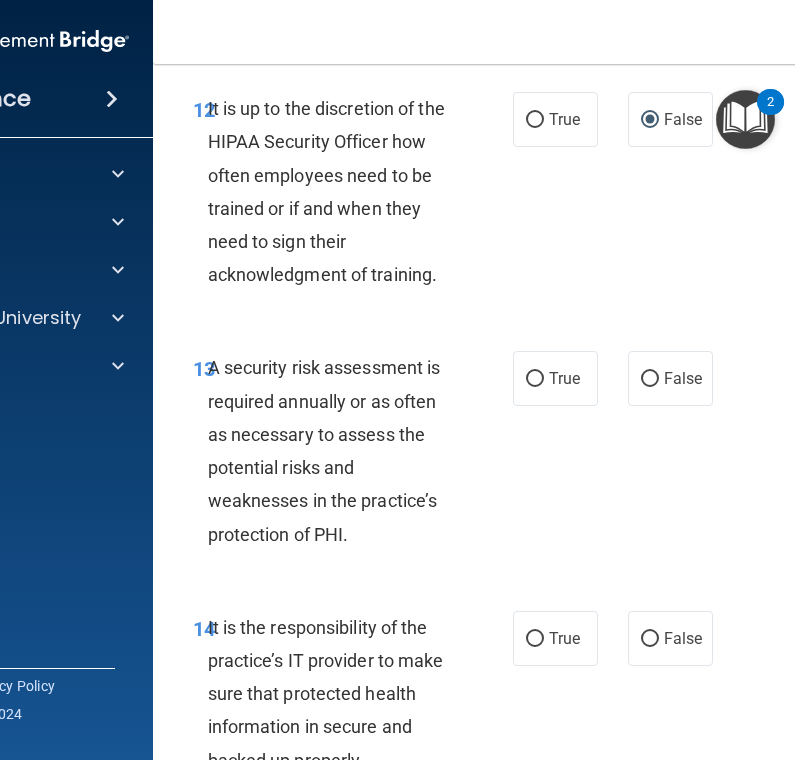 scroll, scrollTop: 3485, scrollLeft: 0, axis: vertical 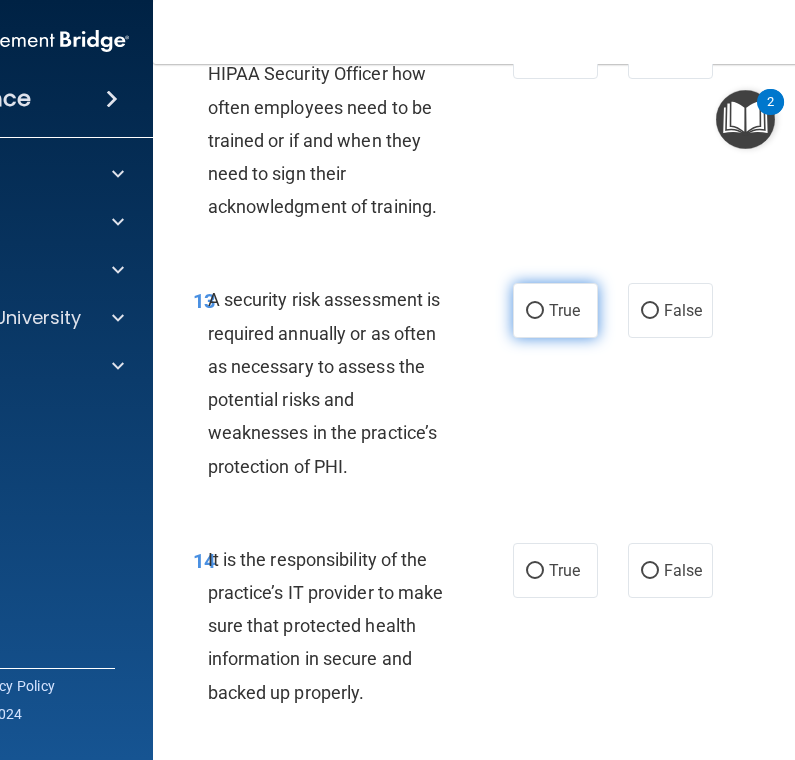 click on "True" at bounding box center (564, 310) 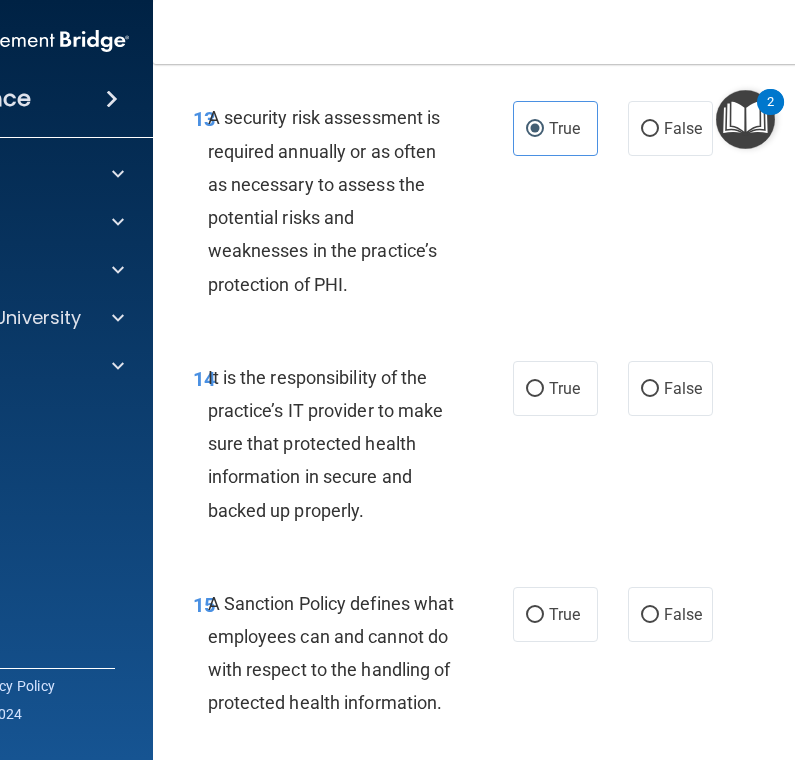 scroll, scrollTop: 3669, scrollLeft: 0, axis: vertical 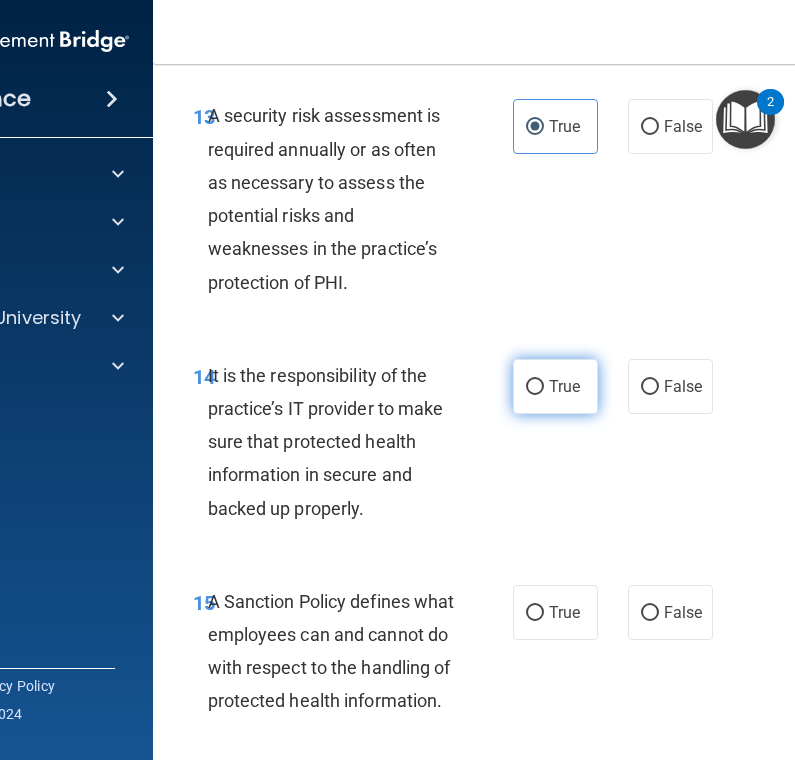 click on "True" at bounding box center [555, 386] 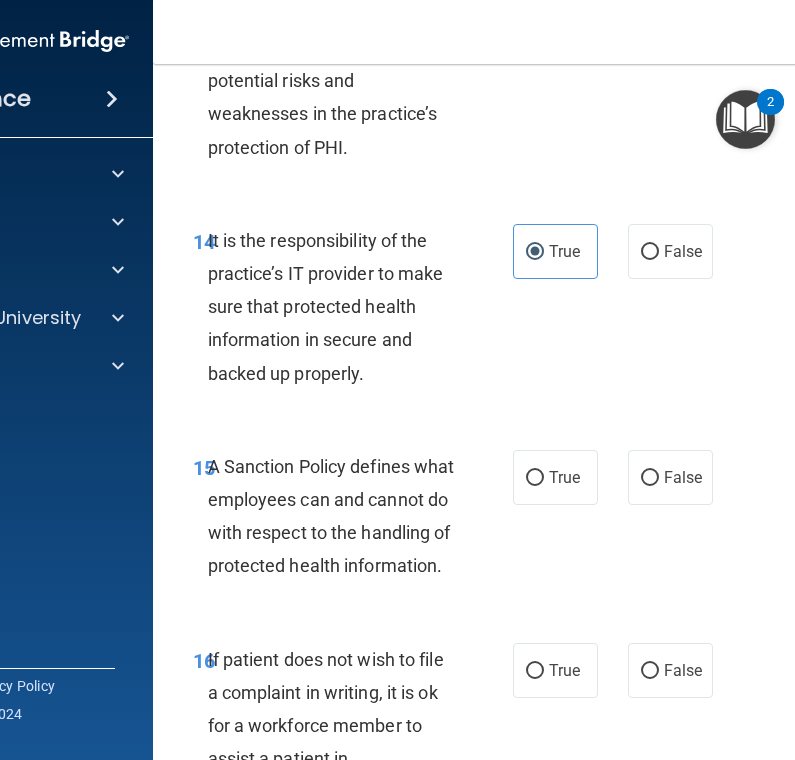 scroll, scrollTop: 3873, scrollLeft: 0, axis: vertical 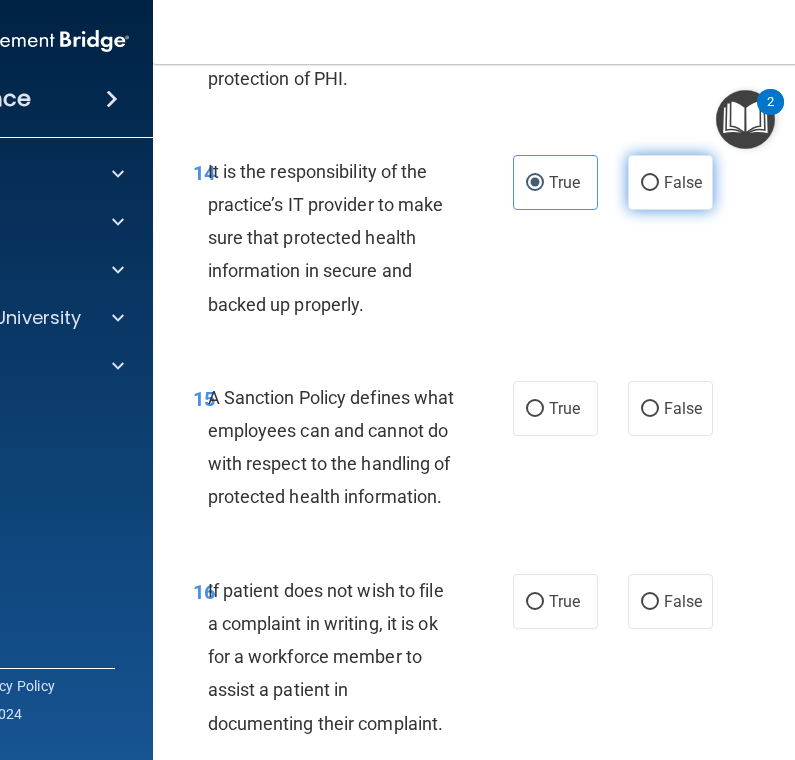 click on "False" at bounding box center [670, 182] 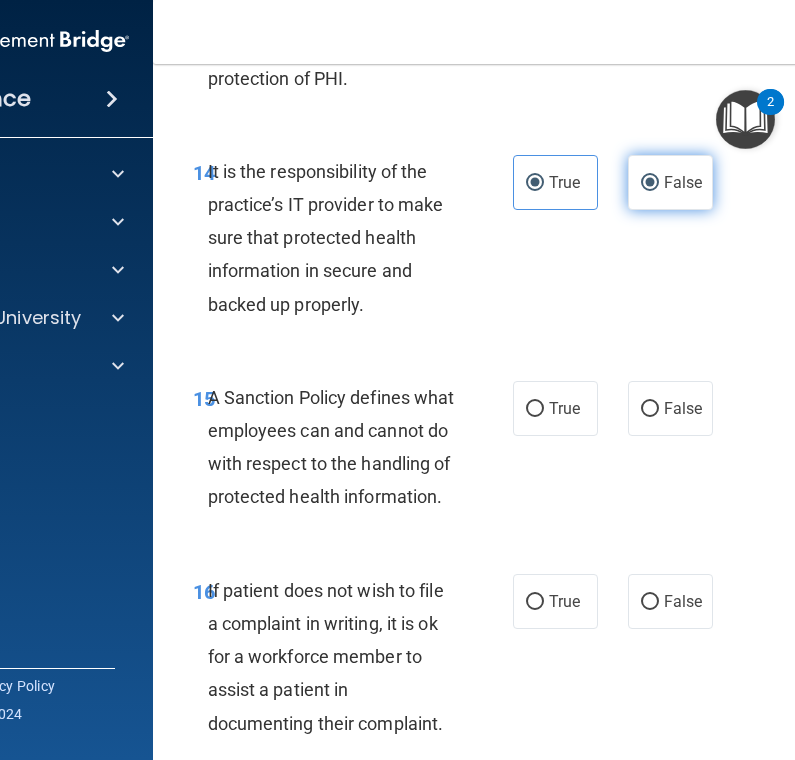 radio on "false" 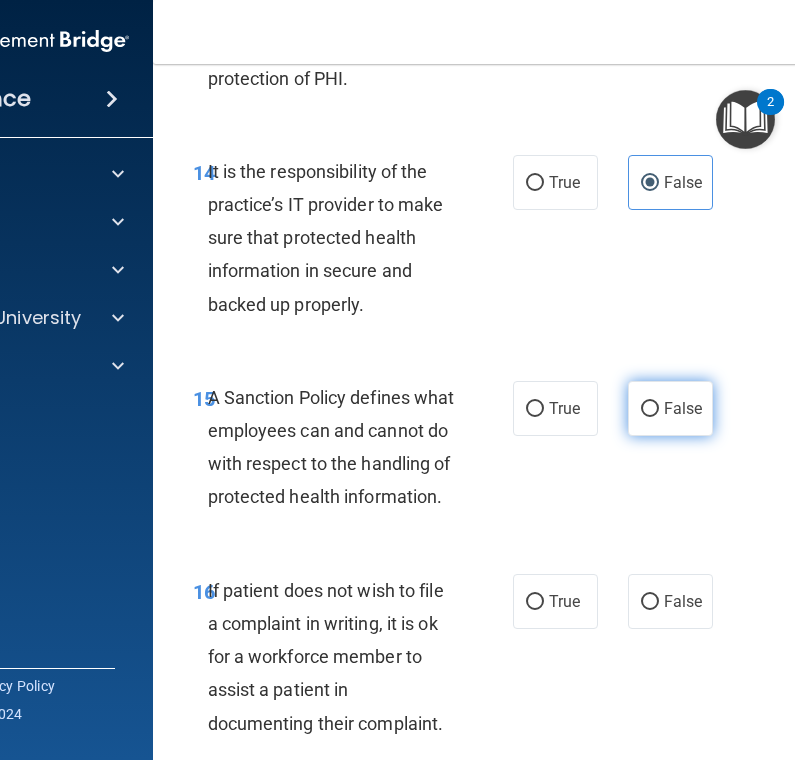click on "False" at bounding box center [670, 408] 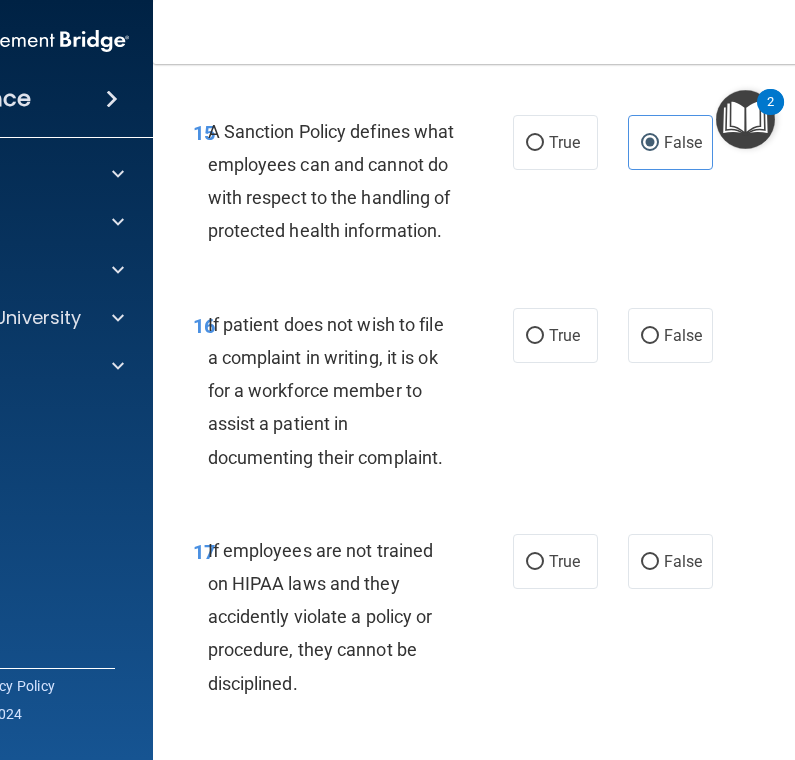 scroll, scrollTop: 4147, scrollLeft: 0, axis: vertical 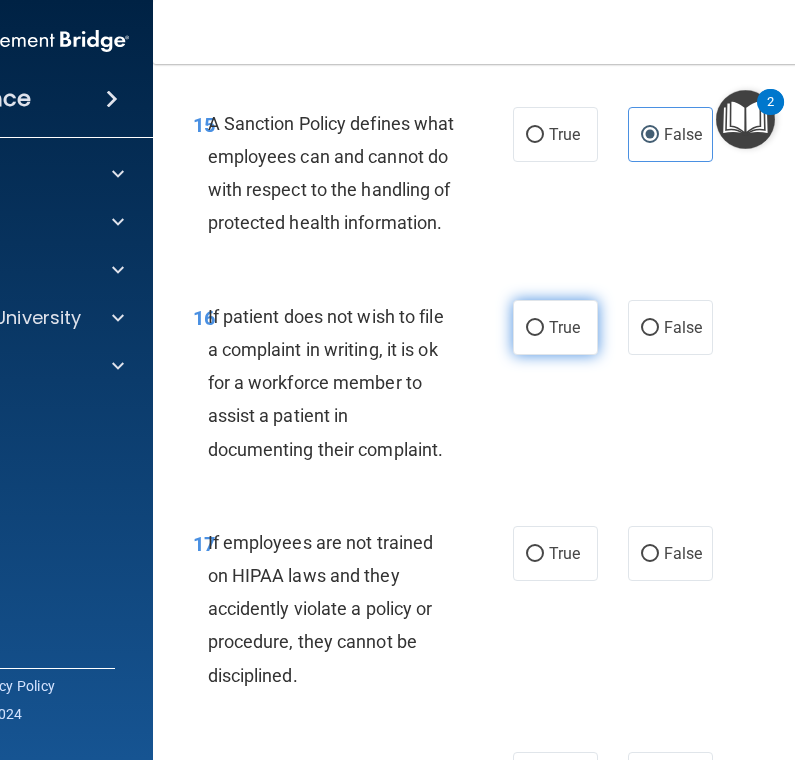 click on "True" at bounding box center (564, 327) 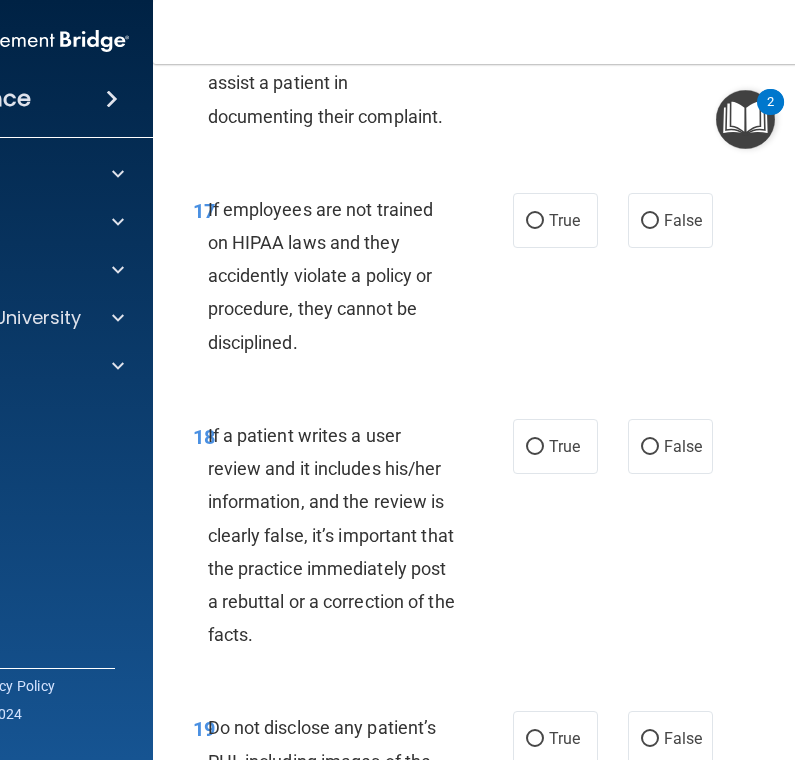 scroll, scrollTop: 4483, scrollLeft: 0, axis: vertical 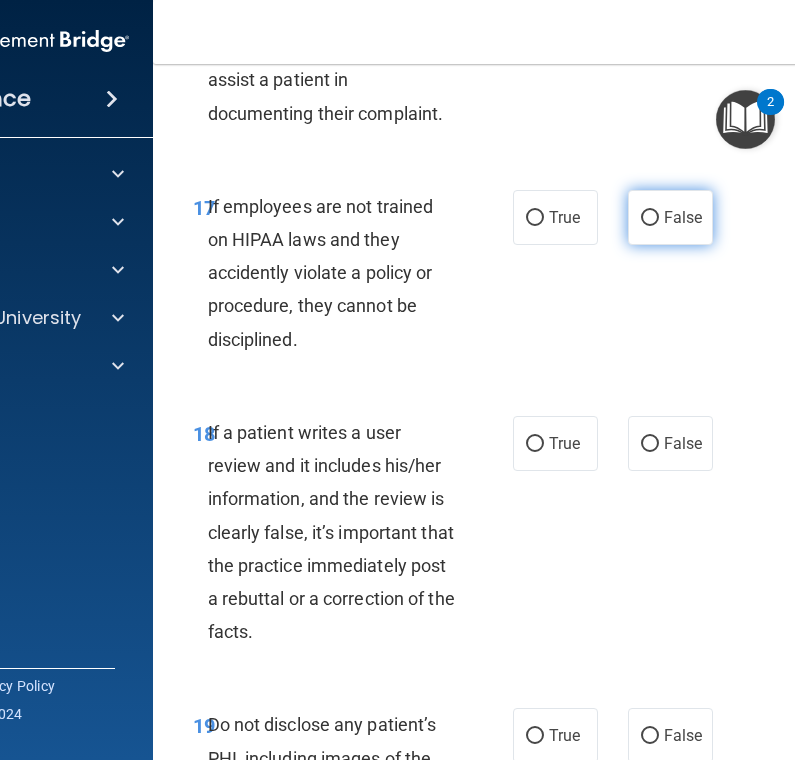 click on "False" at bounding box center [683, 217] 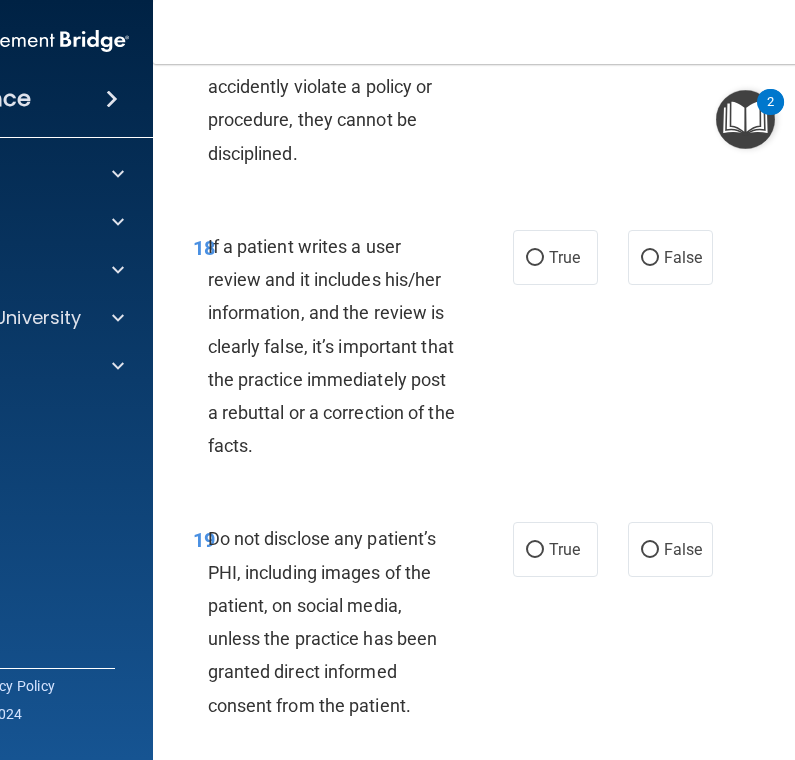scroll, scrollTop: 4693, scrollLeft: 0, axis: vertical 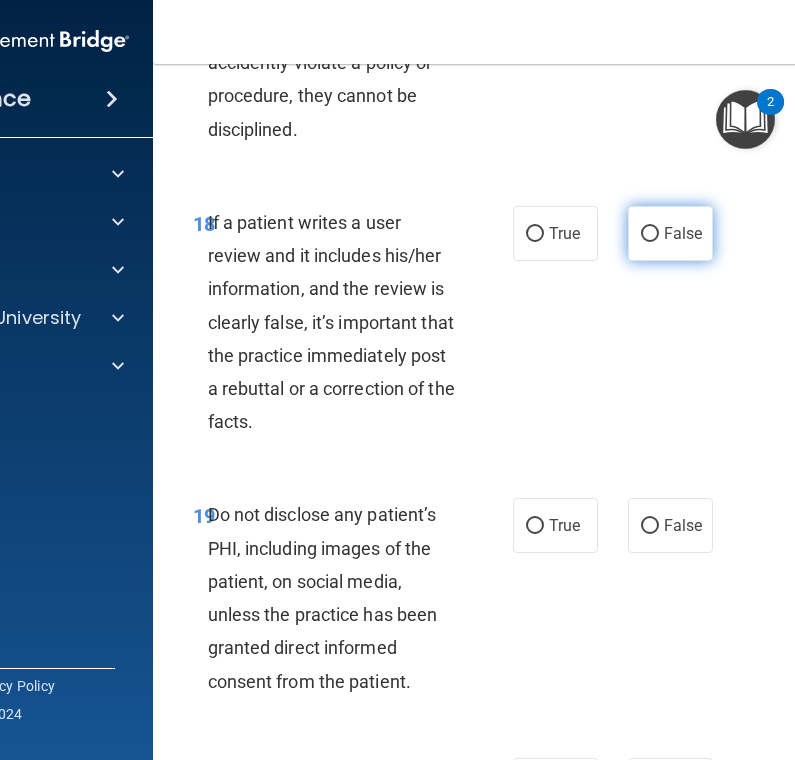 click on "False" at bounding box center [670, 233] 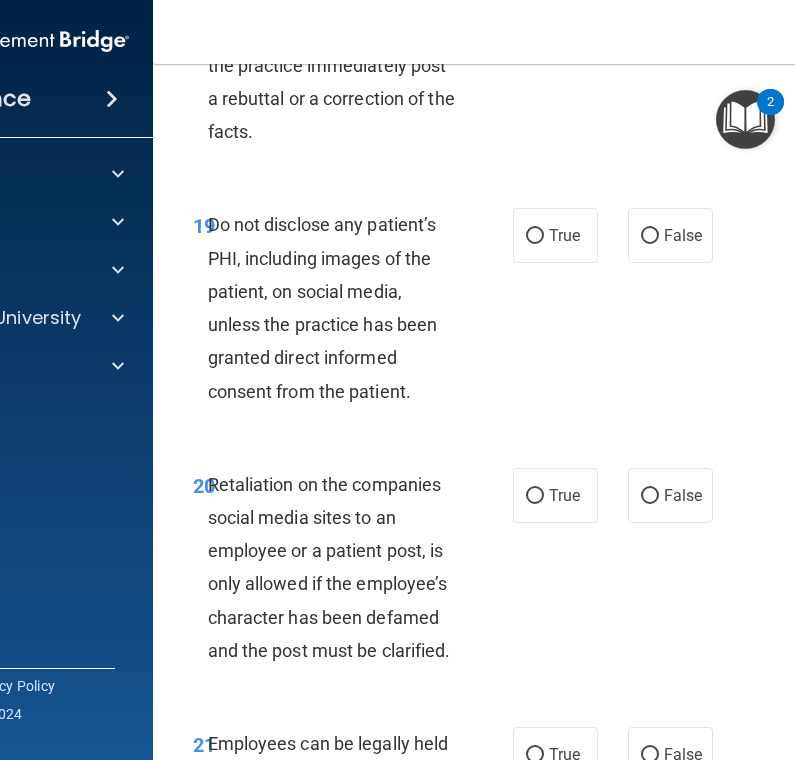 scroll, scrollTop: 4987, scrollLeft: 0, axis: vertical 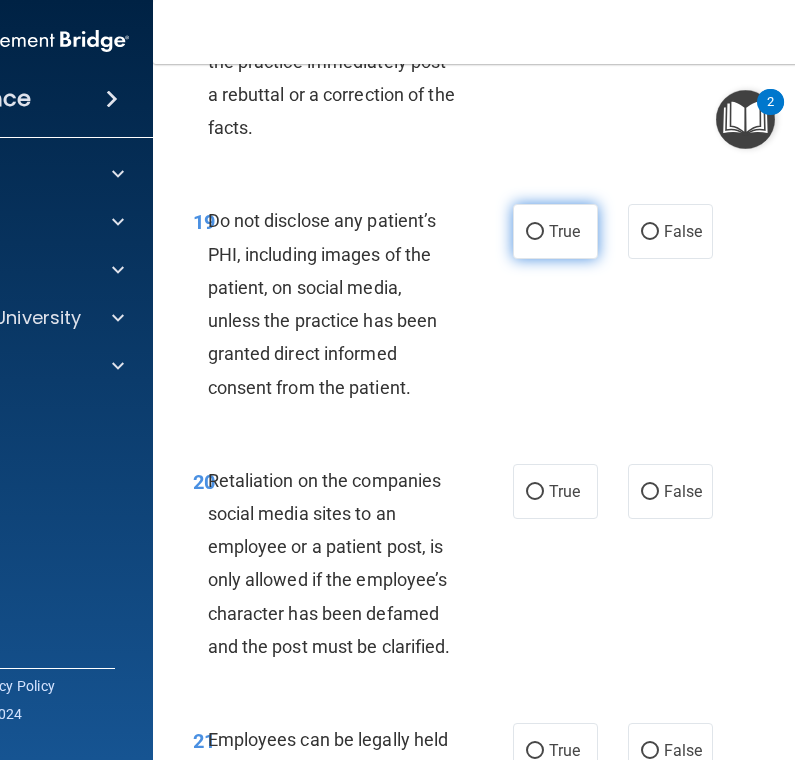 click on "True" at bounding box center (564, 231) 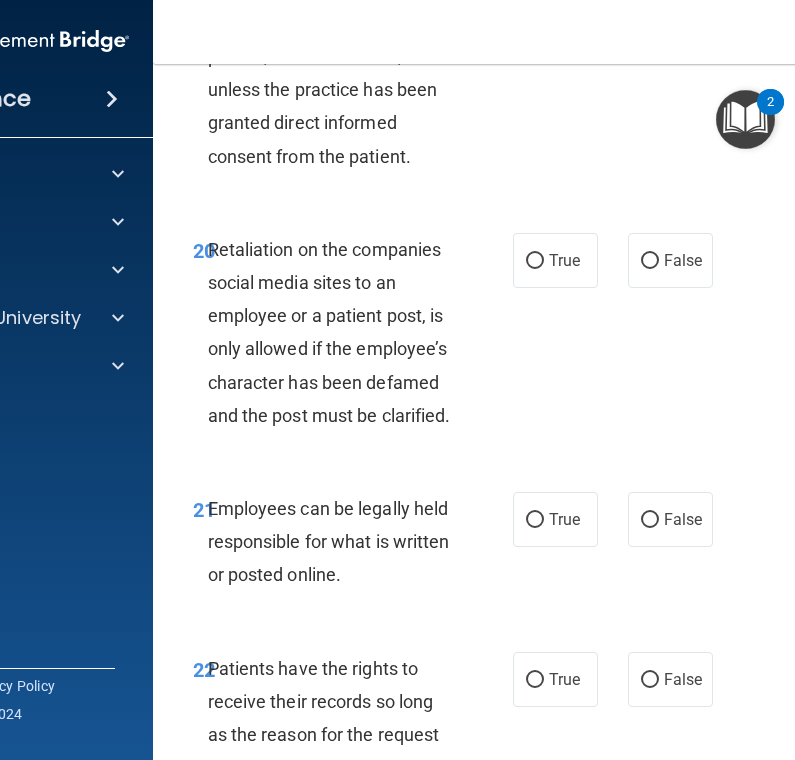 scroll, scrollTop: 5232, scrollLeft: 0, axis: vertical 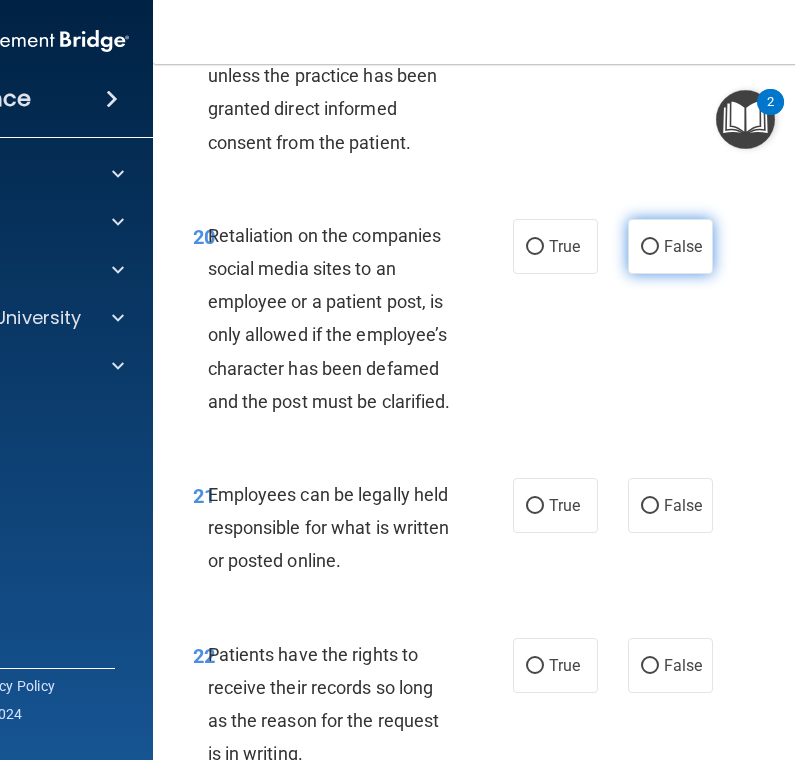 click on "False" at bounding box center [683, 246] 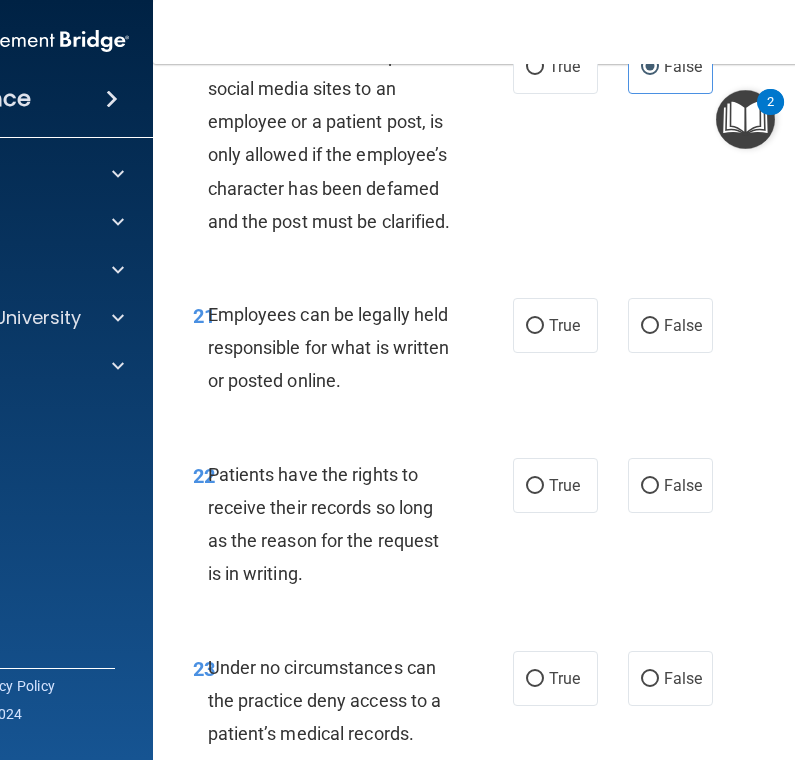 scroll, scrollTop: 5428, scrollLeft: 0, axis: vertical 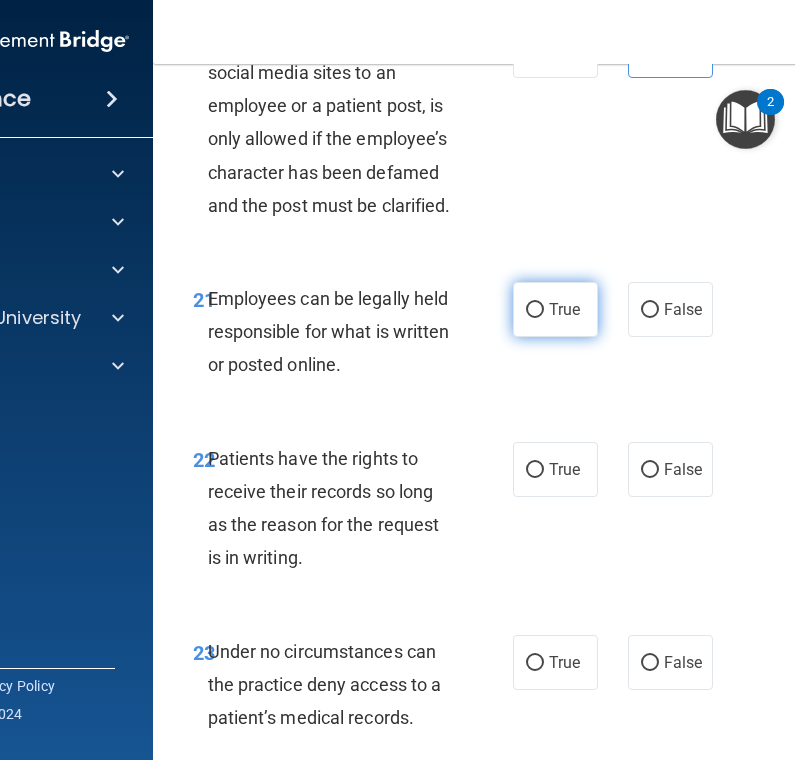click on "True" at bounding box center (564, 309) 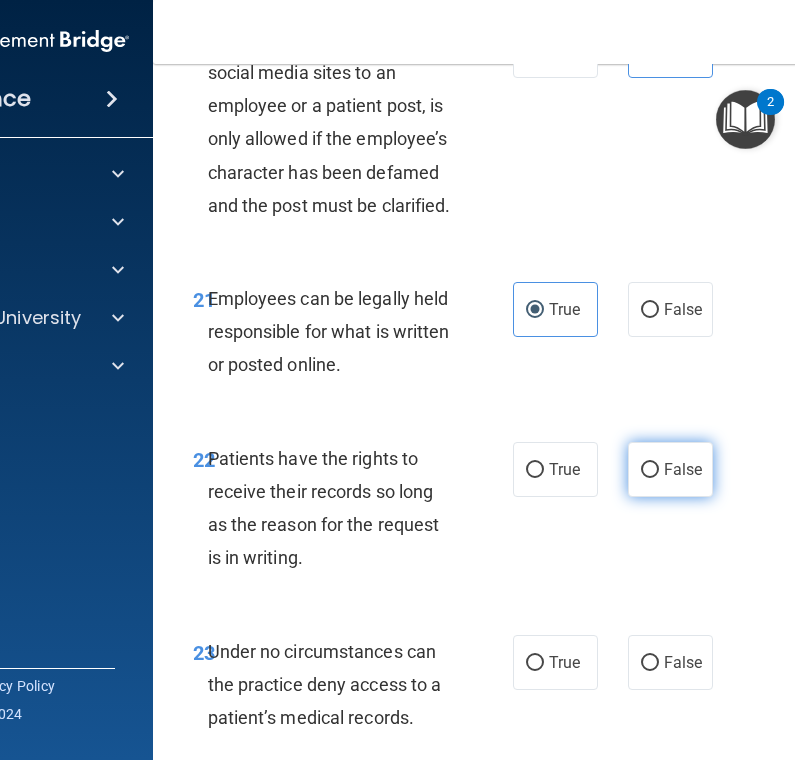 click on "False" at bounding box center [670, 469] 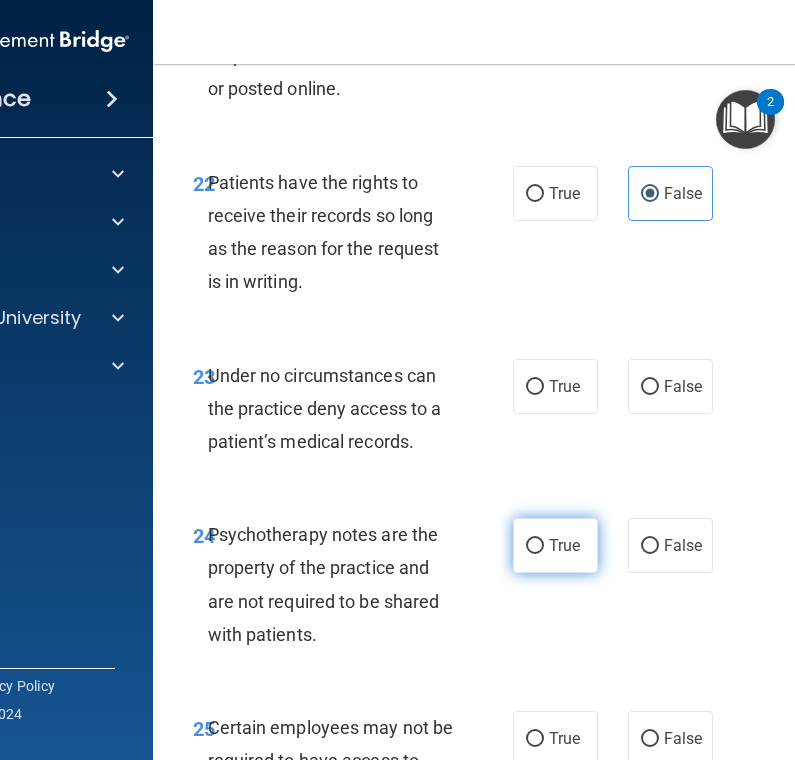 scroll, scrollTop: 5706, scrollLeft: 0, axis: vertical 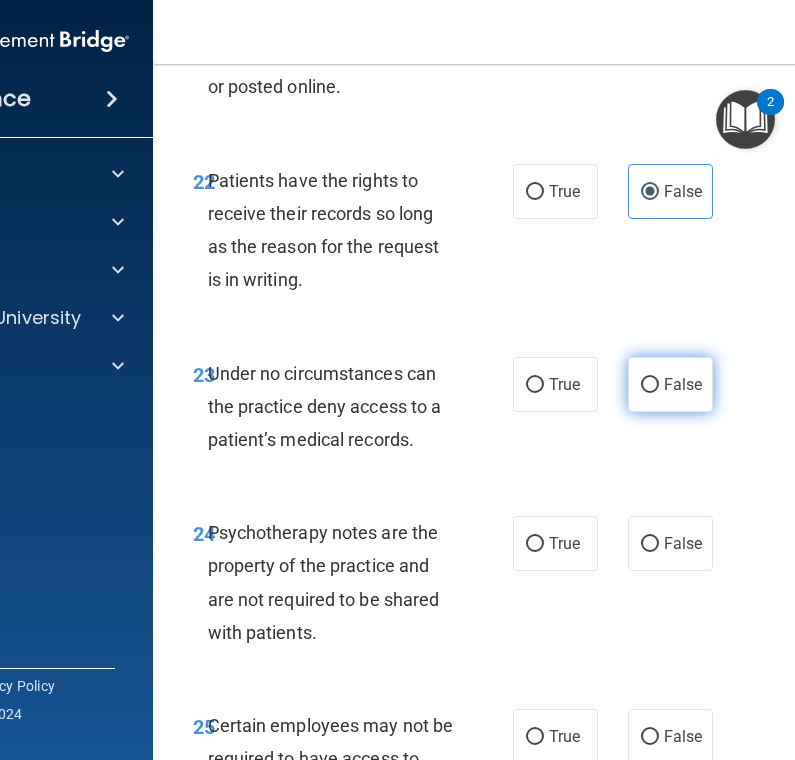 click on "False" at bounding box center (683, 384) 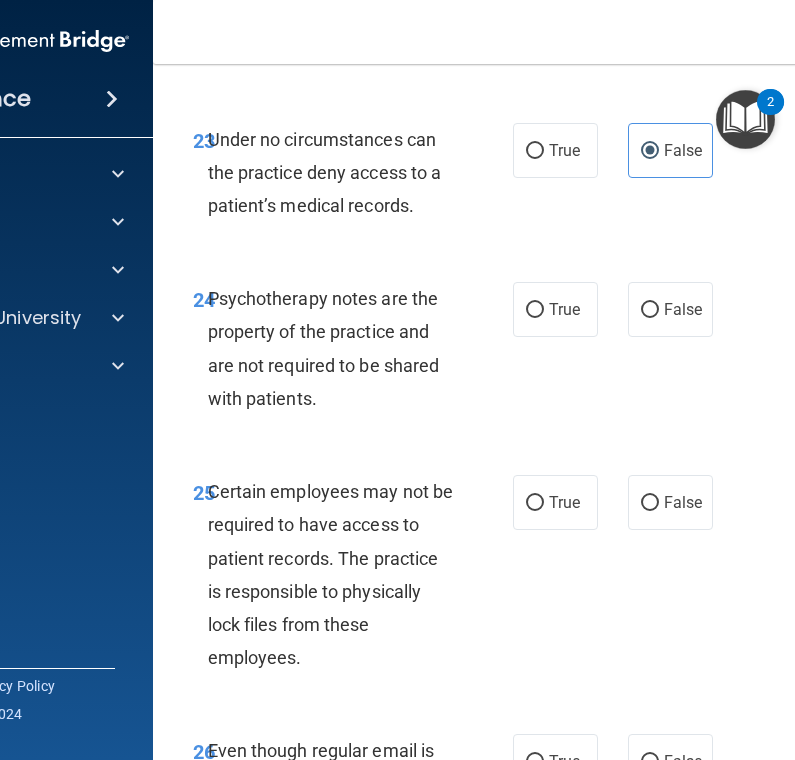 scroll, scrollTop: 5949, scrollLeft: 0, axis: vertical 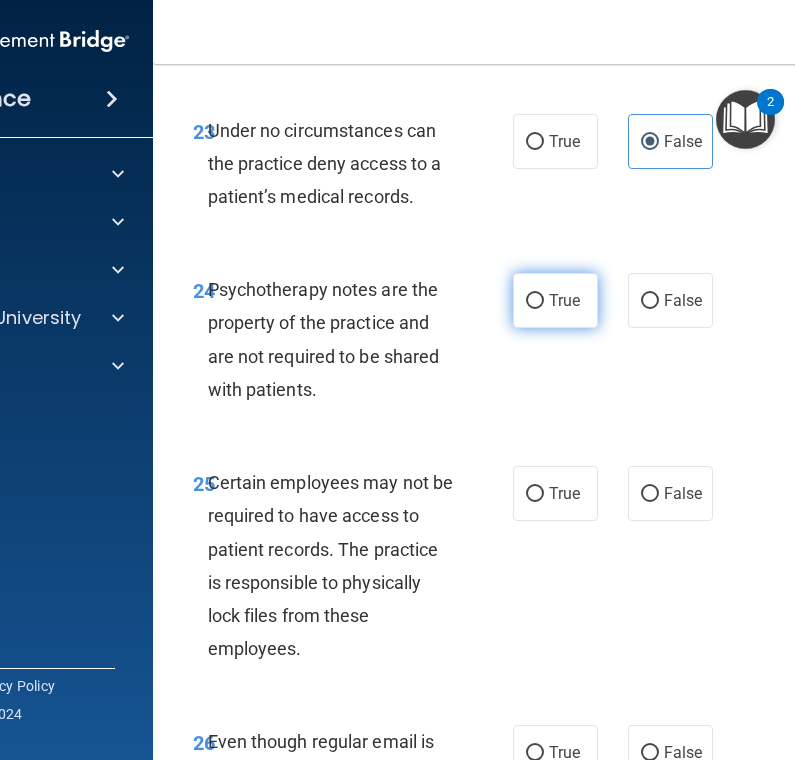 click on "True" at bounding box center (564, 300) 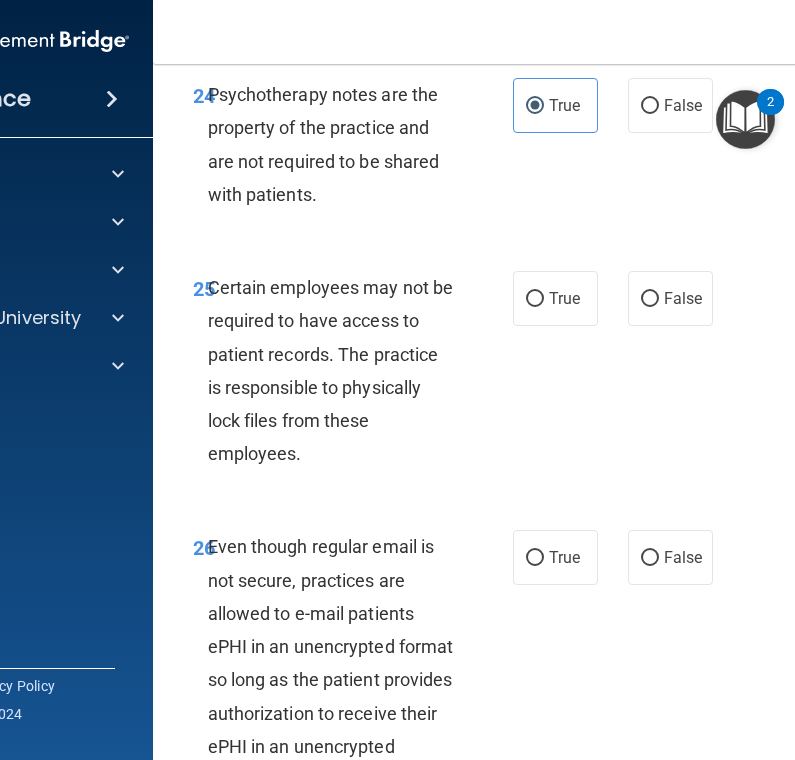 scroll, scrollTop: 6196, scrollLeft: 0, axis: vertical 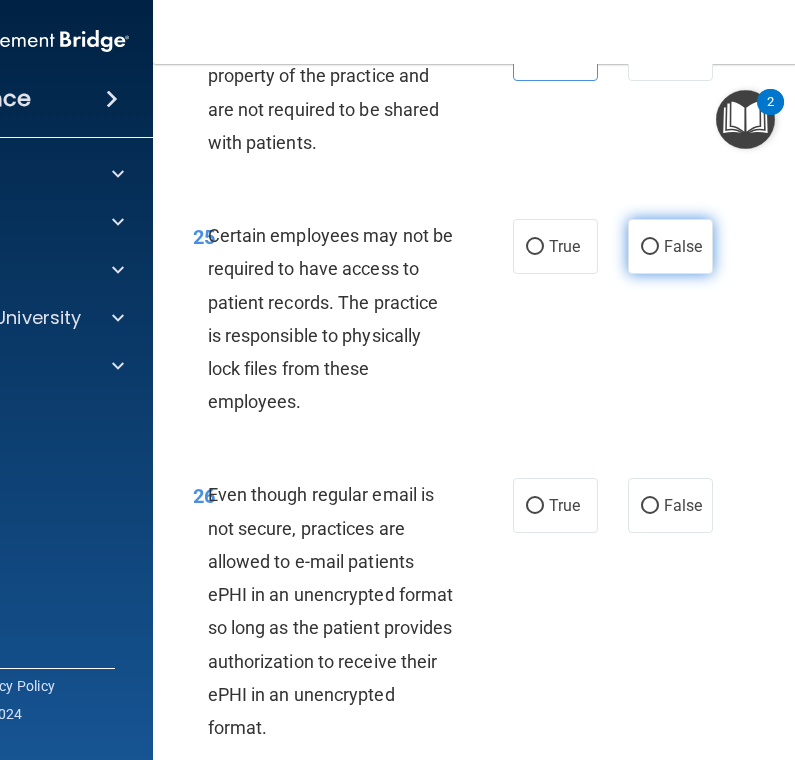 click on "False" at bounding box center (670, 246) 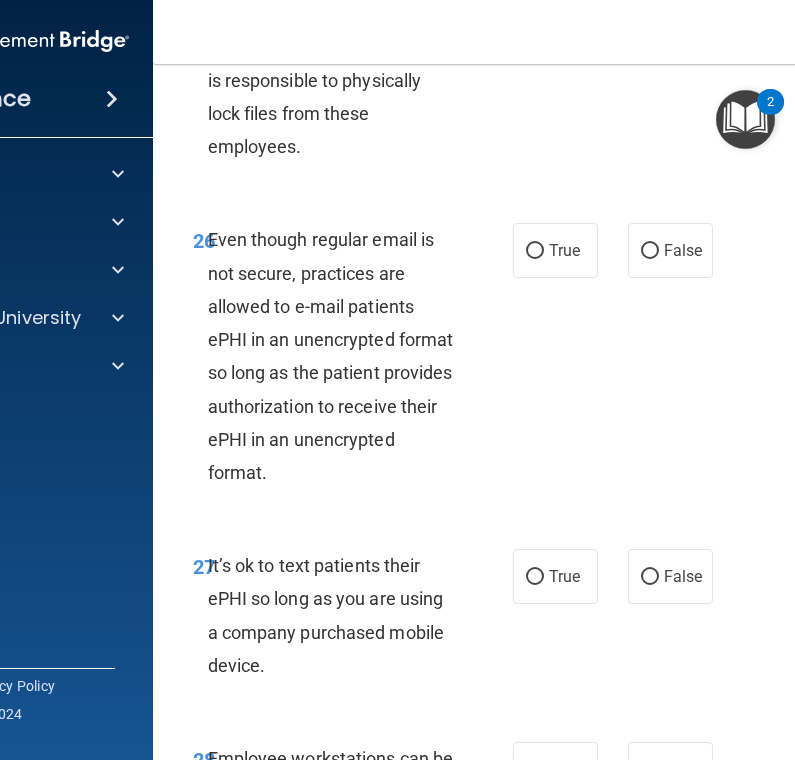 scroll, scrollTop: 6452, scrollLeft: 0, axis: vertical 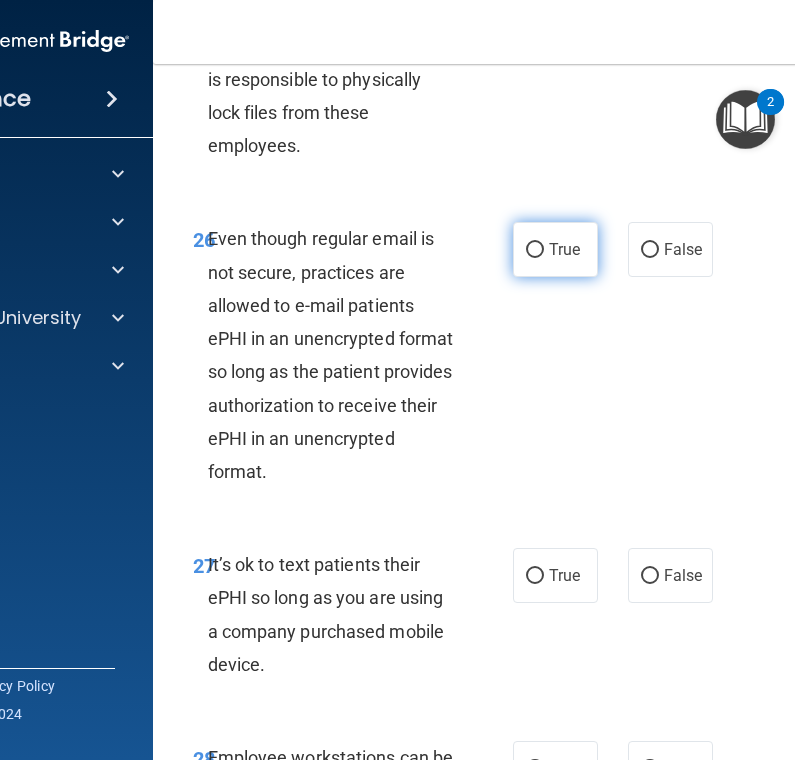 click on "True" at bounding box center (555, 249) 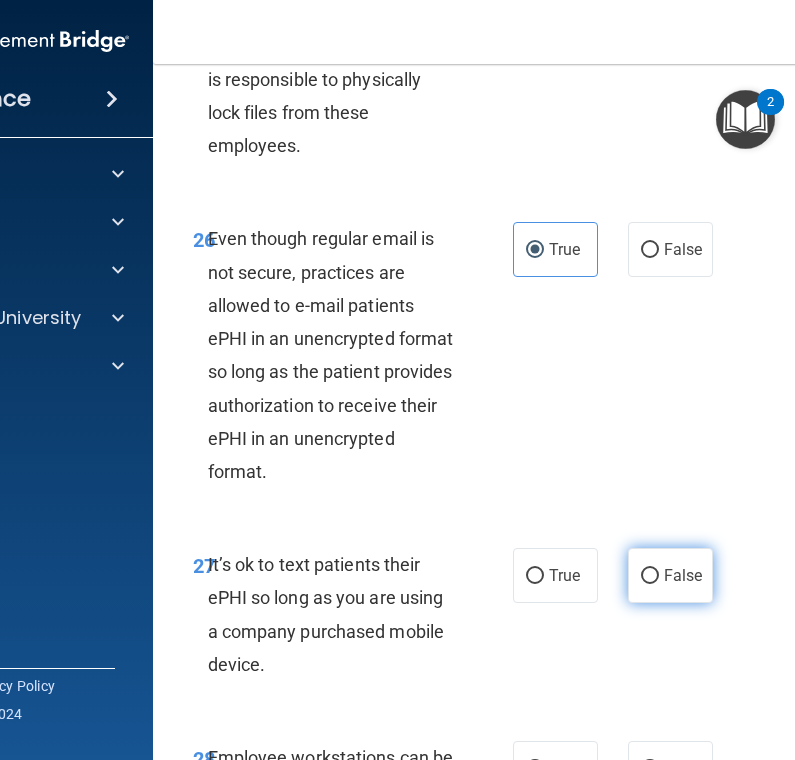 click on "False" at bounding box center [670, 575] 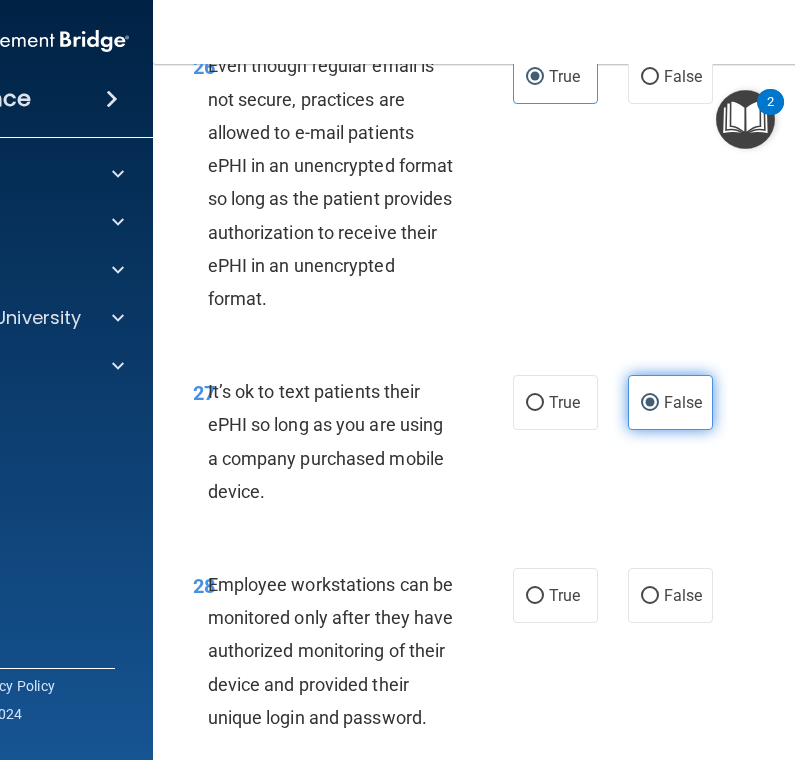 scroll, scrollTop: 6759, scrollLeft: 0, axis: vertical 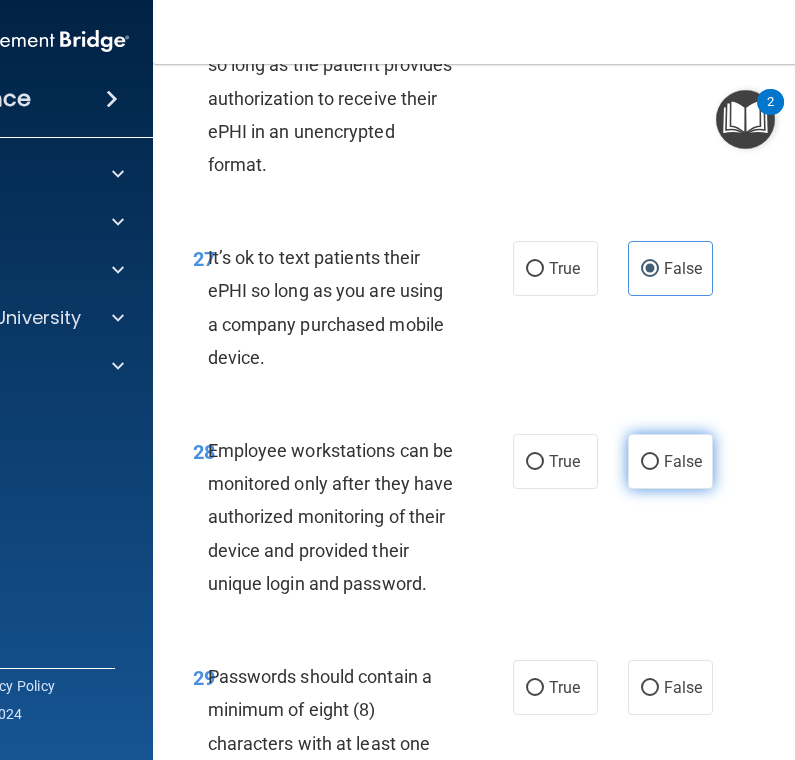 click on "False" at bounding box center [683, 461] 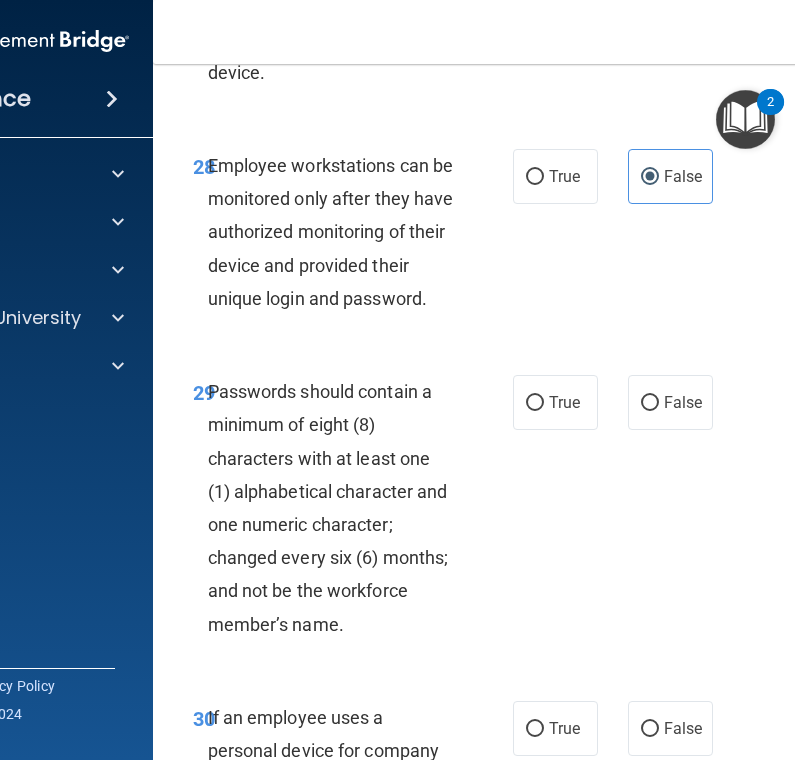 scroll, scrollTop: 7120, scrollLeft: 0, axis: vertical 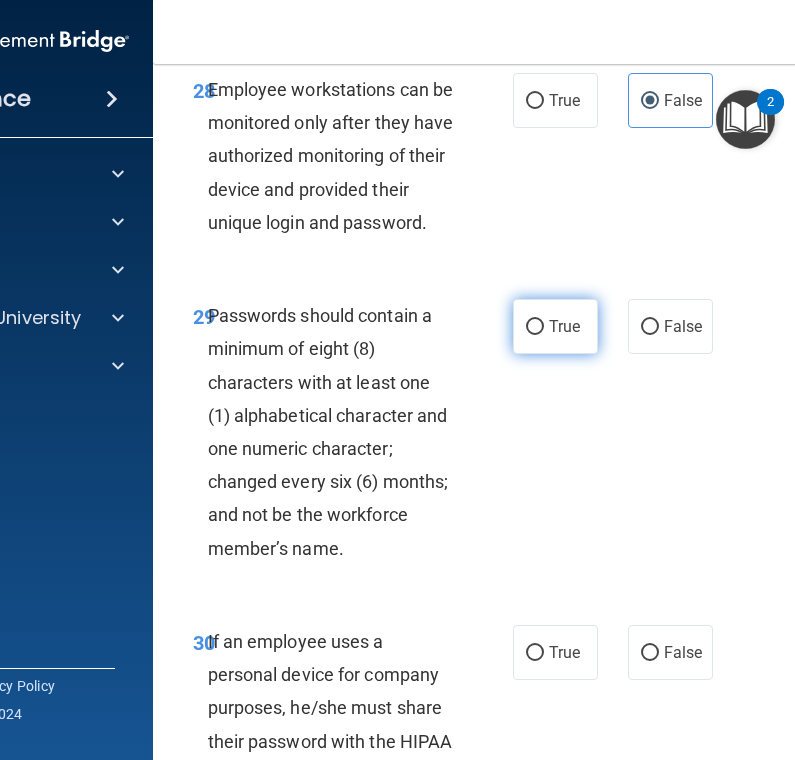 click on "True" at bounding box center [564, 326] 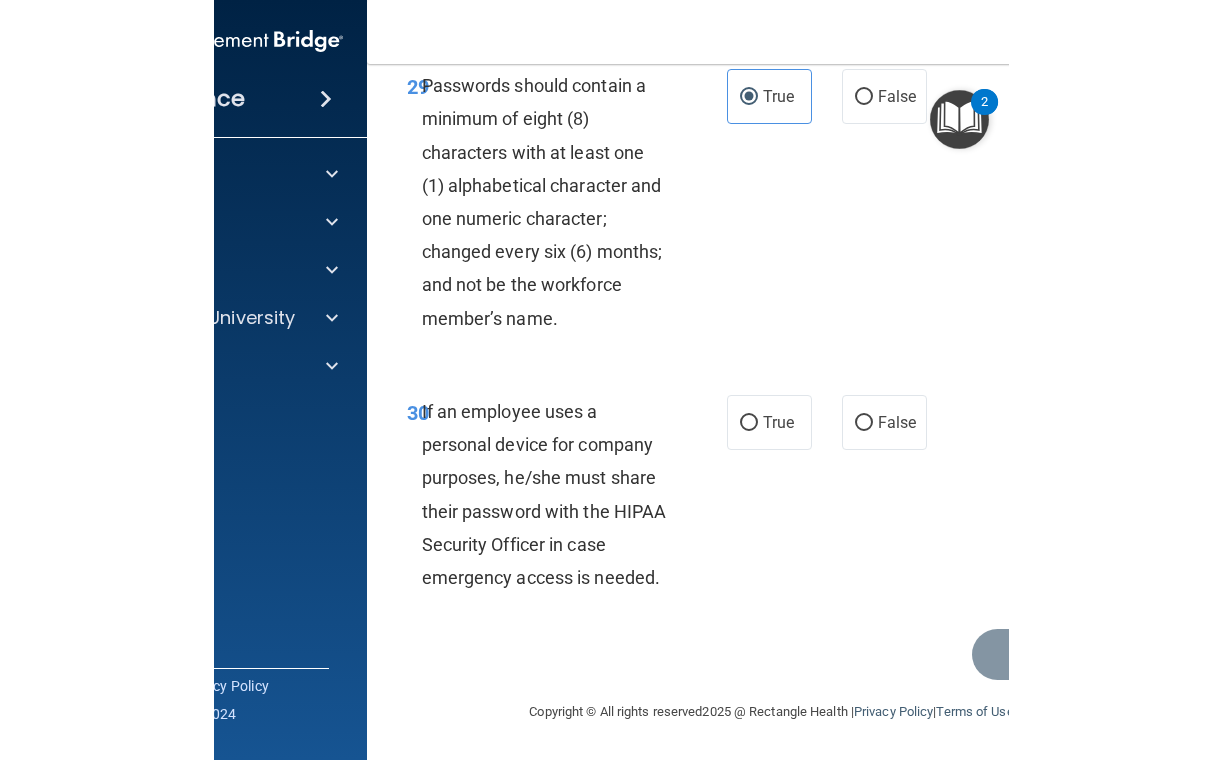 scroll, scrollTop: 7375, scrollLeft: 0, axis: vertical 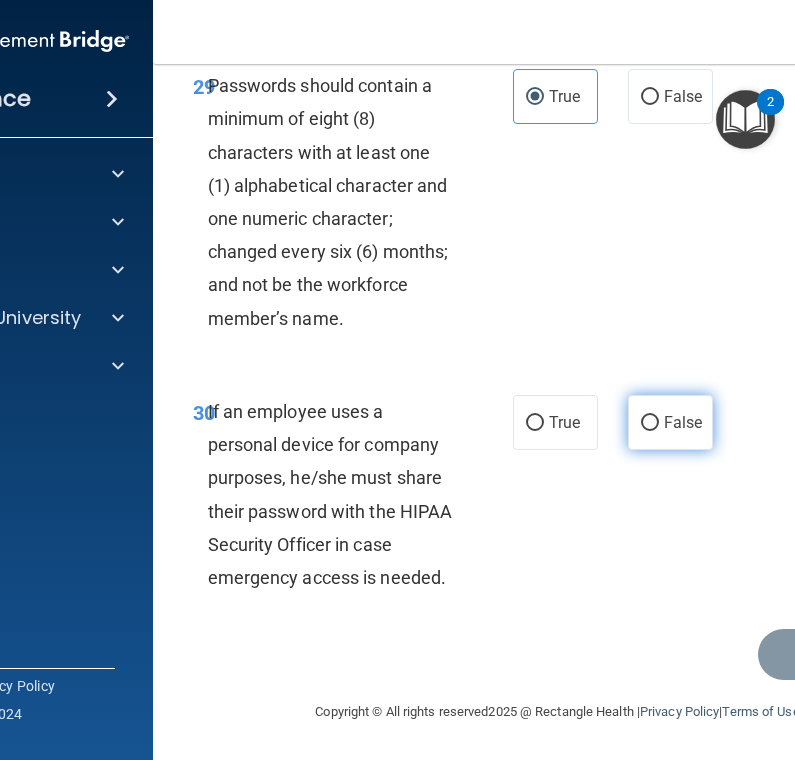 click on "False" at bounding box center [683, 422] 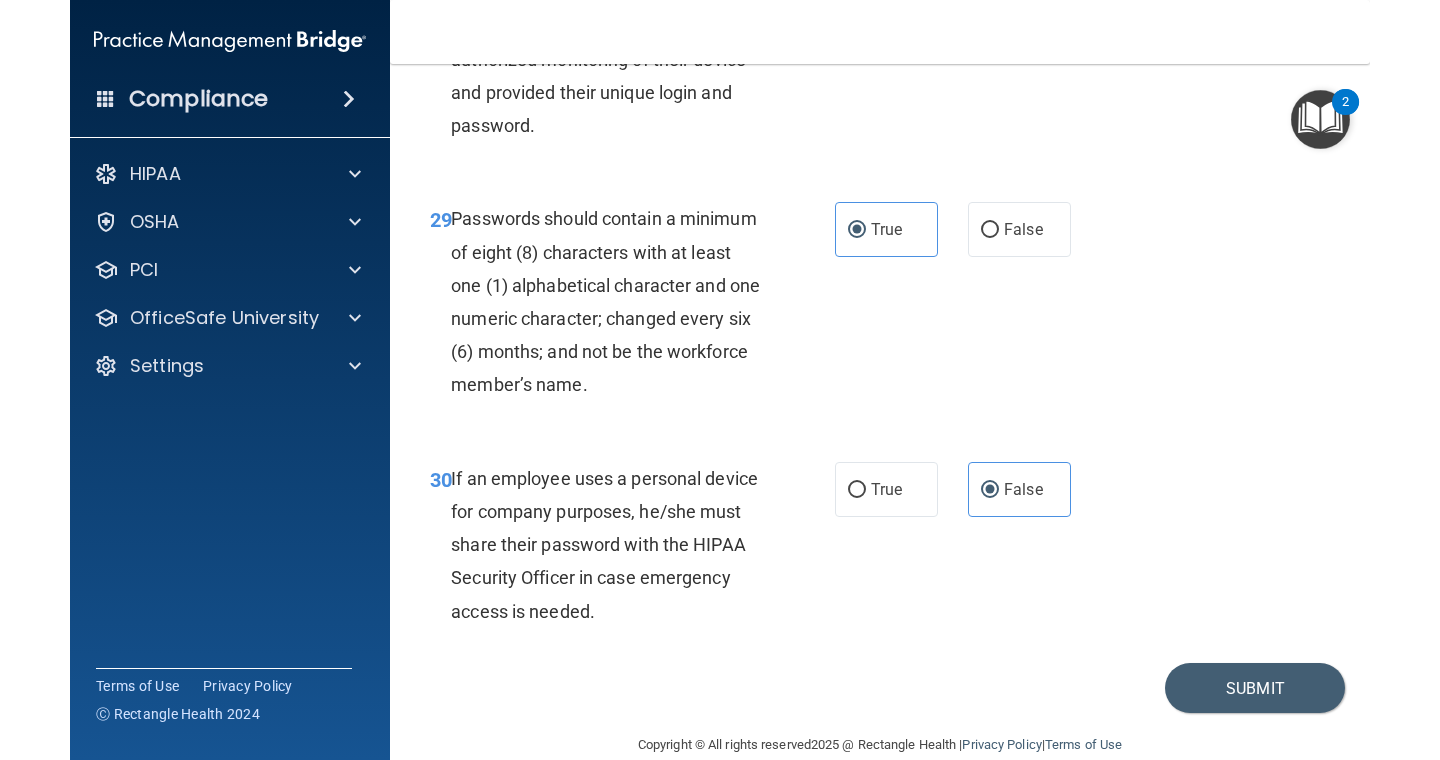 scroll, scrollTop: 5461, scrollLeft: 0, axis: vertical 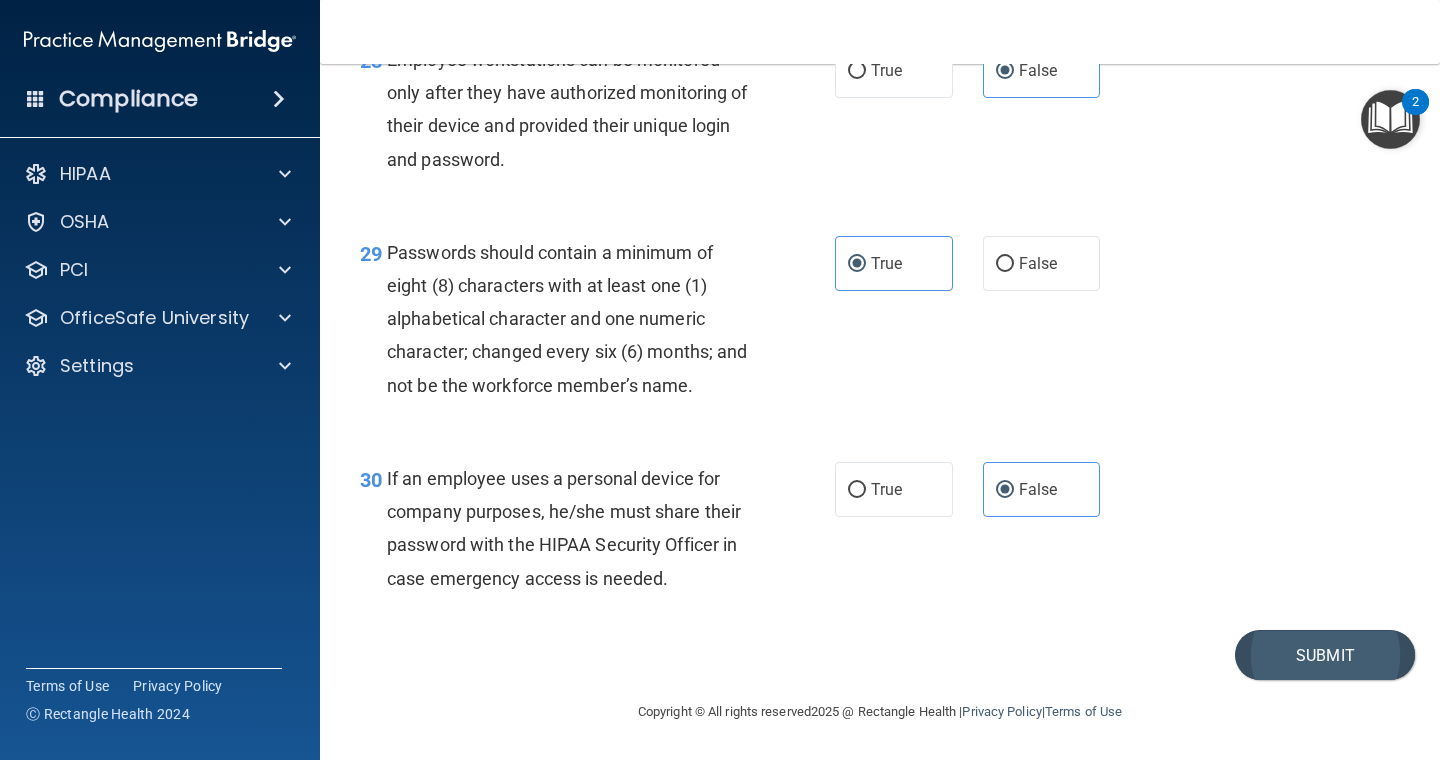 click on "Submit" at bounding box center [1325, 655] 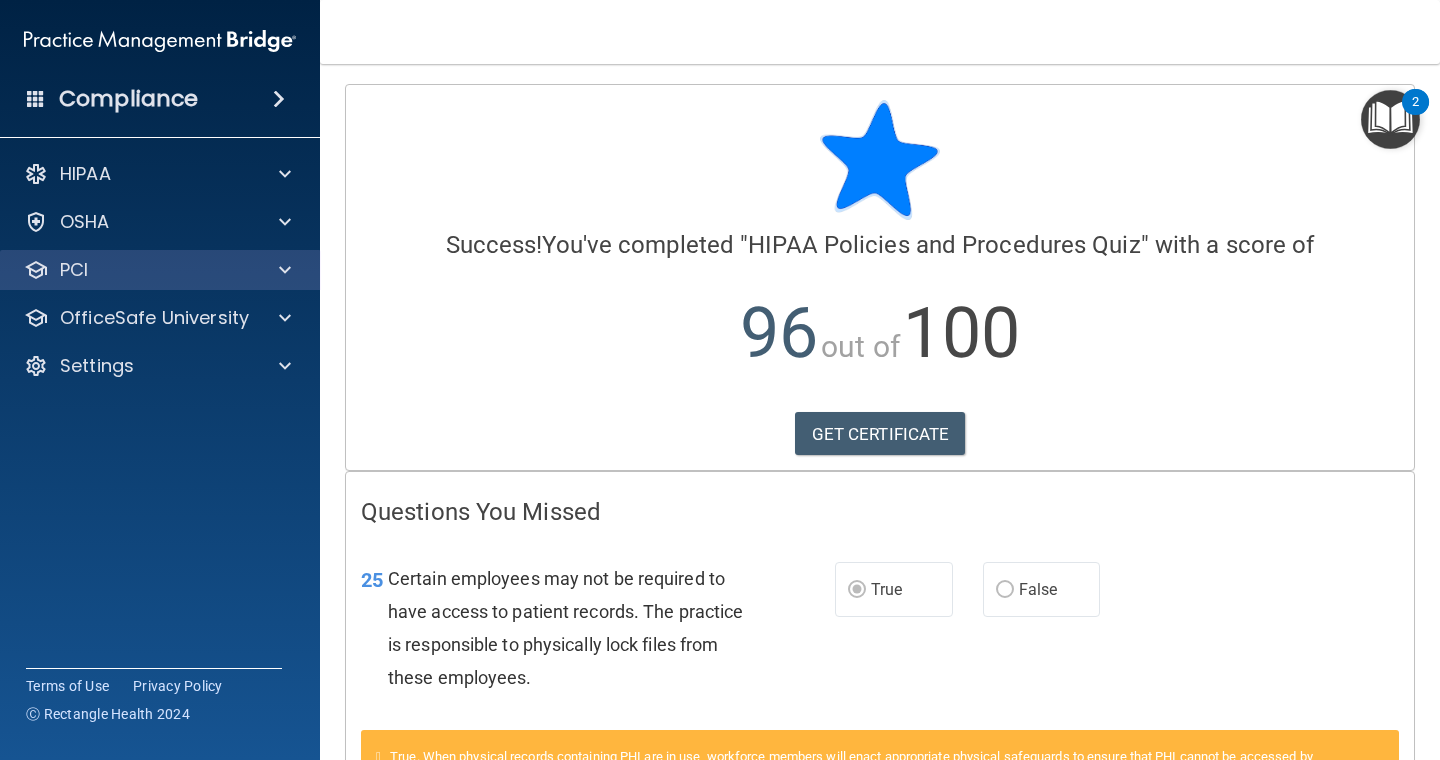 scroll, scrollTop: 0, scrollLeft: 0, axis: both 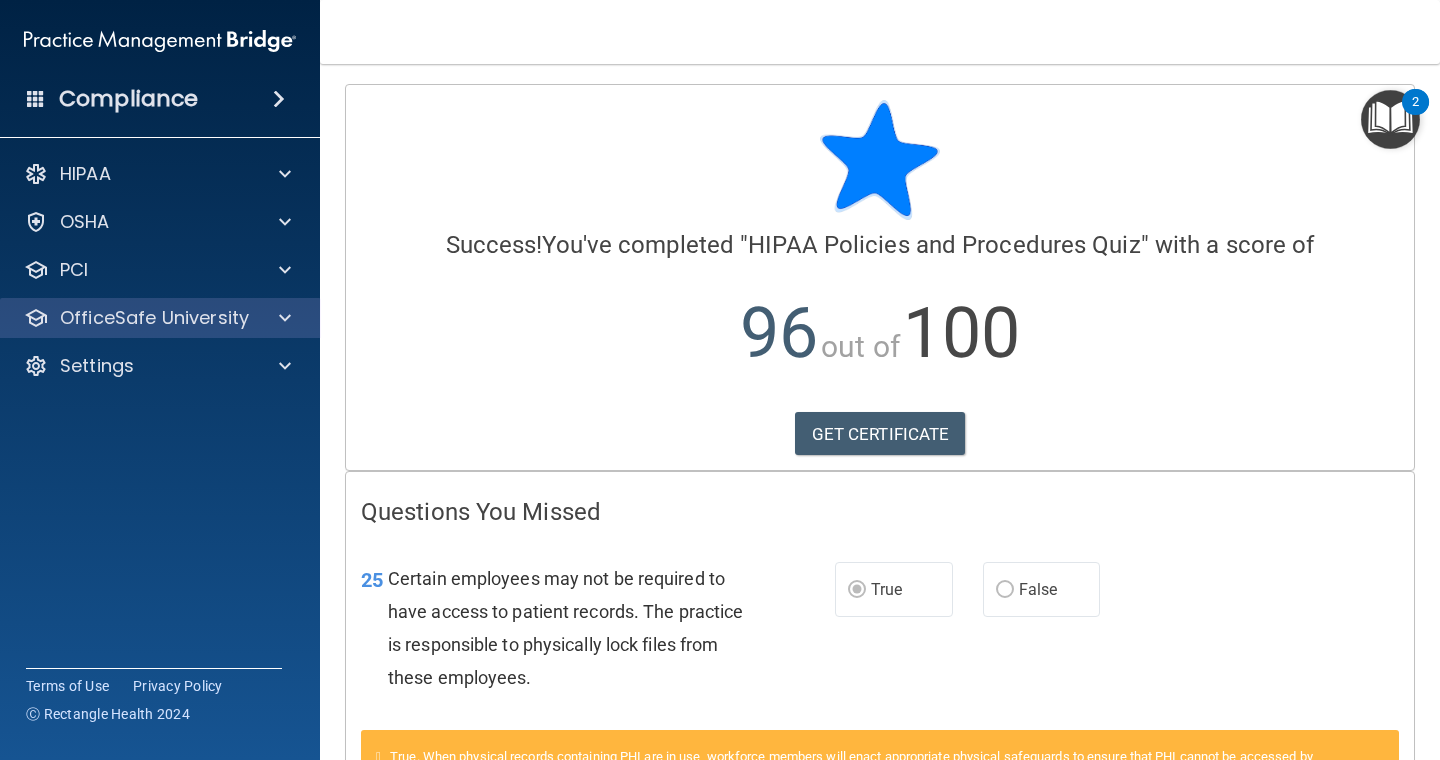 click on "OfficeSafe University" at bounding box center [154, 318] 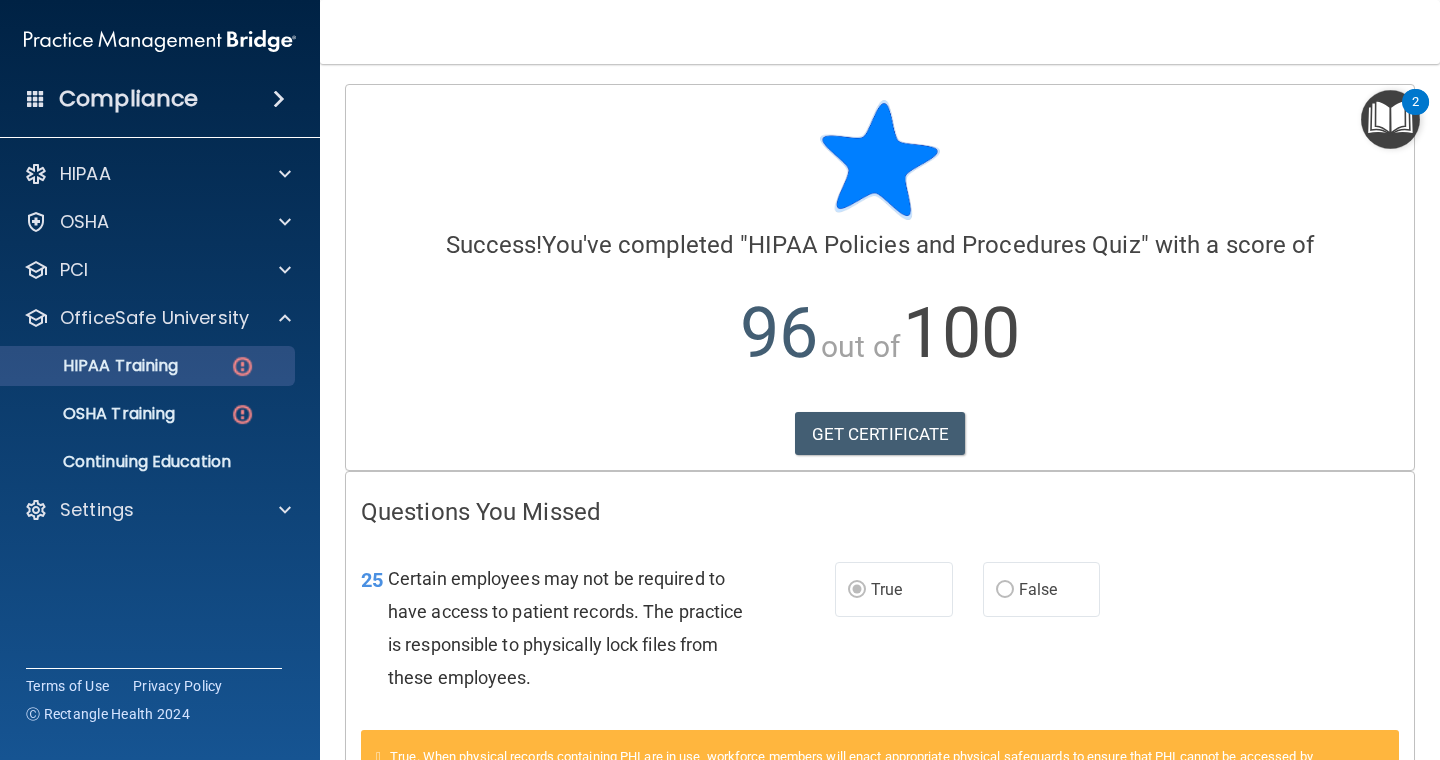 click at bounding box center (242, 366) 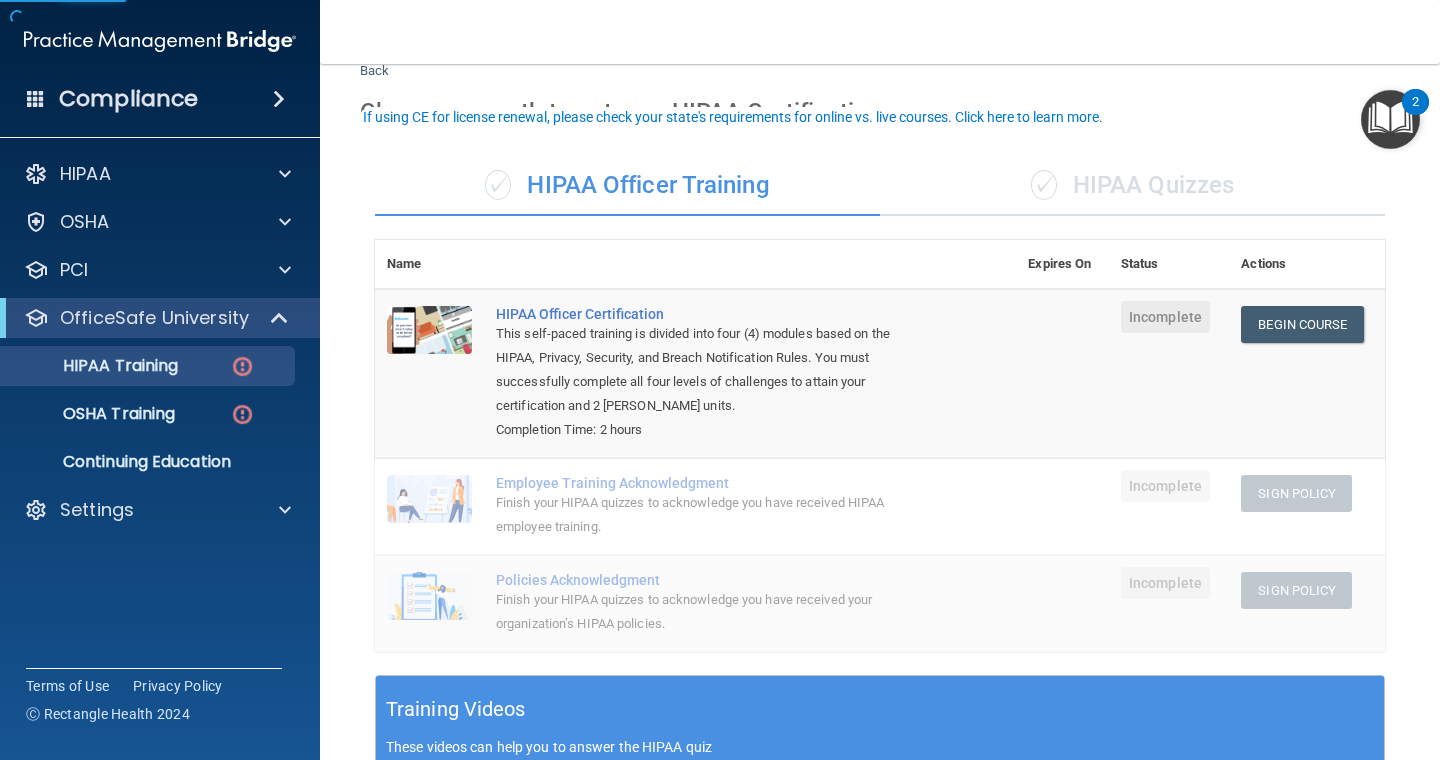 scroll, scrollTop: 98, scrollLeft: 0, axis: vertical 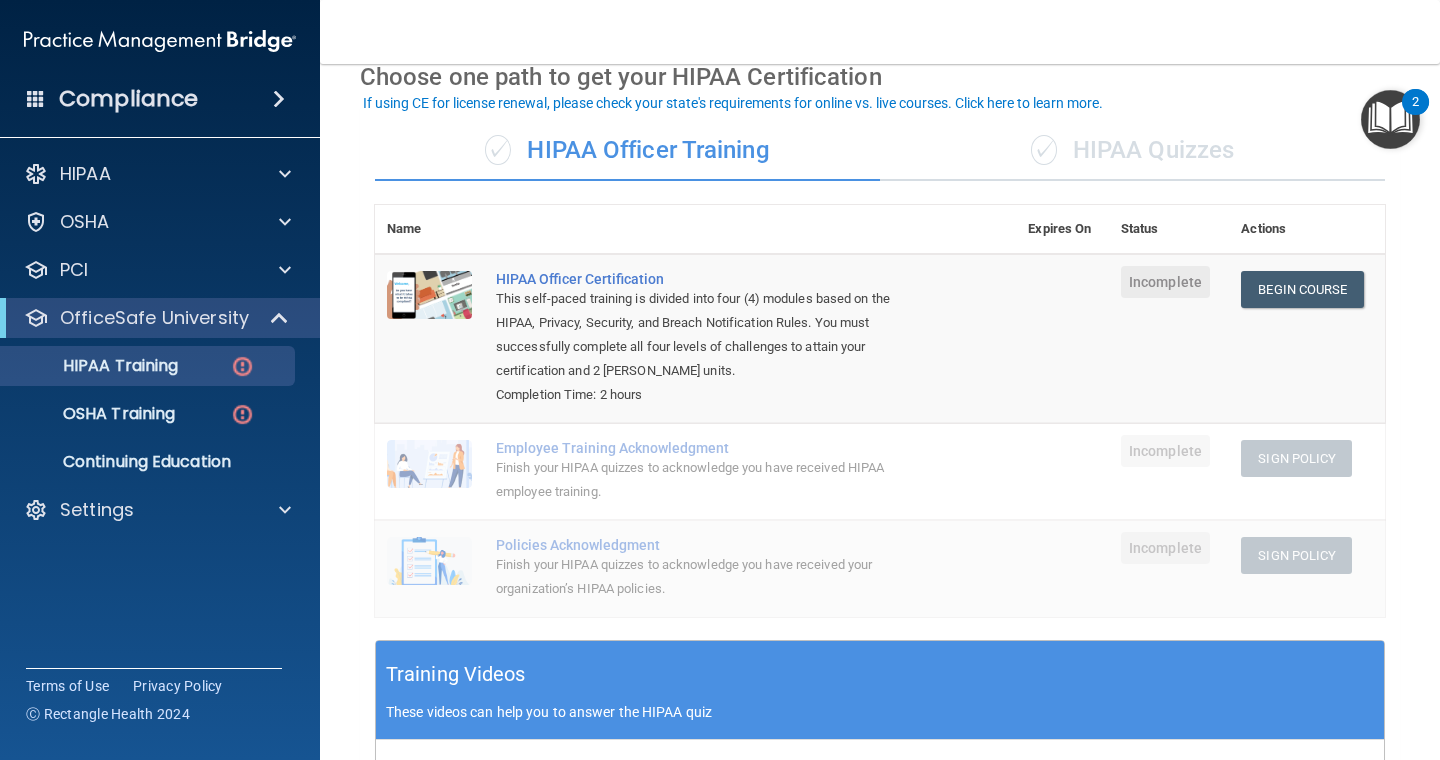 click on "✓   HIPAA Quizzes" at bounding box center (1132, 151) 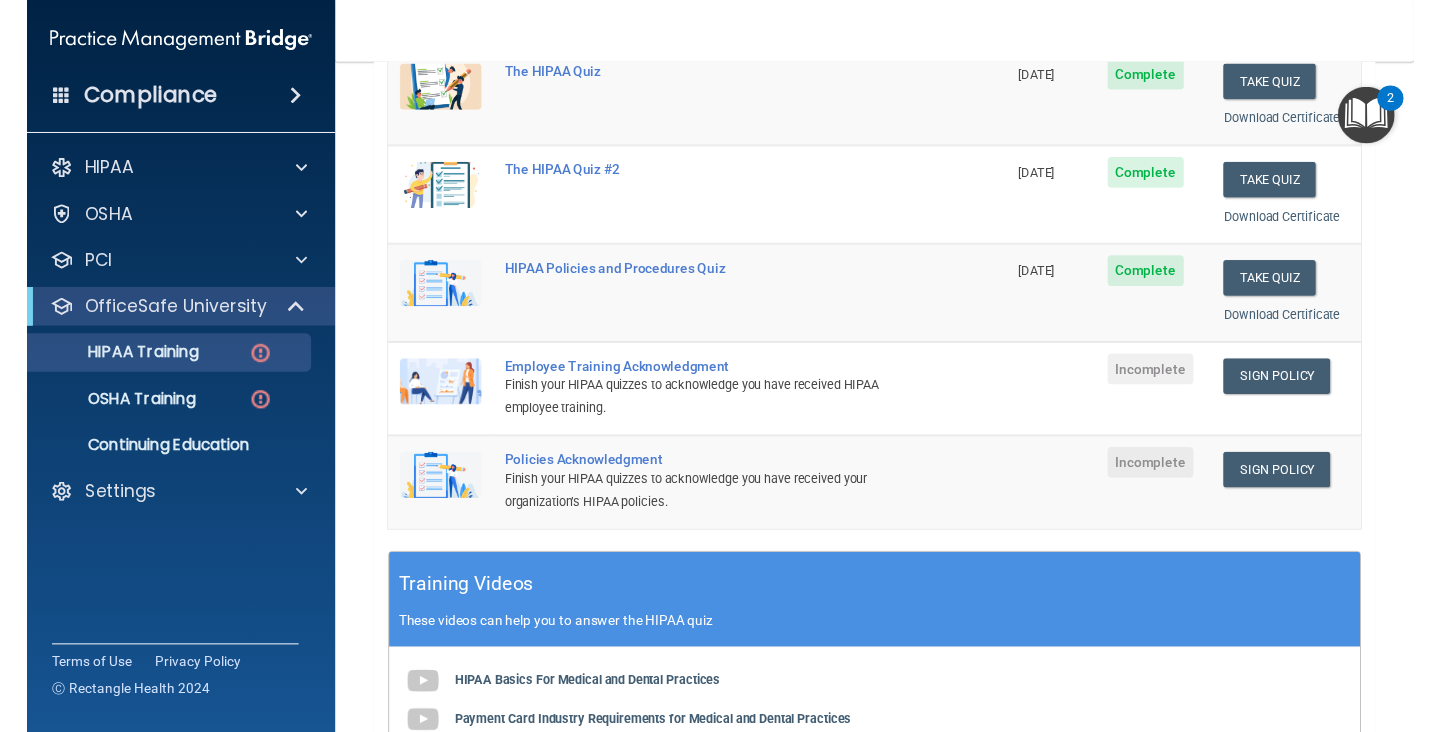 scroll, scrollTop: 335, scrollLeft: 0, axis: vertical 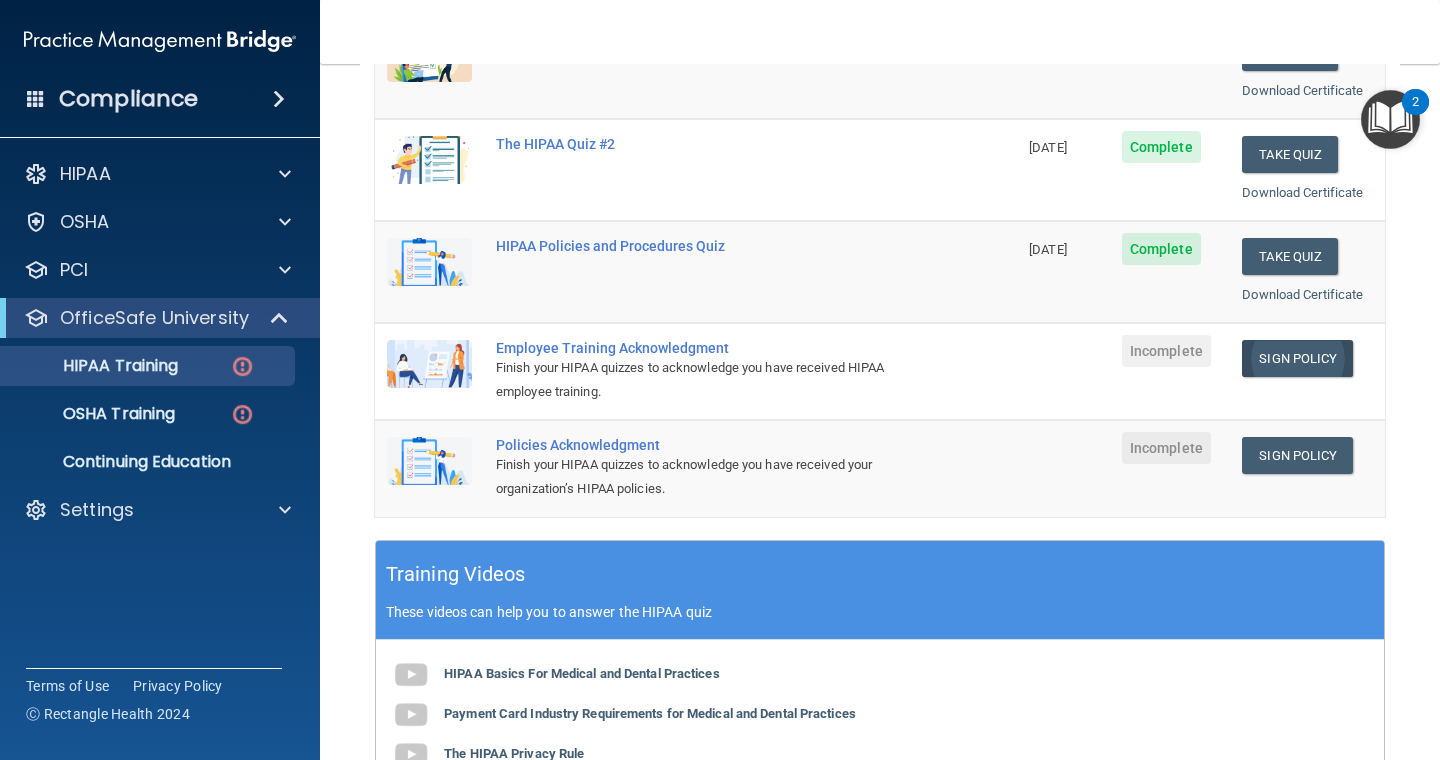 click on "Sign Policy" at bounding box center (1297, 358) 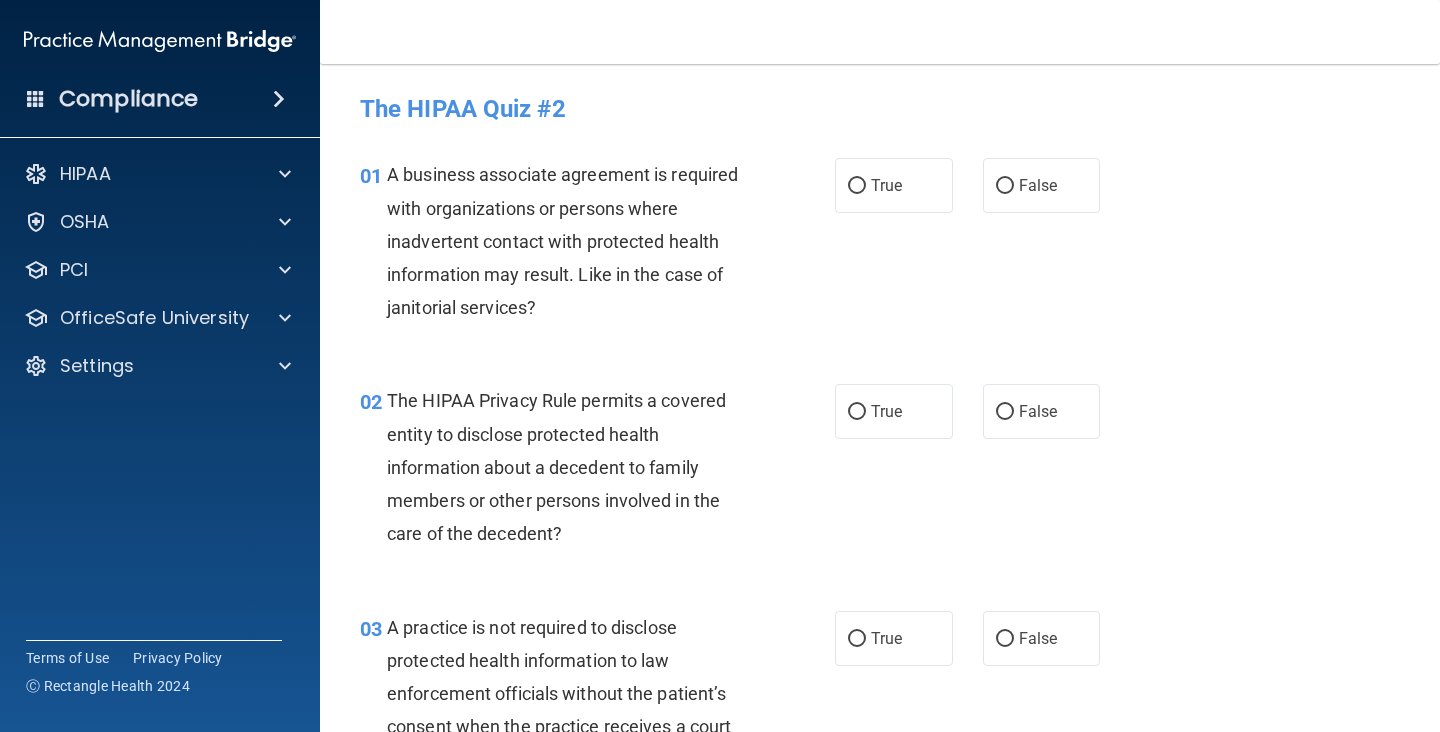 scroll, scrollTop: 0, scrollLeft: 0, axis: both 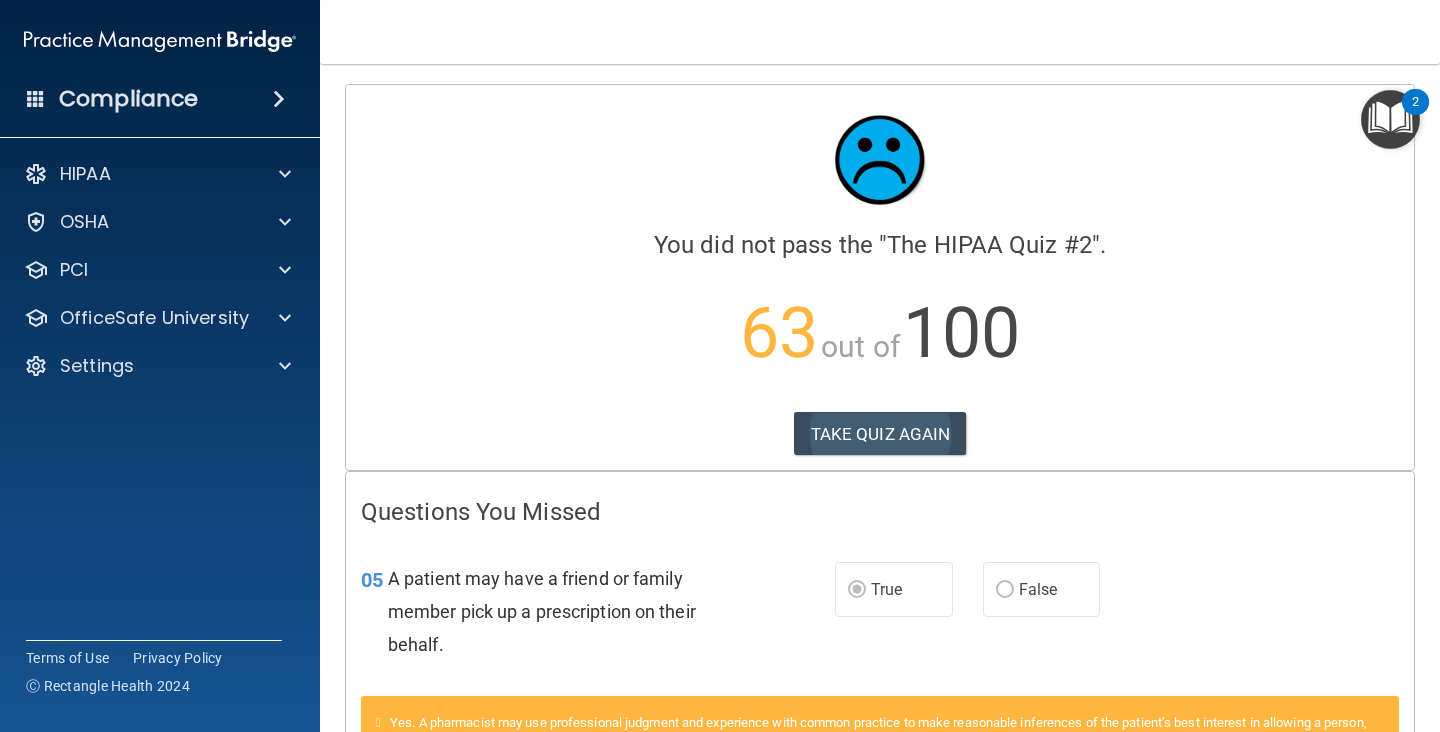 click on "TAKE QUIZ AGAIN" at bounding box center [880, 434] 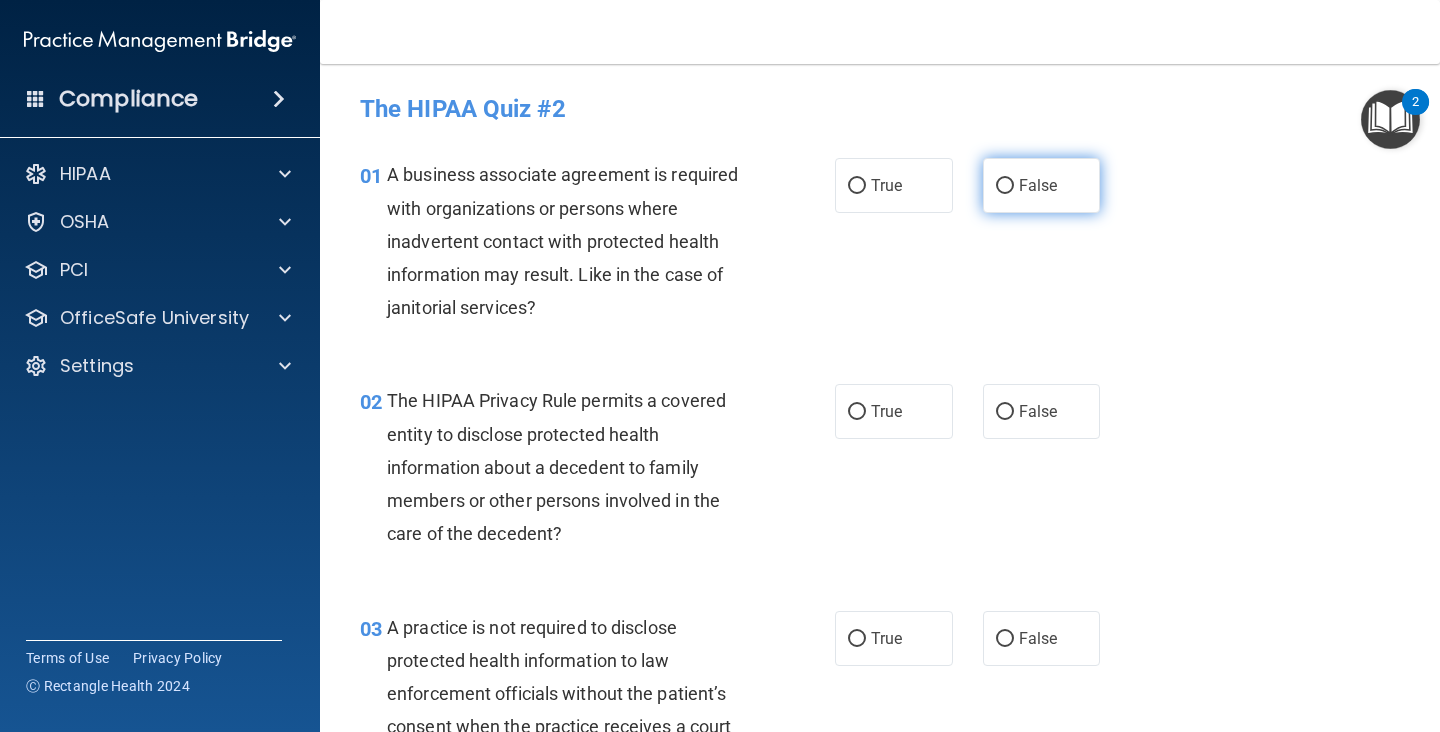 click on "False" at bounding box center [1042, 185] 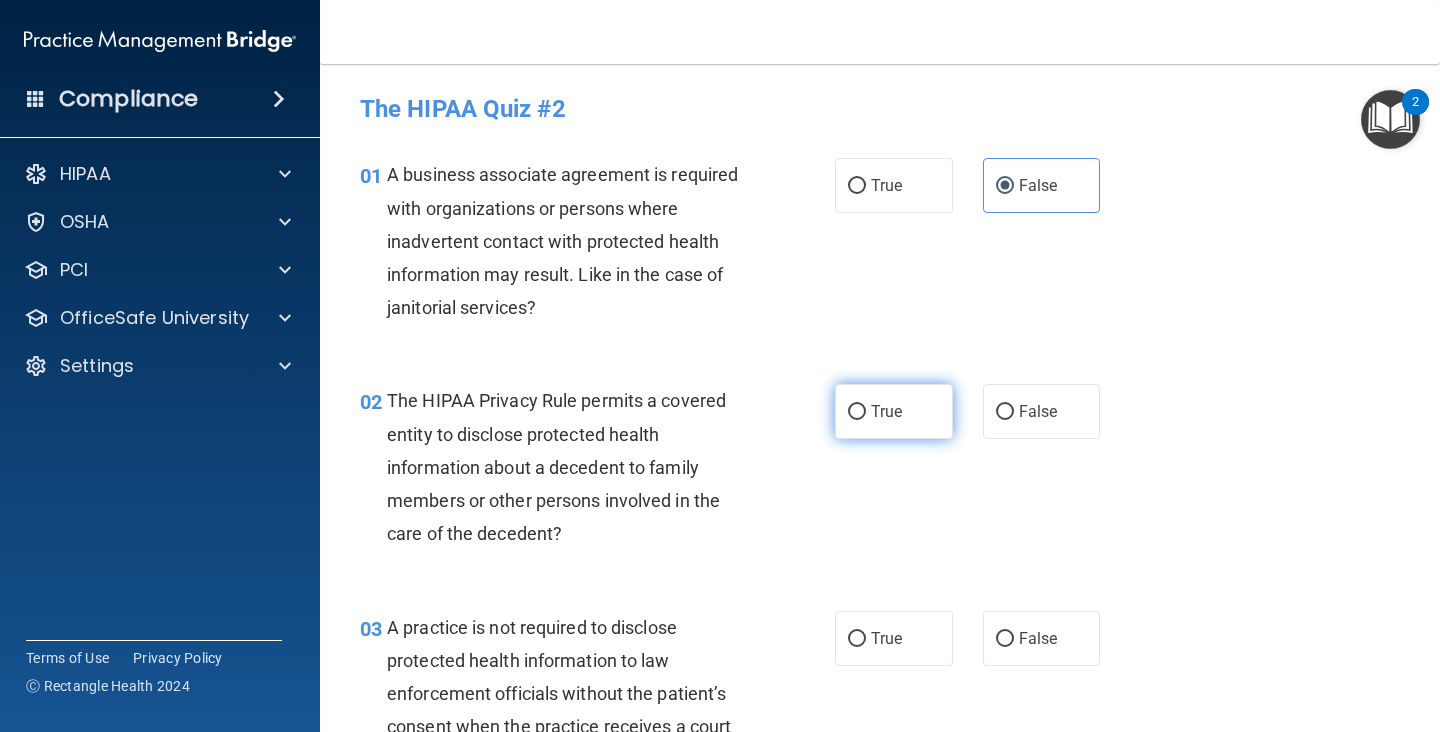 click on "True" at bounding box center [894, 411] 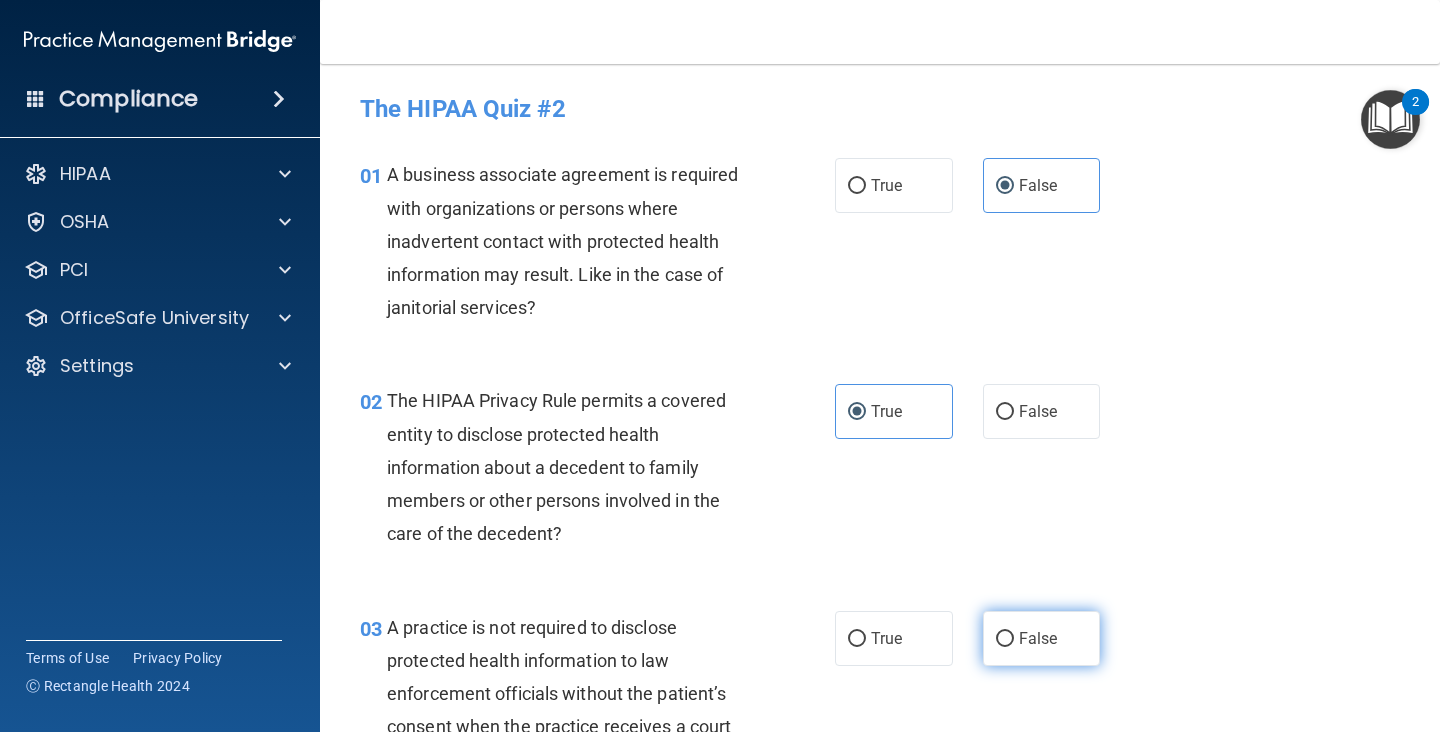 click on "False" at bounding box center (1042, 638) 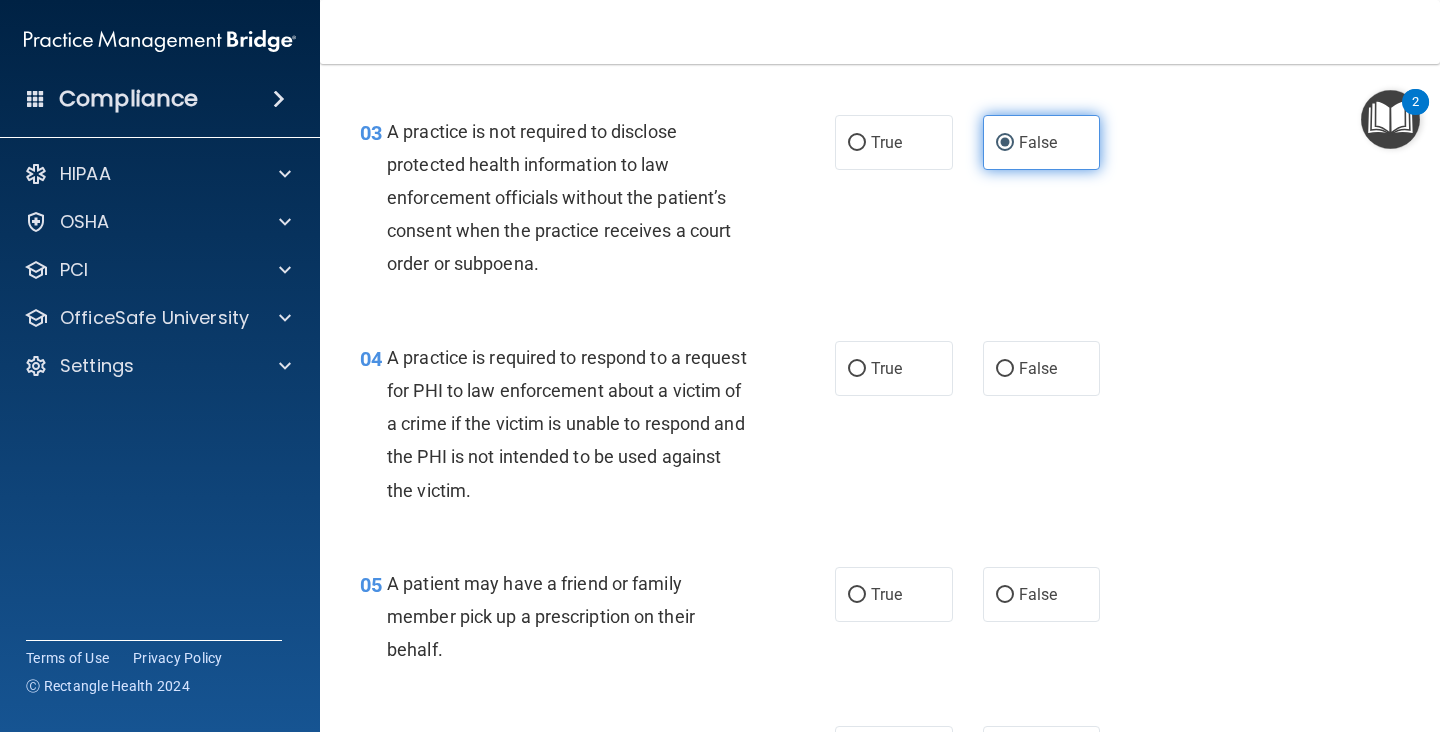 scroll, scrollTop: 508, scrollLeft: 0, axis: vertical 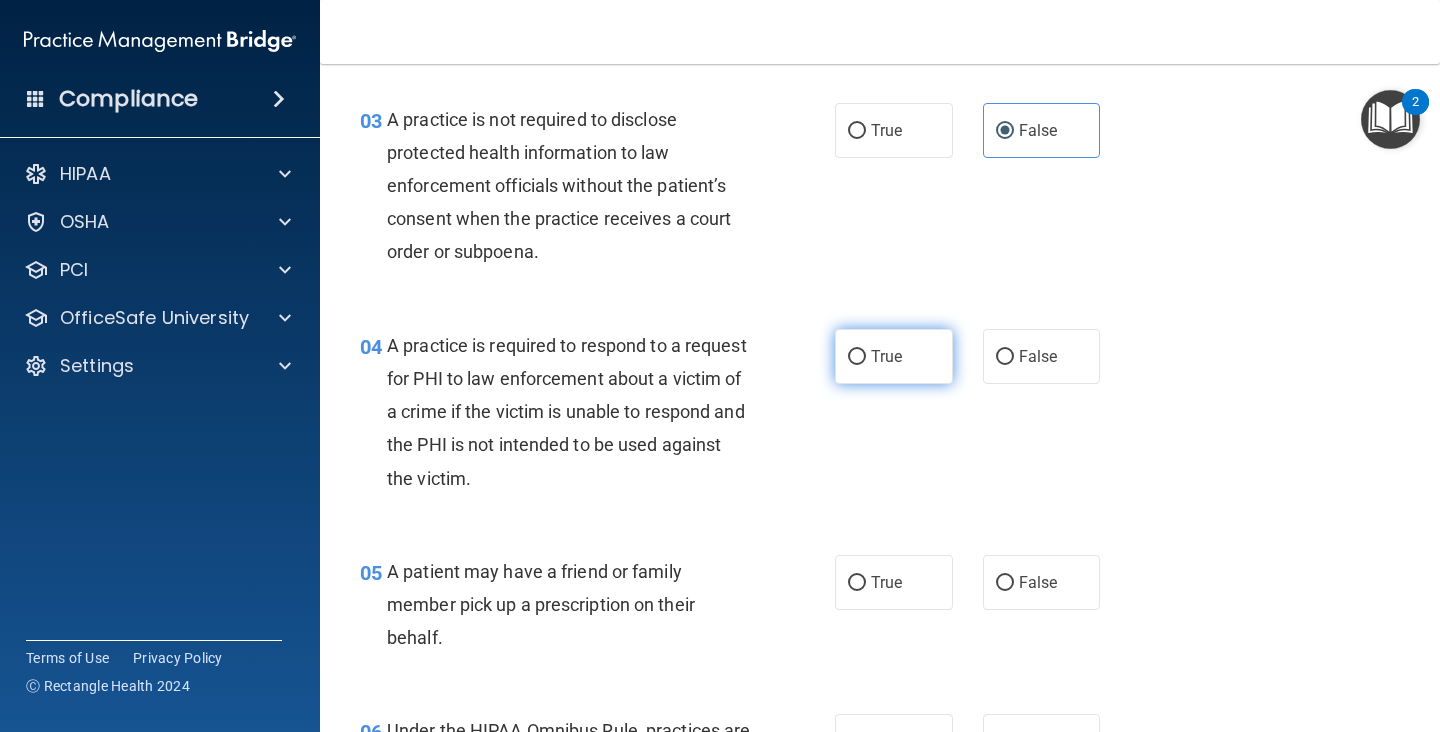 click on "True" at bounding box center [894, 356] 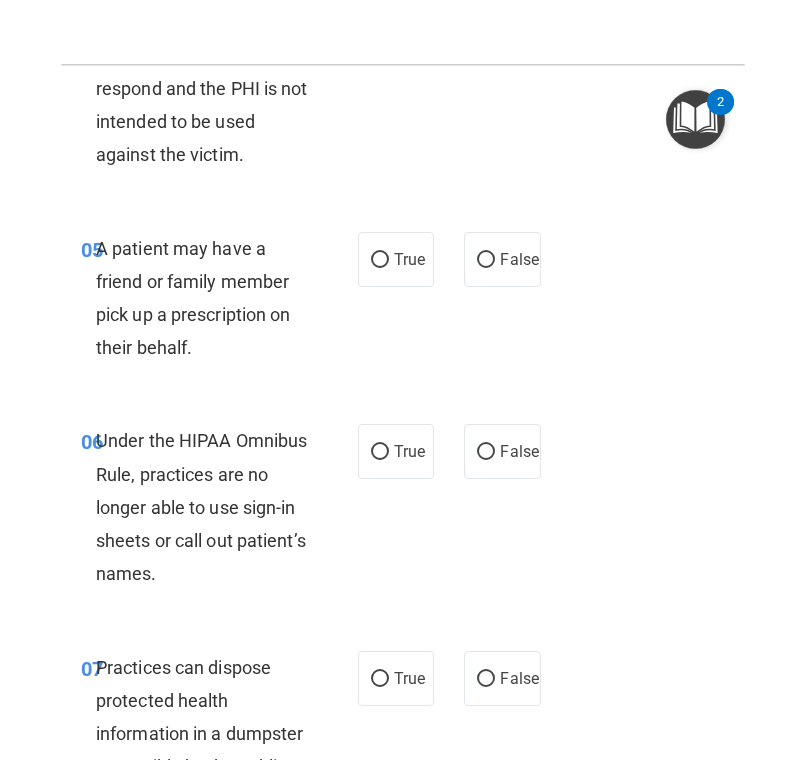 scroll, scrollTop: 1247, scrollLeft: 0, axis: vertical 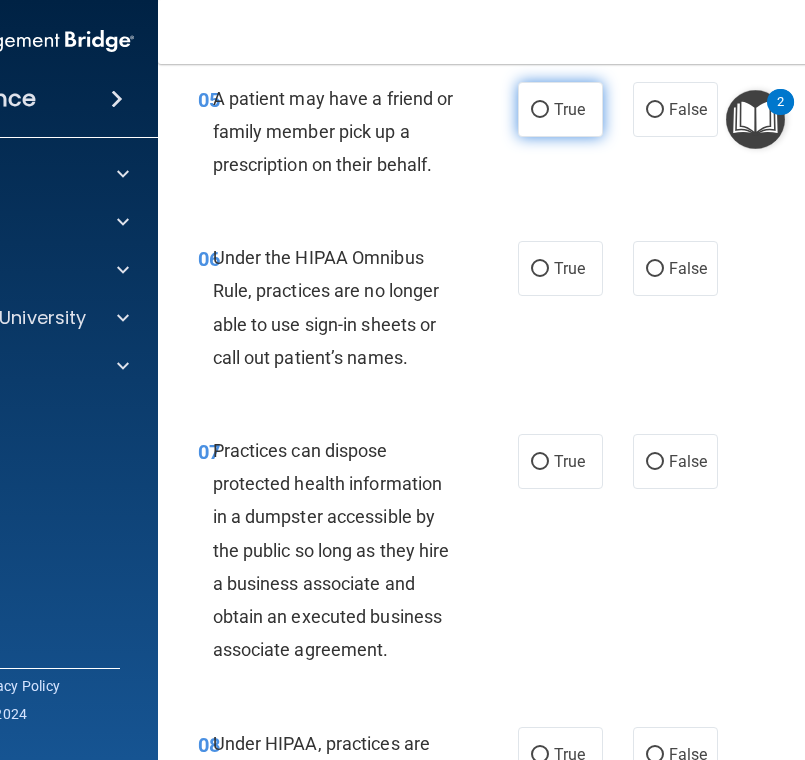 click on "True" at bounding box center [560, 109] 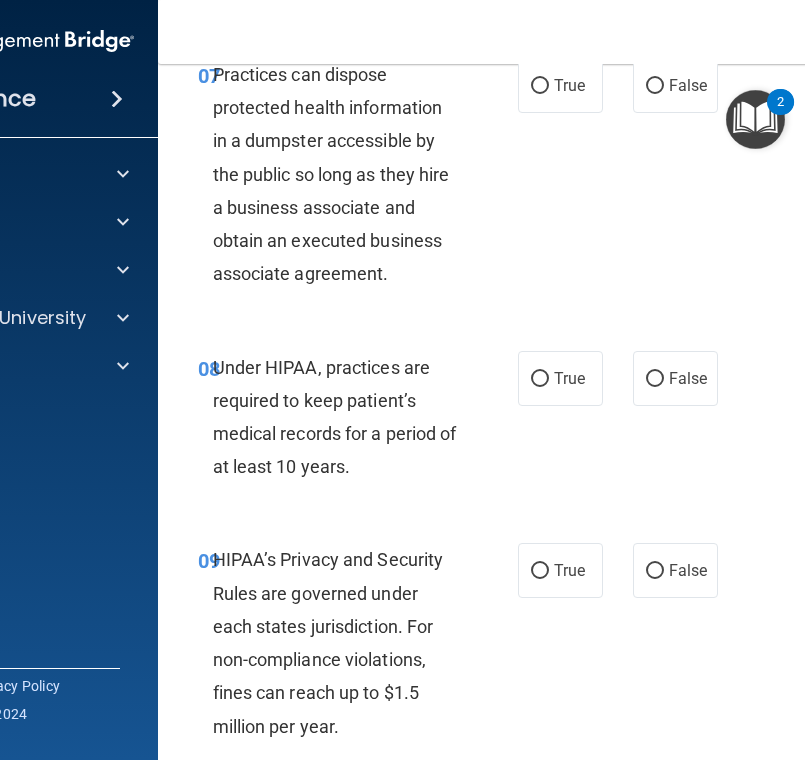 scroll, scrollTop: 1633, scrollLeft: 0, axis: vertical 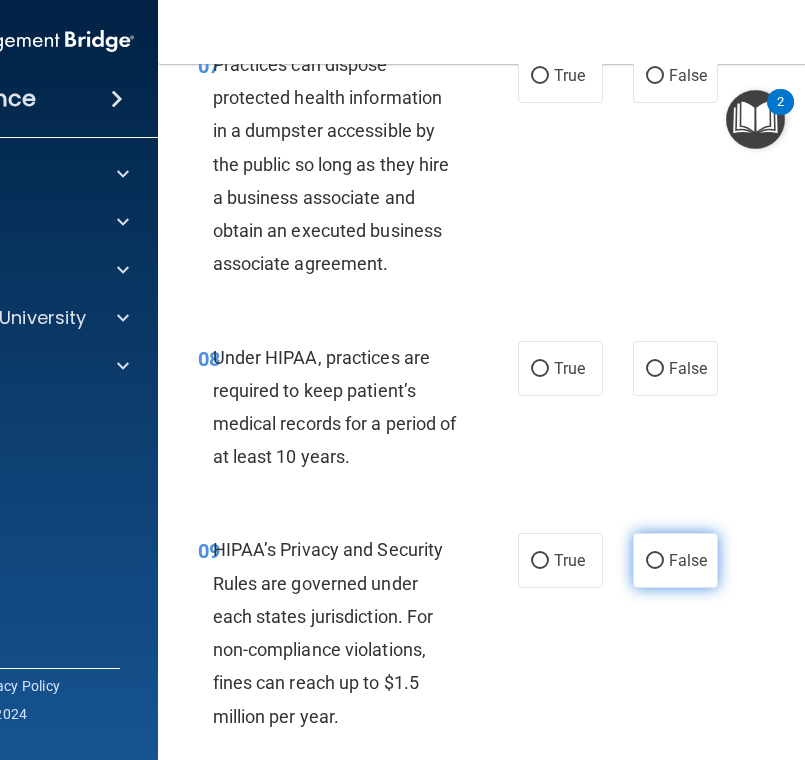 click on "False" at bounding box center (688, 560) 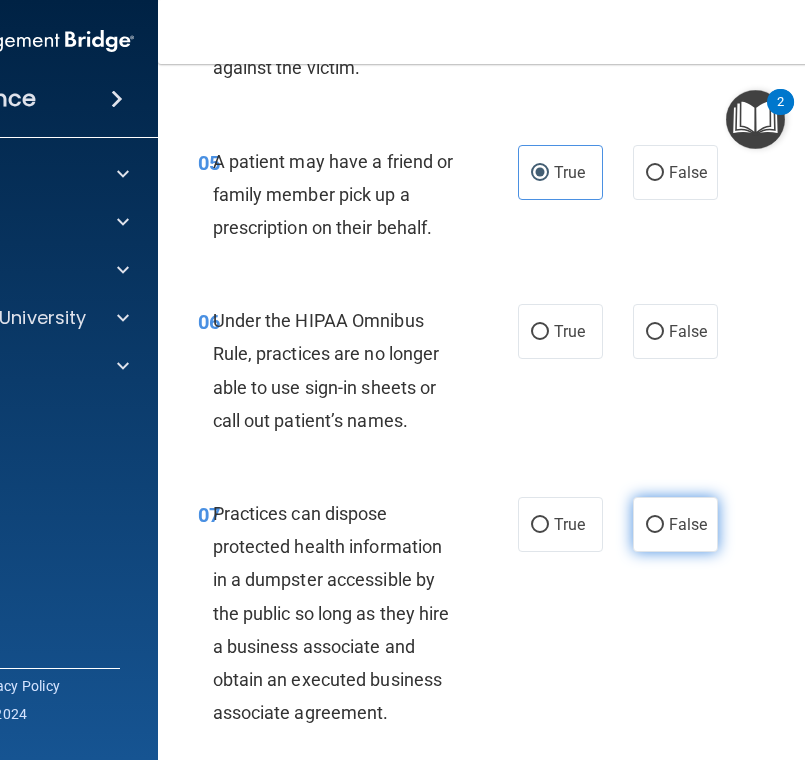 scroll, scrollTop: 1196, scrollLeft: 0, axis: vertical 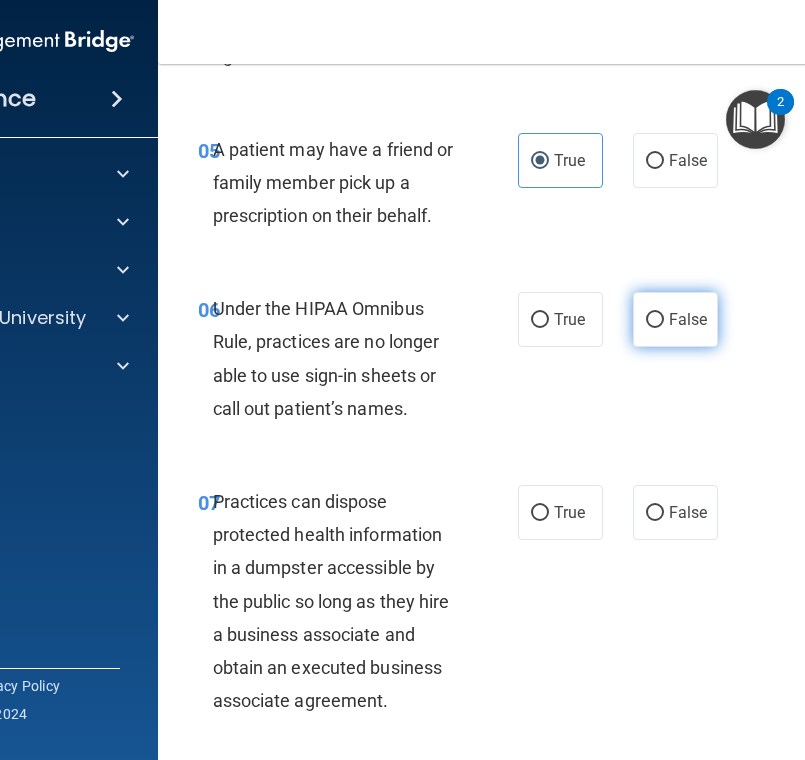 click on "False" at bounding box center [688, 319] 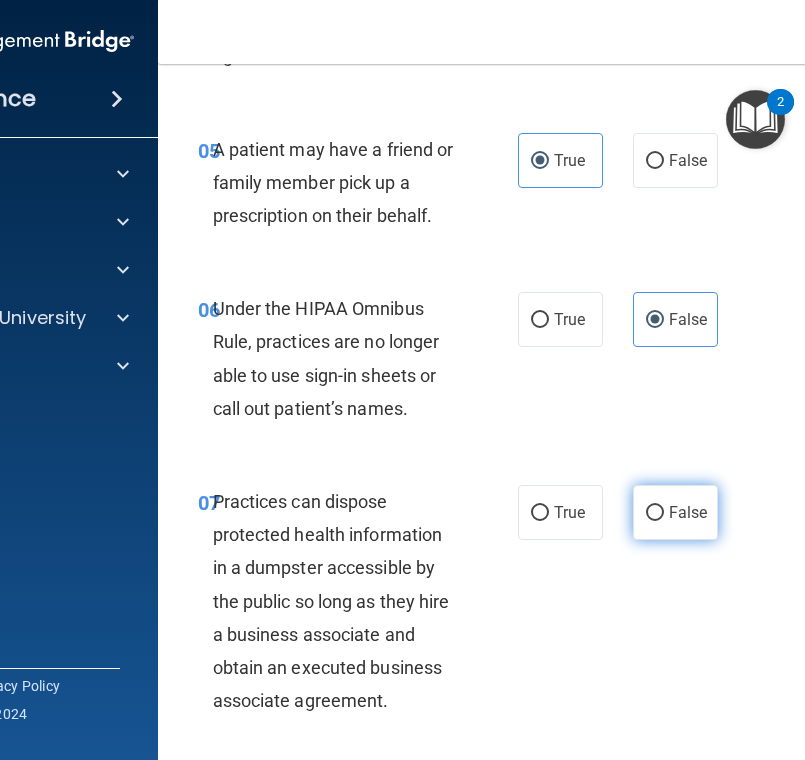 click on "False" at bounding box center [675, 512] 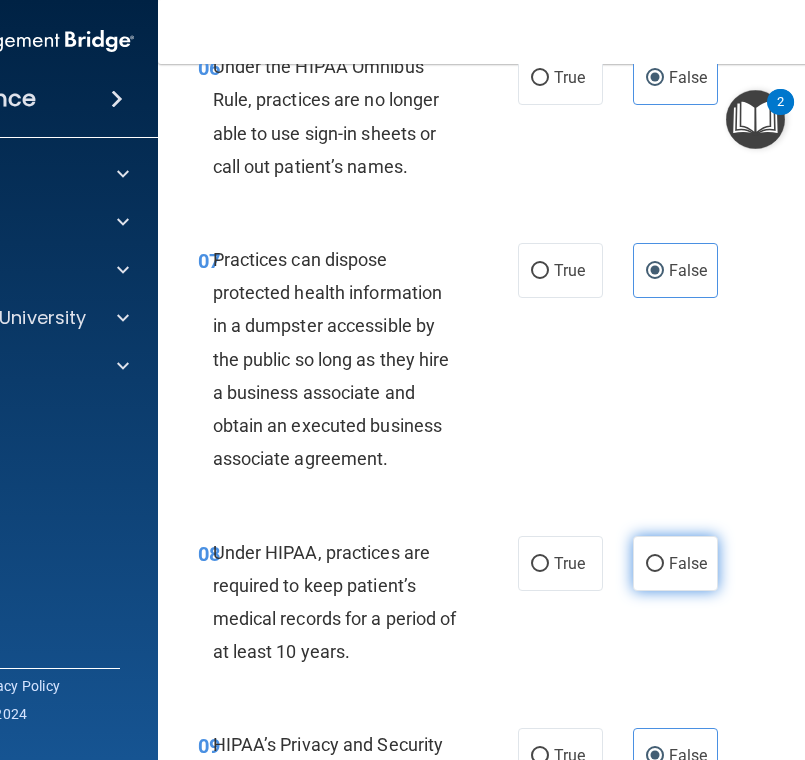click on "False" at bounding box center [688, 563] 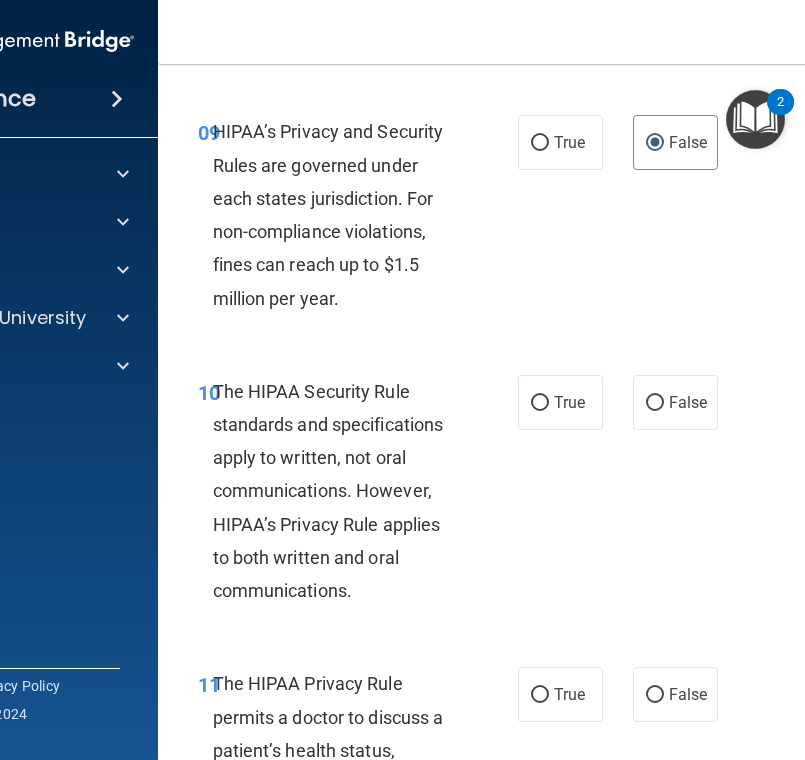 scroll, scrollTop: 2053, scrollLeft: 0, axis: vertical 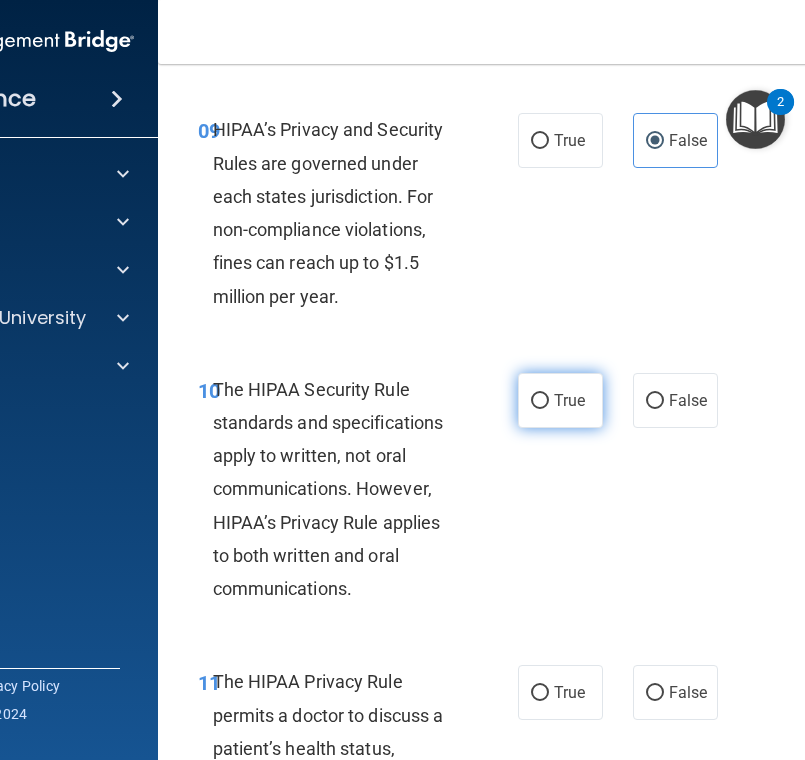 click on "True" at bounding box center (569, 400) 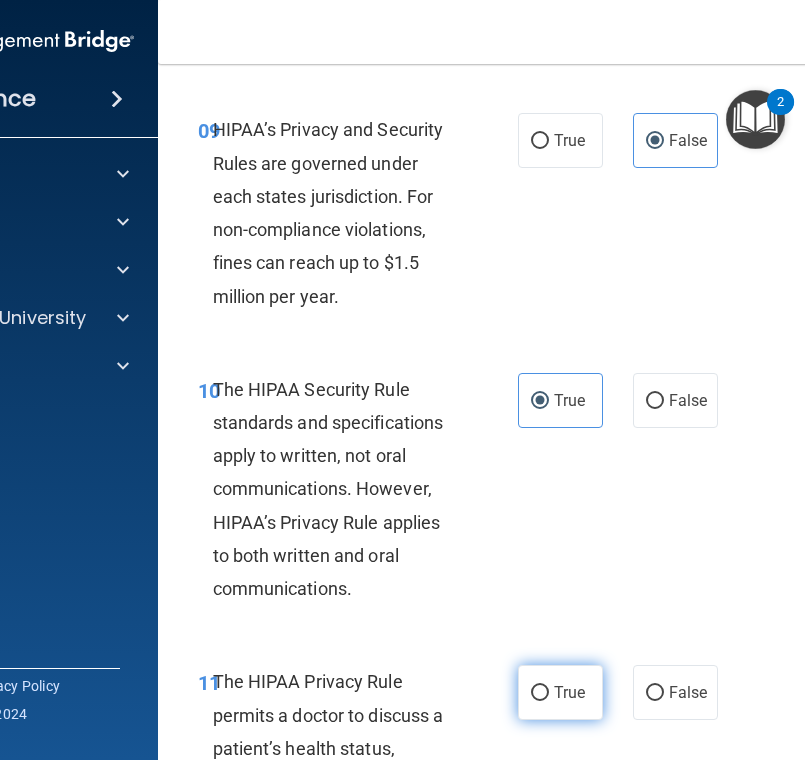 click on "True" at bounding box center [540, 693] 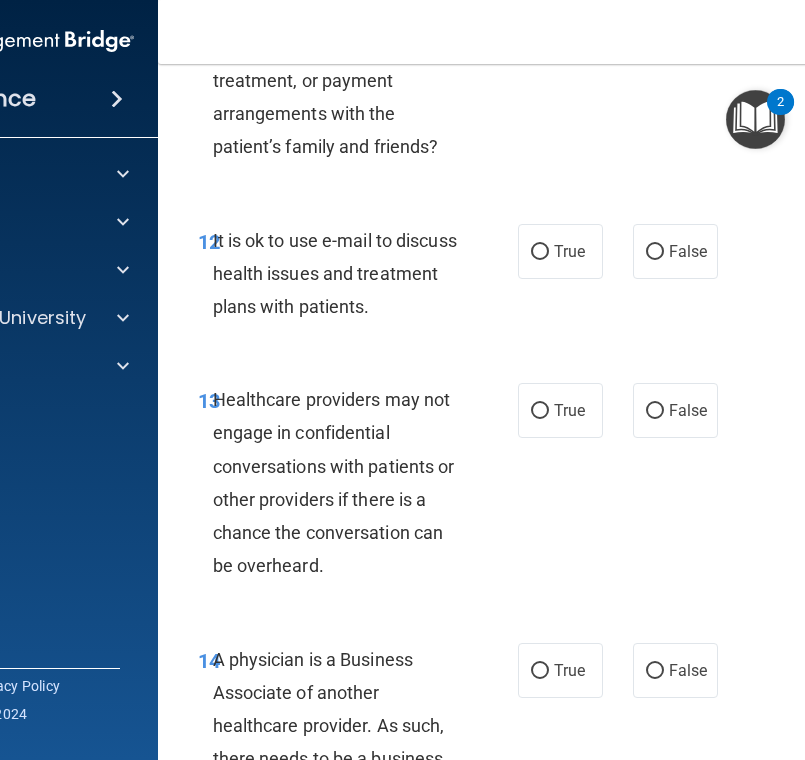 scroll, scrollTop: 2770, scrollLeft: 0, axis: vertical 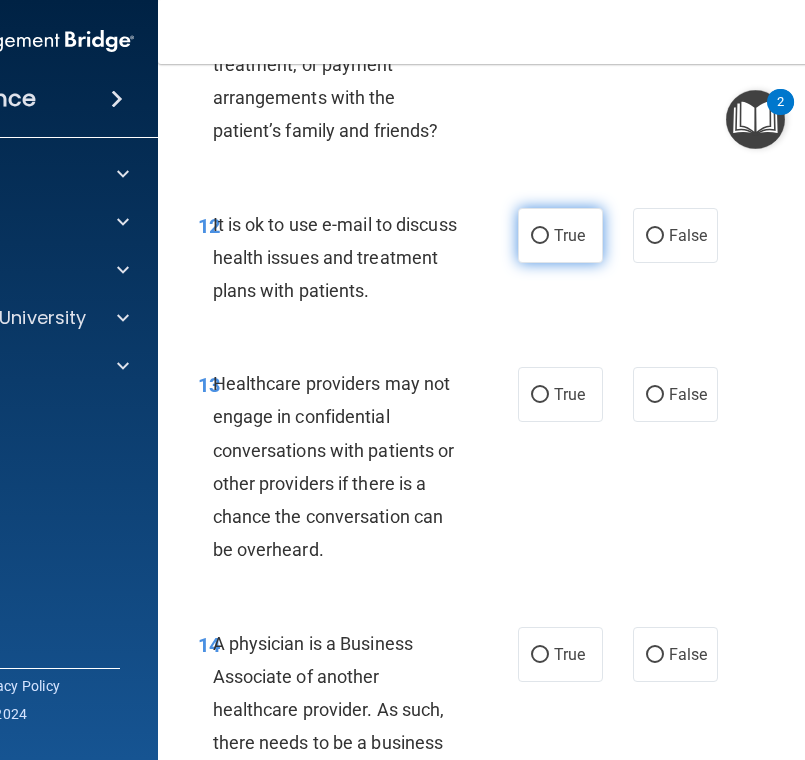 click on "True" at bounding box center (569, 235) 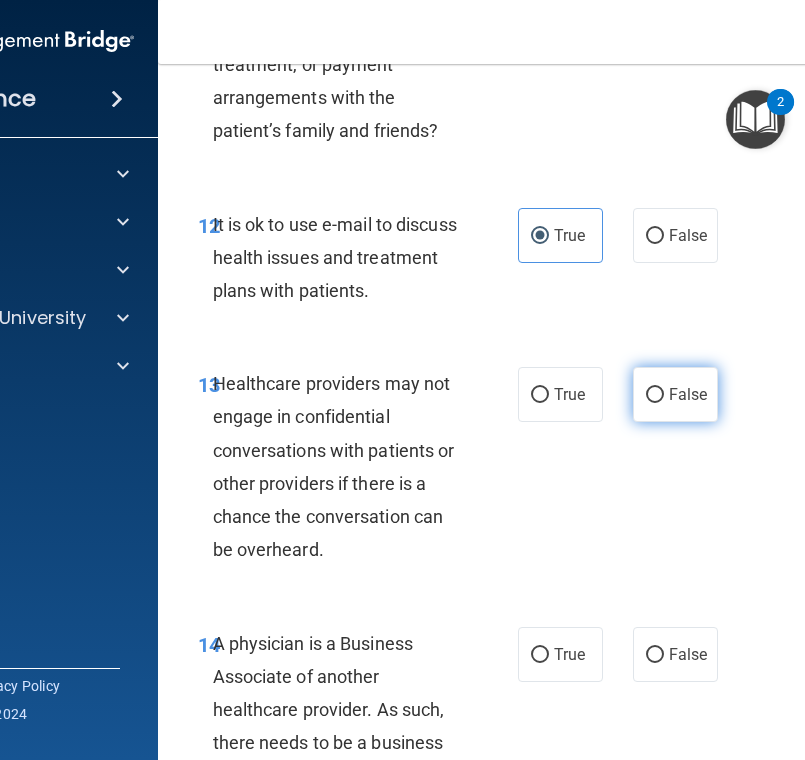 click on "False" at bounding box center [688, 394] 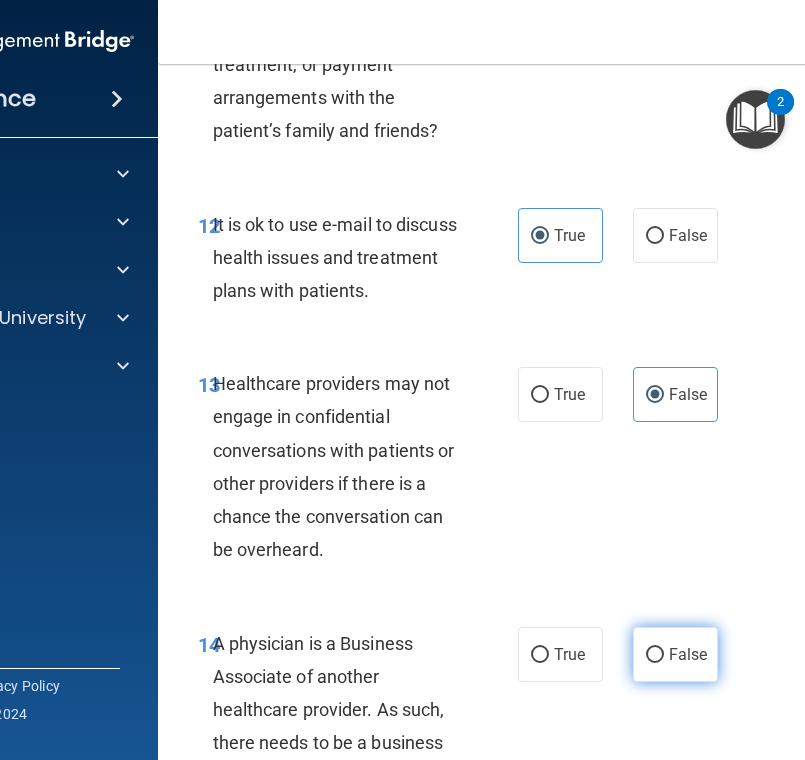 click on "False" at bounding box center [688, 654] 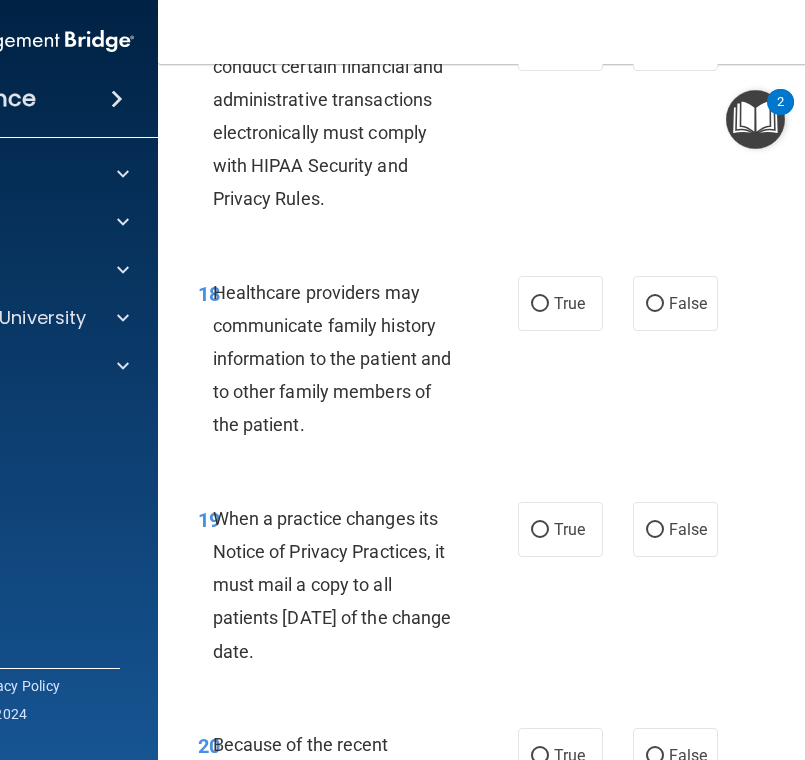 scroll, scrollTop: 4175, scrollLeft: 0, axis: vertical 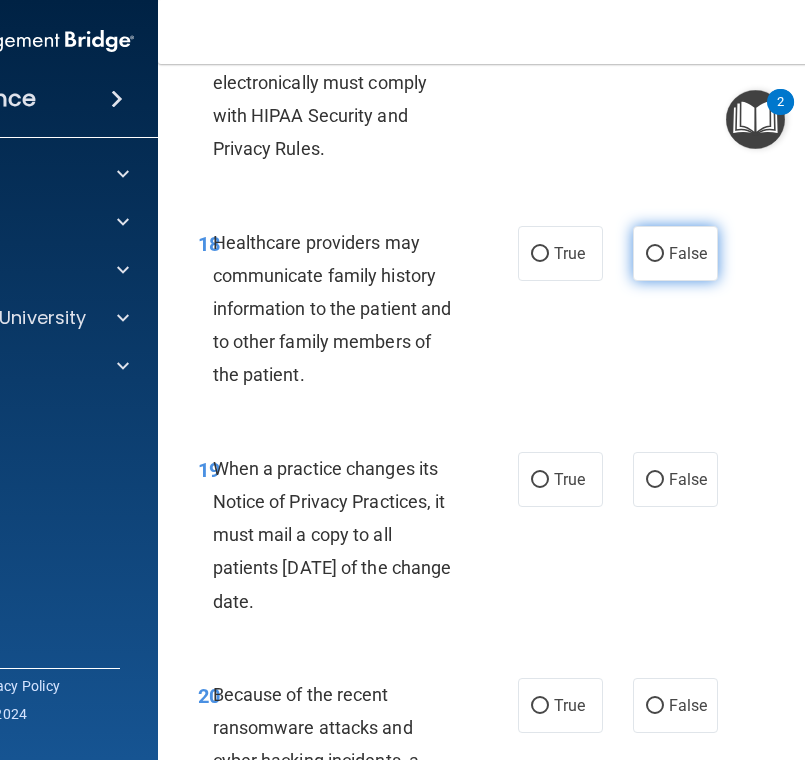 click on "False" at bounding box center [655, 254] 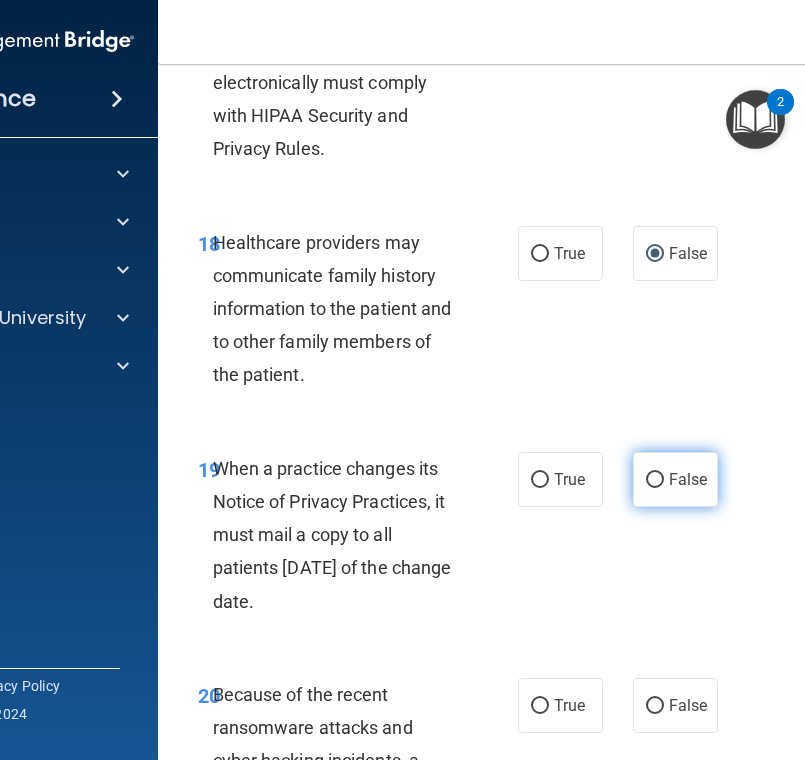 click on "False" at bounding box center [675, 479] 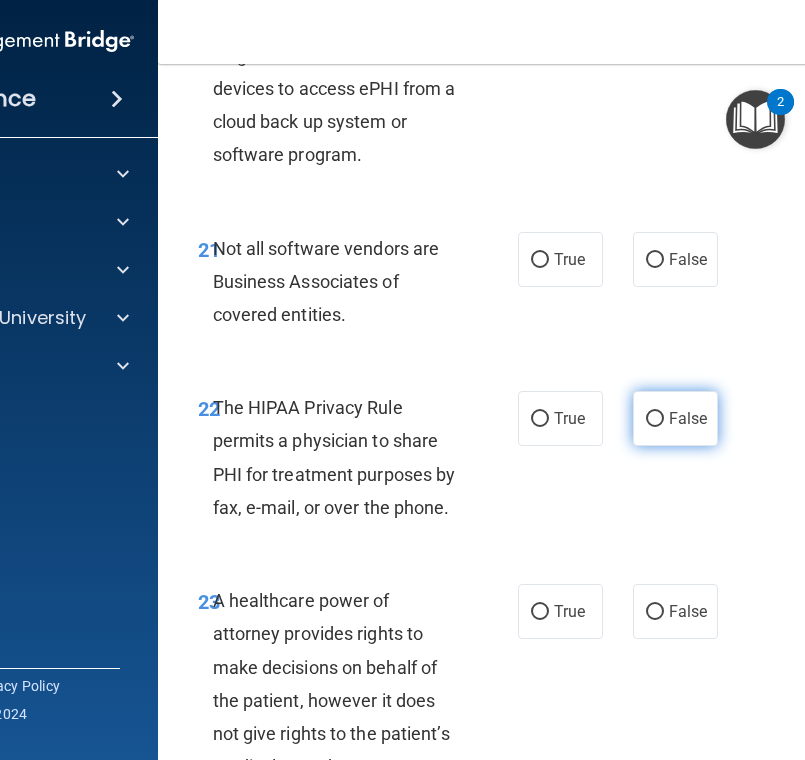 scroll, scrollTop: 5046, scrollLeft: 0, axis: vertical 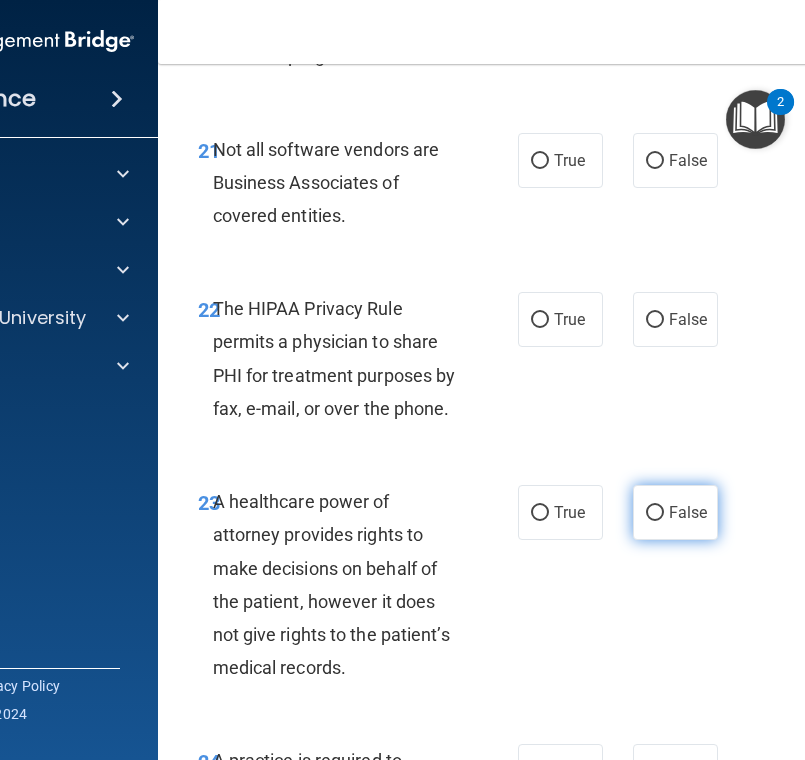click on "False" at bounding box center (675, 512) 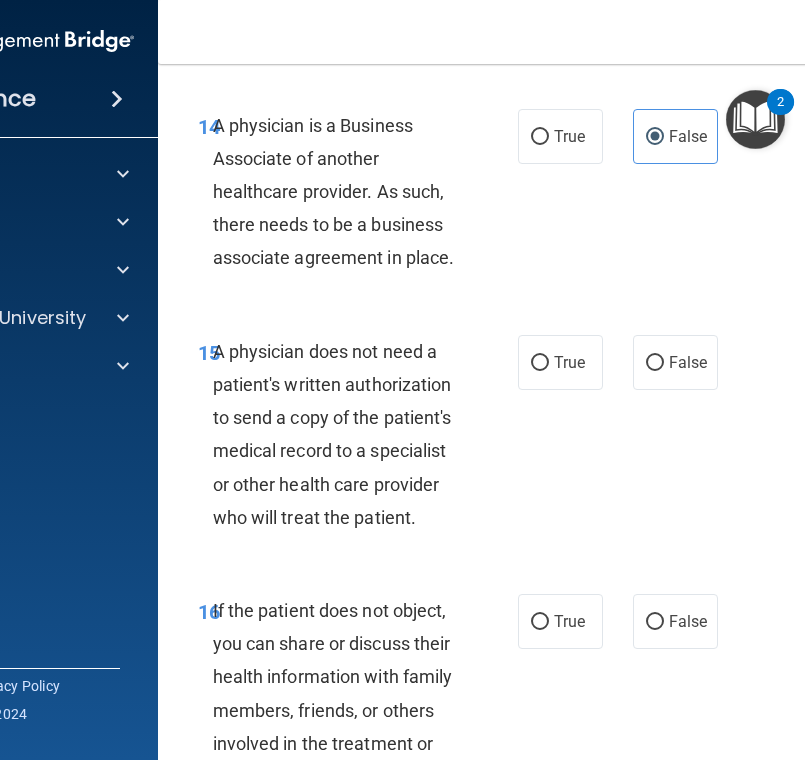 scroll, scrollTop: 3294, scrollLeft: 0, axis: vertical 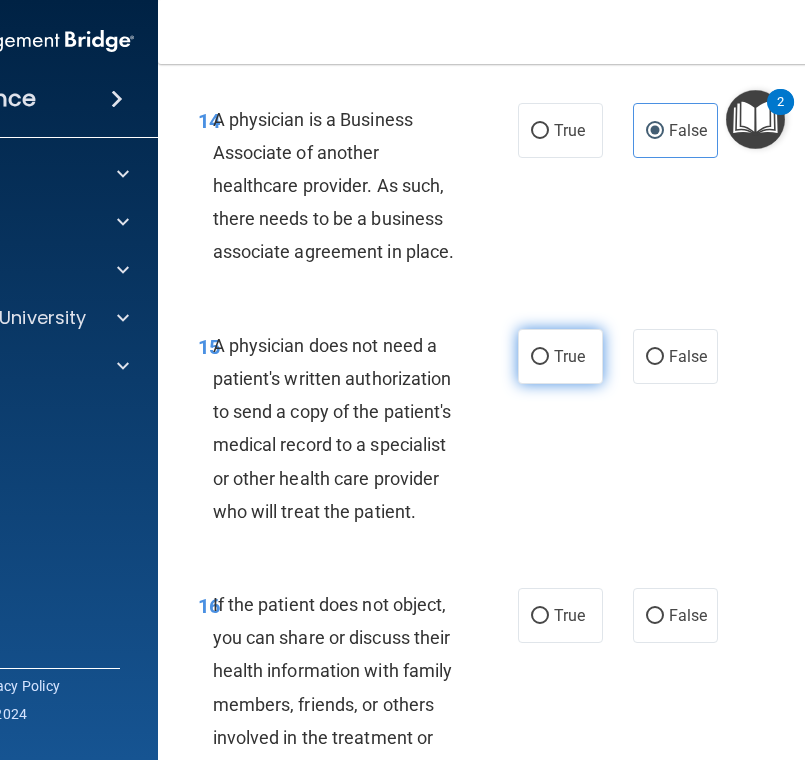click on "True" at bounding box center (560, 356) 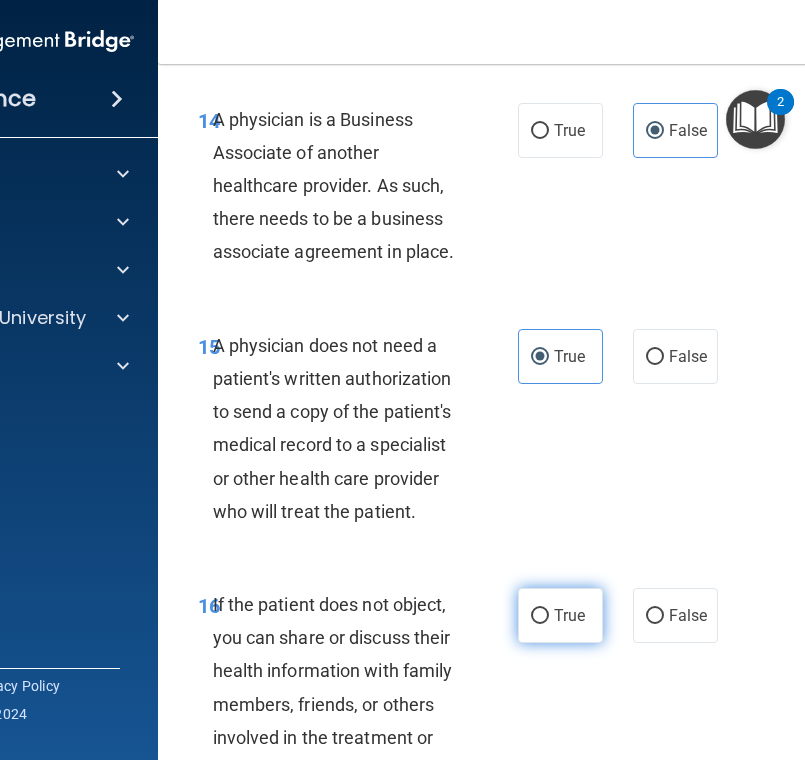 click on "True" at bounding box center (569, 615) 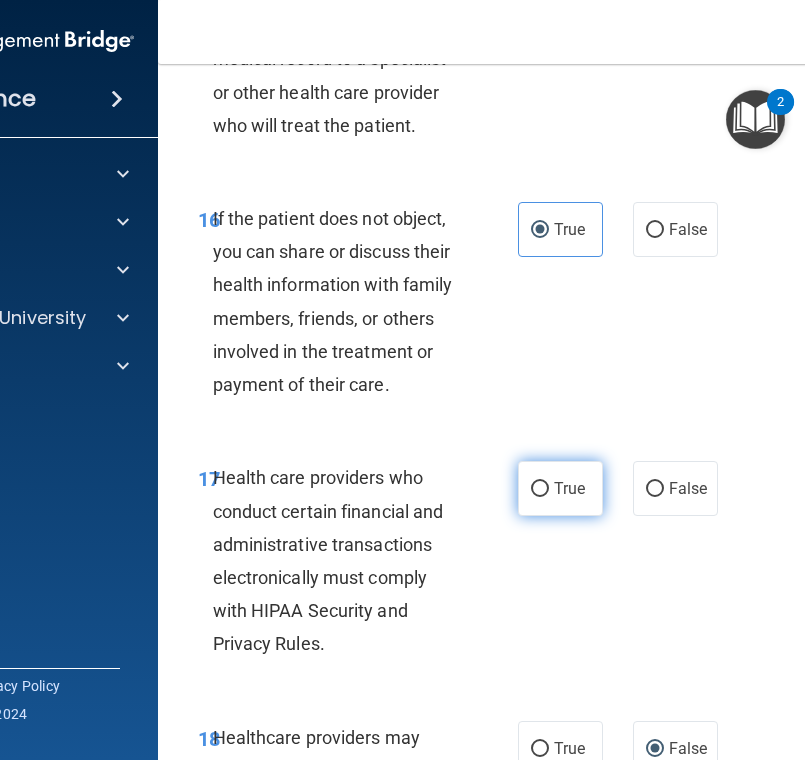 click on "True" at bounding box center (560, 488) 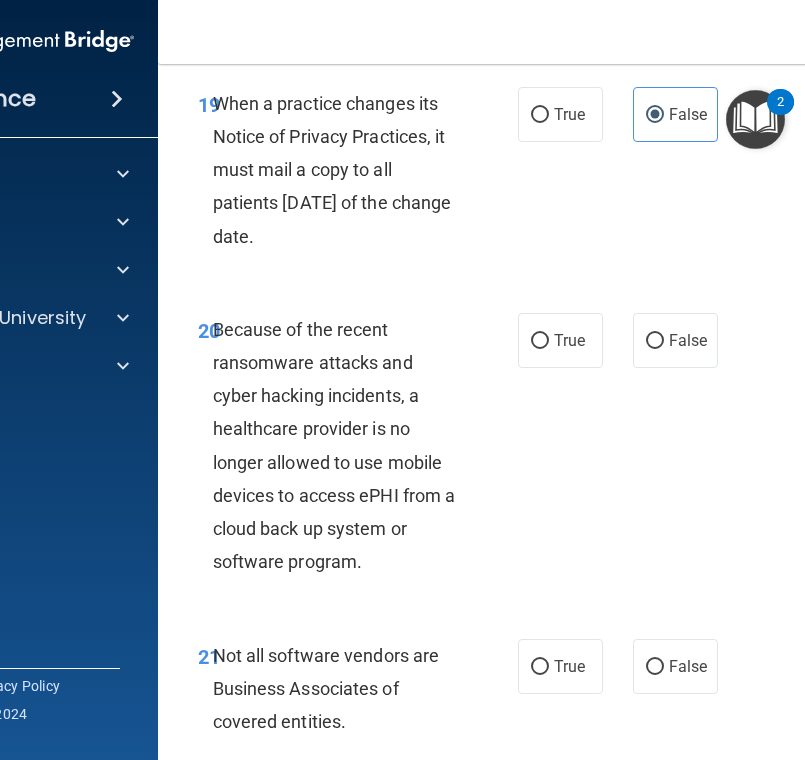 scroll, scrollTop: 4546, scrollLeft: 0, axis: vertical 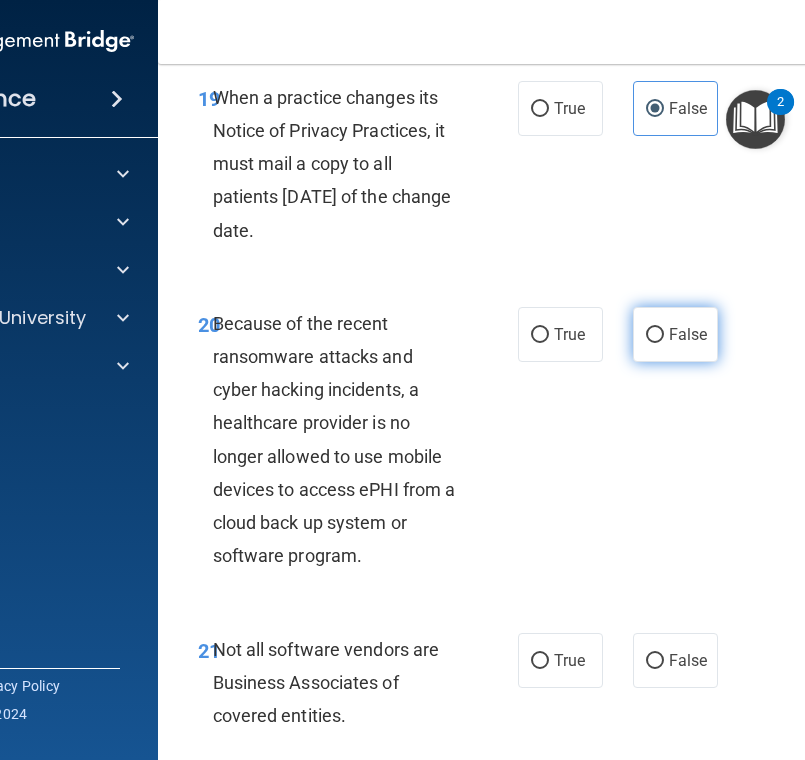 click on "False" at bounding box center [675, 334] 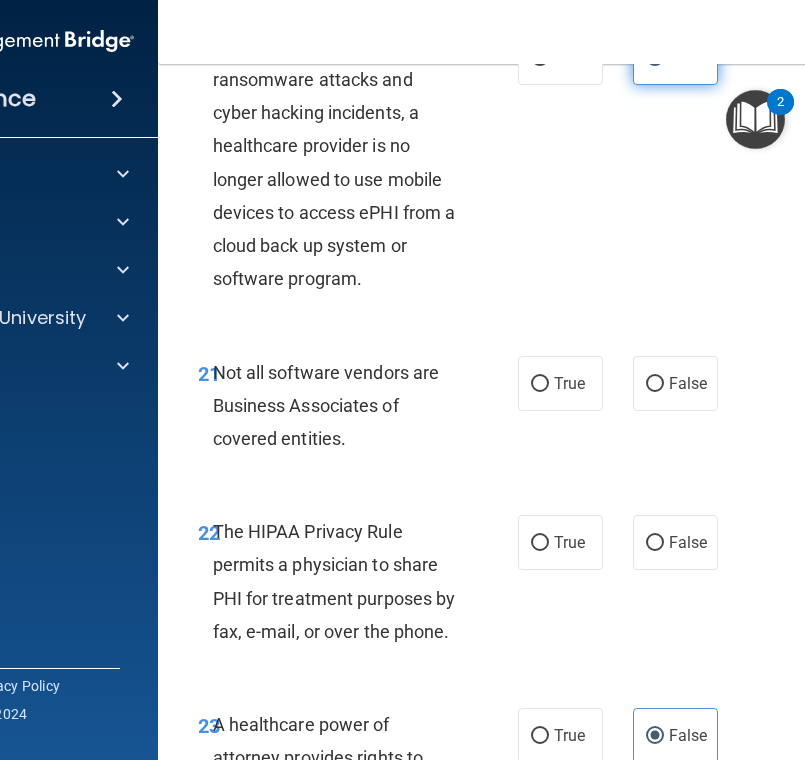 scroll, scrollTop: 4961, scrollLeft: 0, axis: vertical 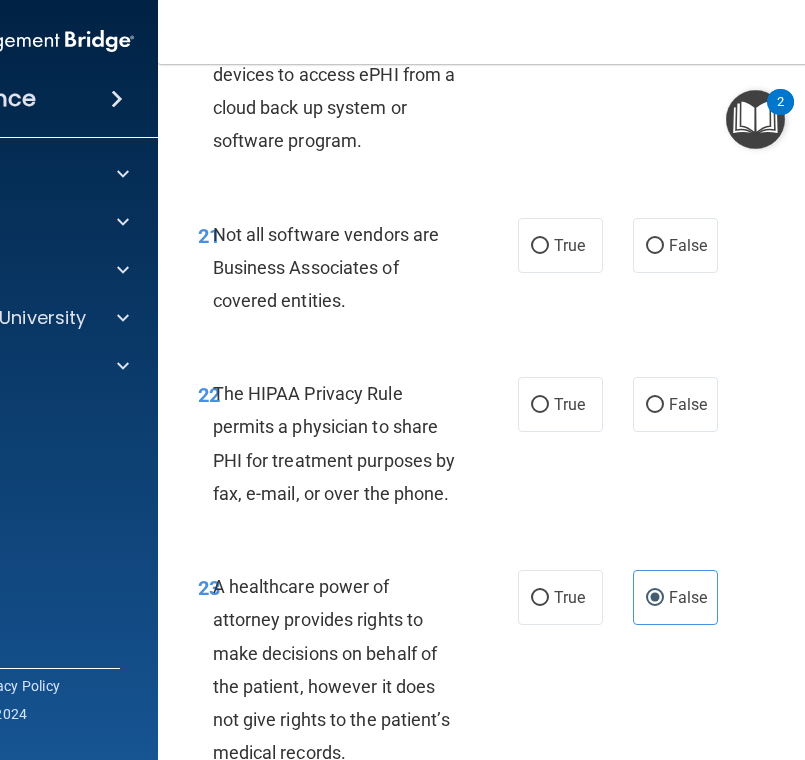 click on "21       Not all software vendors are Business Associates of covered entities.                 True           False" at bounding box center [563, 273] 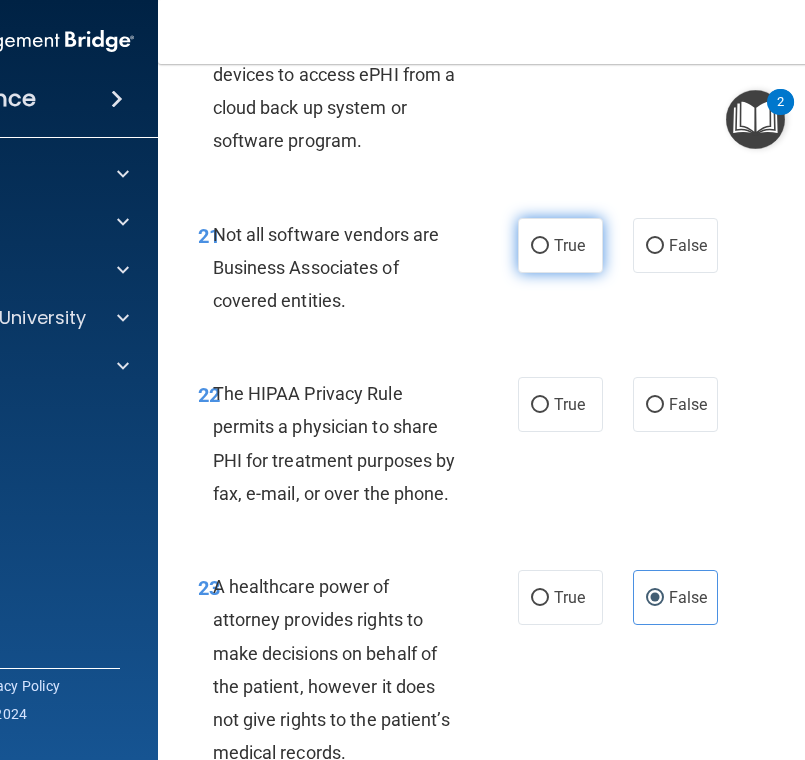 click on "True" at bounding box center (560, 245) 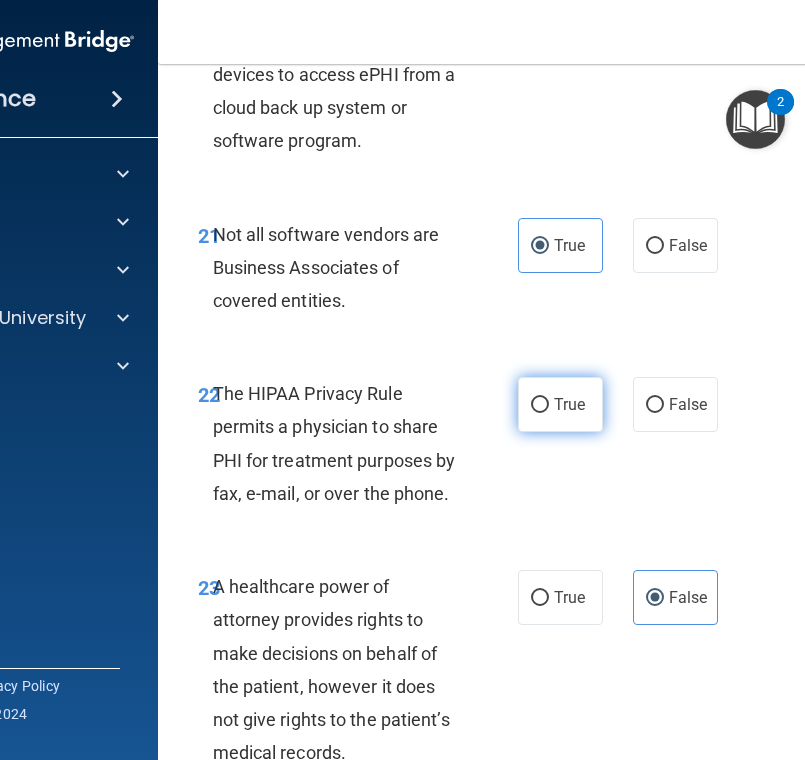 click on "True" at bounding box center [560, 404] 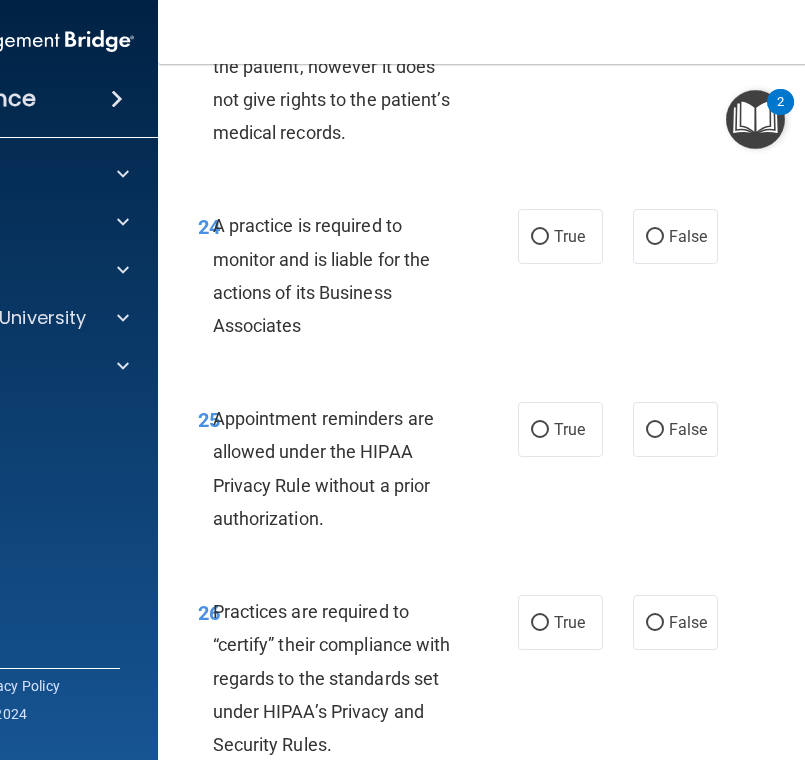 scroll, scrollTop: 5598, scrollLeft: 0, axis: vertical 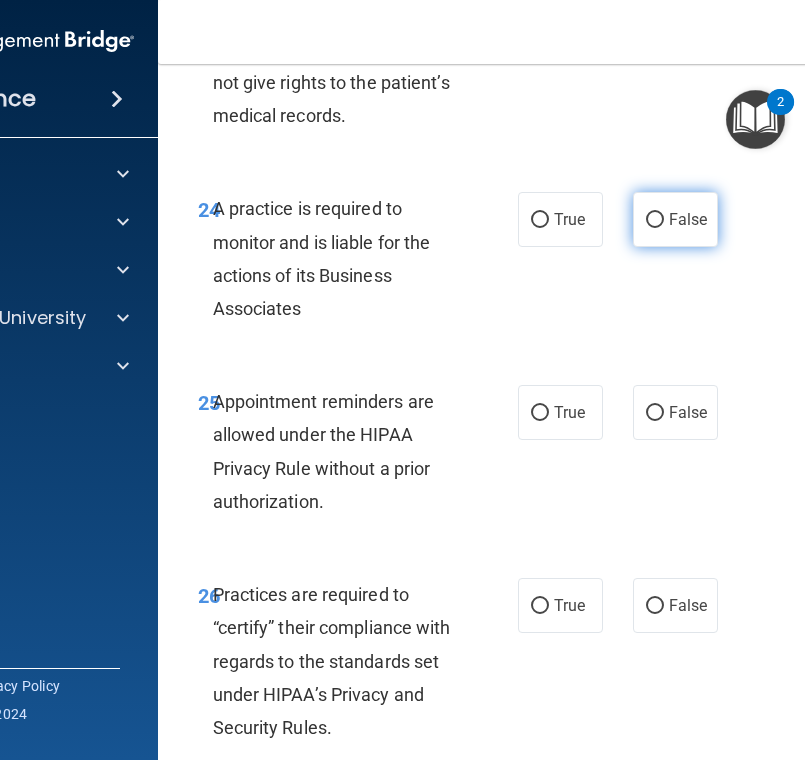 click on "False" at bounding box center (675, 219) 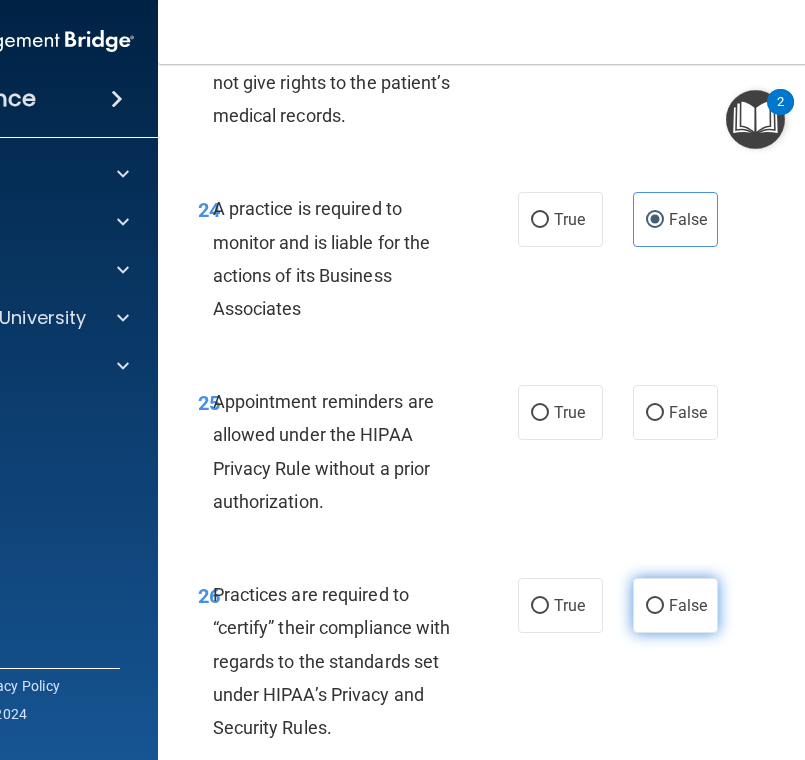 click on "False" at bounding box center [655, 606] 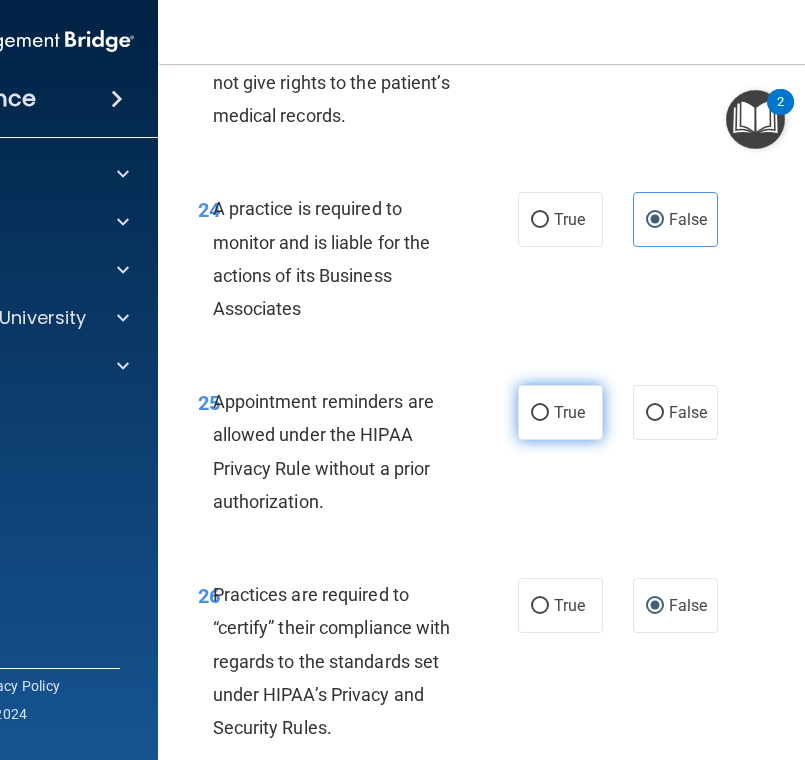 click on "True" at bounding box center (569, 412) 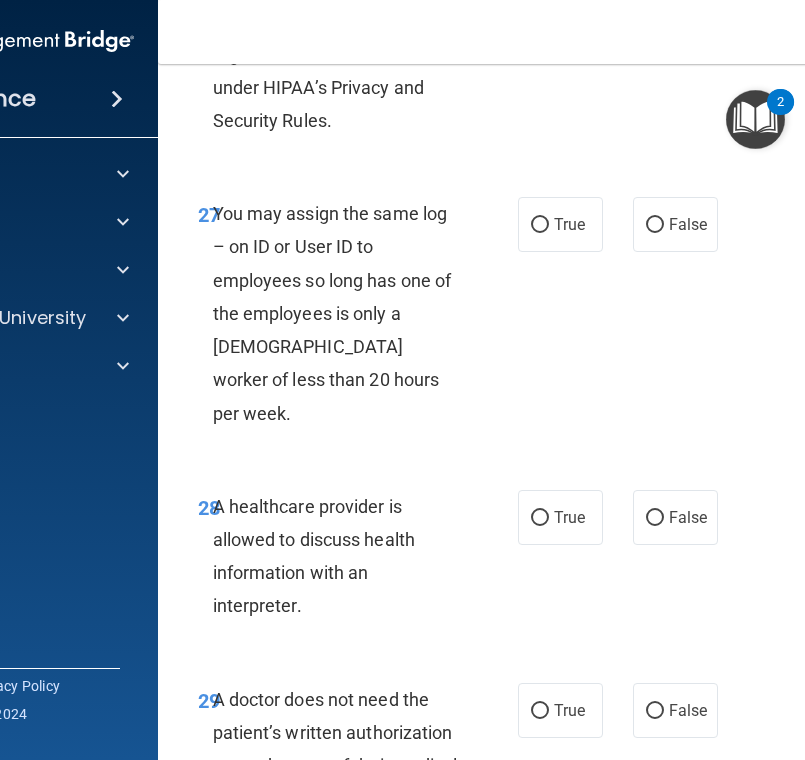 scroll, scrollTop: 6238, scrollLeft: 0, axis: vertical 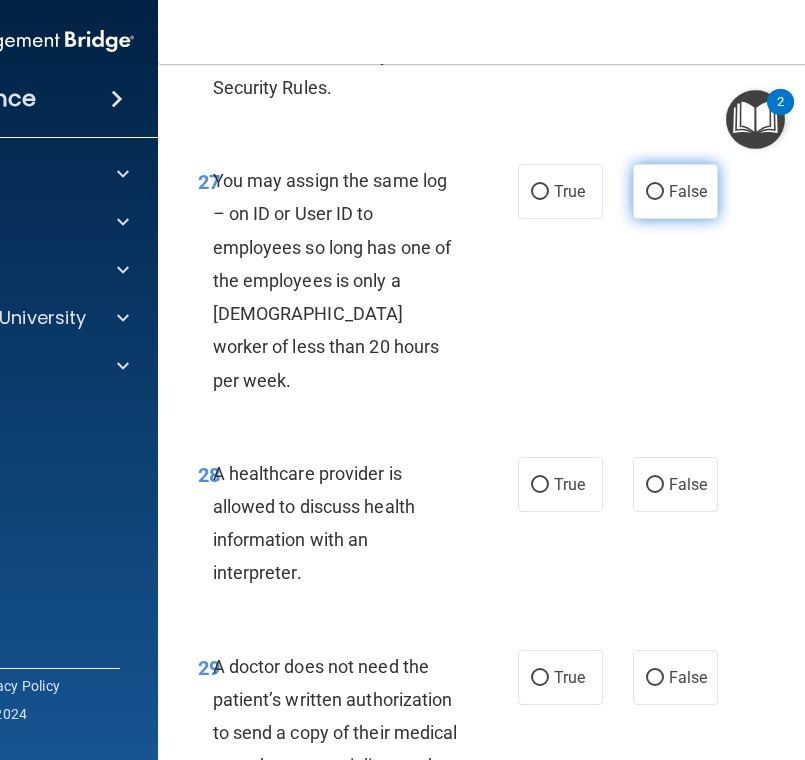 click on "False" at bounding box center (655, 192) 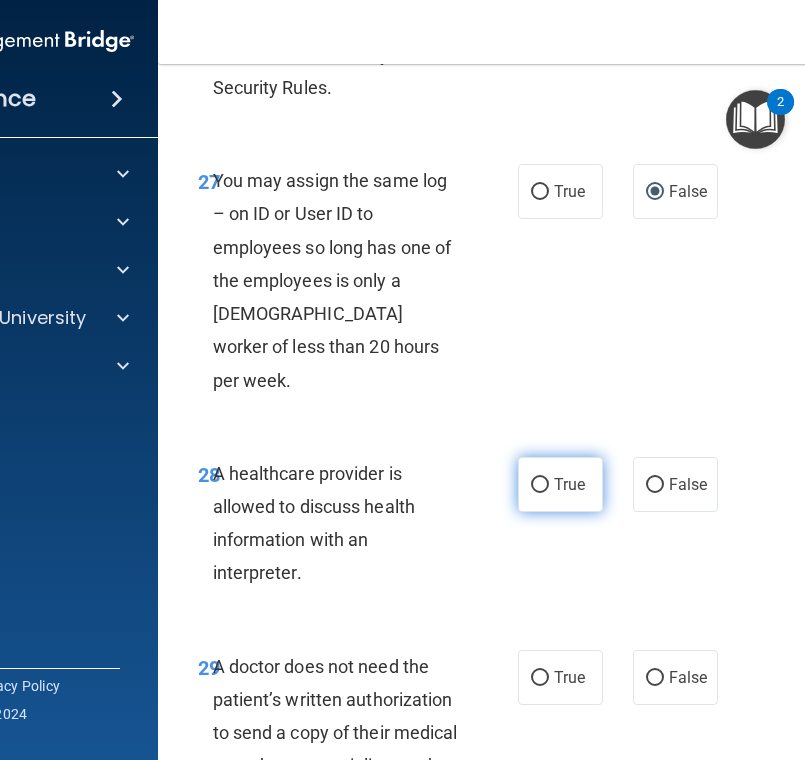 click on "True" at bounding box center [569, 484] 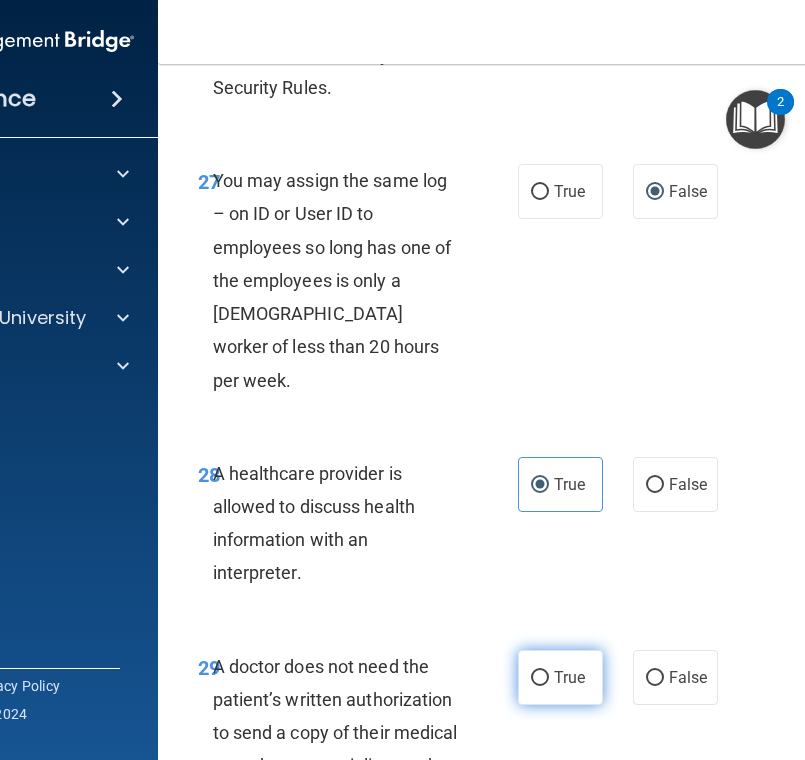 click on "True" at bounding box center (569, 677) 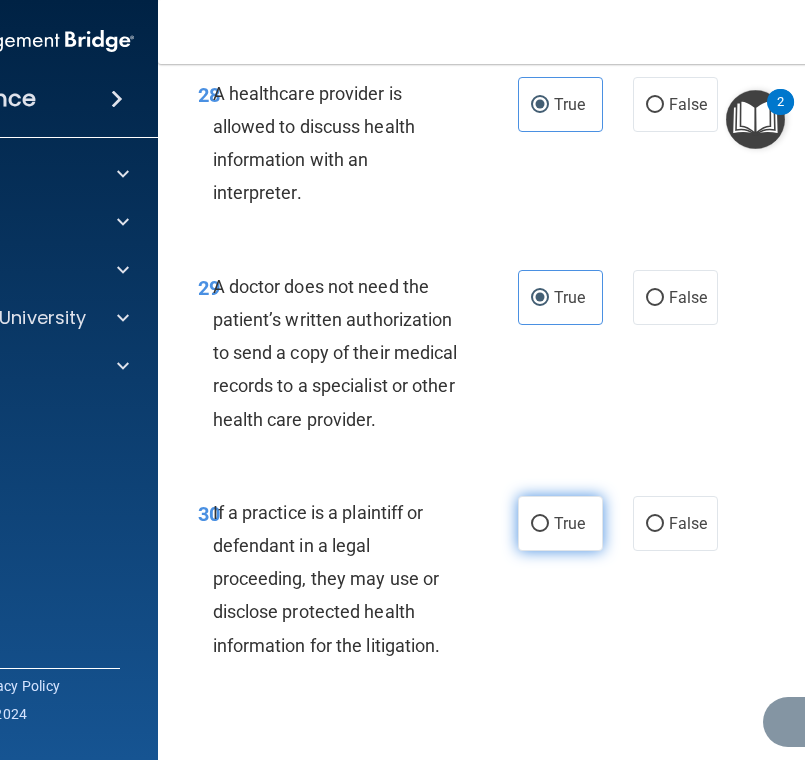 scroll, scrollTop: 6616, scrollLeft: 0, axis: vertical 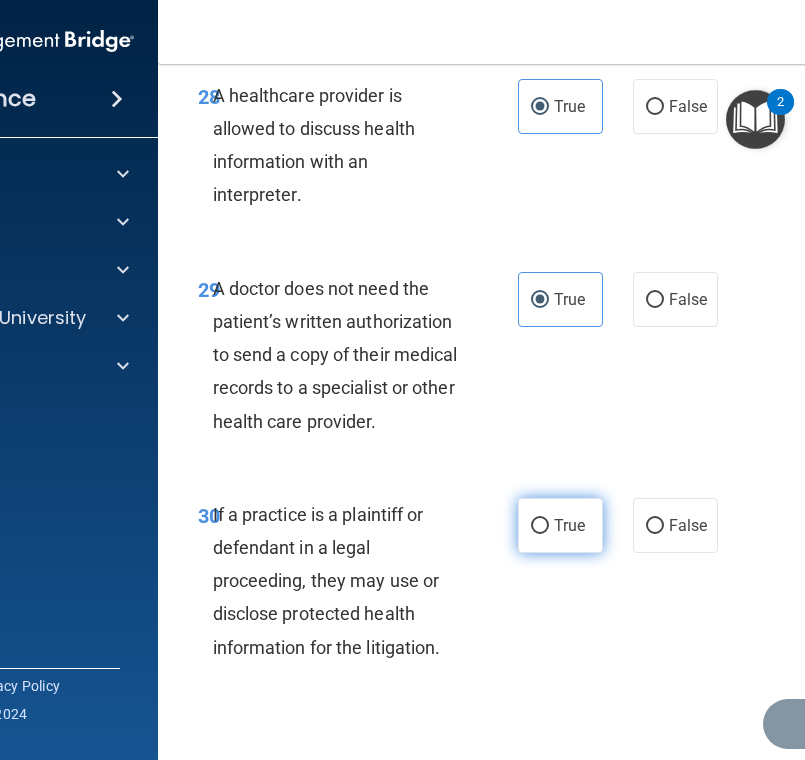 click on "True" at bounding box center (569, 525) 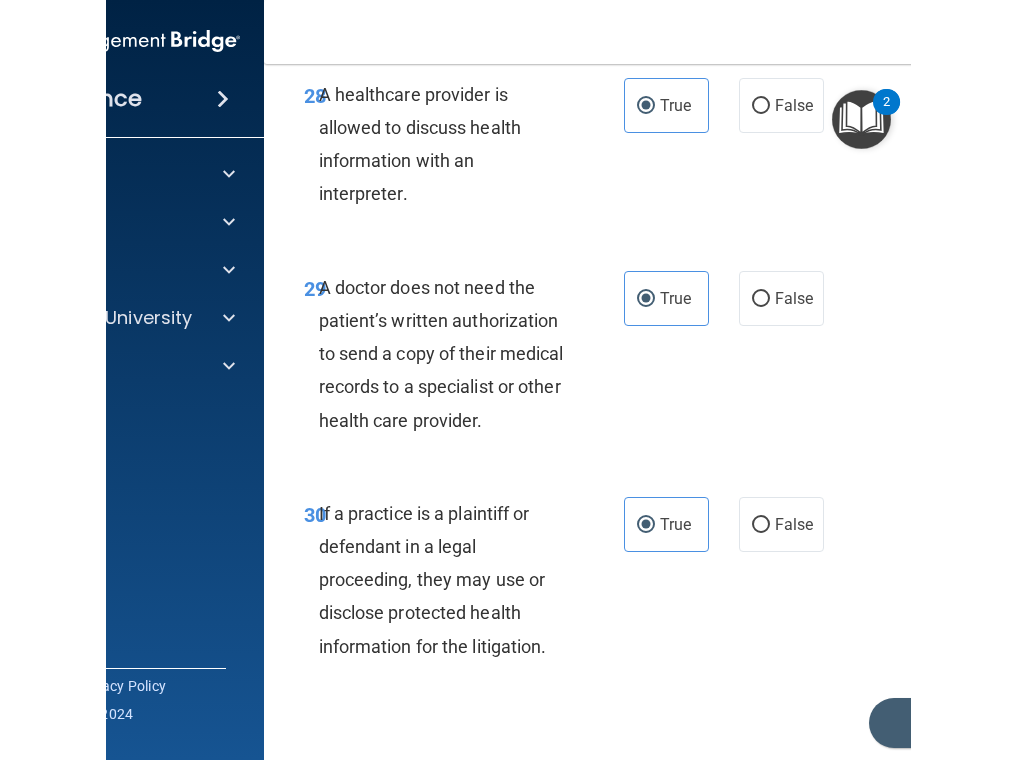 scroll, scrollTop: 6616, scrollLeft: 0, axis: vertical 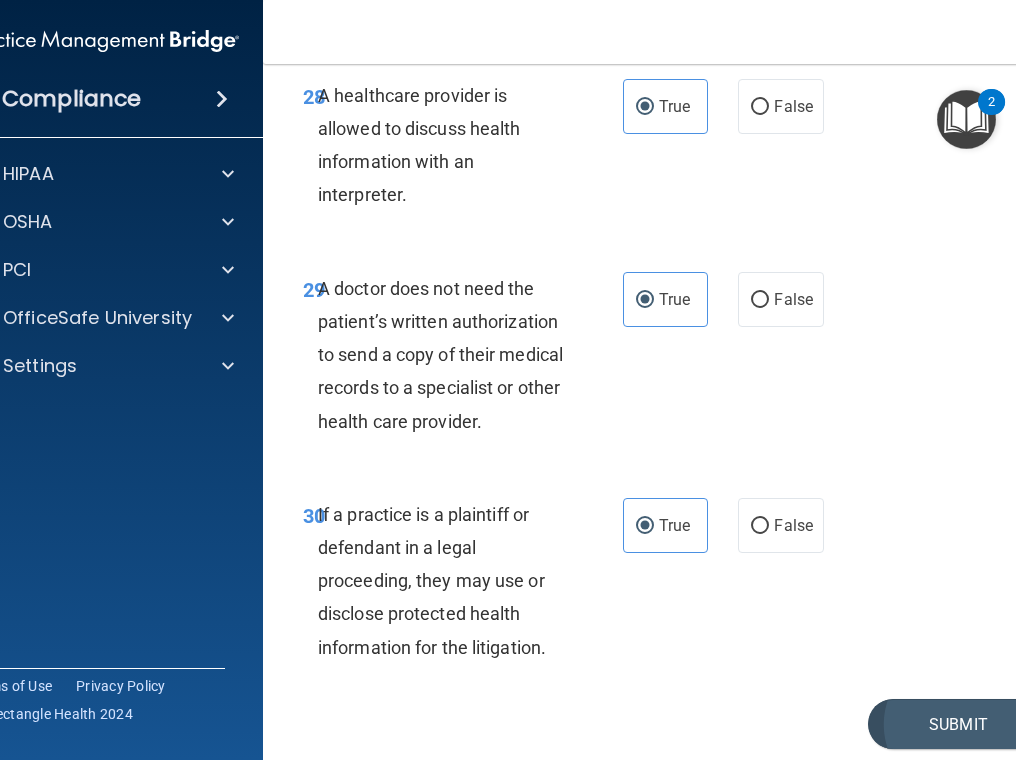 click on "Submit" at bounding box center [958, 724] 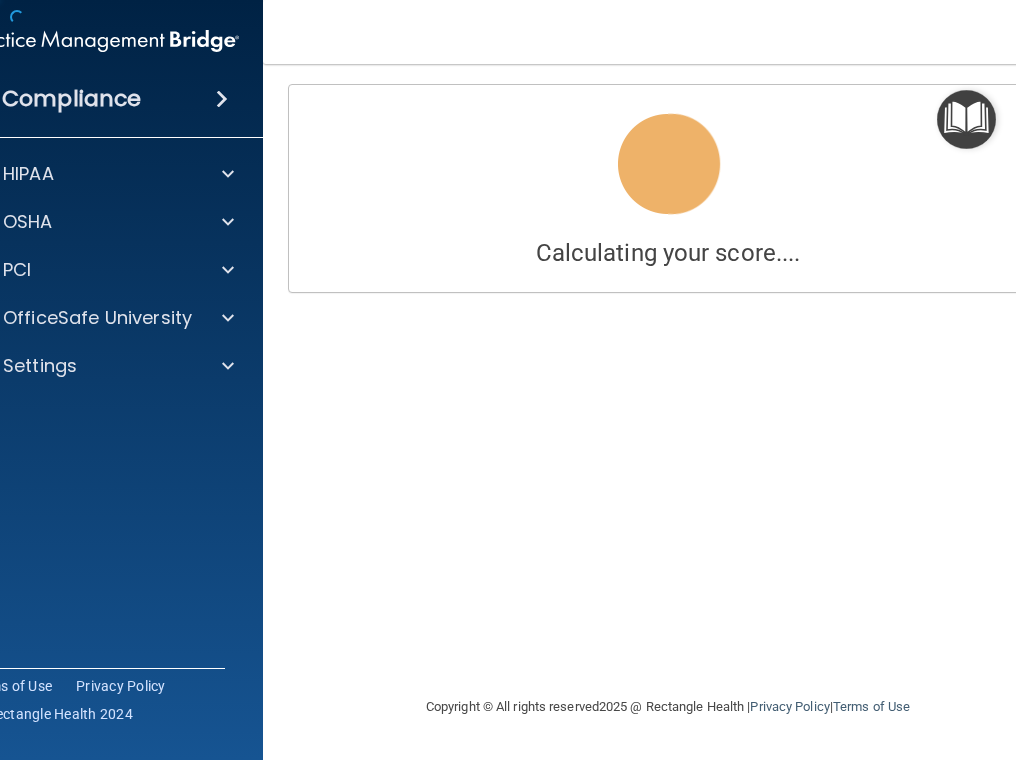 scroll, scrollTop: 0, scrollLeft: 0, axis: both 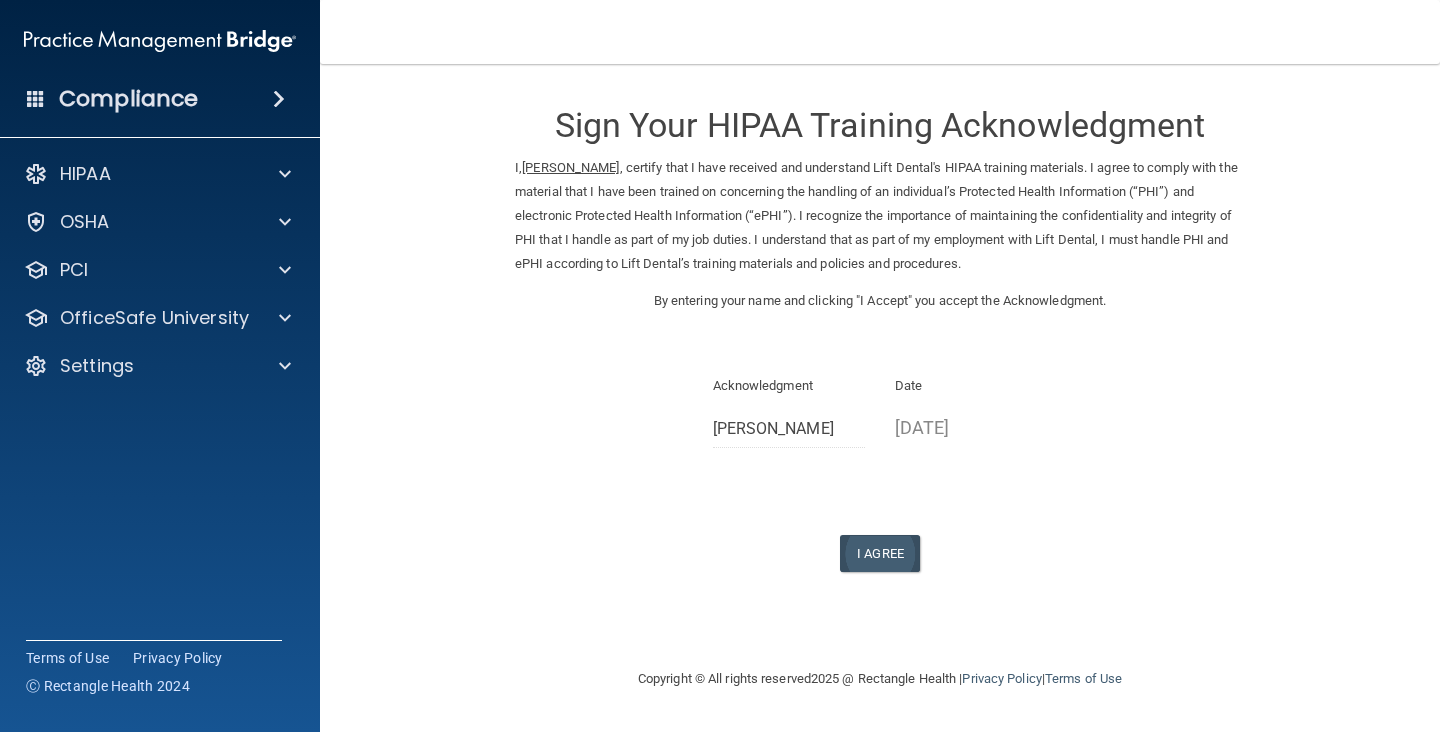 click on "I Agree" at bounding box center [880, 553] 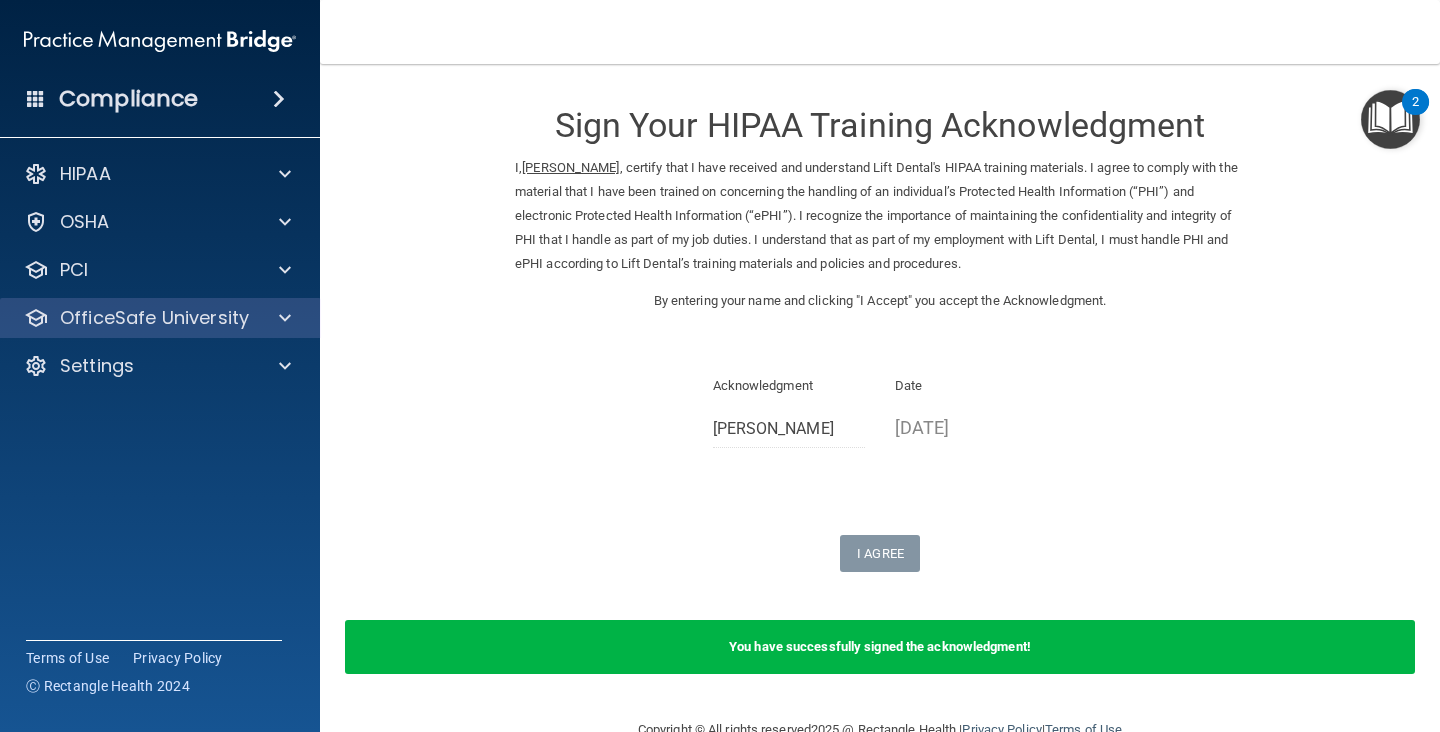 click at bounding box center [285, 318] 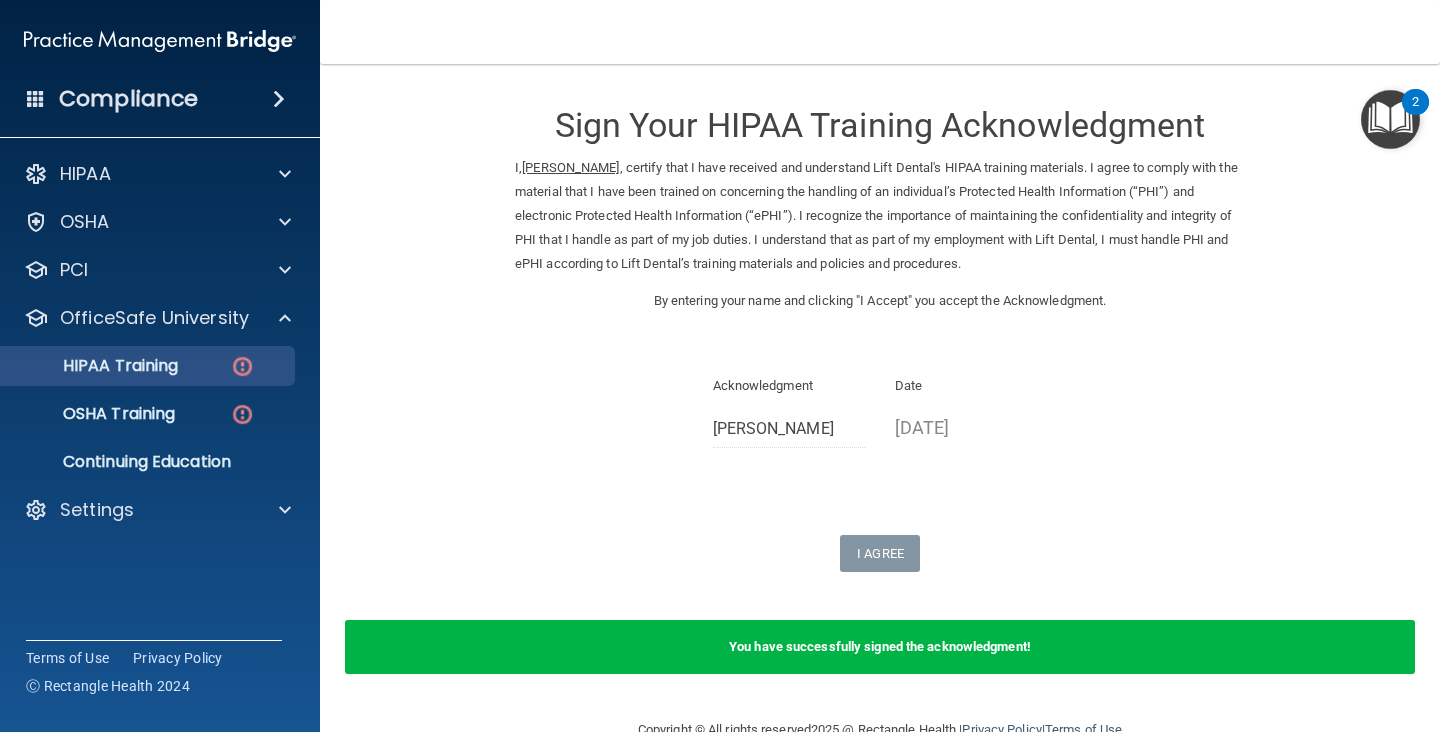 click at bounding box center [242, 366] 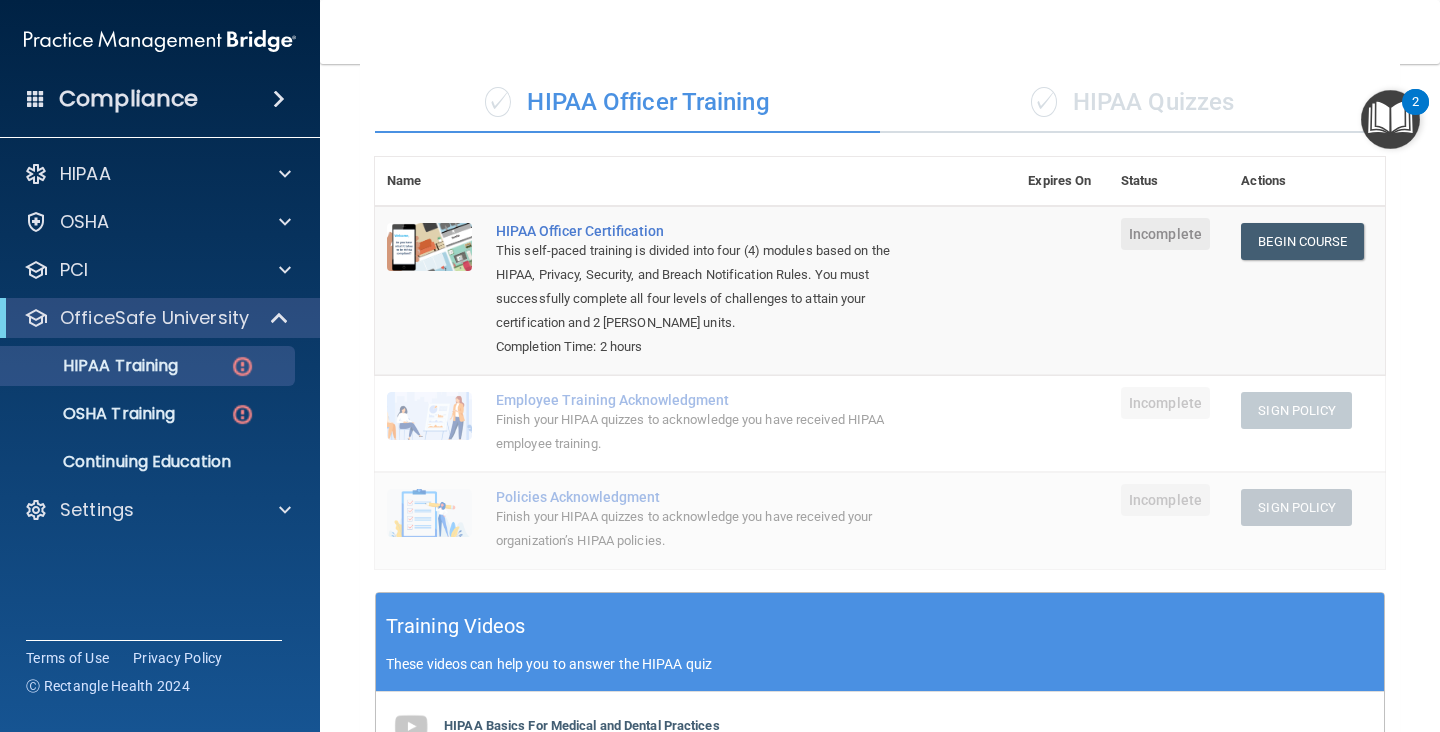 scroll, scrollTop: 61, scrollLeft: 0, axis: vertical 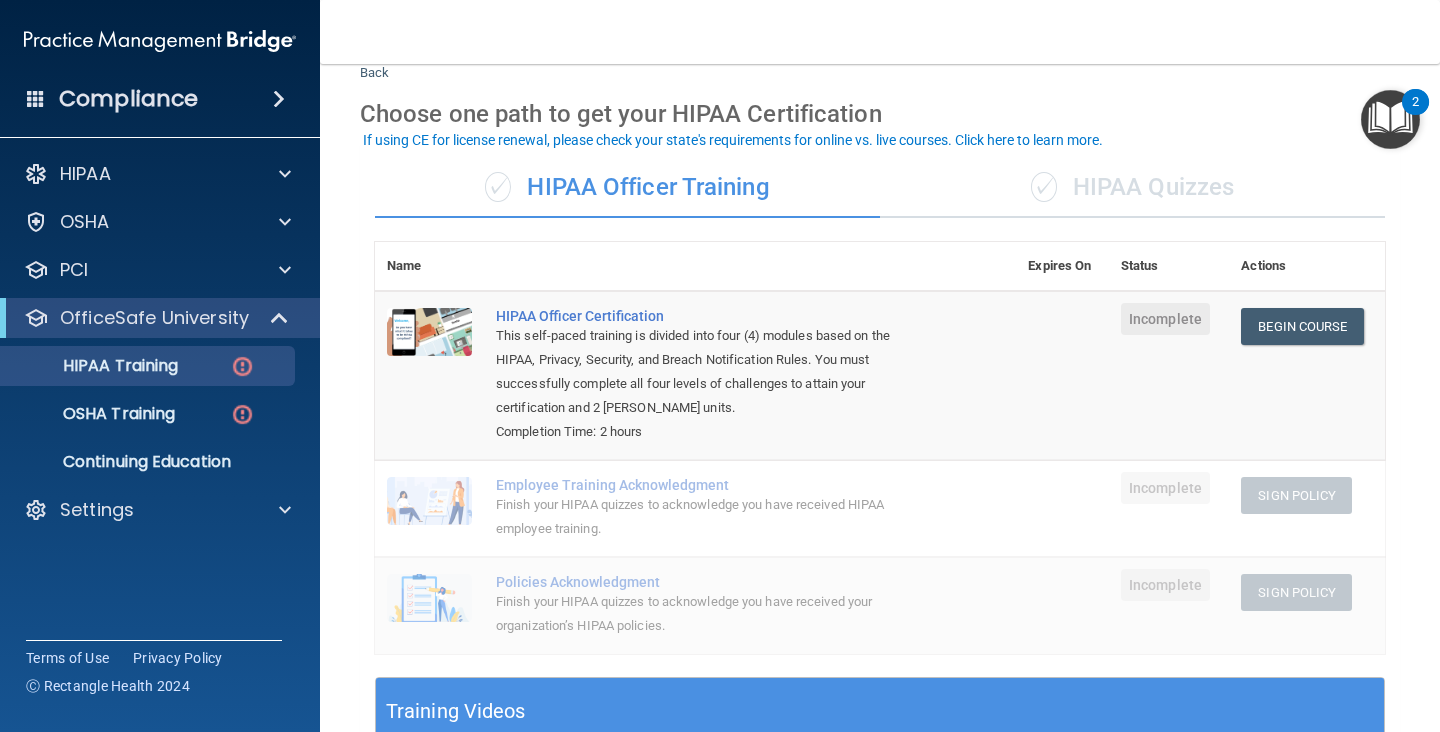 click on "✓   HIPAA Quizzes" at bounding box center (1132, 188) 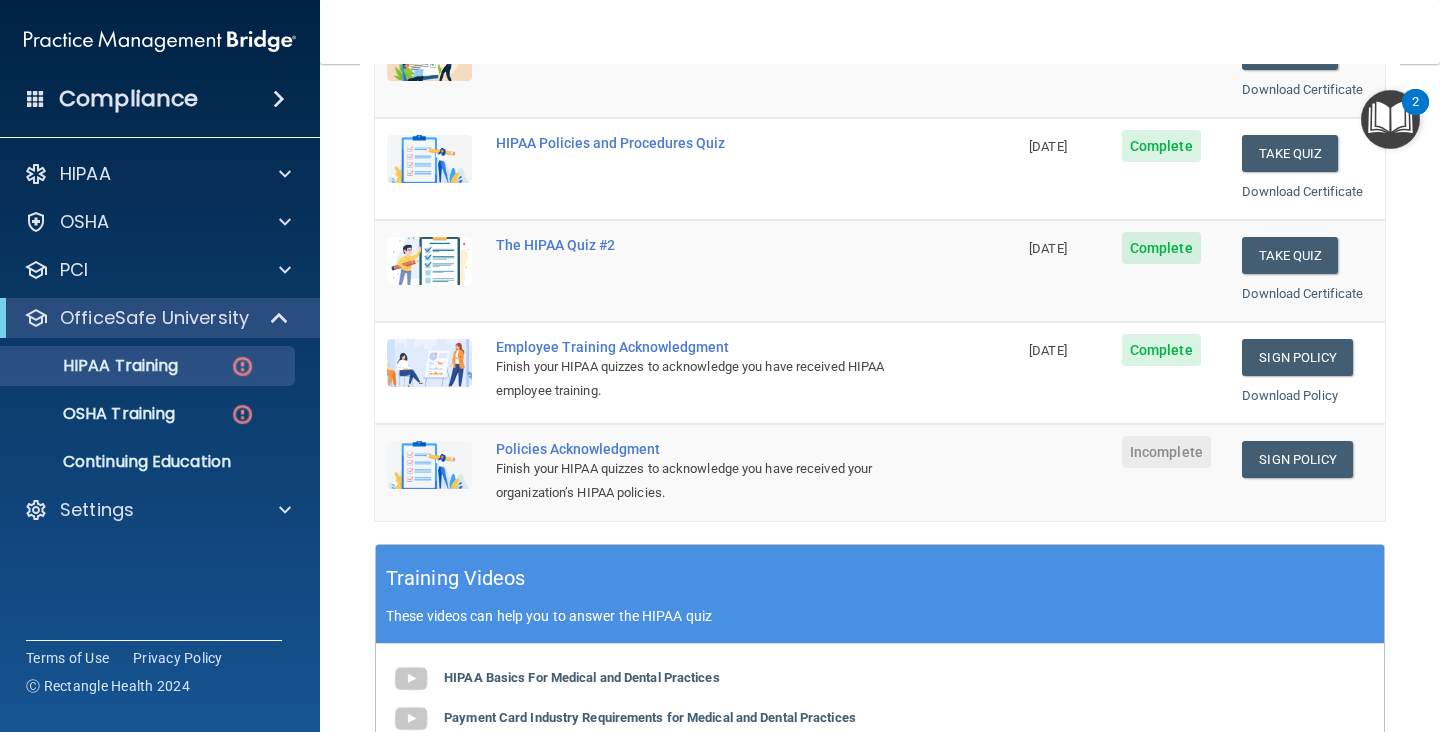 scroll, scrollTop: 546, scrollLeft: 0, axis: vertical 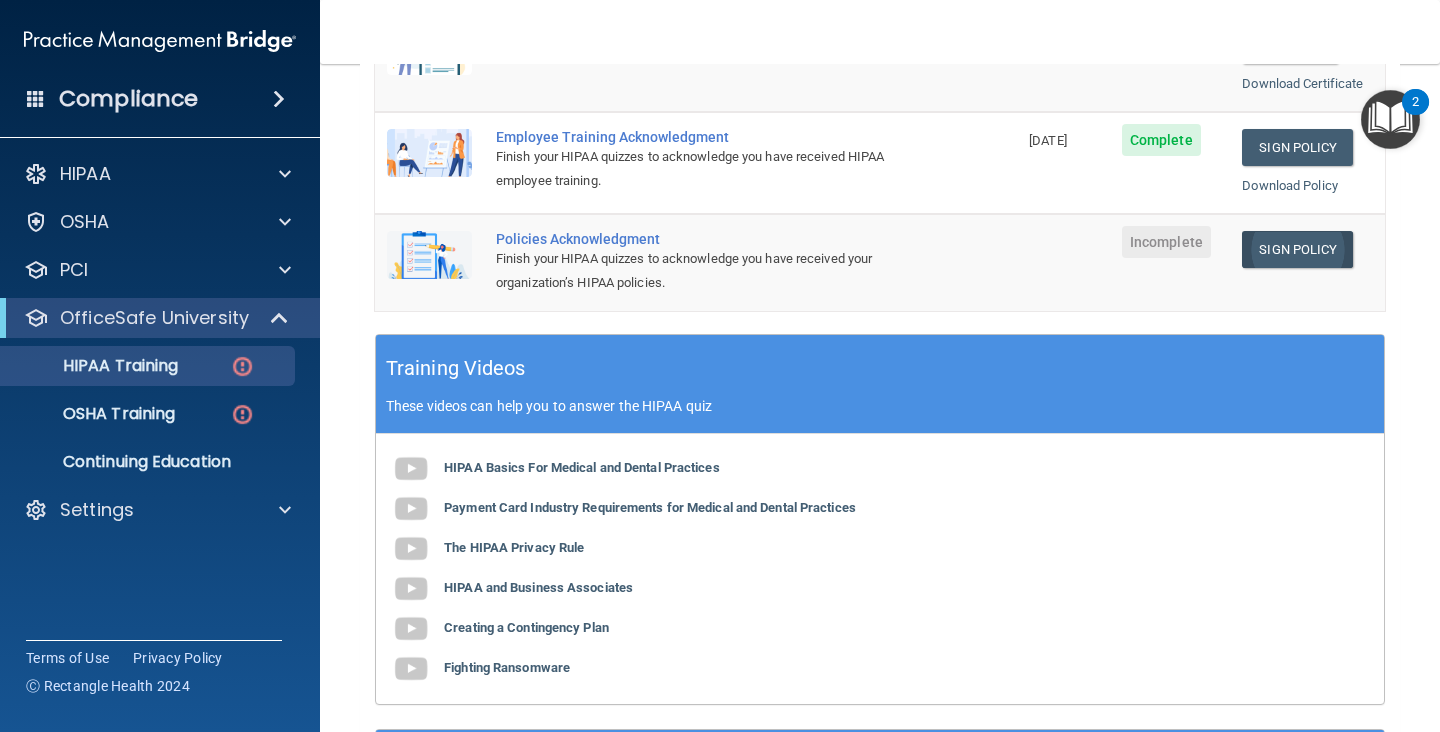 click on "Sign Policy" at bounding box center (1297, 249) 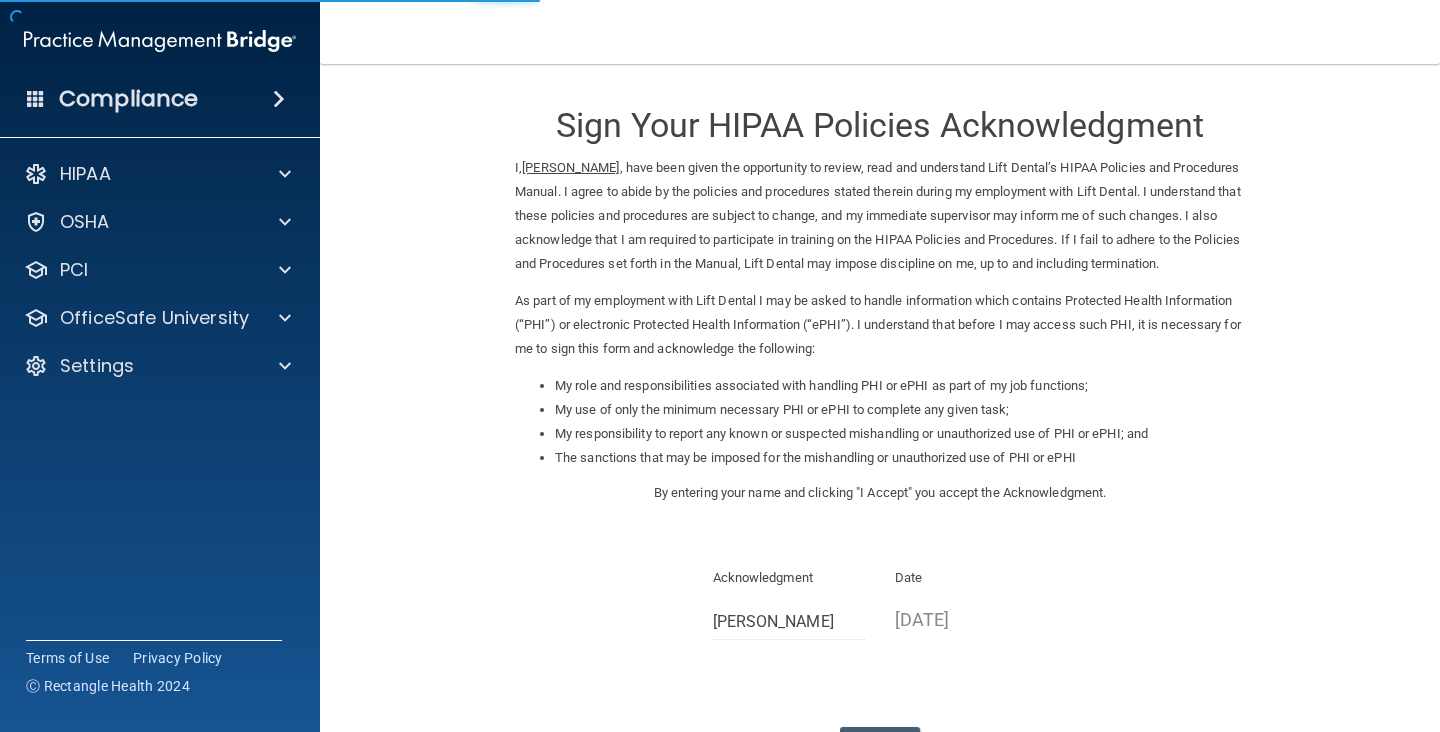 scroll, scrollTop: 0, scrollLeft: 0, axis: both 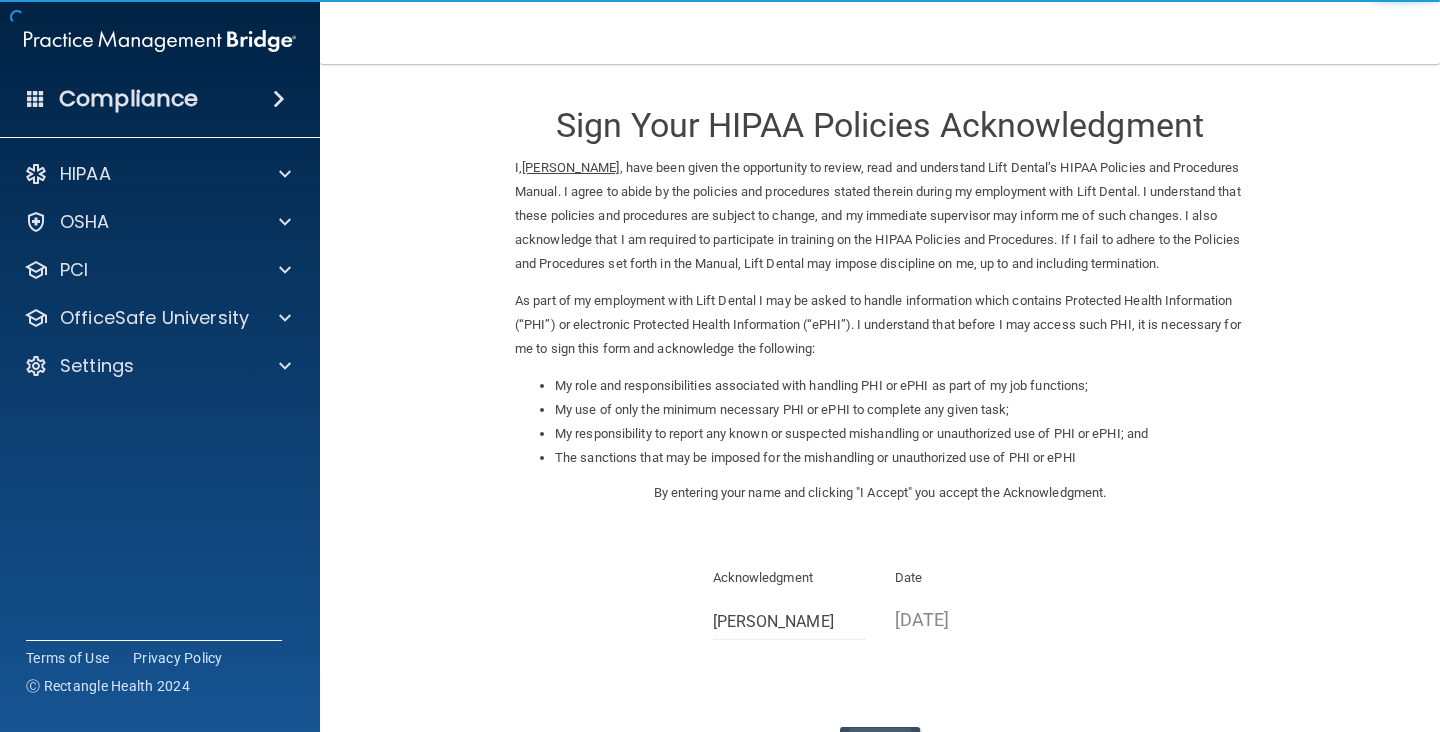 click on "I Agree" at bounding box center [880, 745] 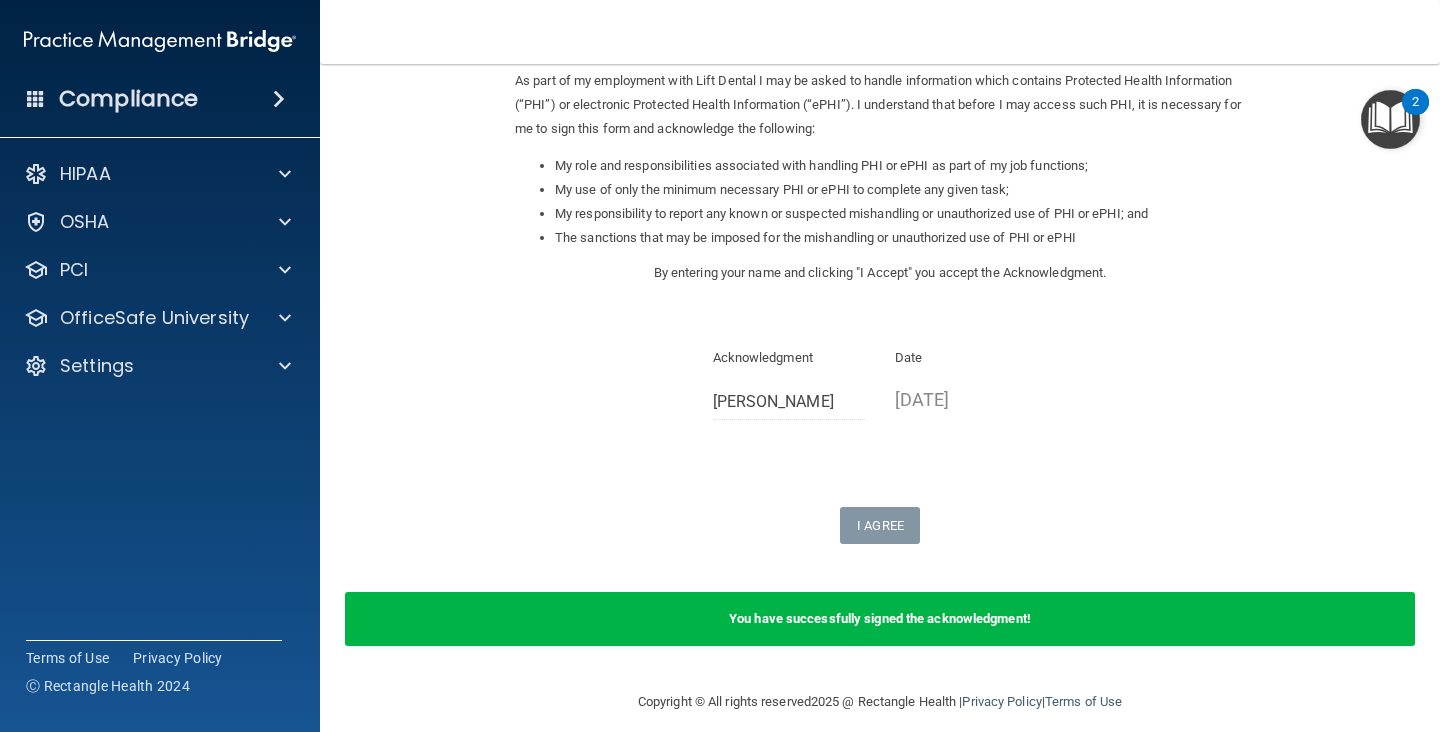 scroll, scrollTop: 219, scrollLeft: 0, axis: vertical 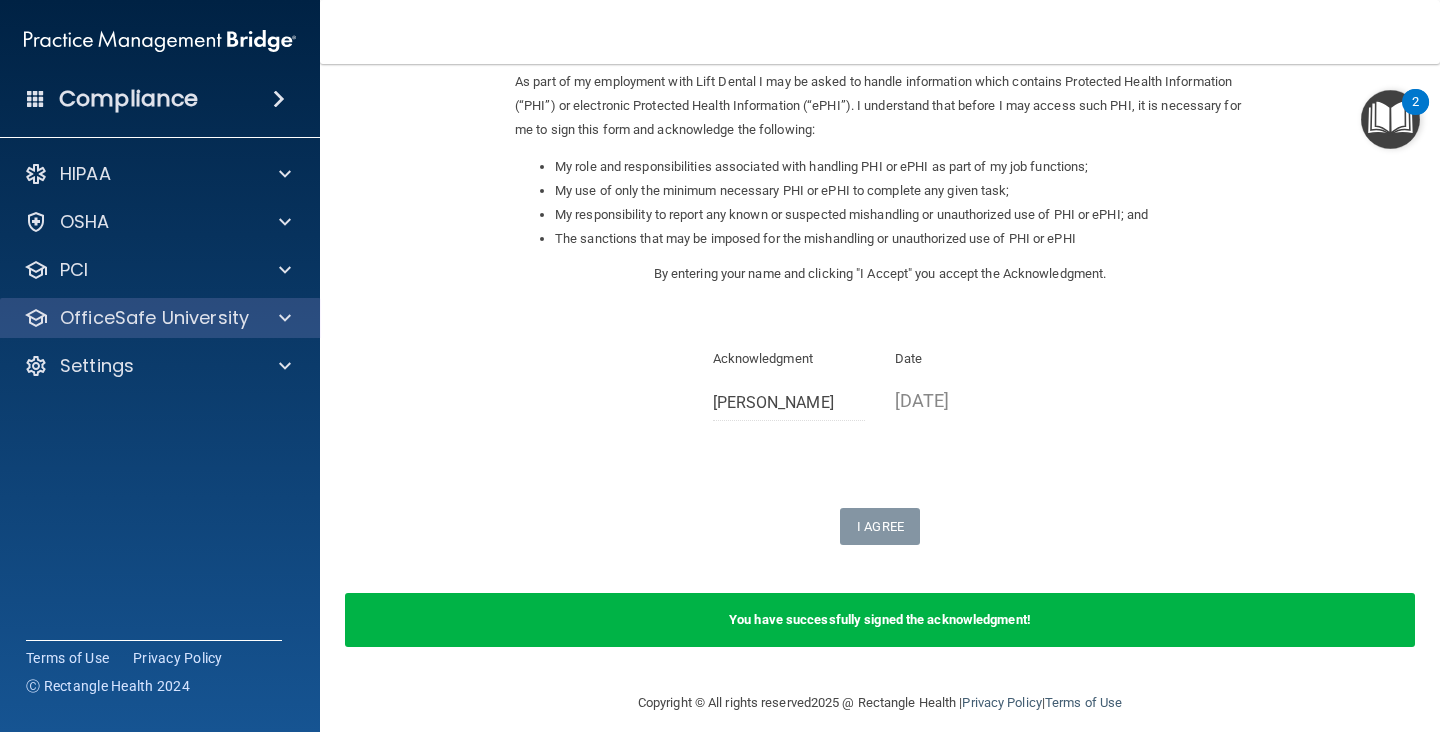 click on "OfficeSafe University" at bounding box center (154, 318) 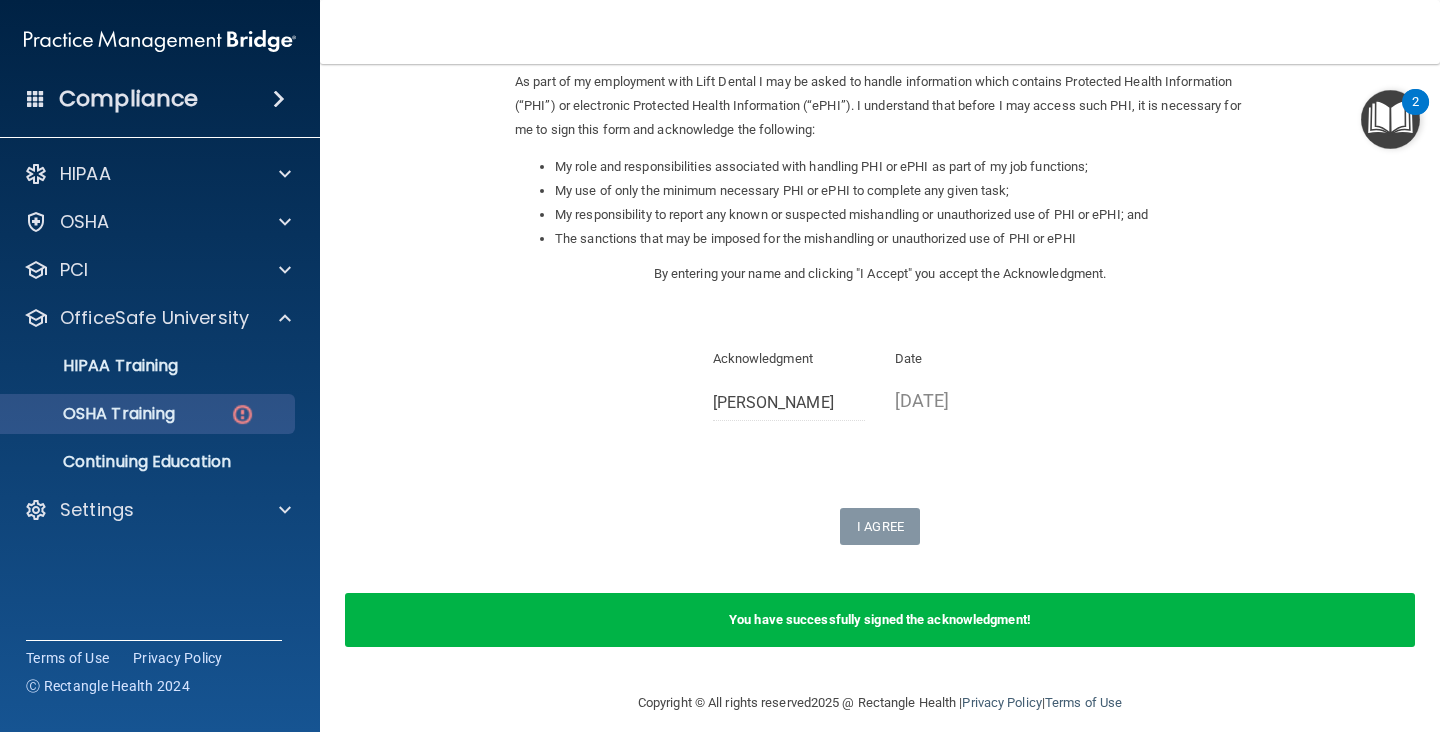 click at bounding box center [242, 414] 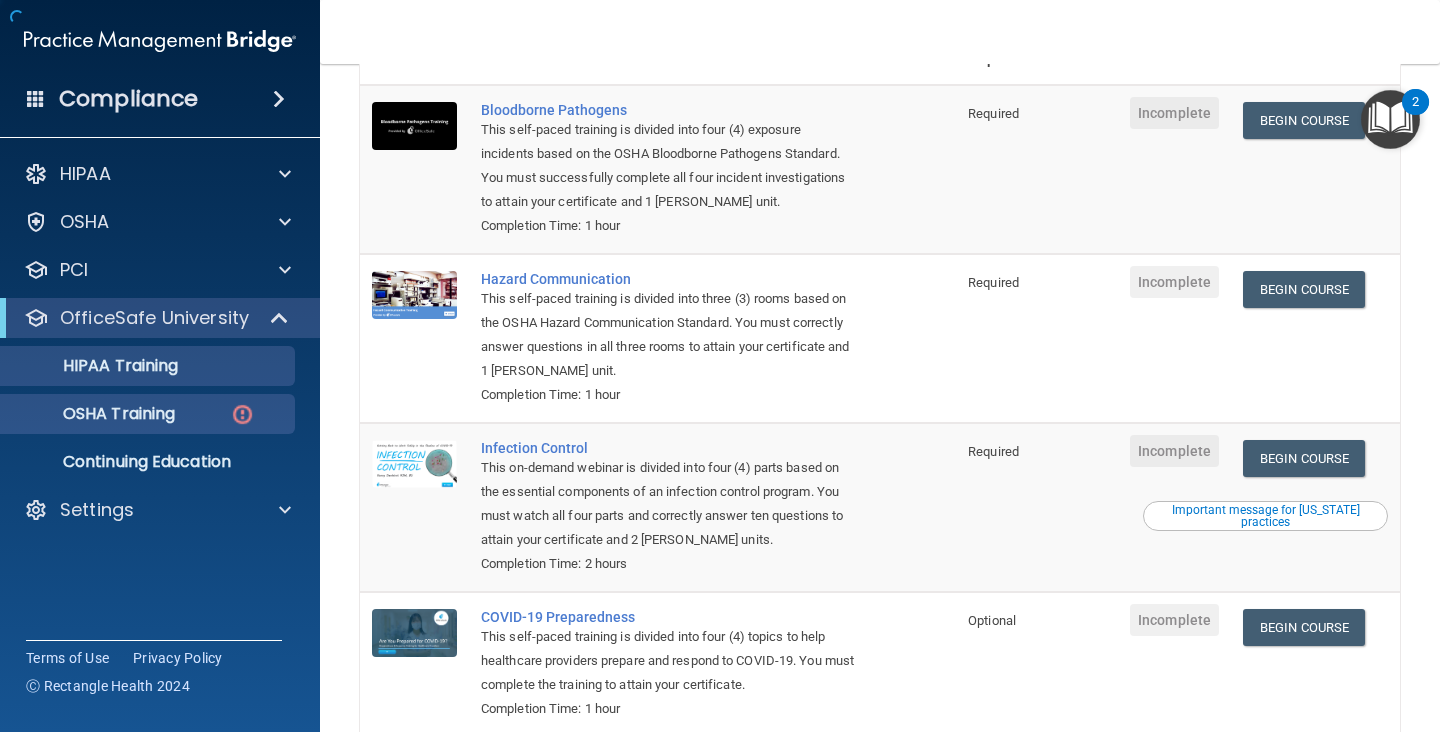 click on "HIPAA Training" at bounding box center [149, 366] 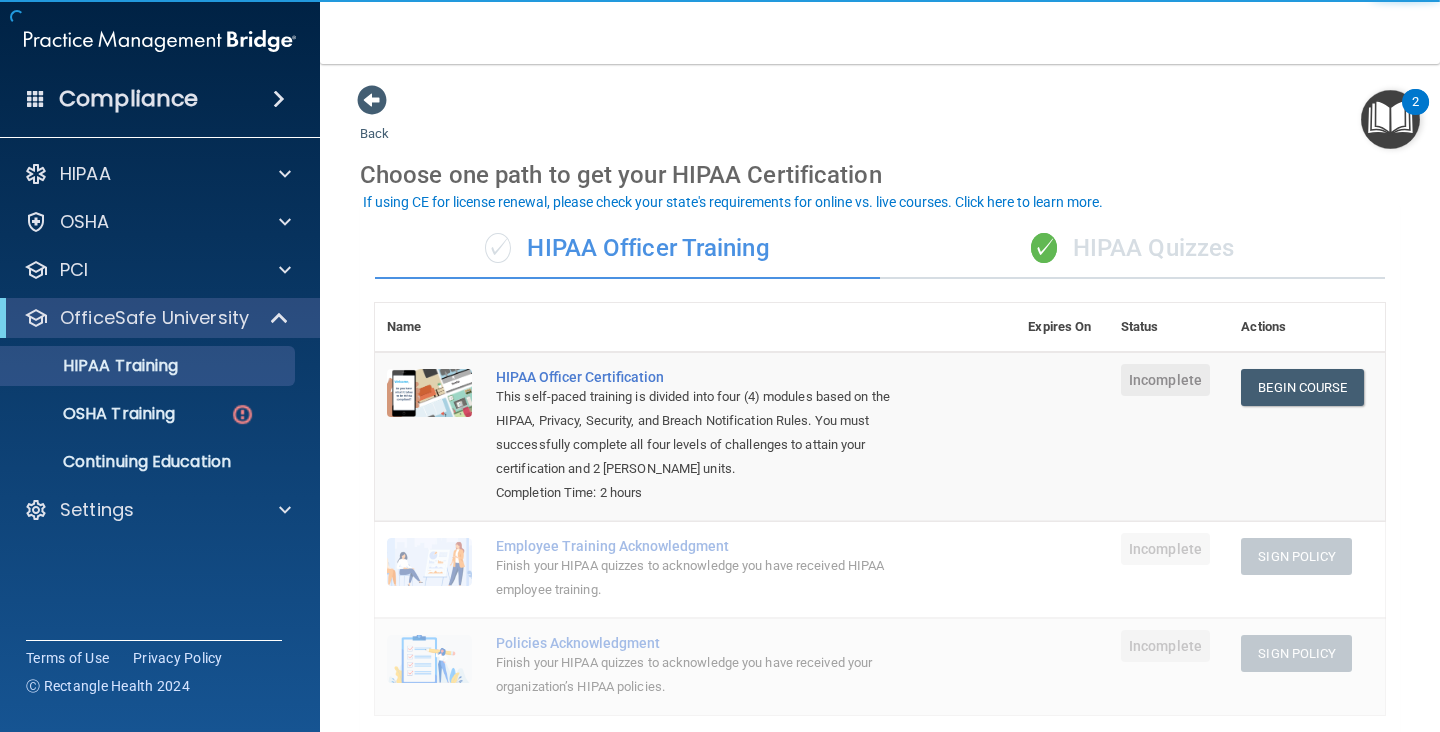 scroll, scrollTop: 0, scrollLeft: 0, axis: both 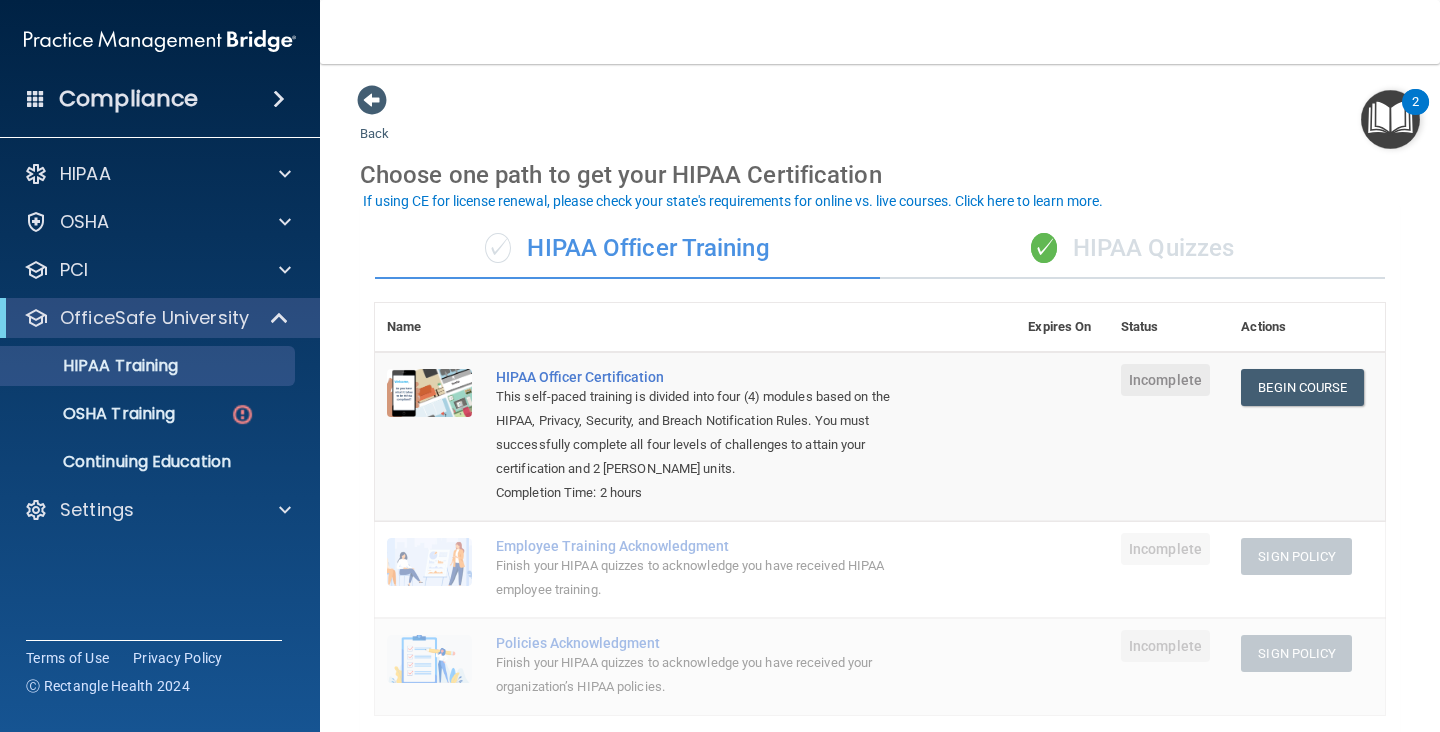 click on "✓   HIPAA Quizzes" at bounding box center (1132, 249) 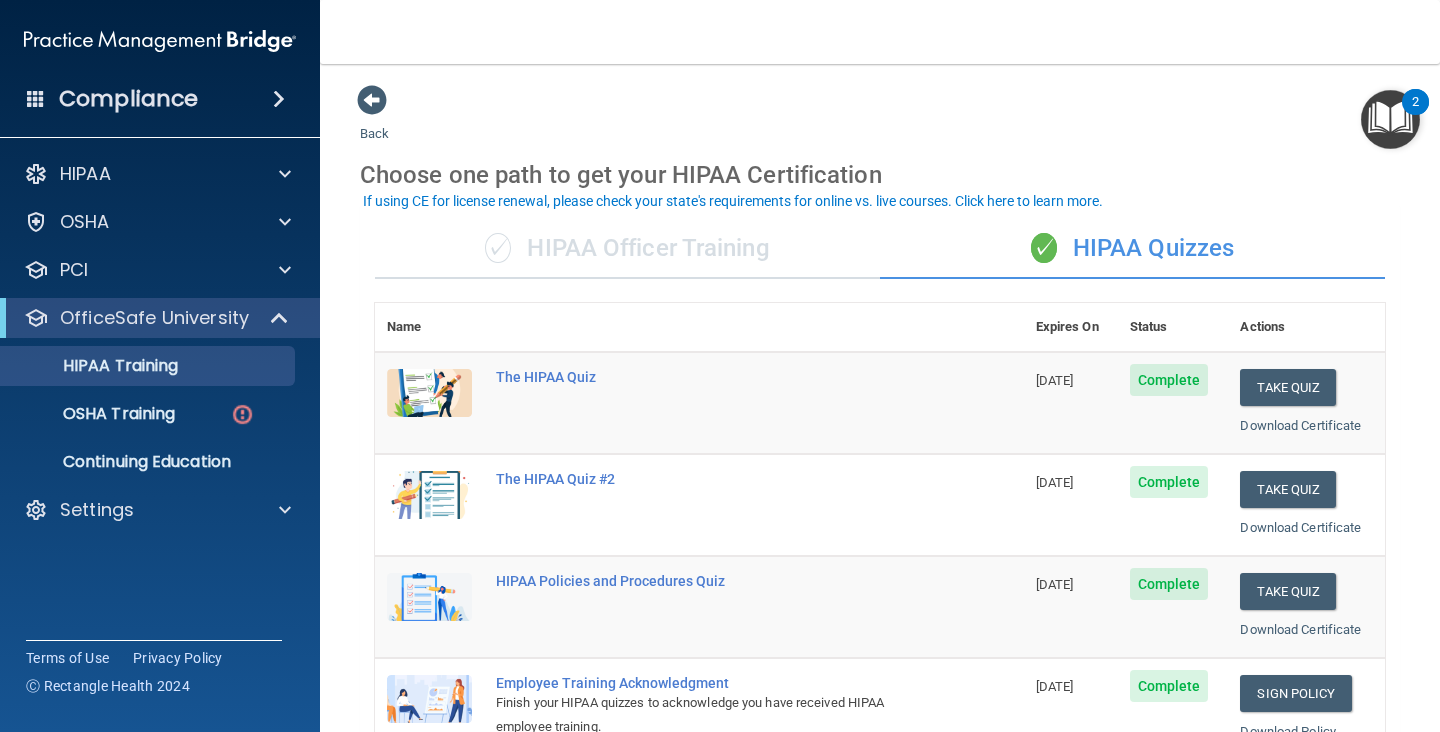scroll, scrollTop: 0, scrollLeft: 0, axis: both 